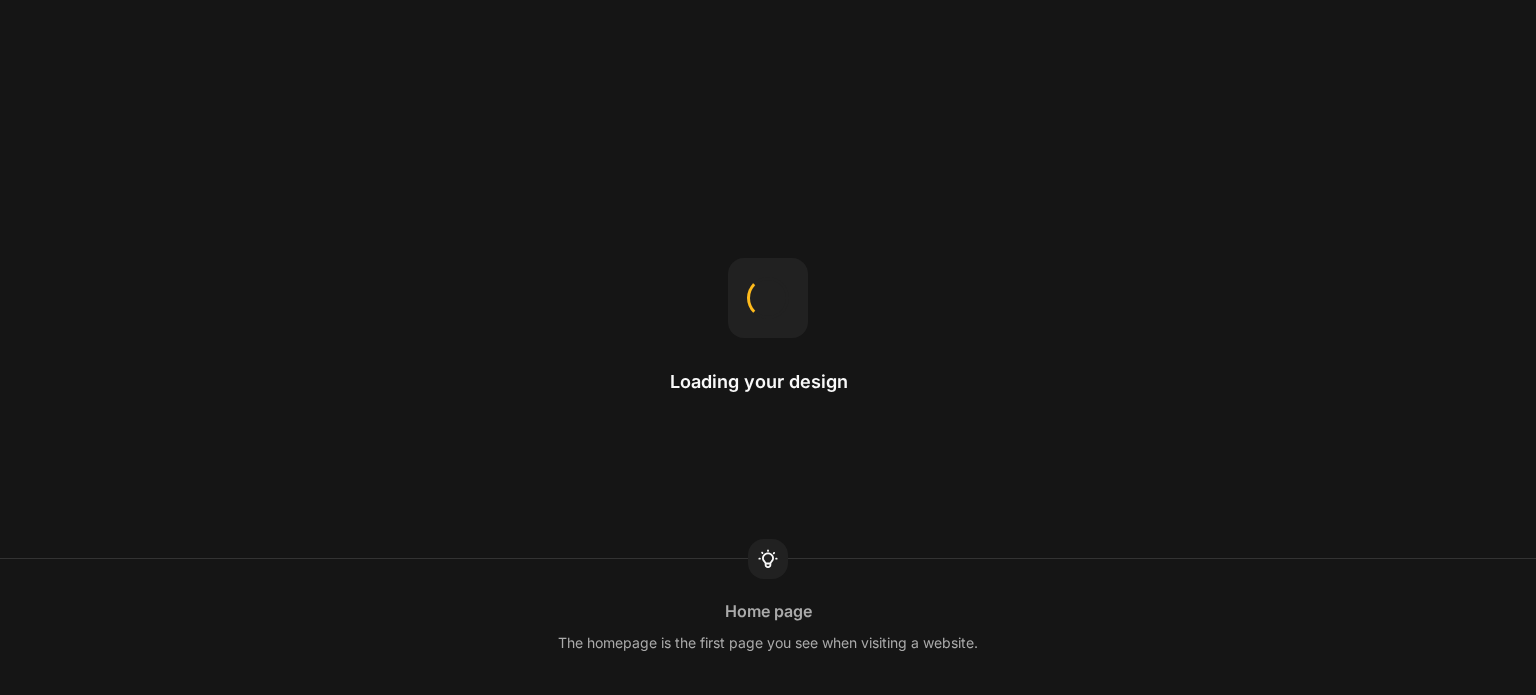 scroll, scrollTop: 0, scrollLeft: 0, axis: both 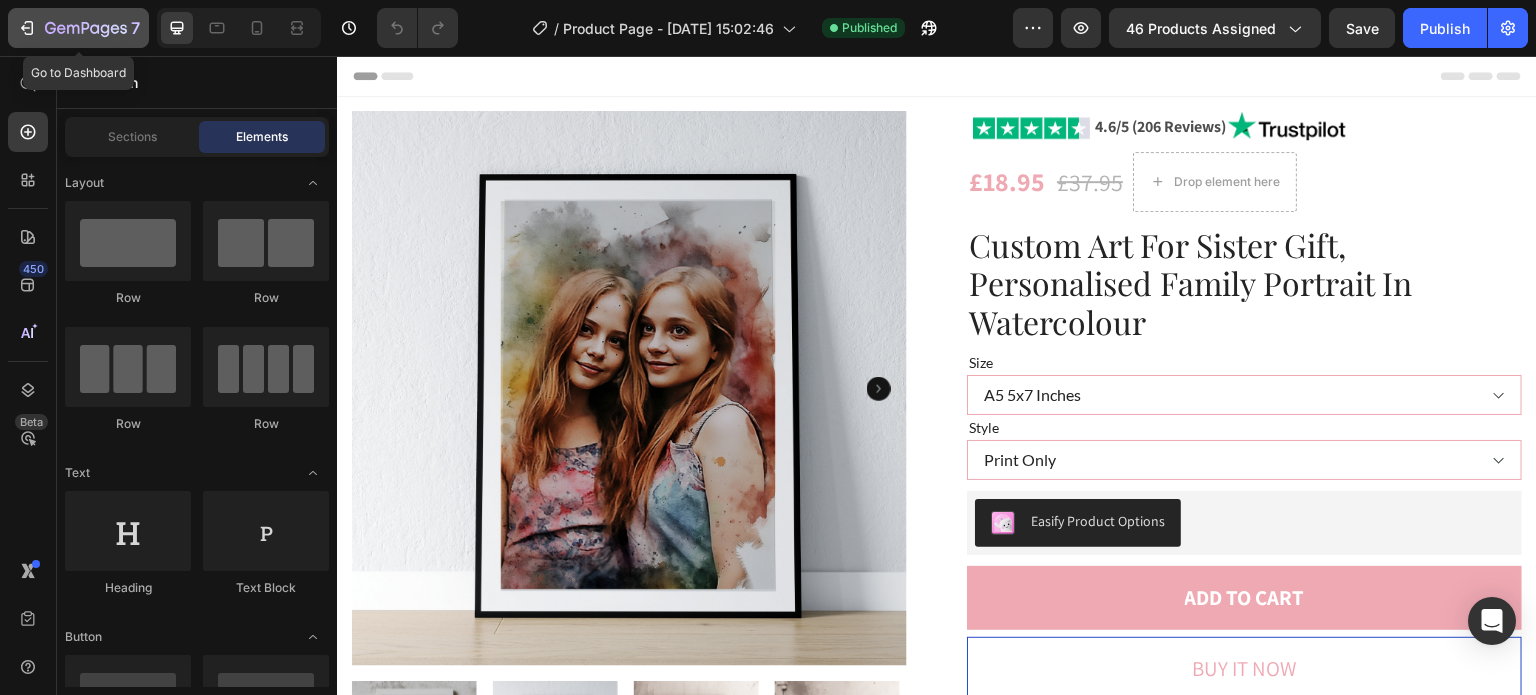 click 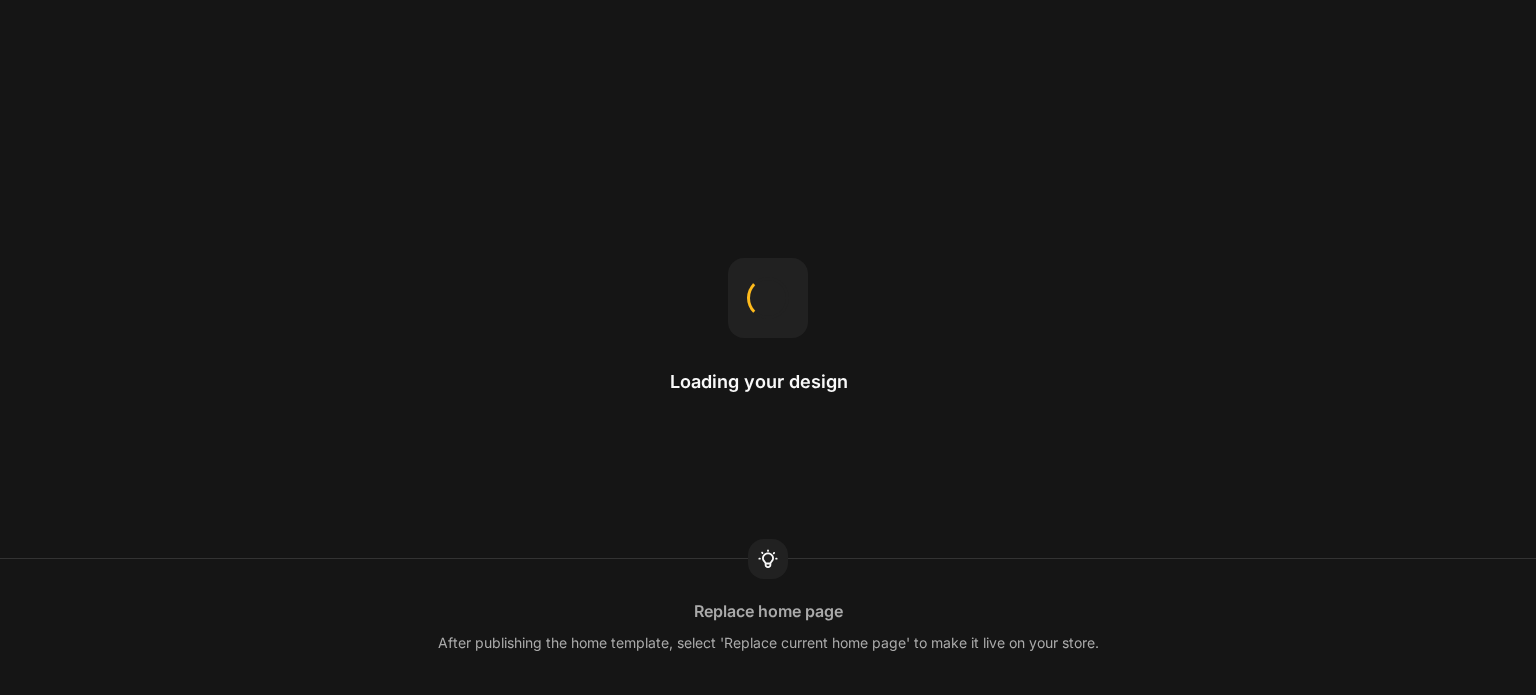 scroll, scrollTop: 0, scrollLeft: 0, axis: both 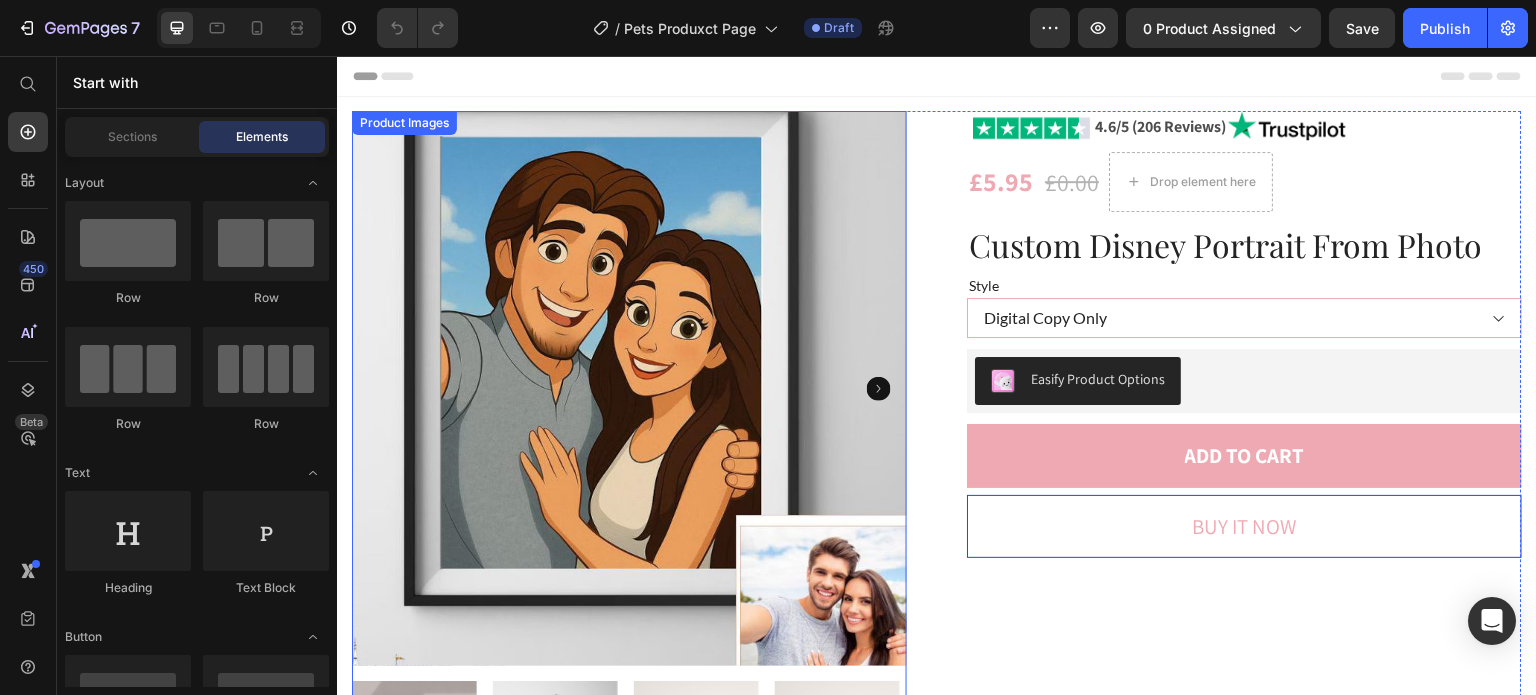click at bounding box center [629, 388] 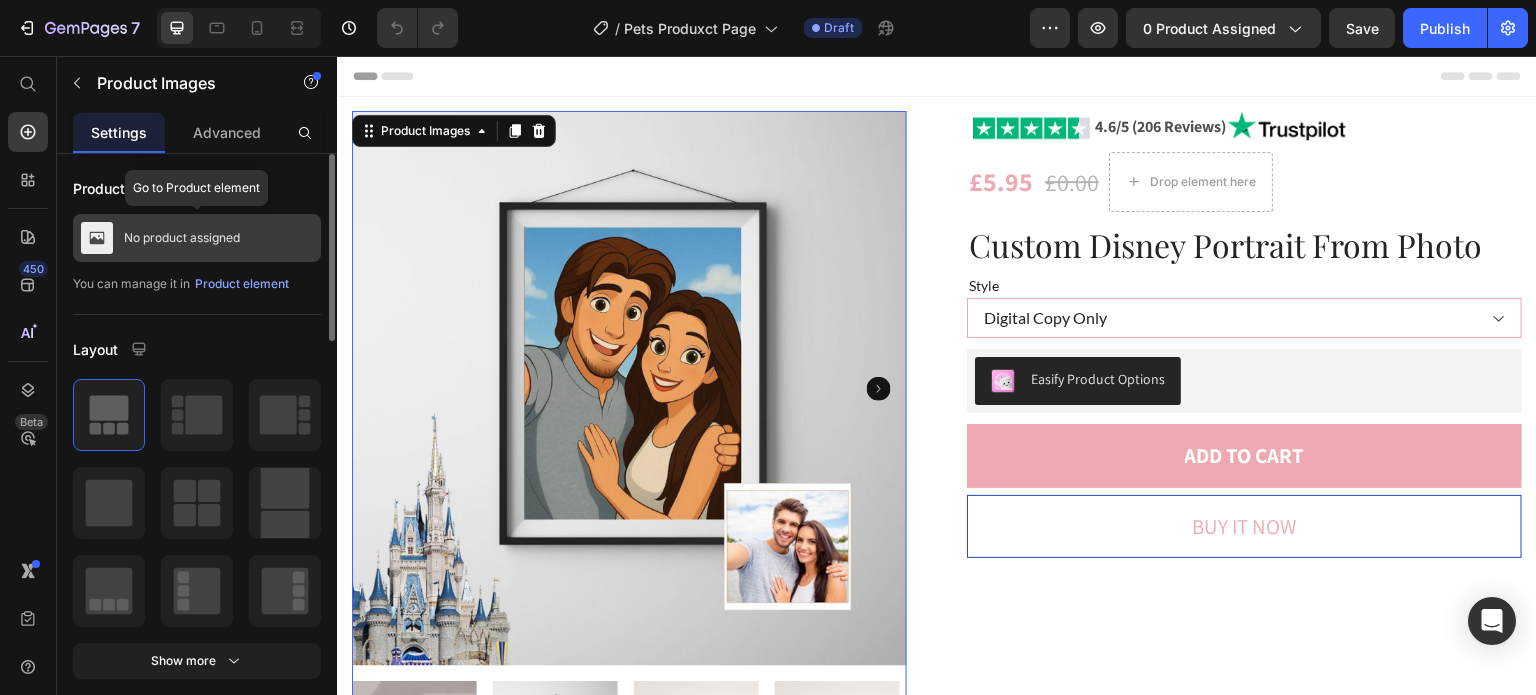 click on "No product assigned" at bounding box center (182, 238) 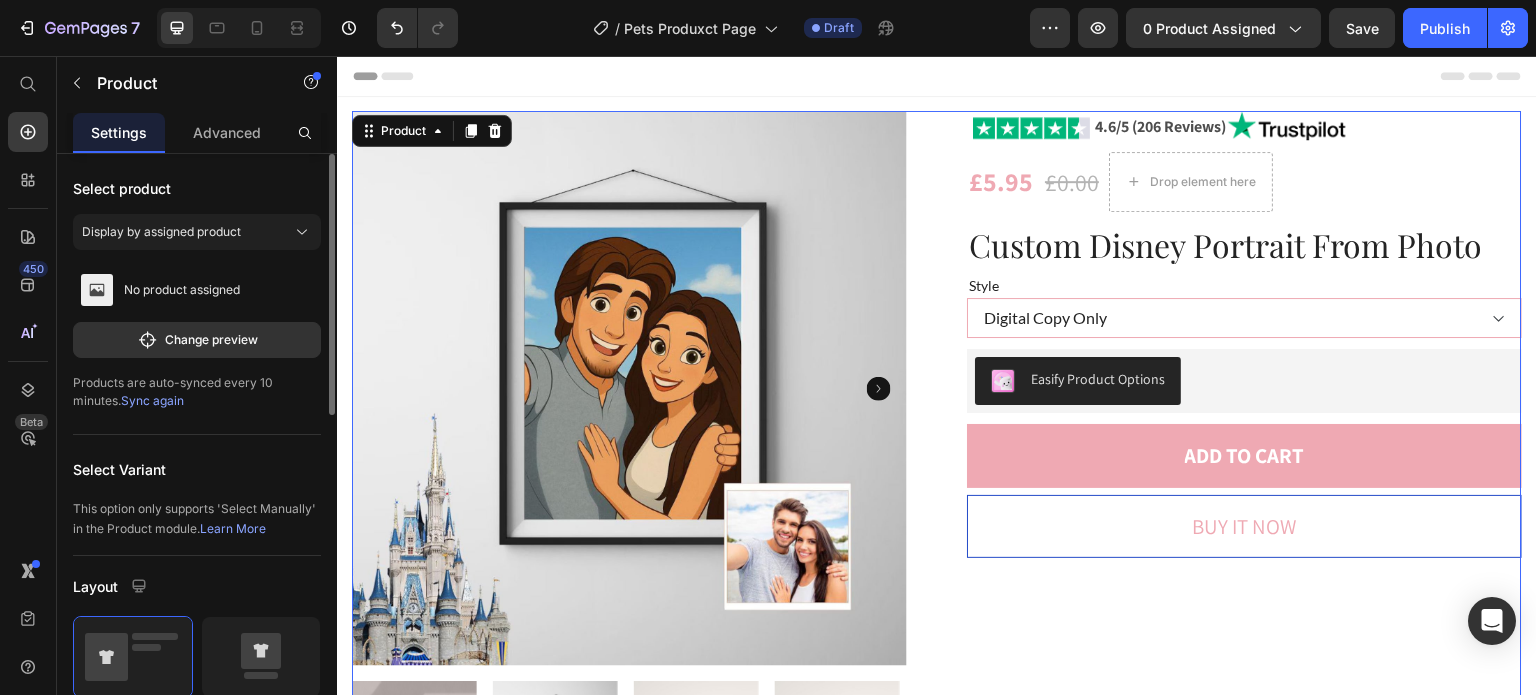 click on "Display by assigned product" at bounding box center [197, 236] 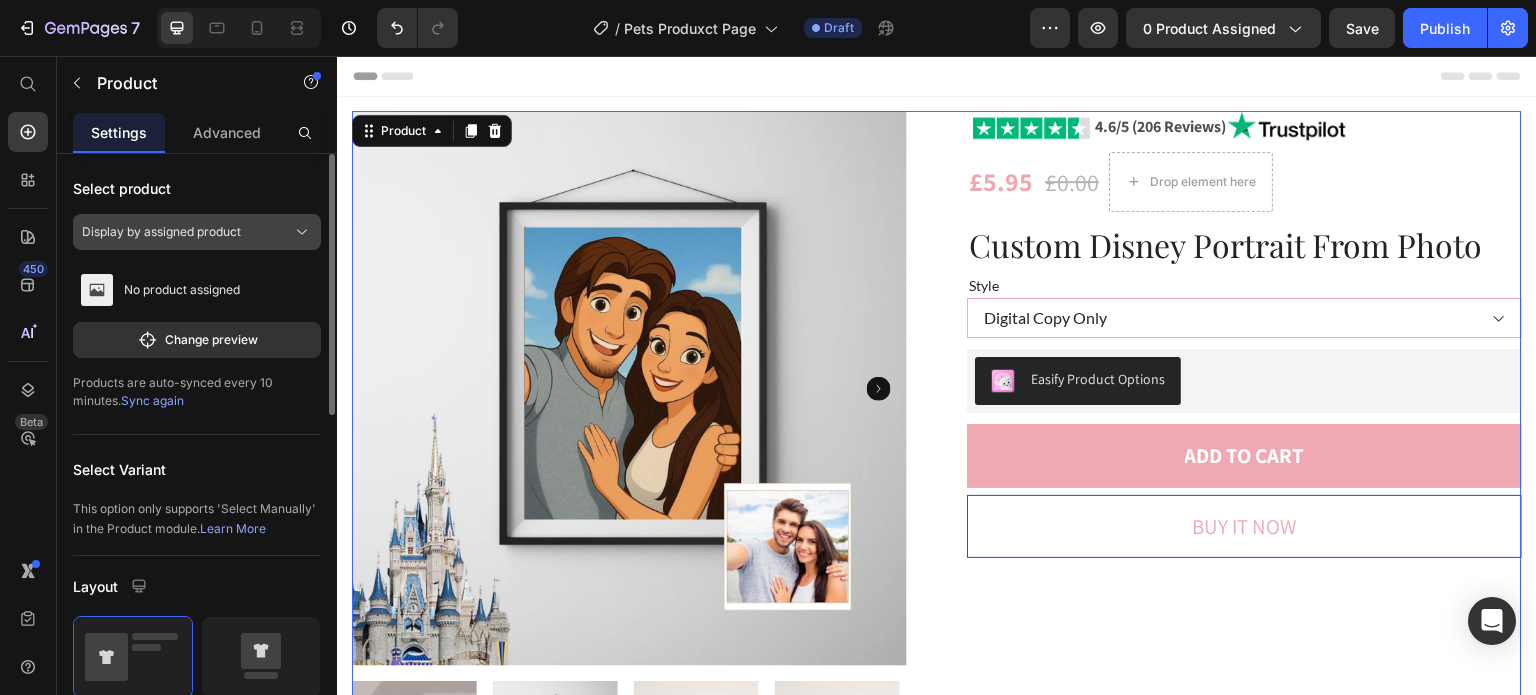 click on "Display by assigned product" at bounding box center (161, 232) 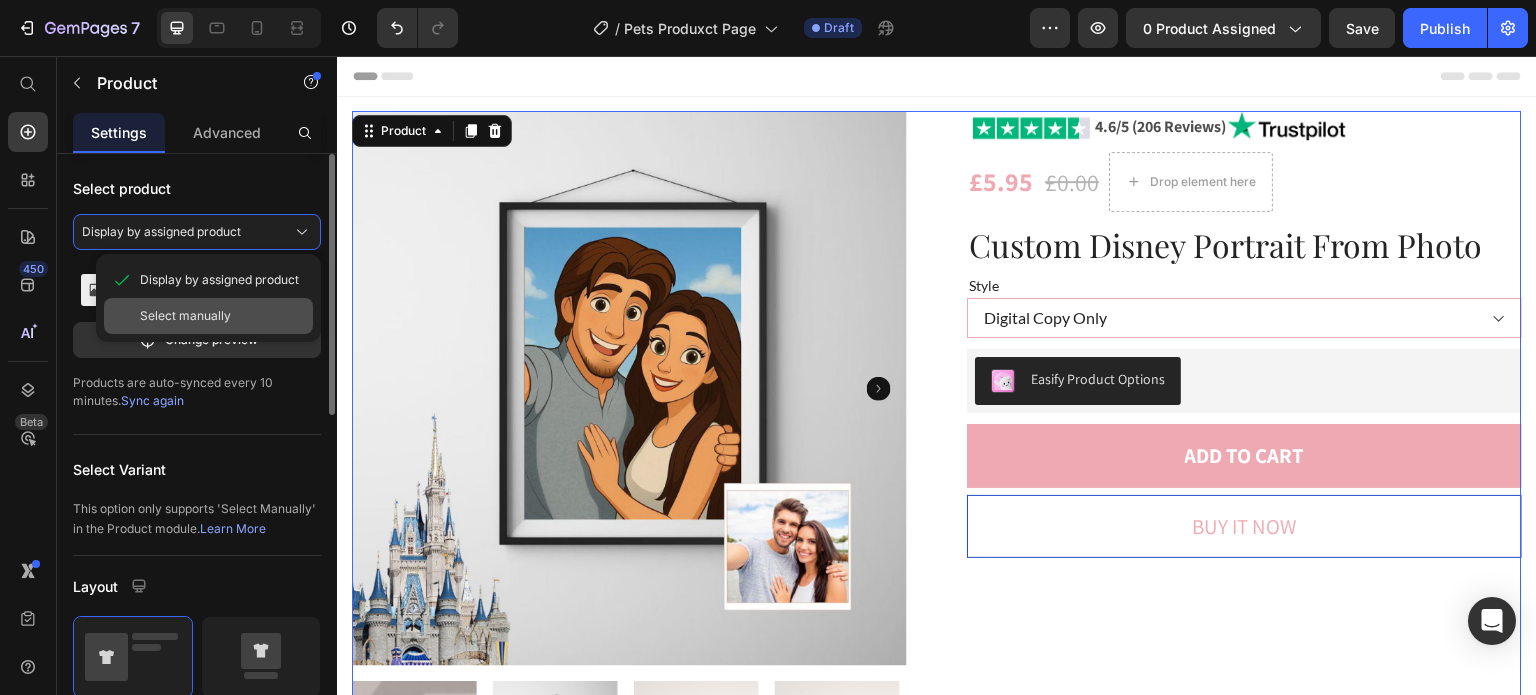 click on "Select manually" at bounding box center [222, 316] 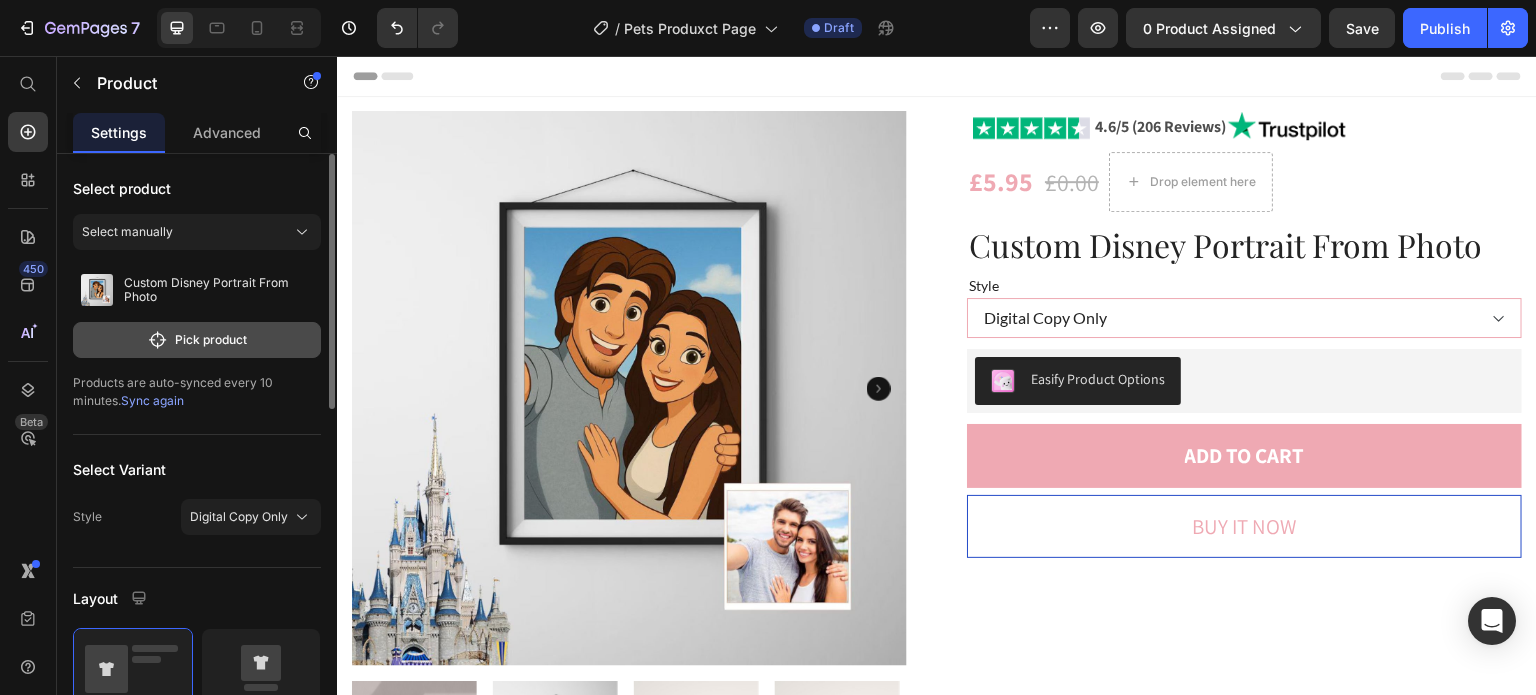 click on "Pick product" 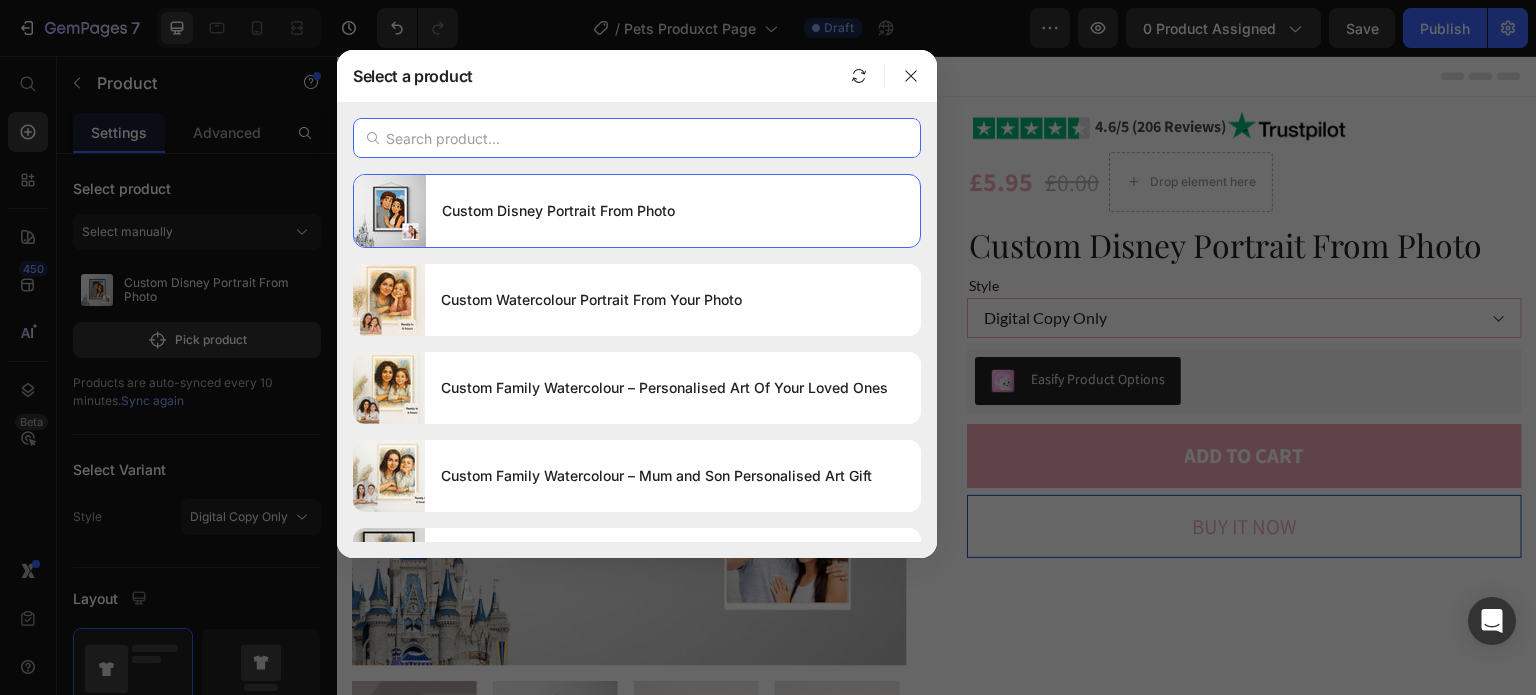 click at bounding box center [637, 138] 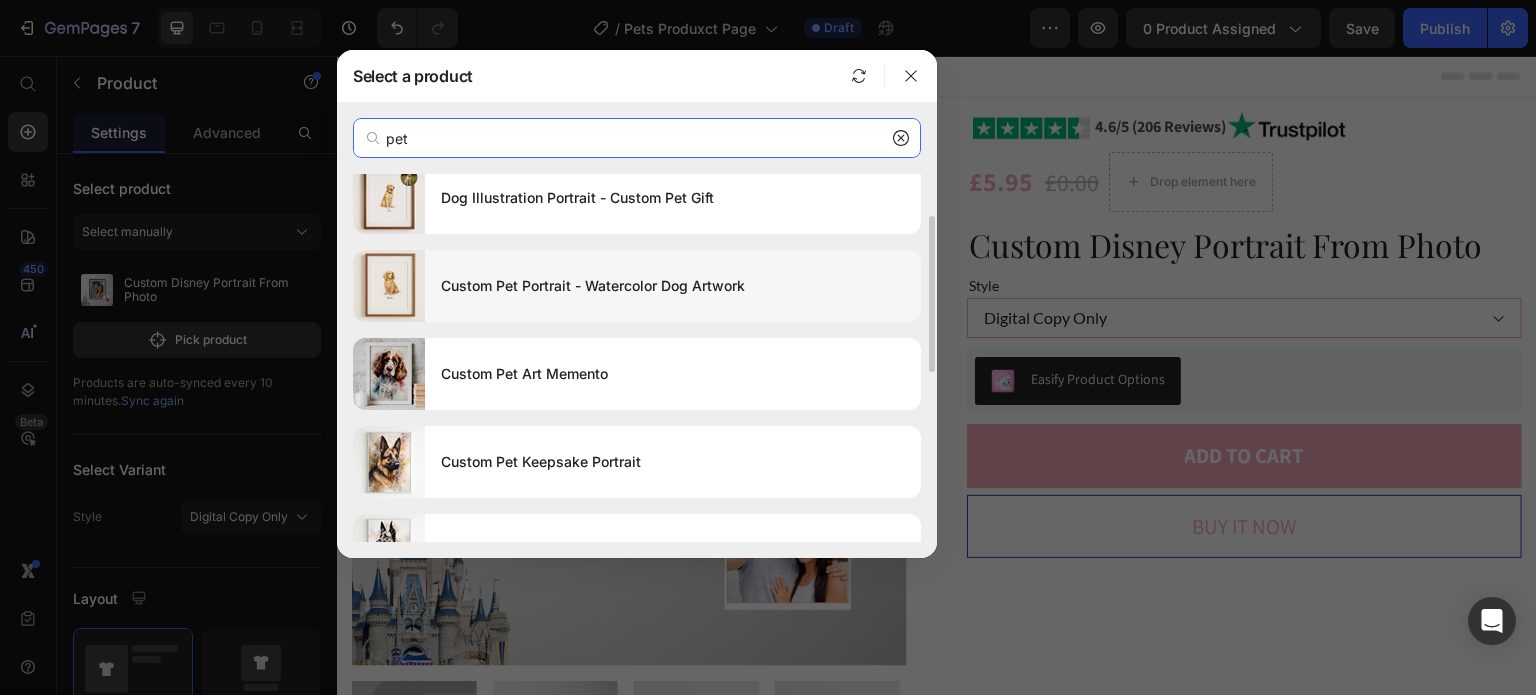 scroll, scrollTop: 200, scrollLeft: 0, axis: vertical 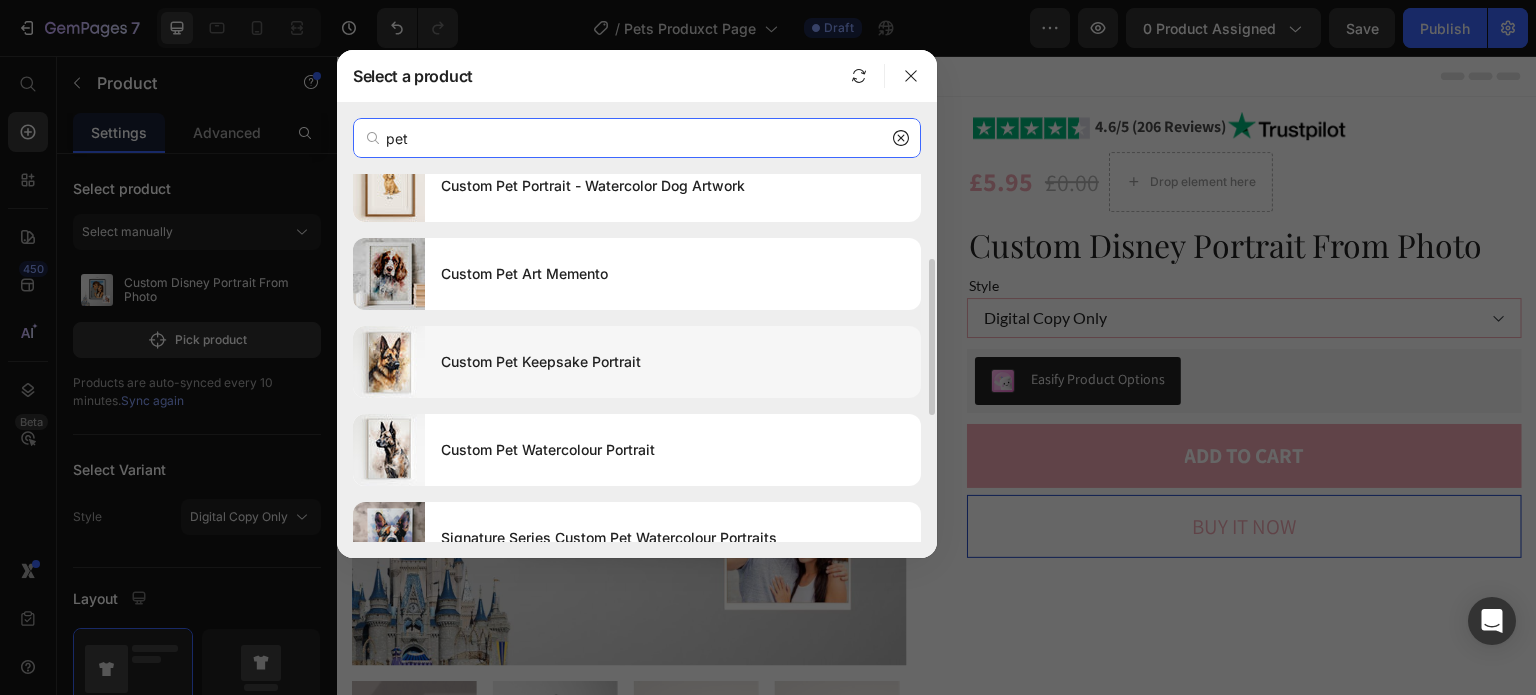 type on "pet" 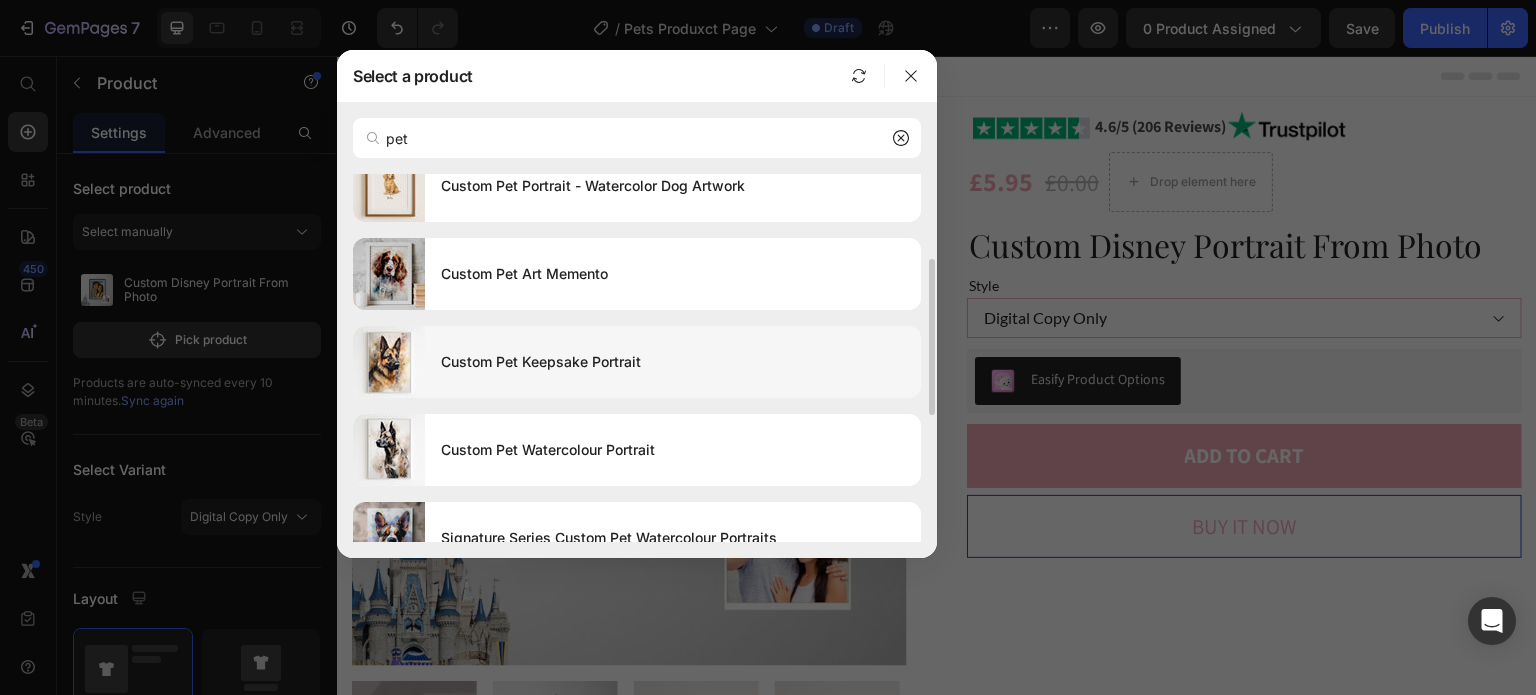 click on "Custom Pet Keepsake Portrait" at bounding box center (673, 362) 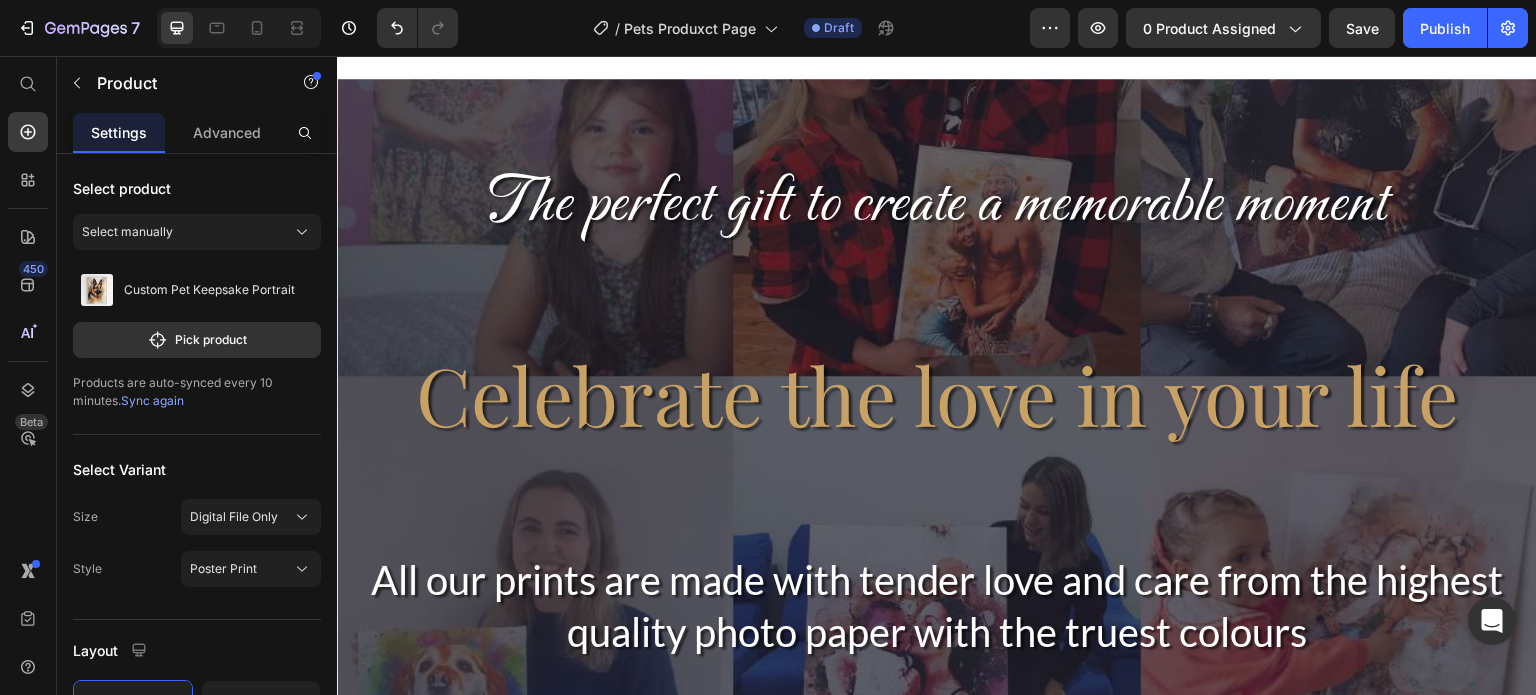 scroll, scrollTop: 900, scrollLeft: 0, axis: vertical 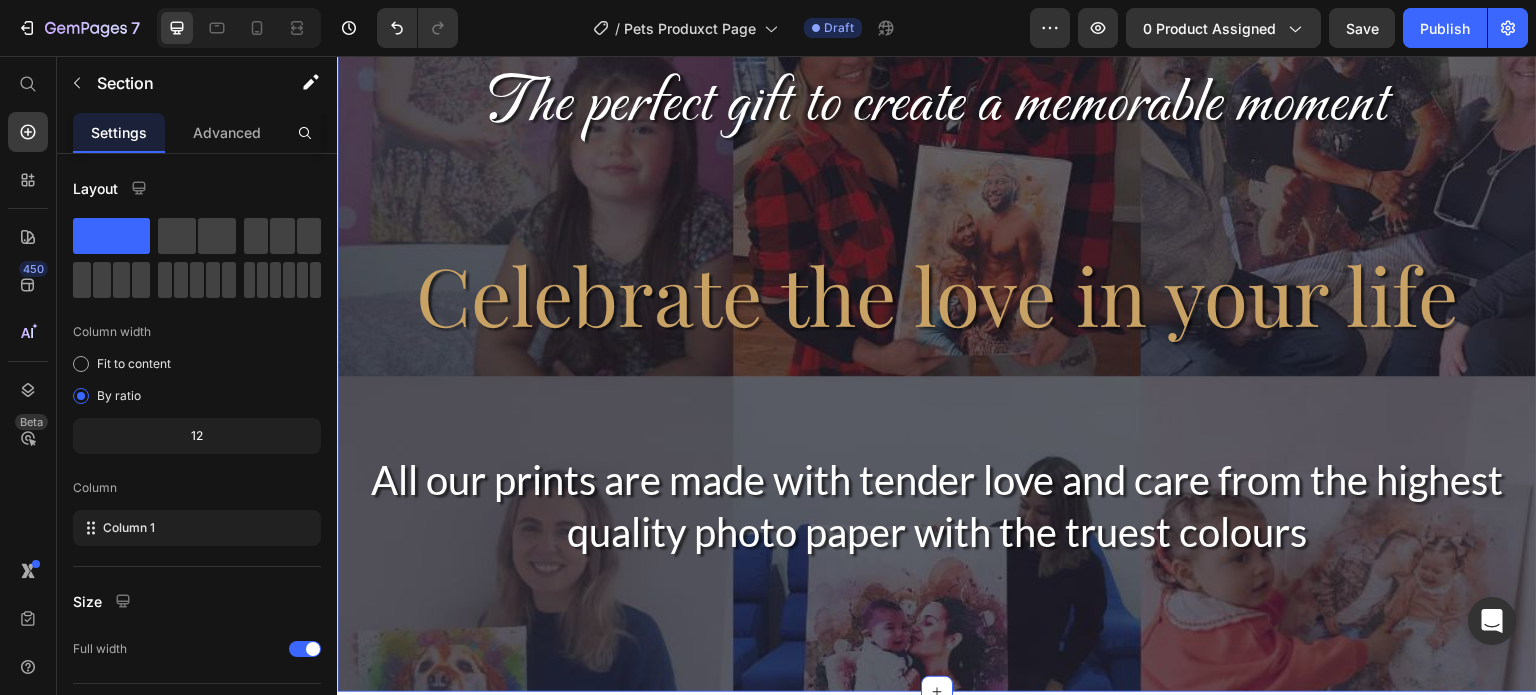 click on "The perfect gift to create a memorable moment   Heading Celebrate the love in your life   Heading All our prints are made with tender love and care from the highest quality photo paper with the truest colours   Heading Section 2" at bounding box center (937, 335) 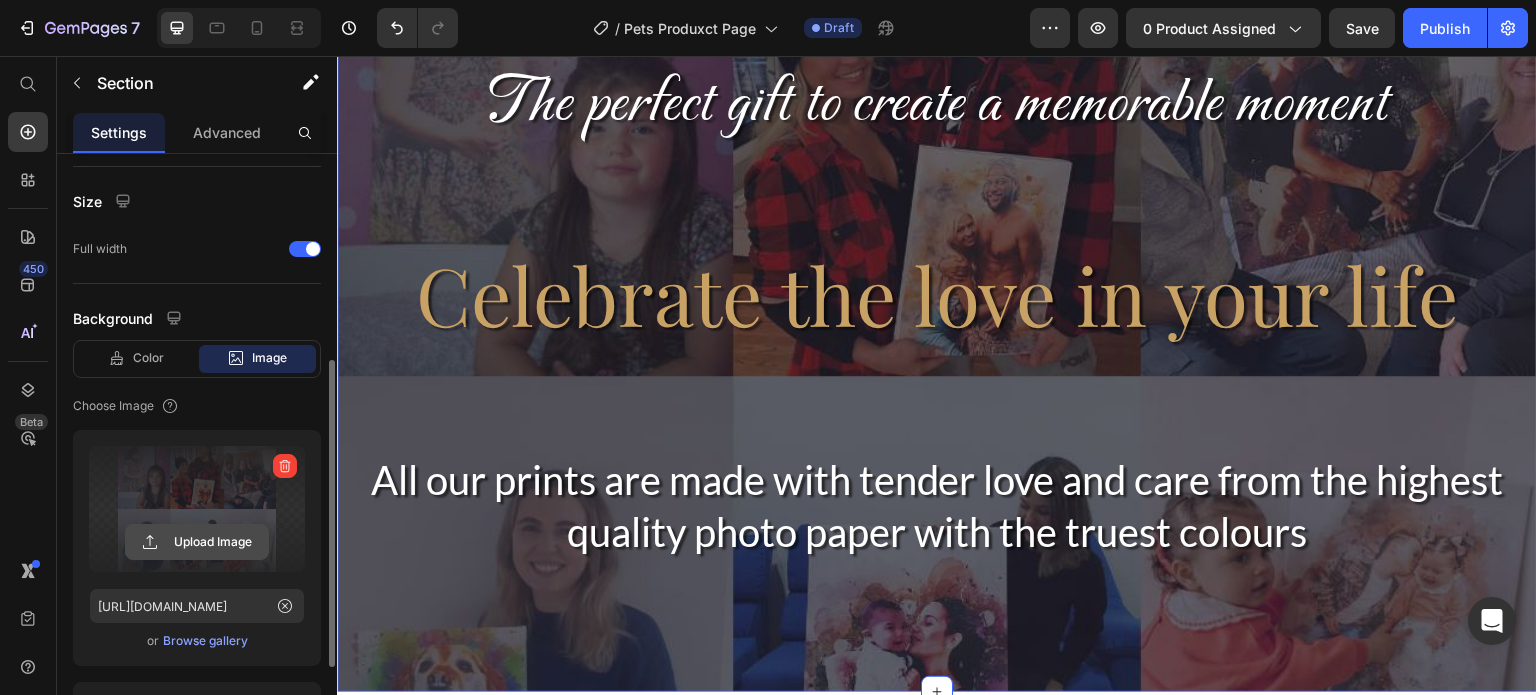 scroll, scrollTop: 500, scrollLeft: 0, axis: vertical 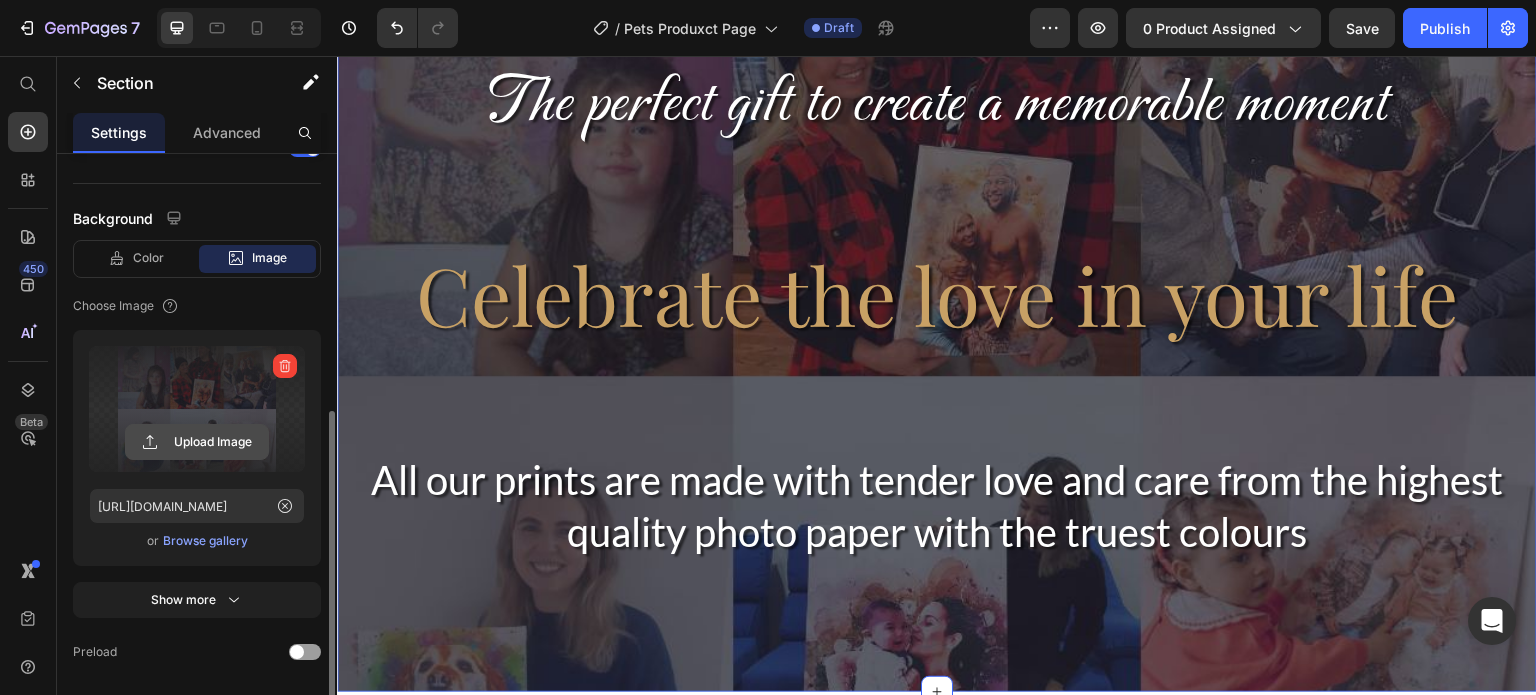 click 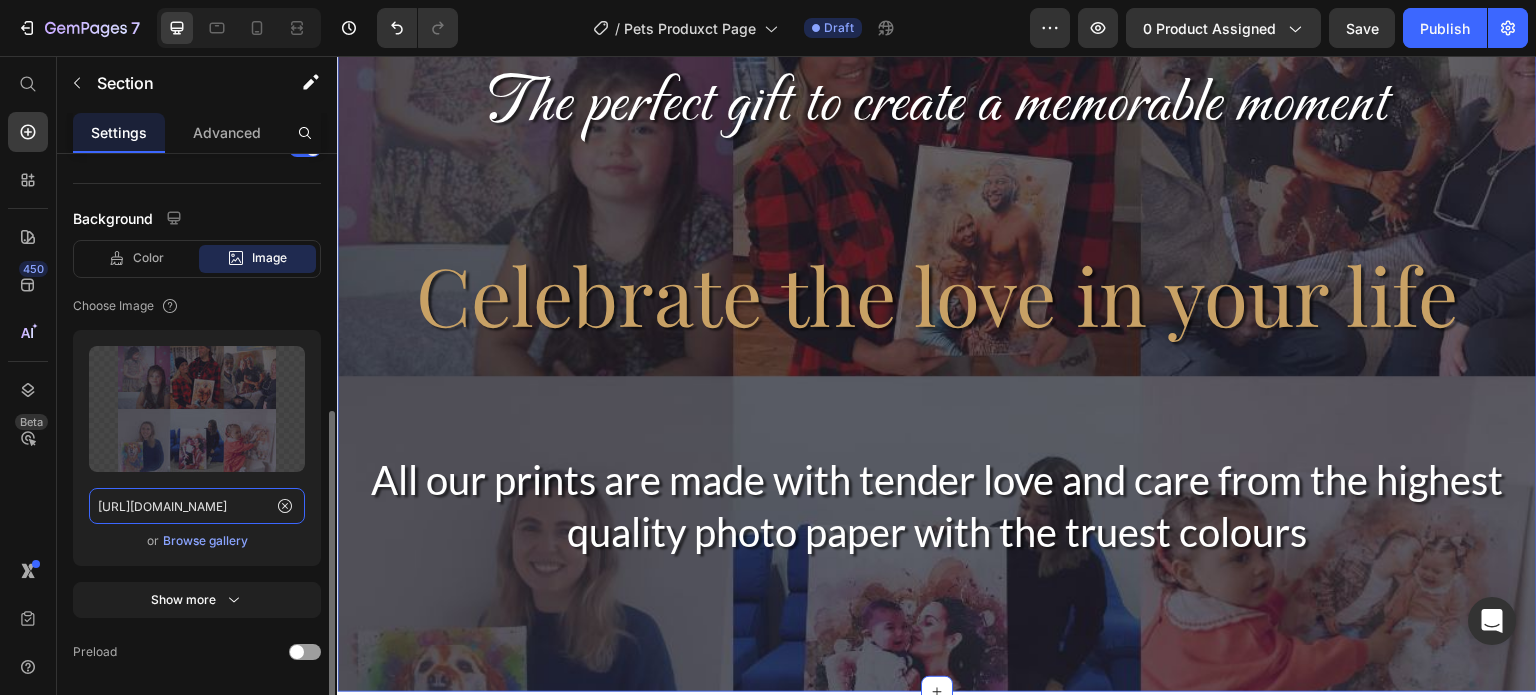 click on "[URL][DOMAIN_NAME]" 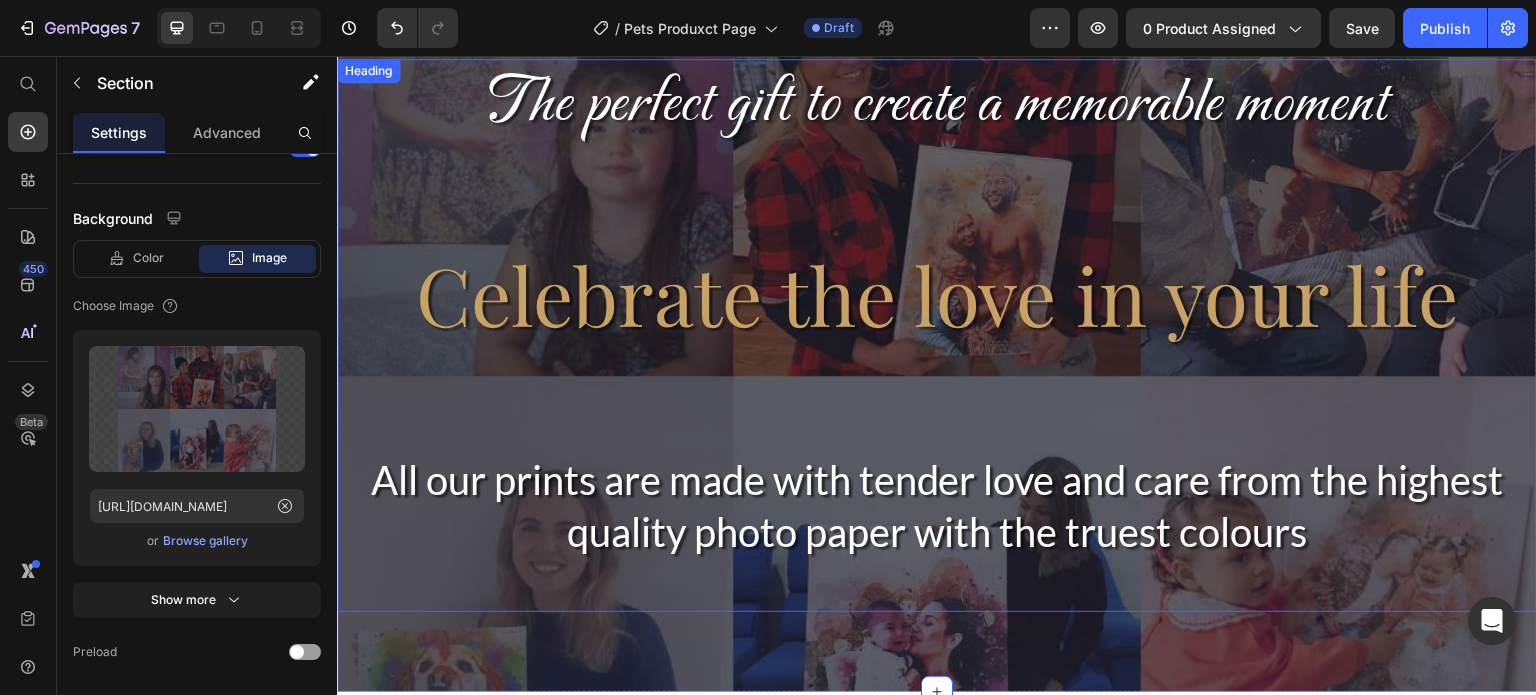 click on "The perfect gift to create a memorable moment" at bounding box center (937, 149) 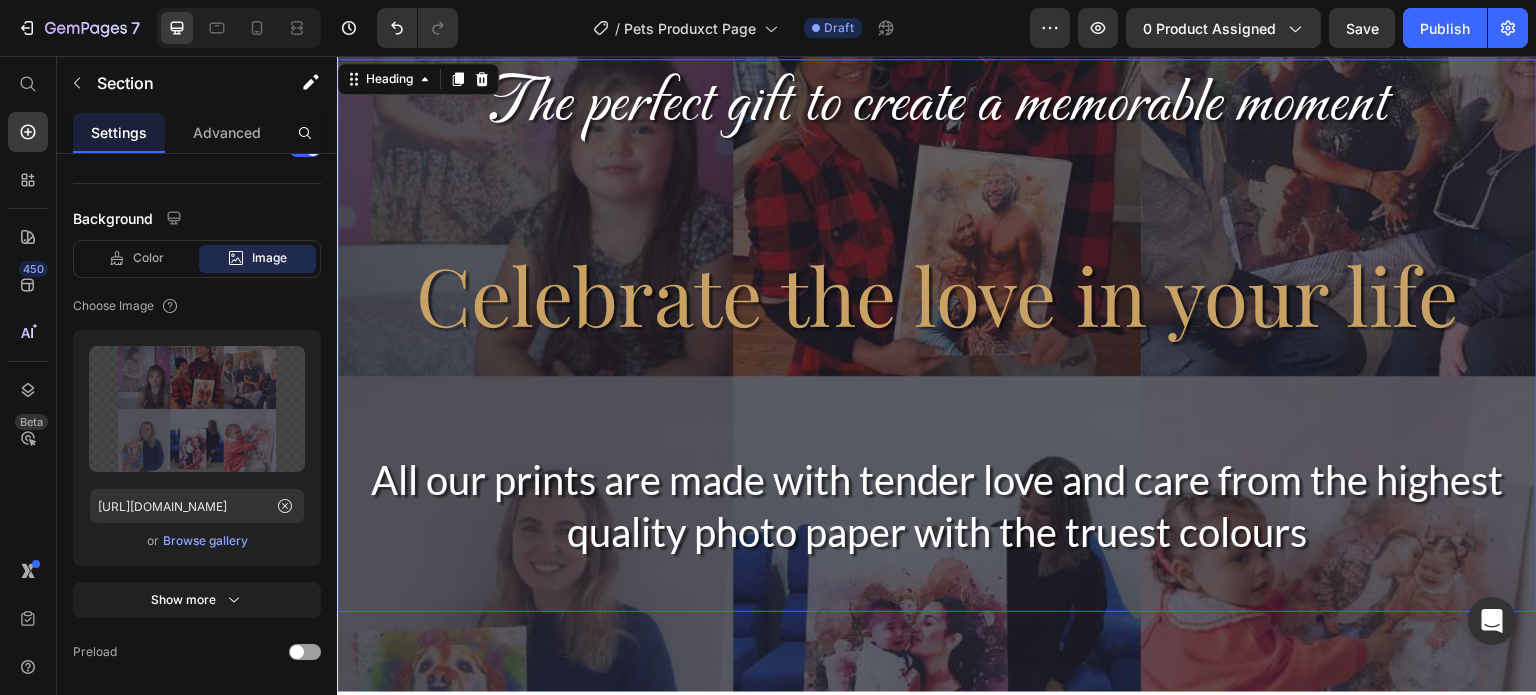 click on "The perfect gift to create a memorable moment" at bounding box center (937, 149) 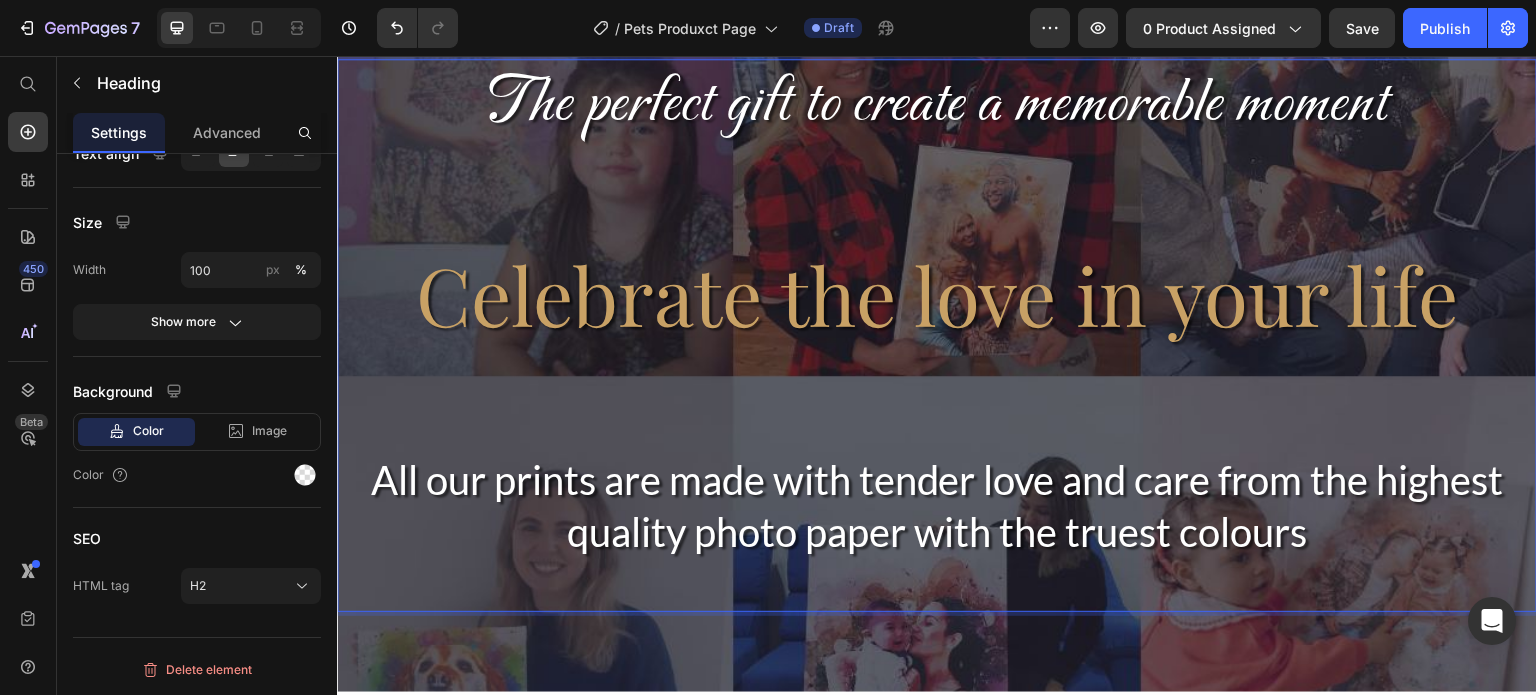 scroll, scrollTop: 0, scrollLeft: 0, axis: both 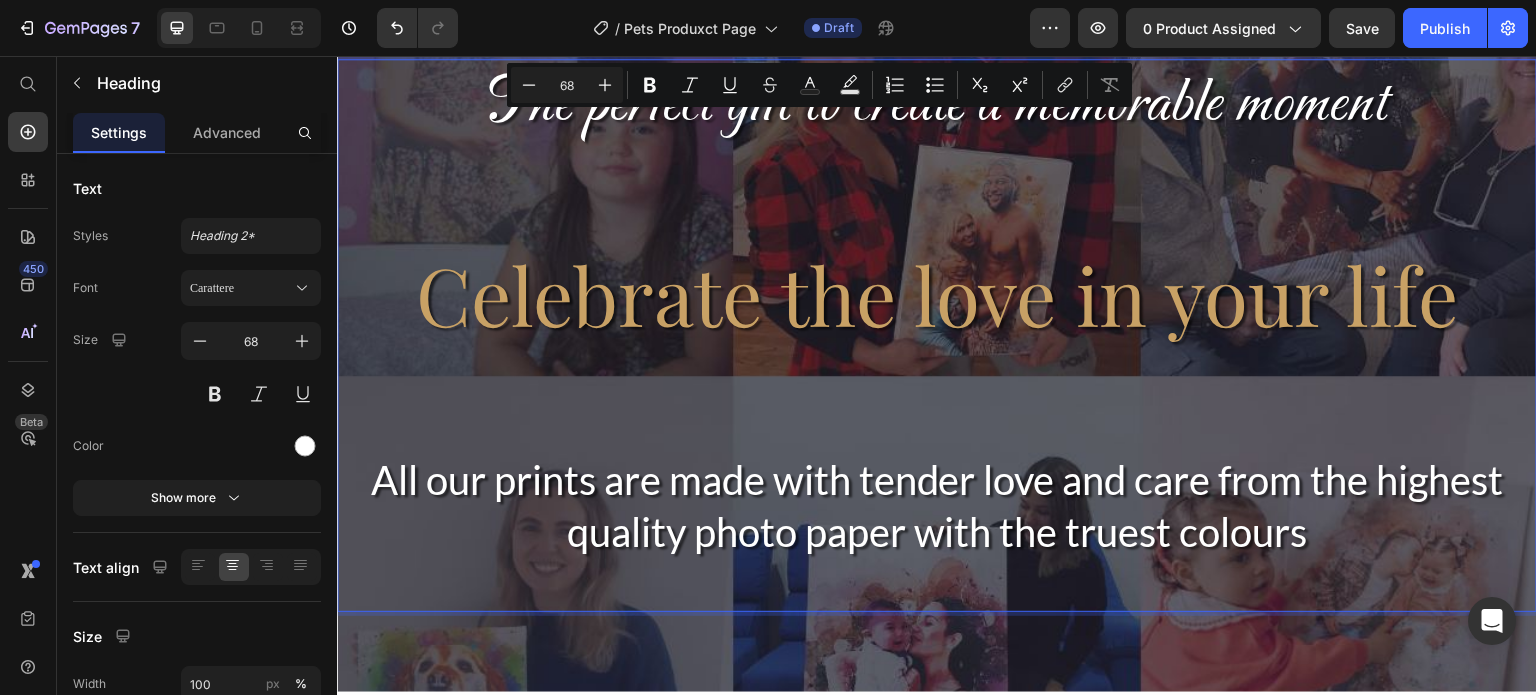 click on "Celebrate the love in your life" at bounding box center (937, 346) 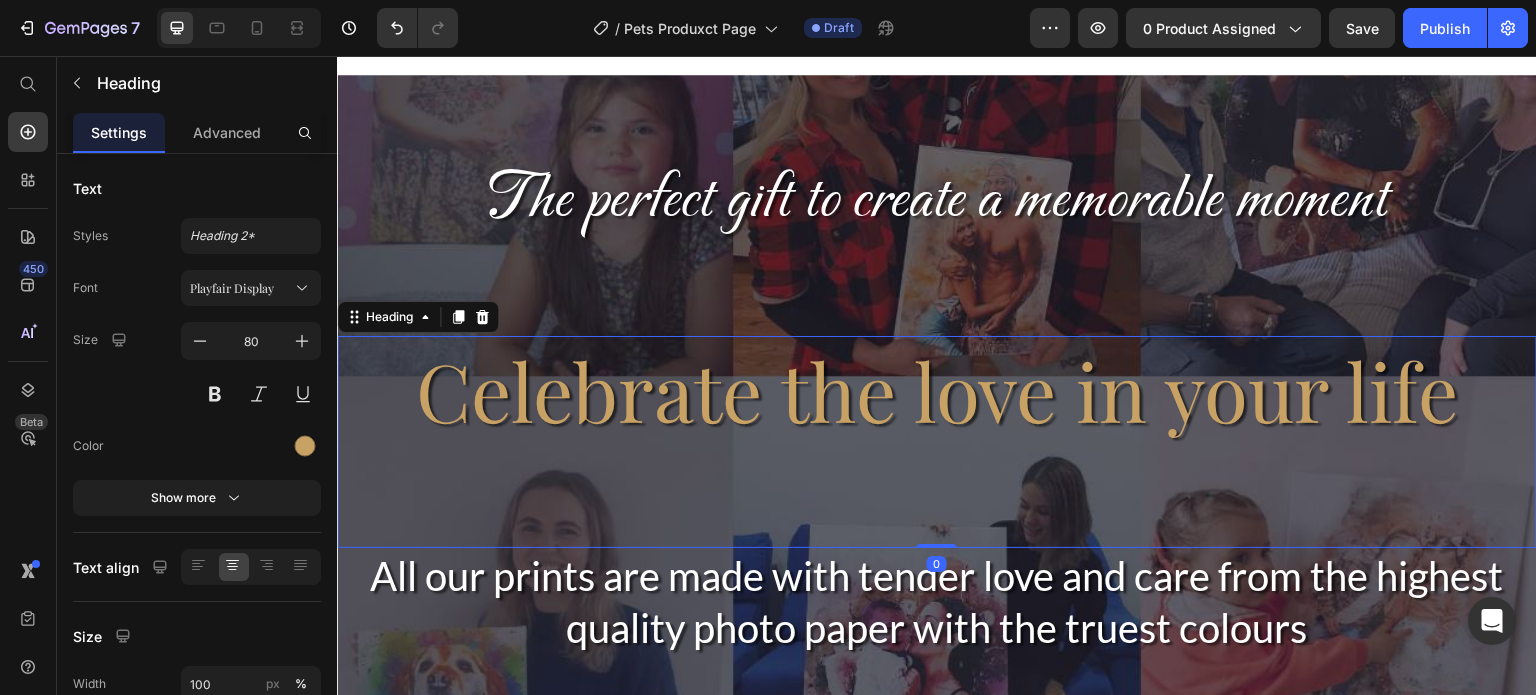 scroll, scrollTop: 700, scrollLeft: 0, axis: vertical 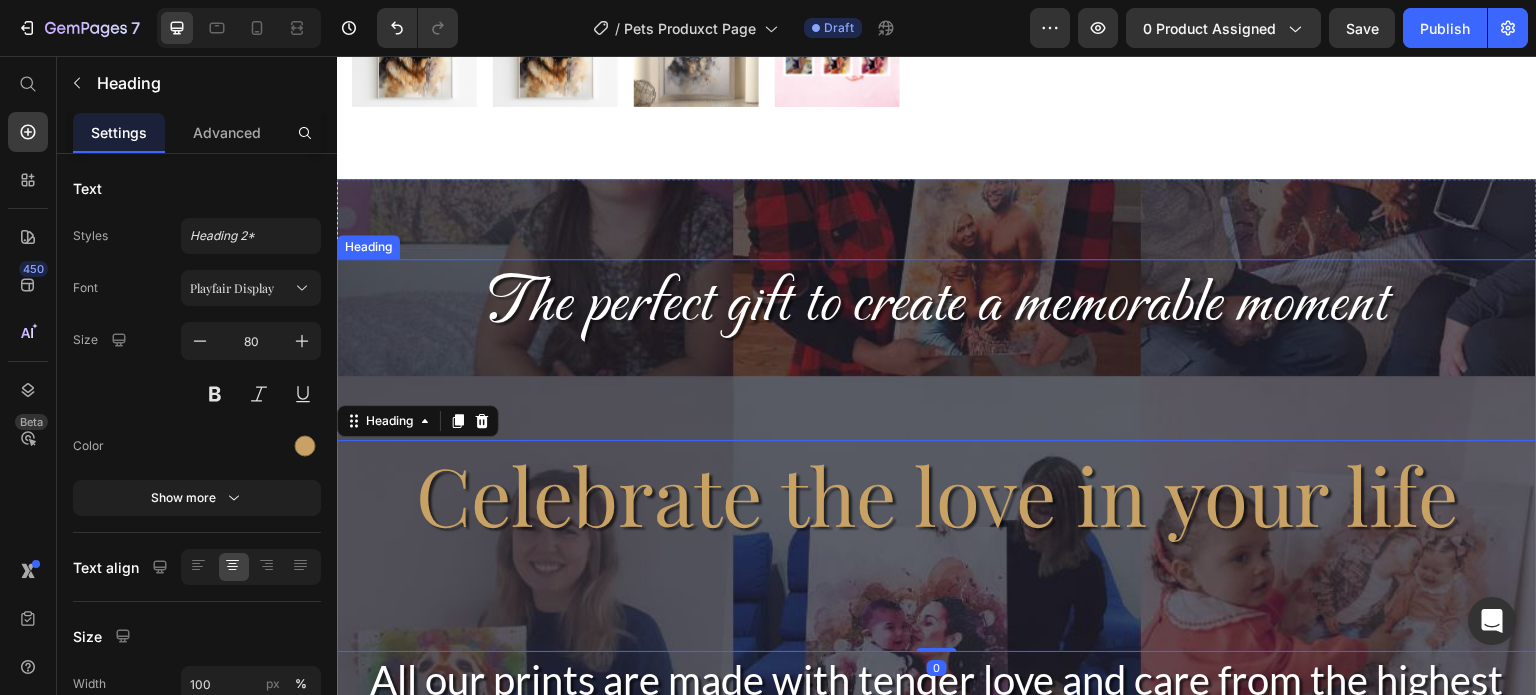 click on "The perfect gift to create a memorable moment" at bounding box center (937, 349) 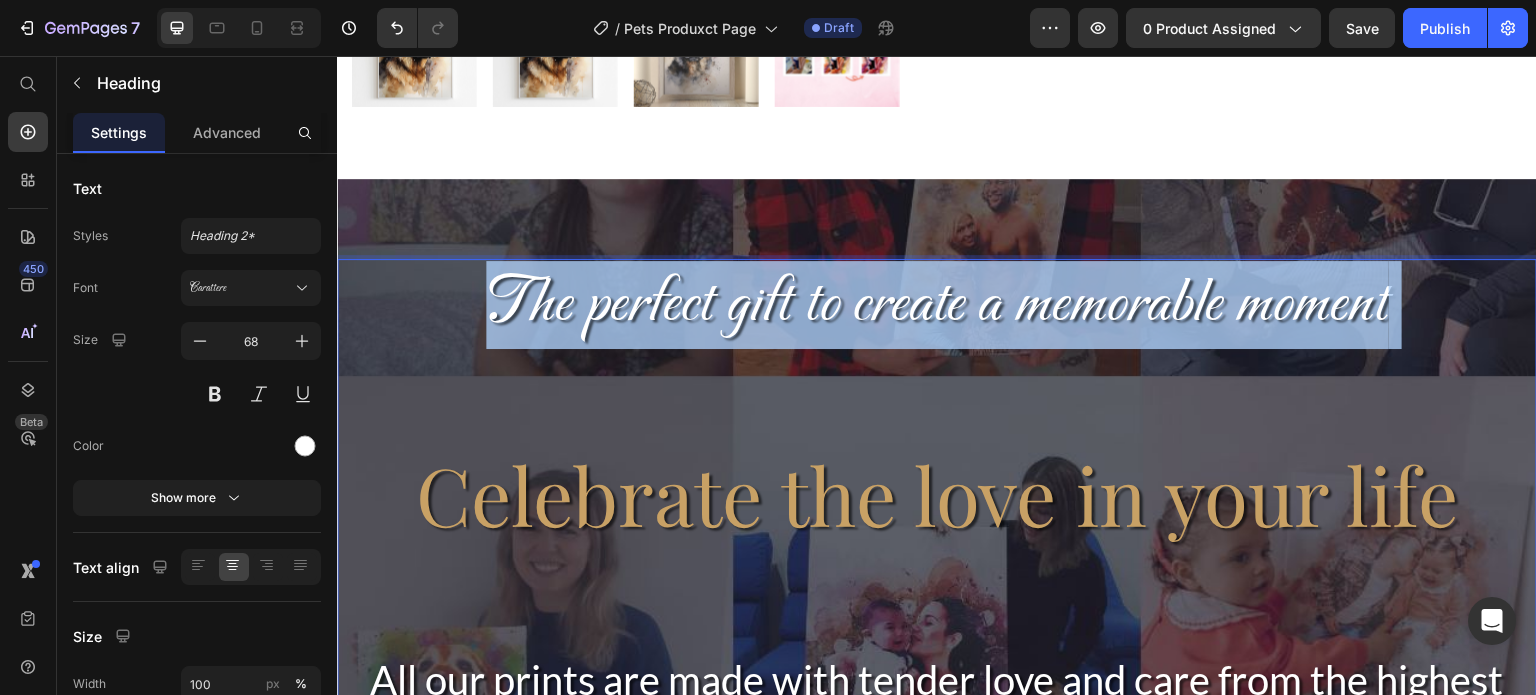 click on "The perfect gift to create a memorable moment" at bounding box center [937, 349] 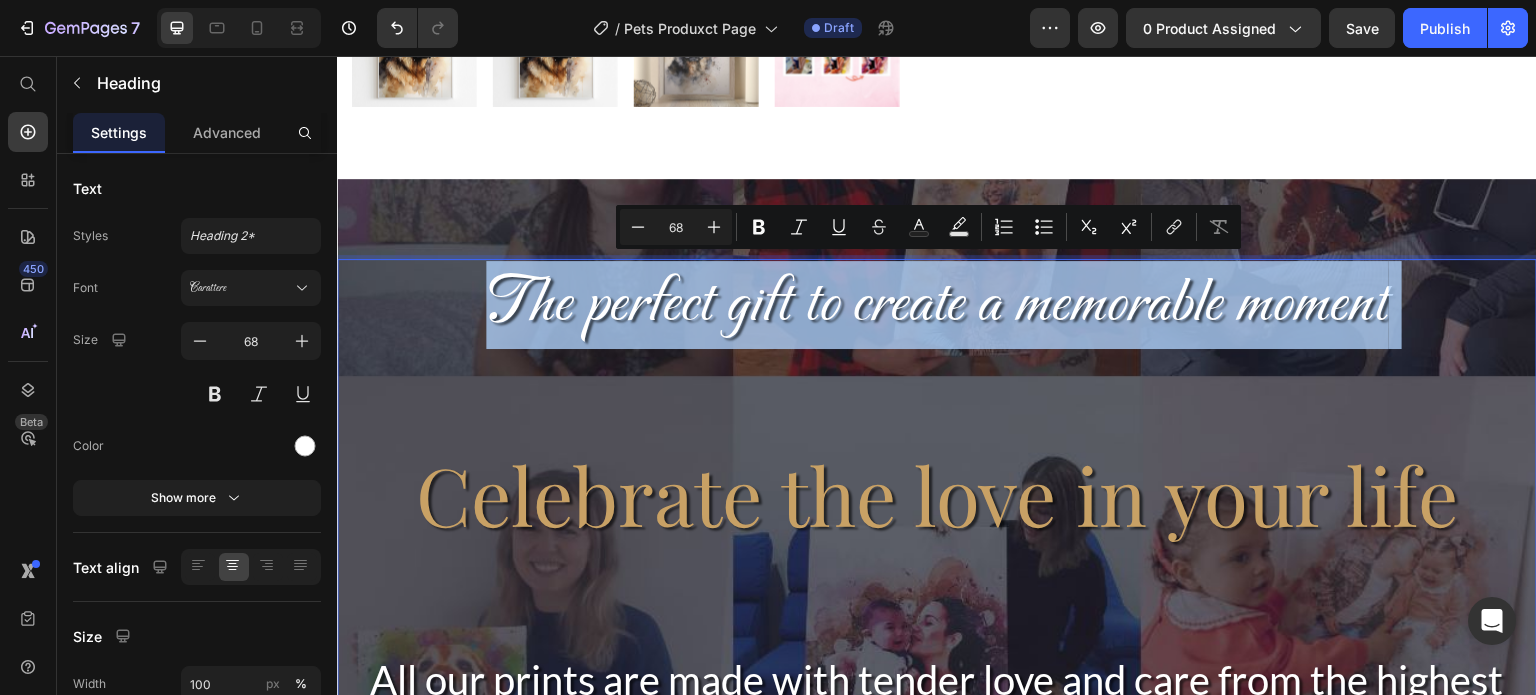 click on "The perfect gift to create a memorable moment" at bounding box center [937, 349] 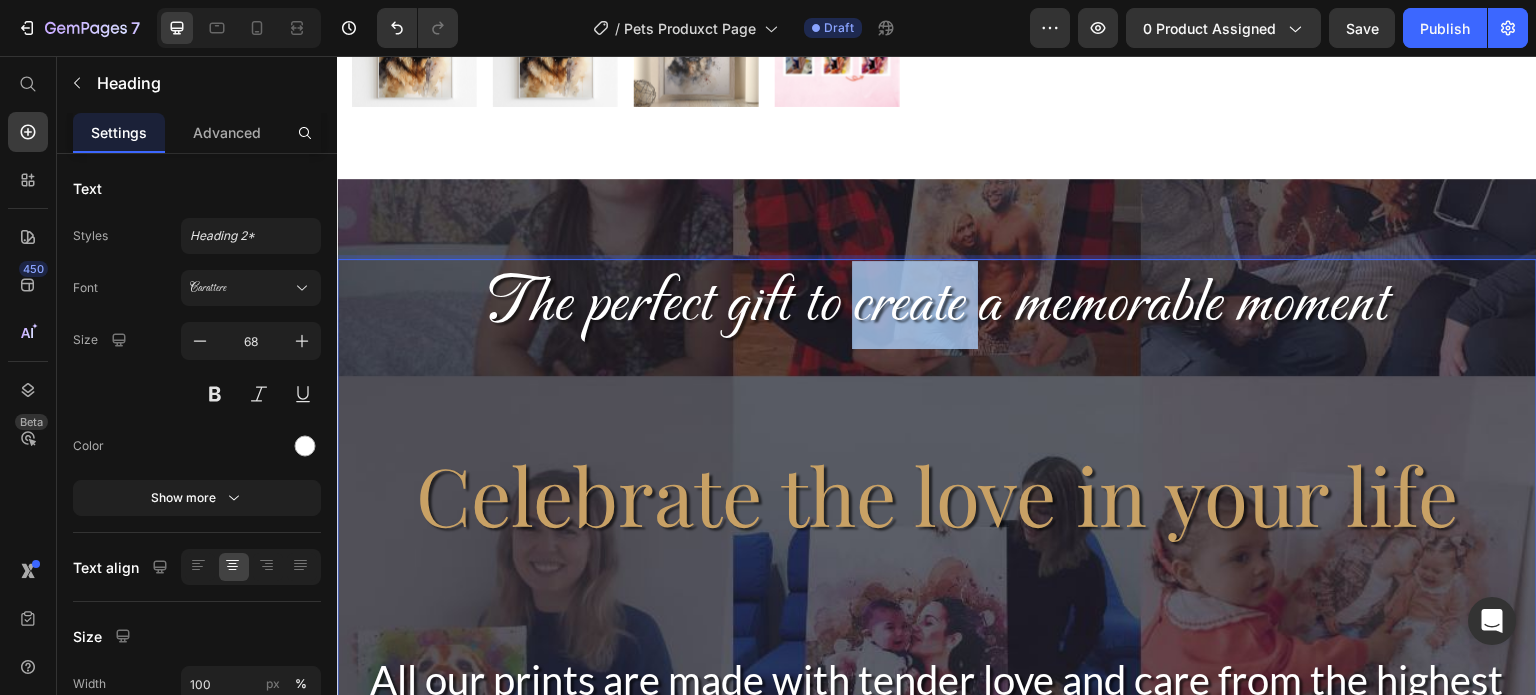 click on "The perfect gift to create a memorable moment" at bounding box center [937, 349] 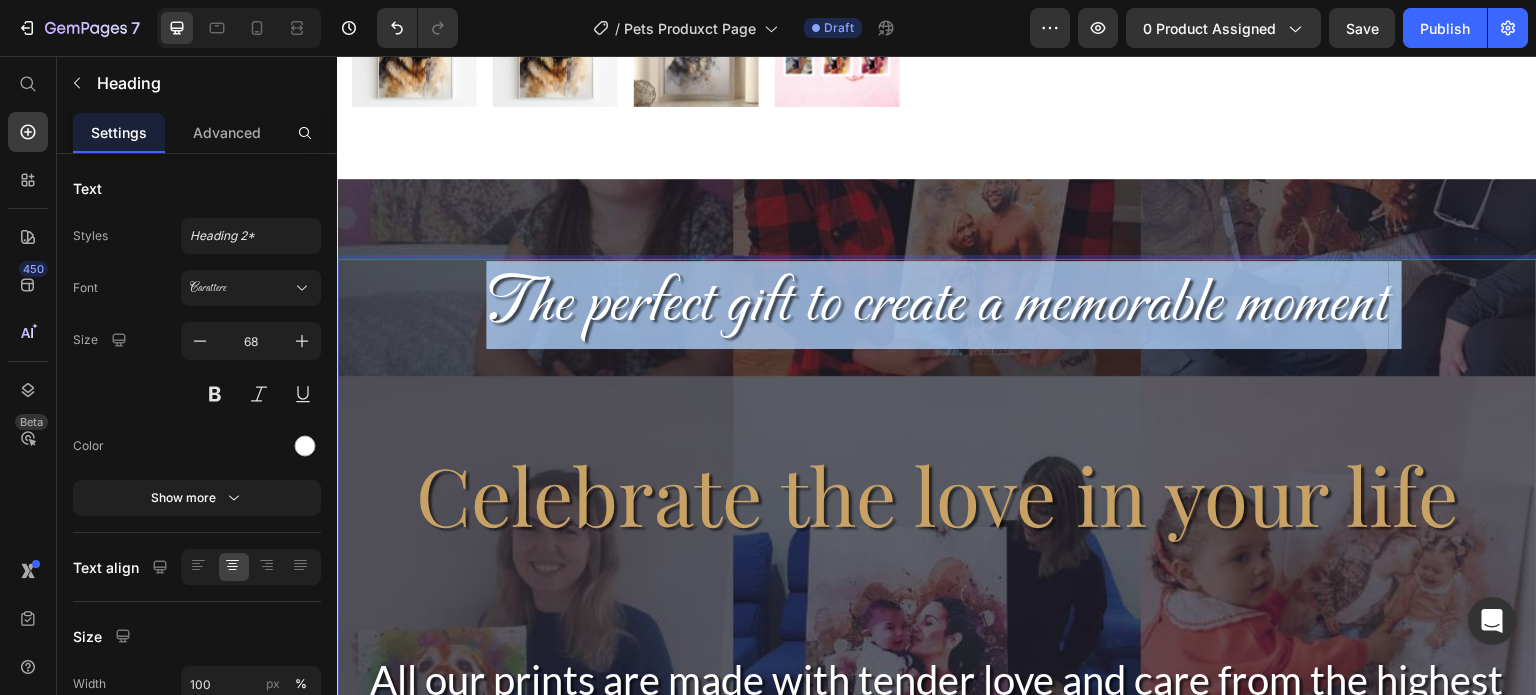 click on "The perfect gift to create a memorable moment" at bounding box center [937, 349] 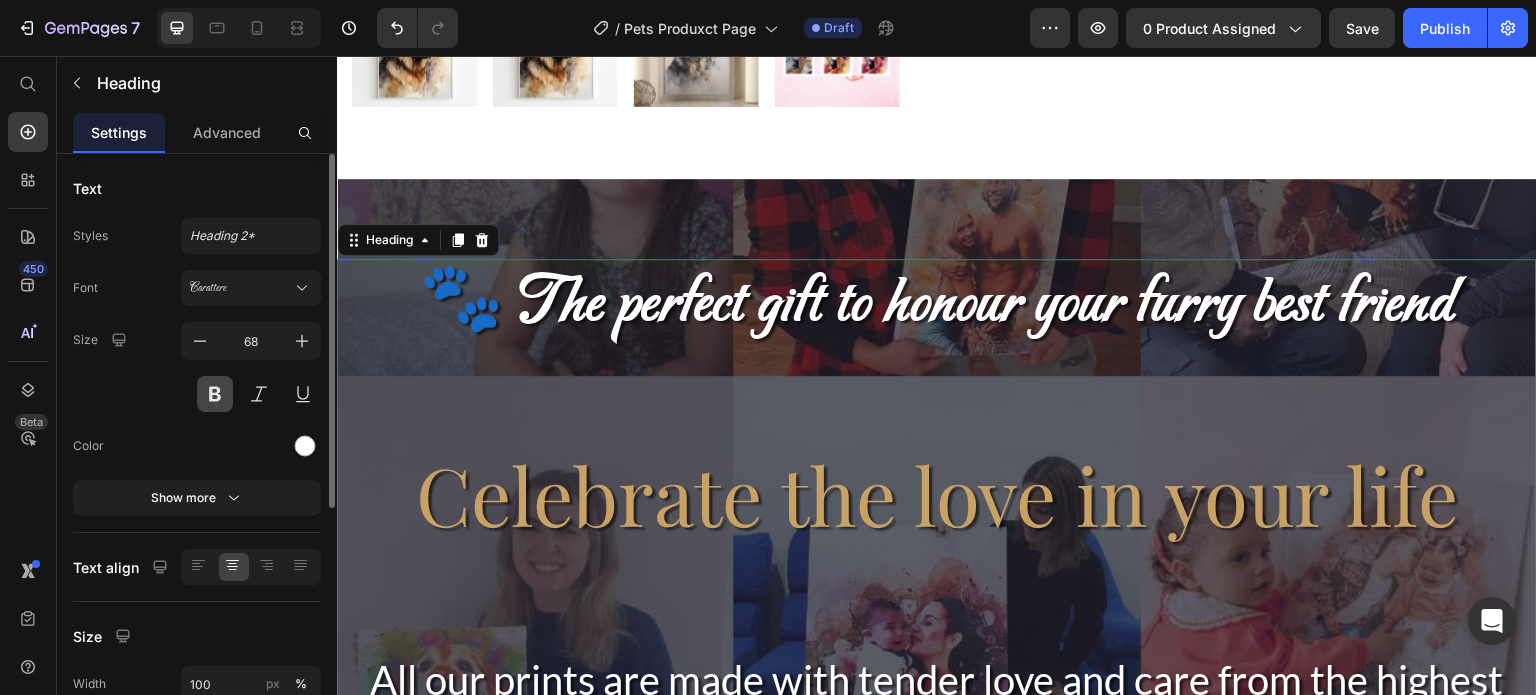 click at bounding box center (215, 394) 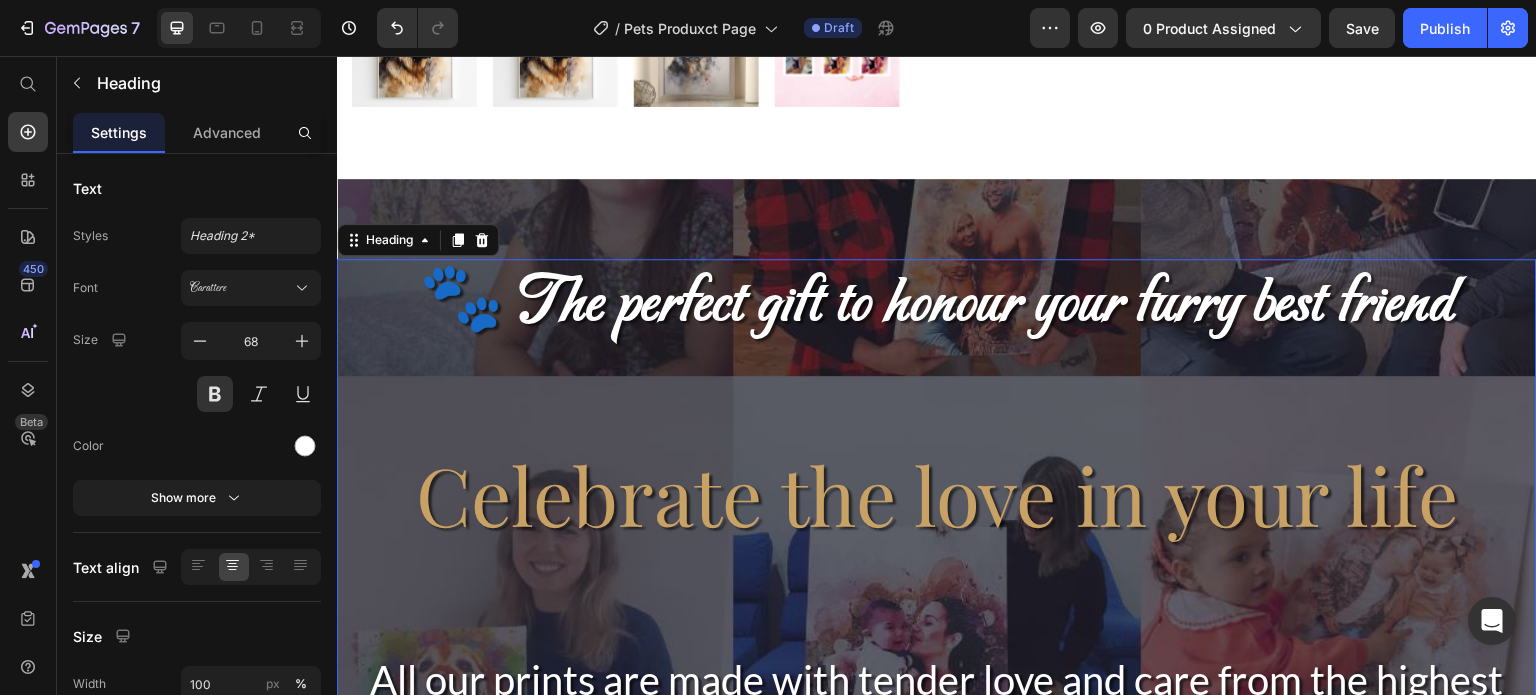click on "🐾 The perfect gift to honour your furry best friend" at bounding box center (937, 305) 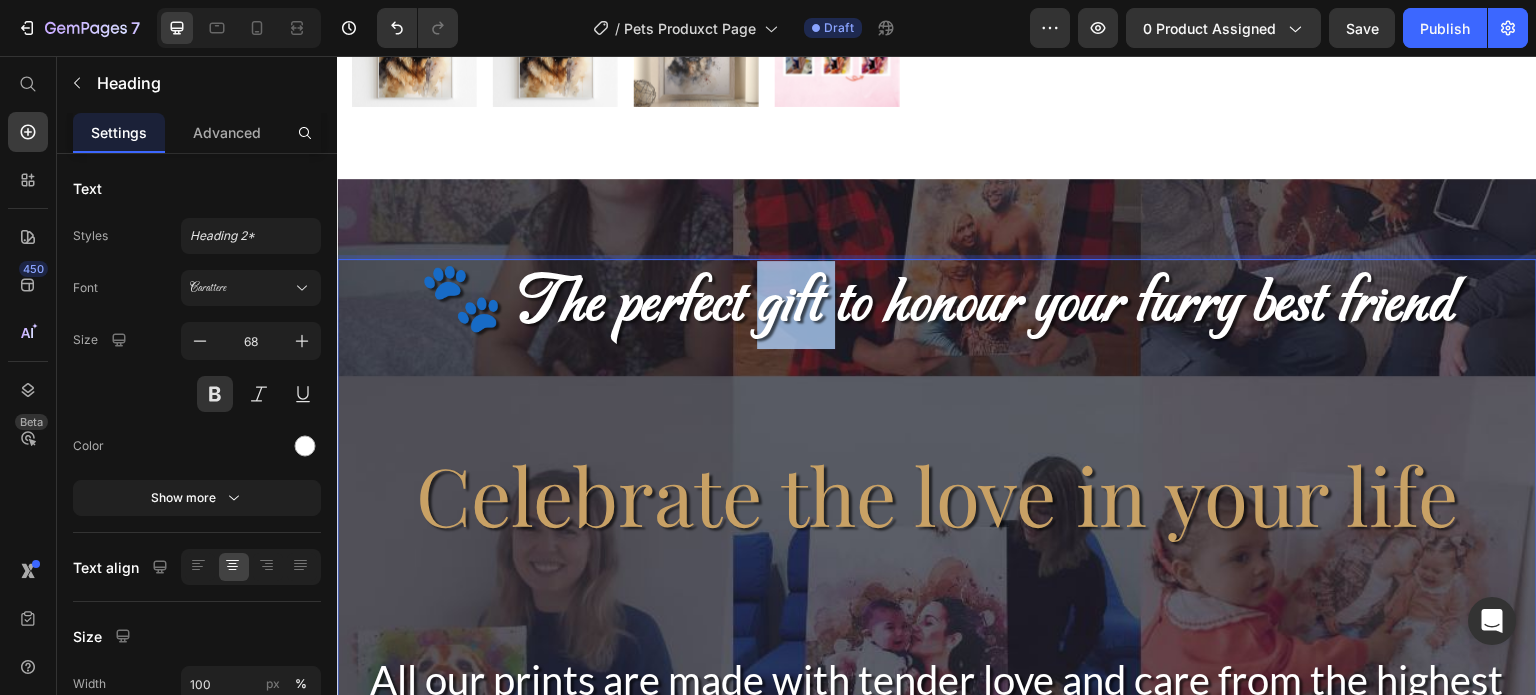 click on "🐾 The perfect gift to honour your furry best friend" at bounding box center [937, 305] 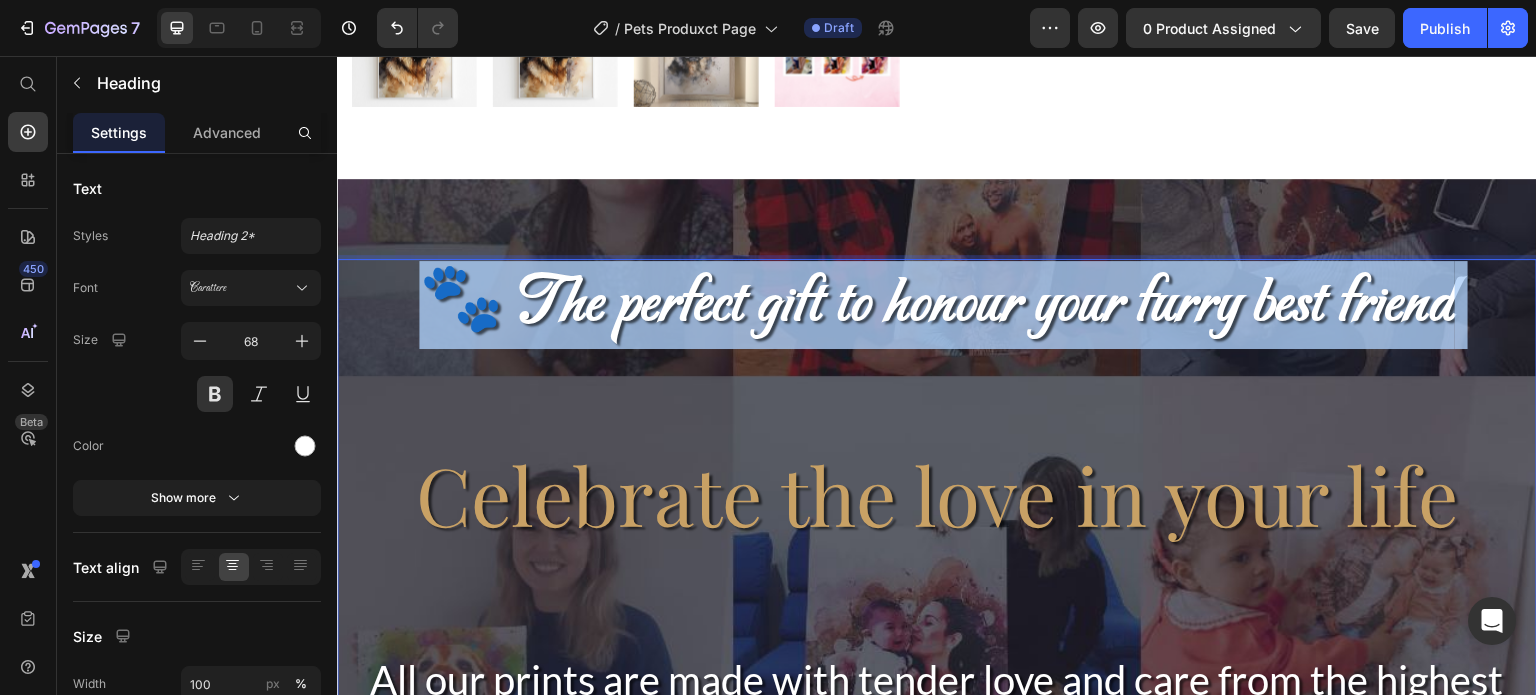 click on "🐾 The perfect gift to honour your furry best friend" at bounding box center [937, 305] 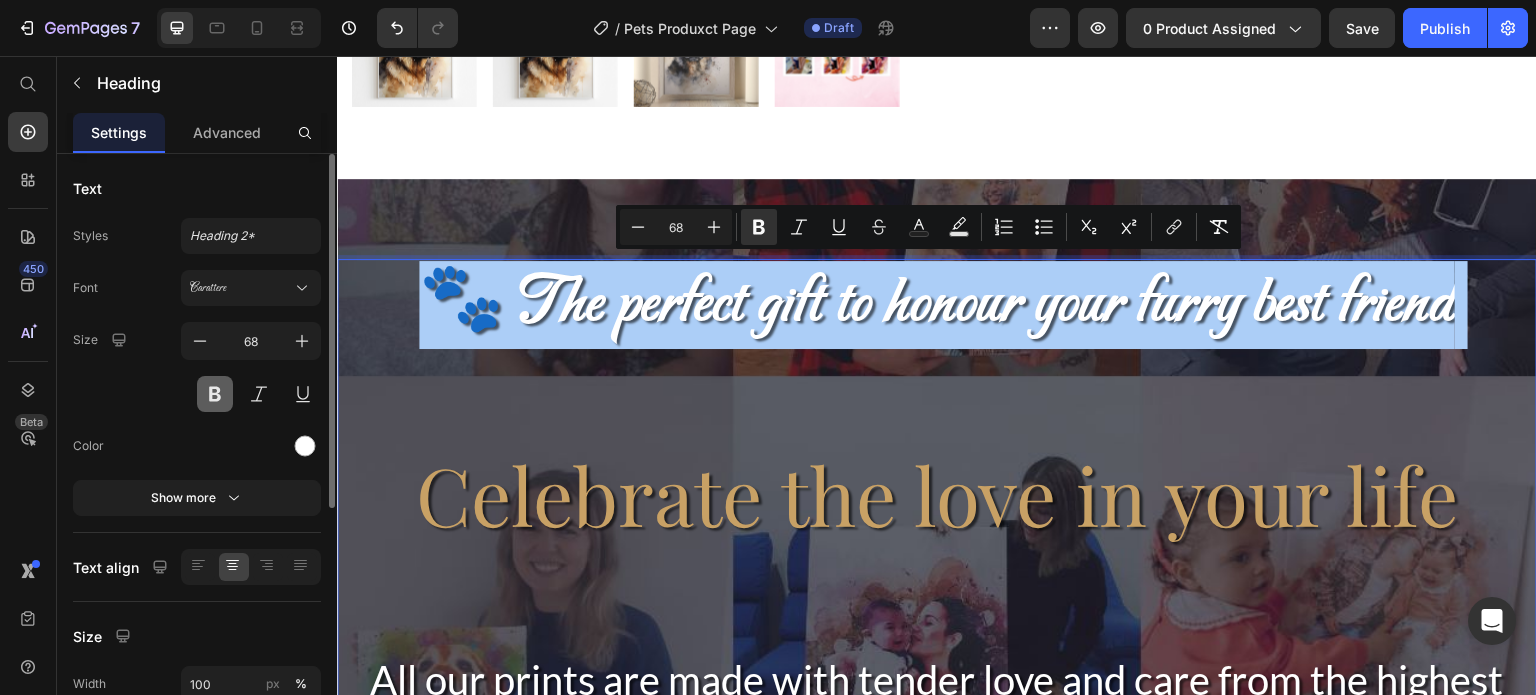 click at bounding box center (215, 394) 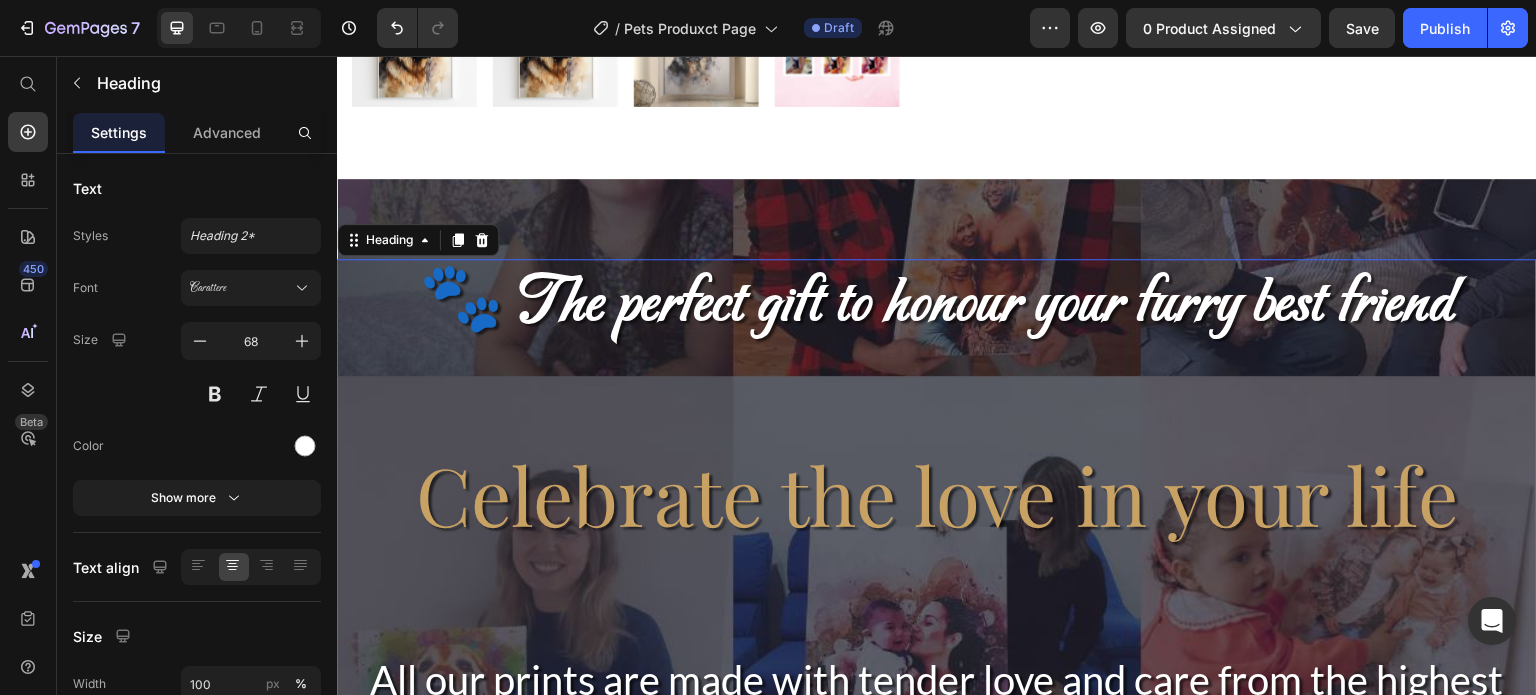 click on "🐾 The perfect gift to honour your furry best friend" at bounding box center (937, 305) 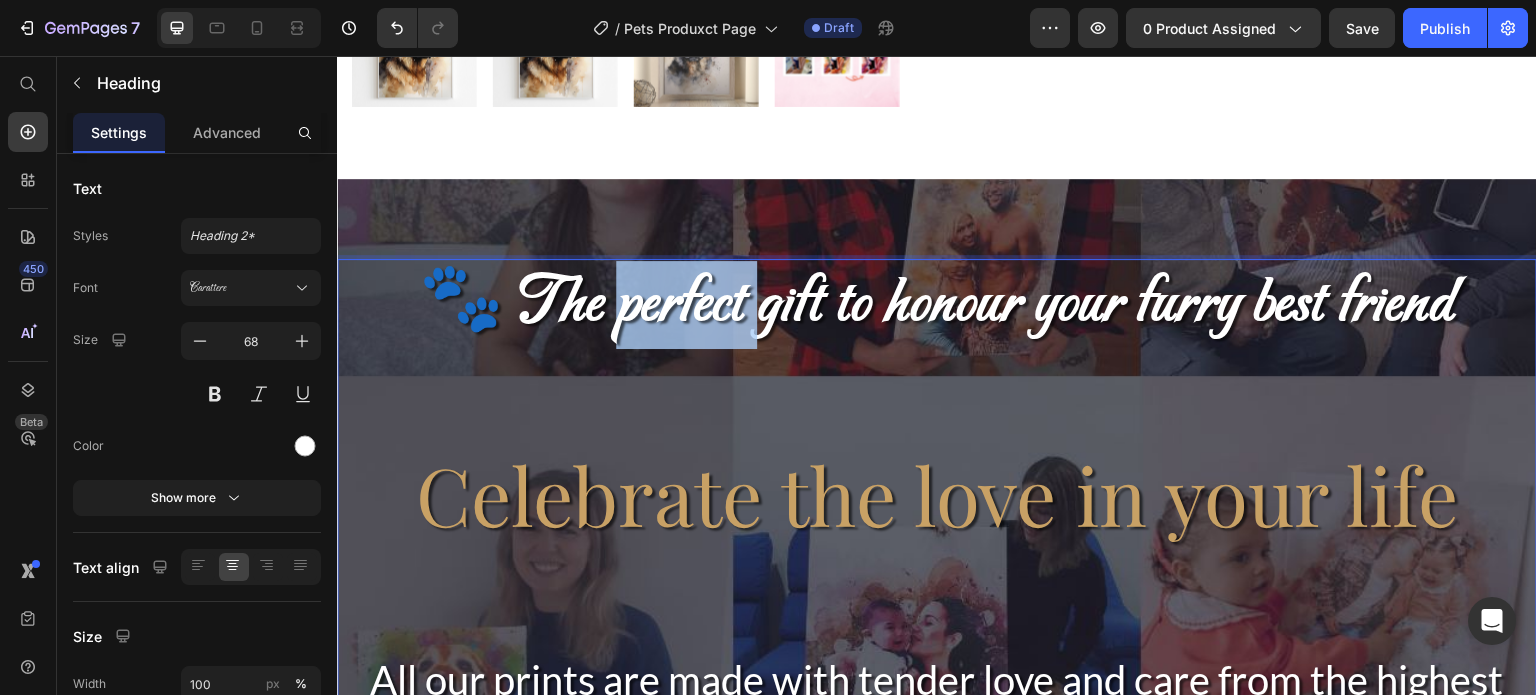 click on "🐾 The perfect gift to honour your furry best friend" at bounding box center (937, 305) 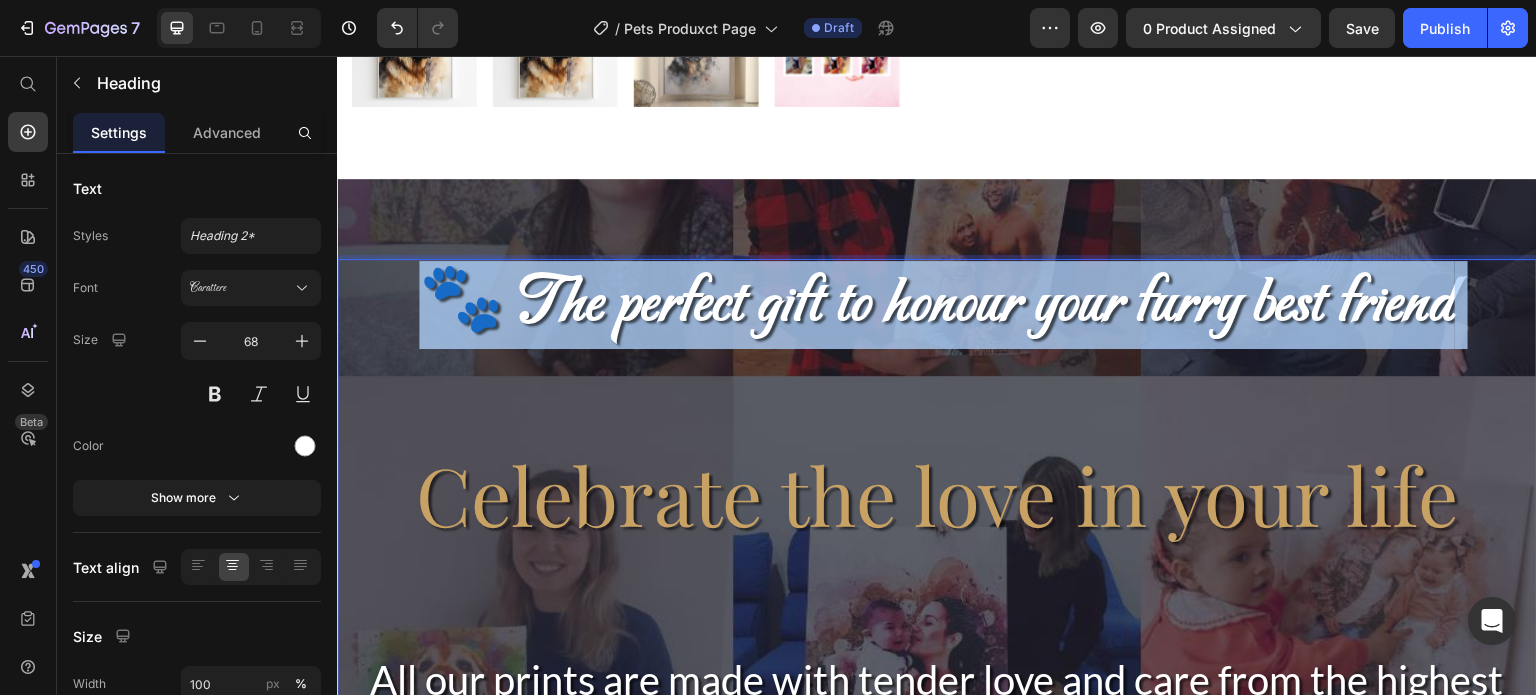 click on "🐾 The perfect gift to honour your furry best friend" at bounding box center (937, 305) 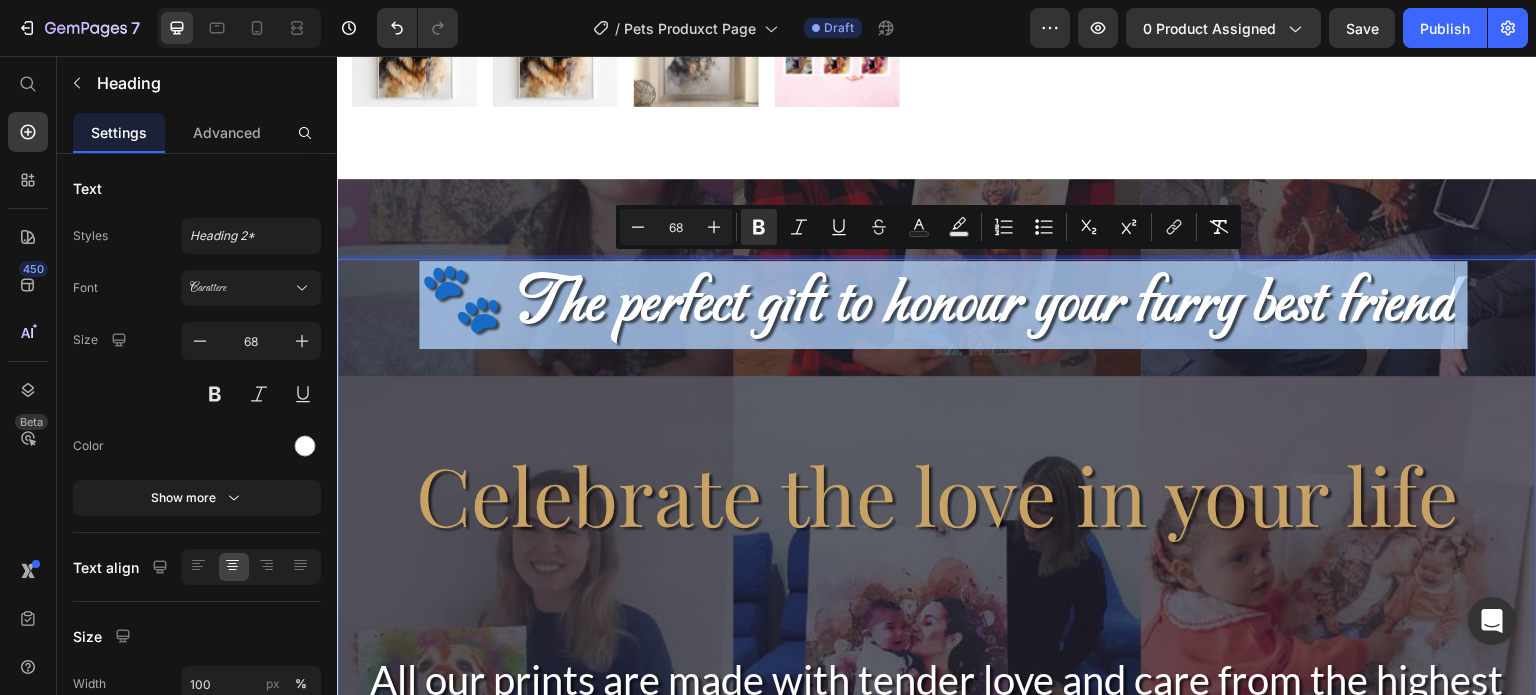 click on "🐾 The perfect gift to honour your furry best friend" at bounding box center [937, 349] 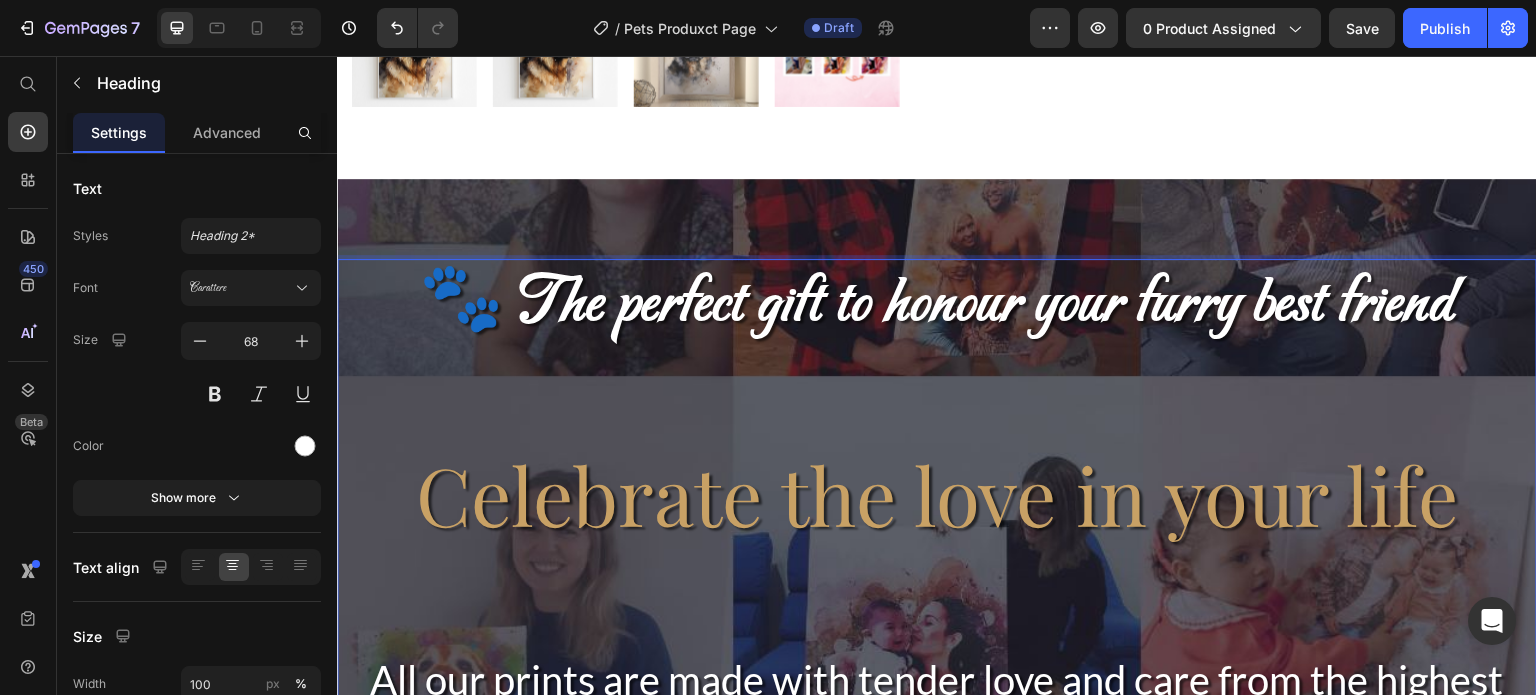 click on "🐾 The perfect gift to honour your furry best friend" at bounding box center (937, 305) 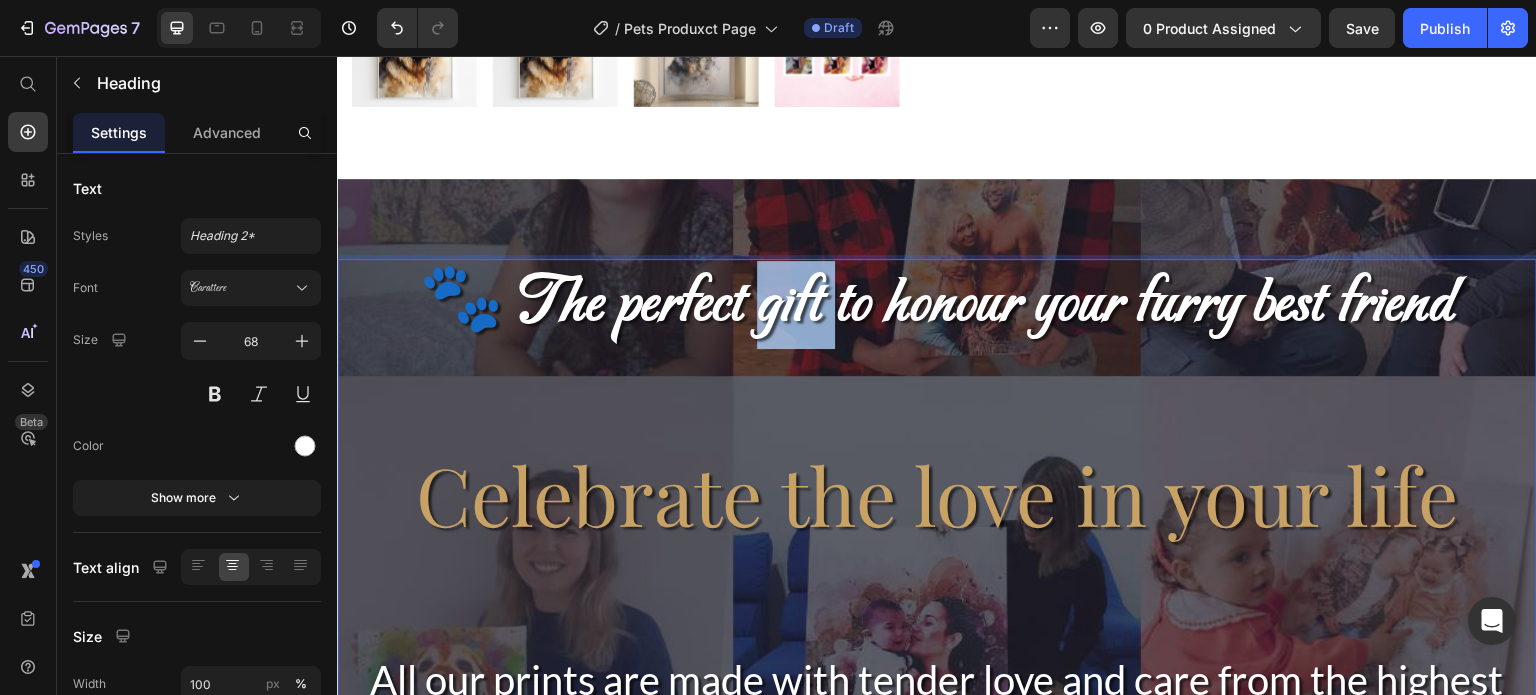 click on "🐾 The perfect gift to honour your furry best friend" at bounding box center (937, 305) 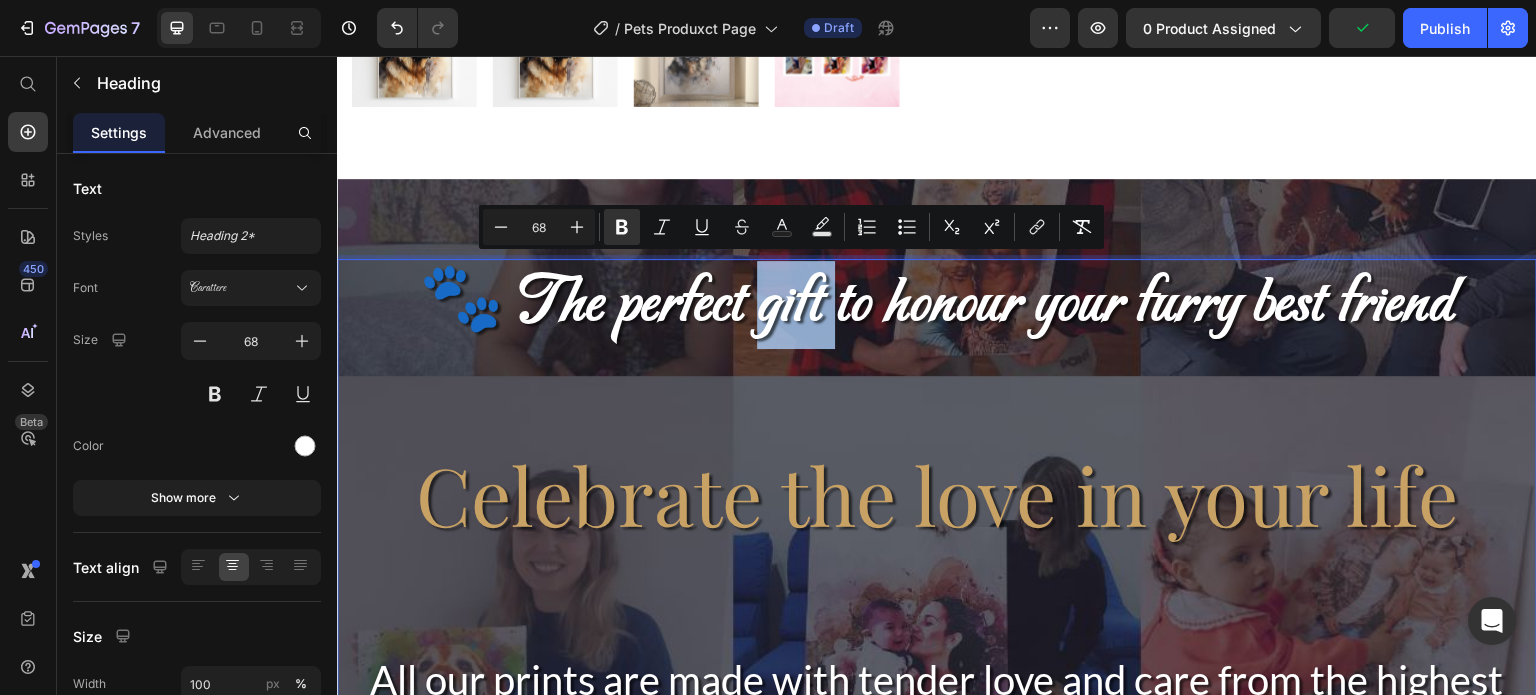click on "🐾 The perfect gift to honour your furry best friend" at bounding box center (937, 349) 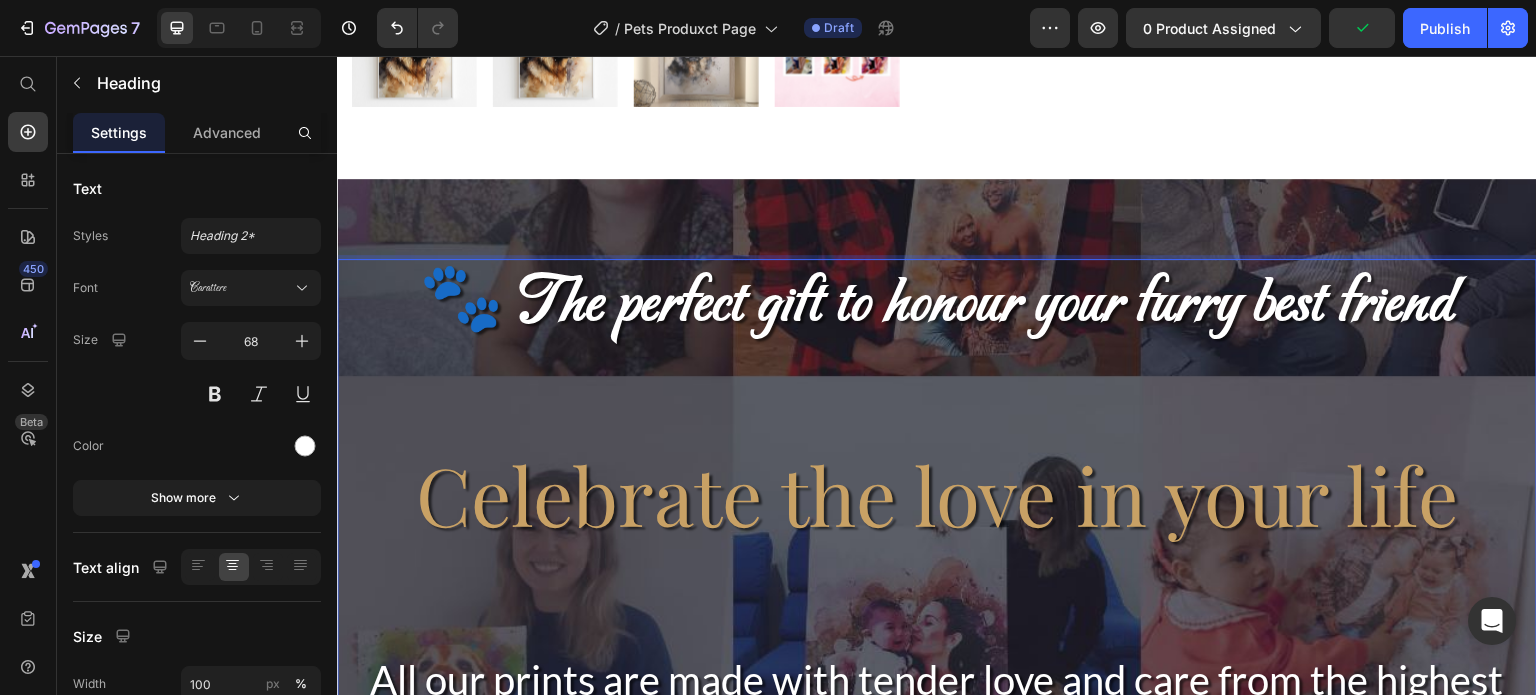 click on "🐾 The perfect gift to honour your furry best friend   Heading   0 Celebrate the love in your life   Heading All our prints are made with tender love and care from the highest quality photo paper with the truest colours   Heading Section 2" at bounding box center [937, 535] 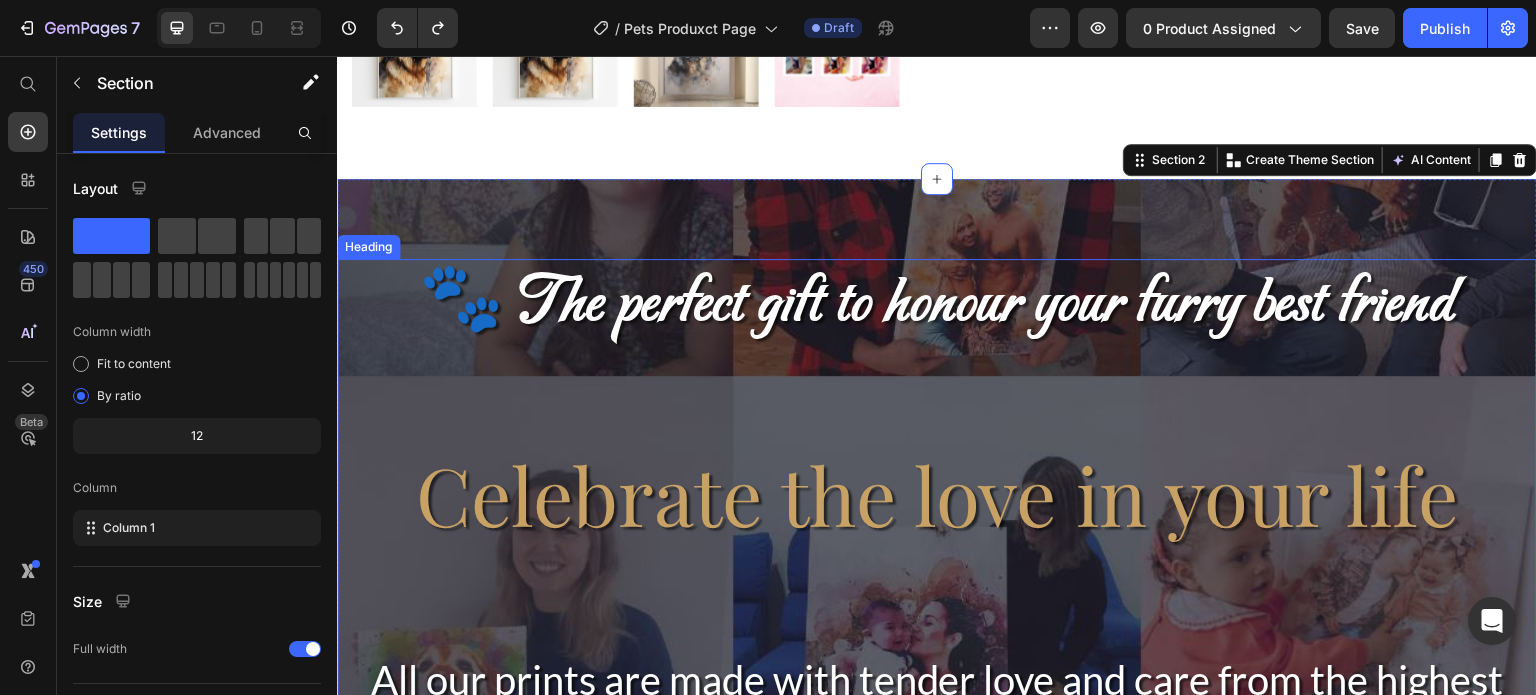 click on "🐾 The perfect gift to honour your furry best friend" at bounding box center (937, 305) 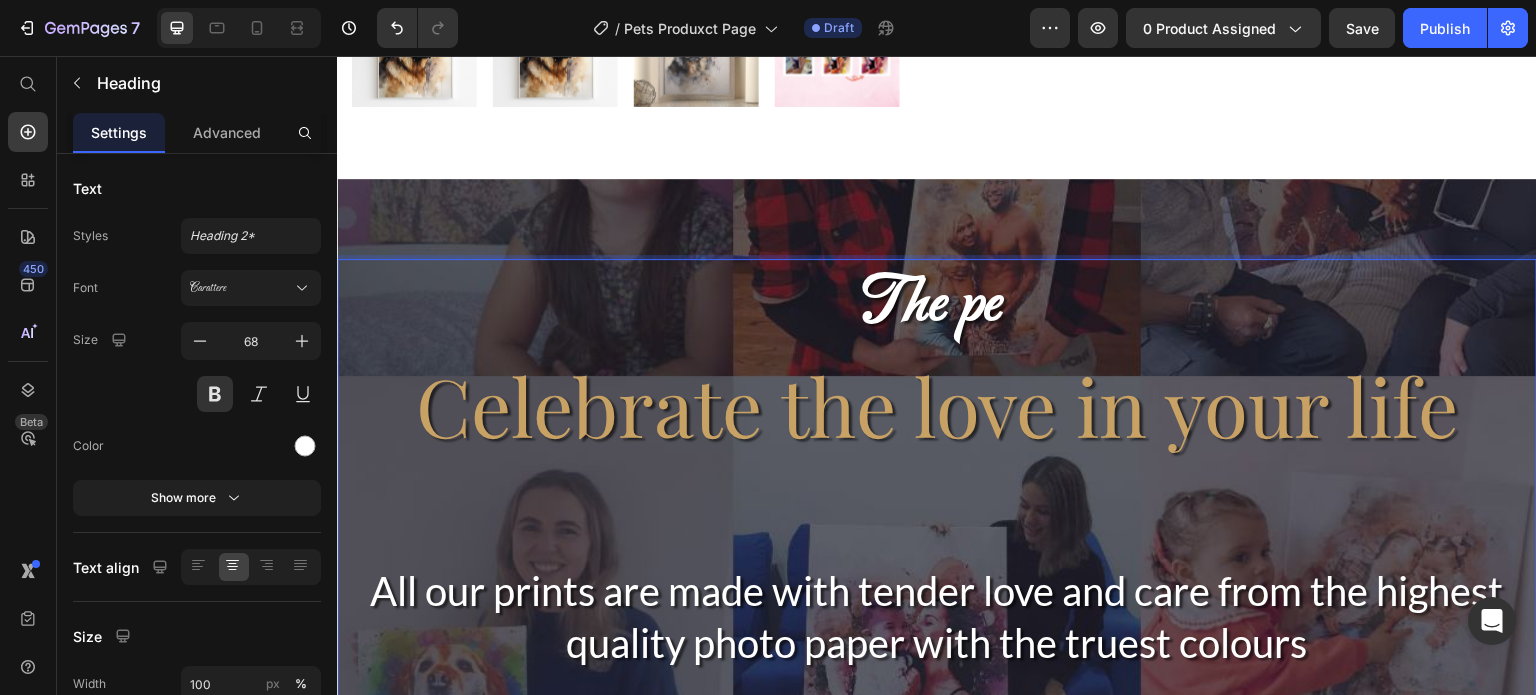 click on "The pe   Heading   0 Celebrate the love in your life   Heading All our prints are made with tender love and care from the highest quality photo paper with the truest colours   Heading Section 2" at bounding box center [937, 491] 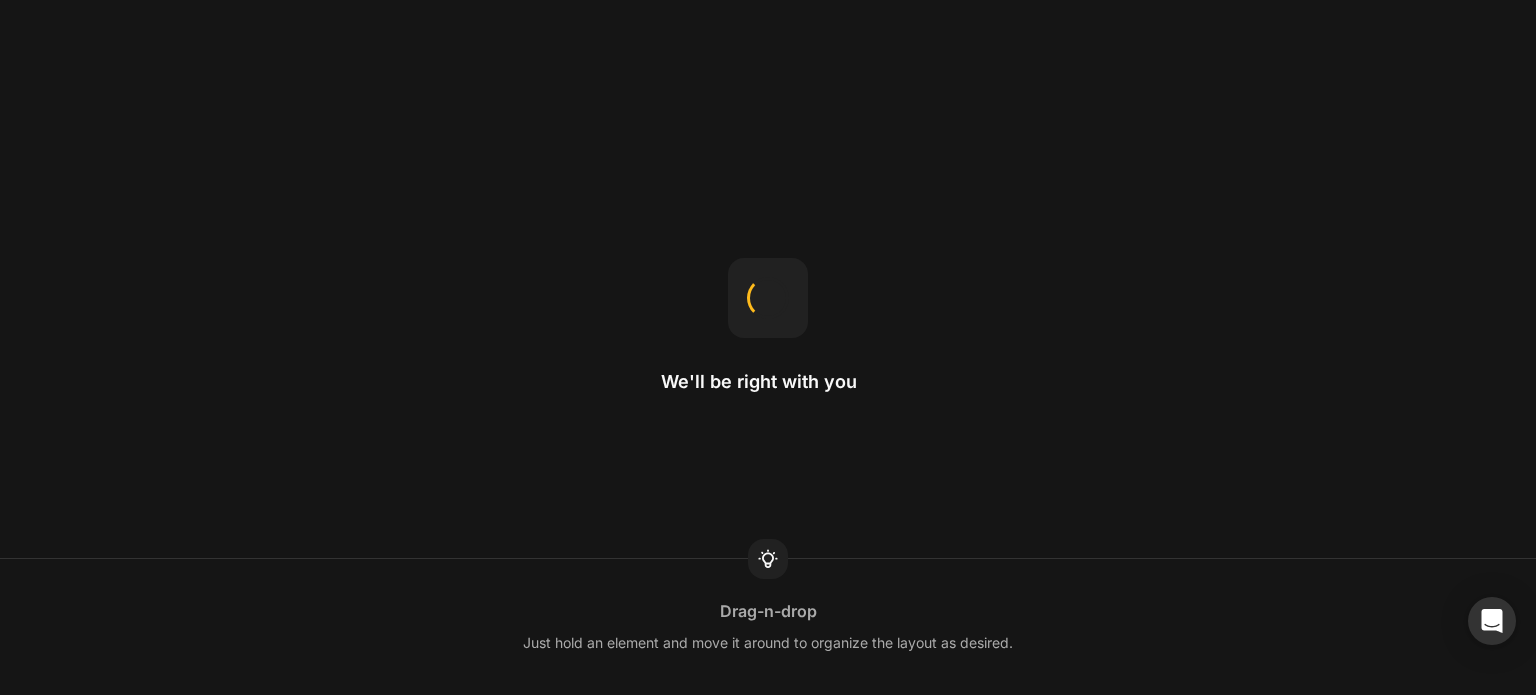 scroll, scrollTop: 0, scrollLeft: 0, axis: both 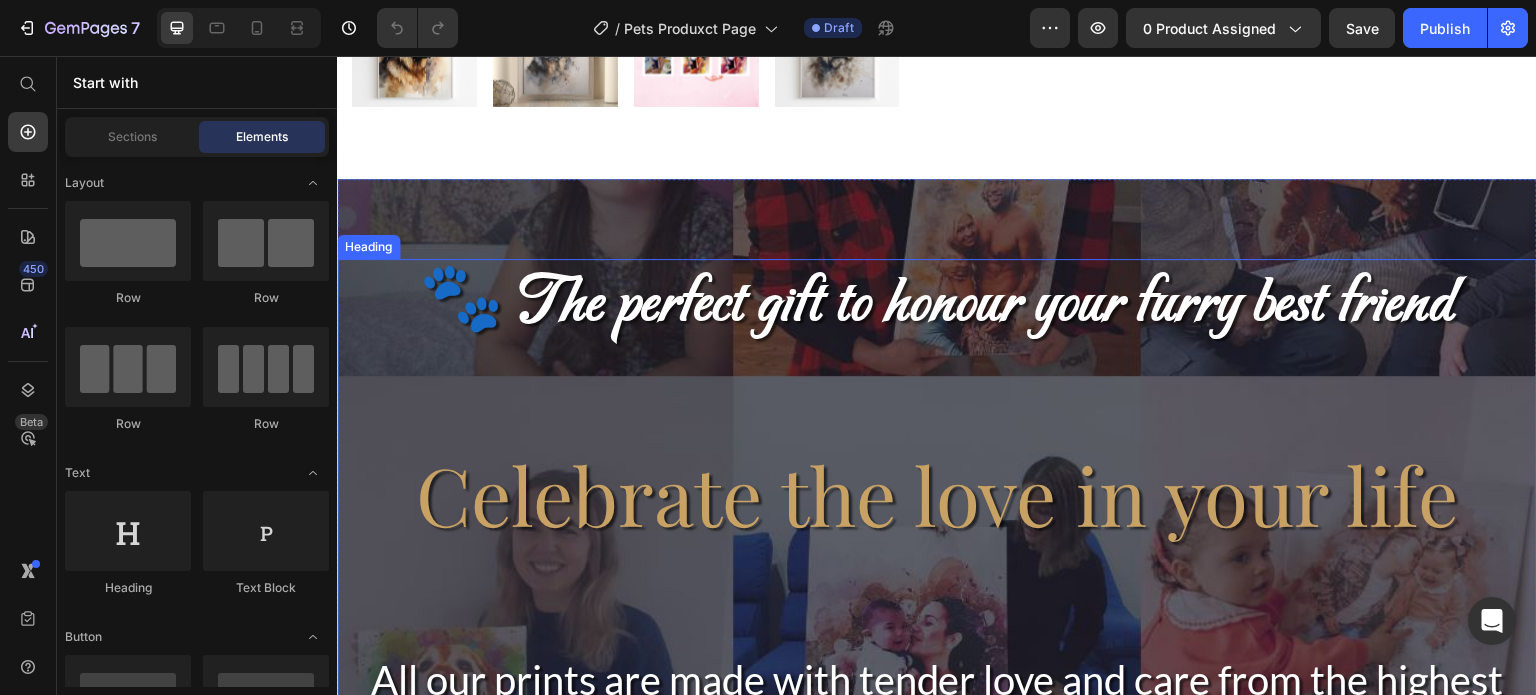click on "🐾 The perfect gift to honour your furry best friend" at bounding box center (937, 305) 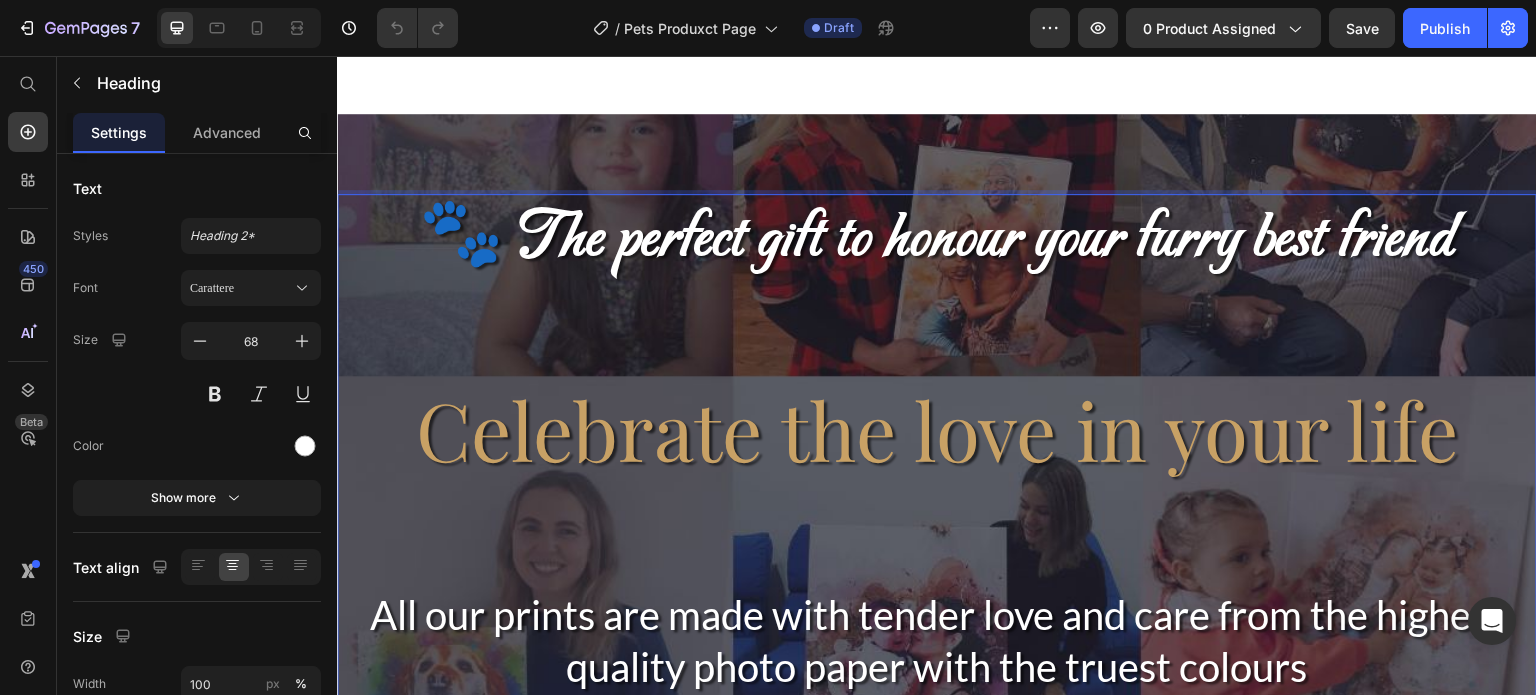 scroll, scrollTop: 800, scrollLeft: 0, axis: vertical 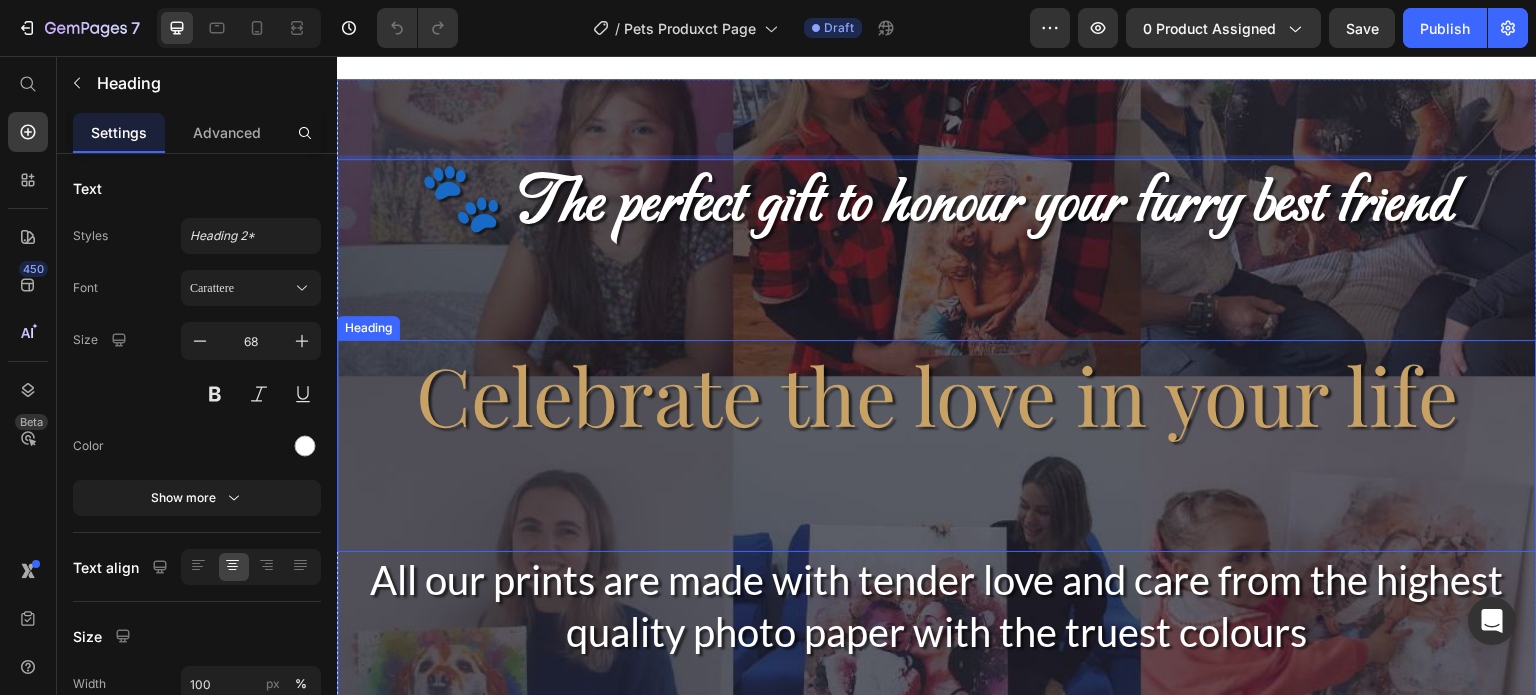 click on "Celebrate the love in your life" at bounding box center [937, 446] 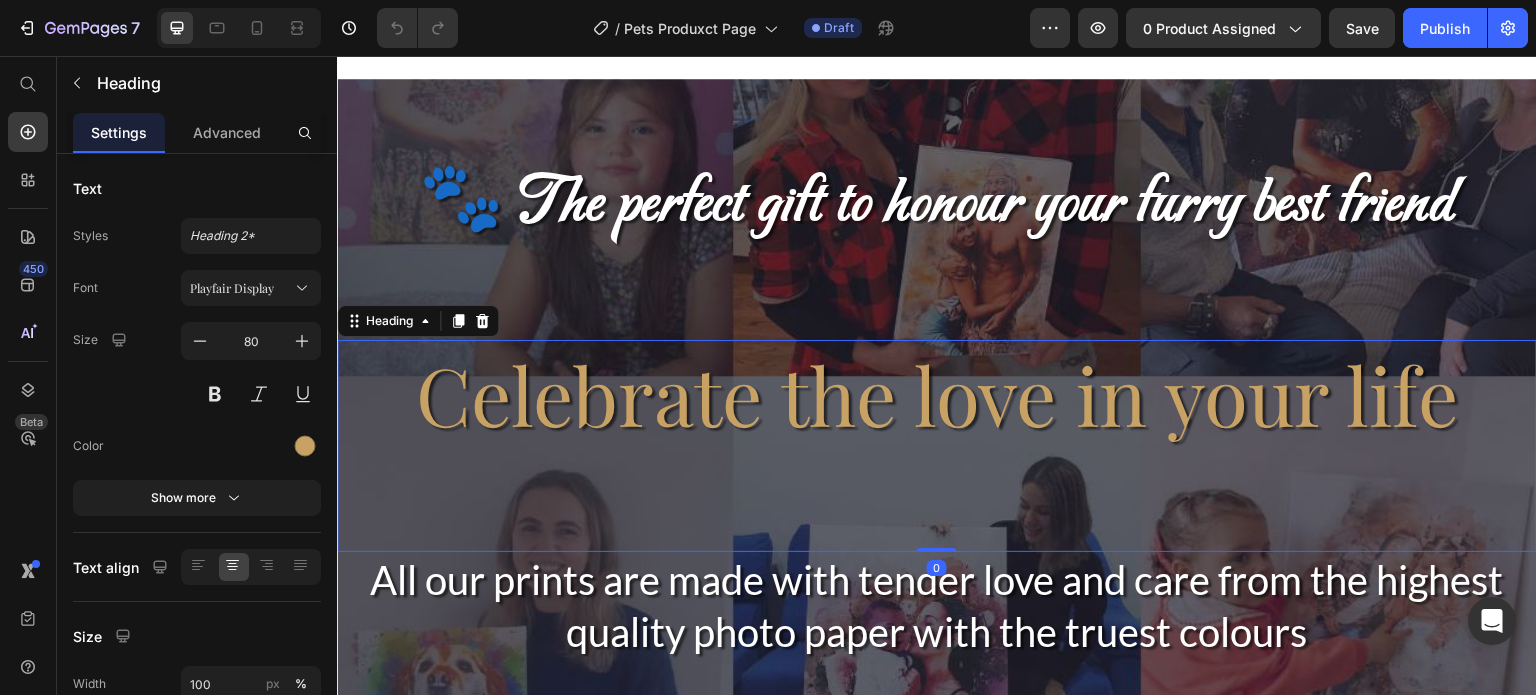 click on "Celebrate the love in your life" at bounding box center (937, 446) 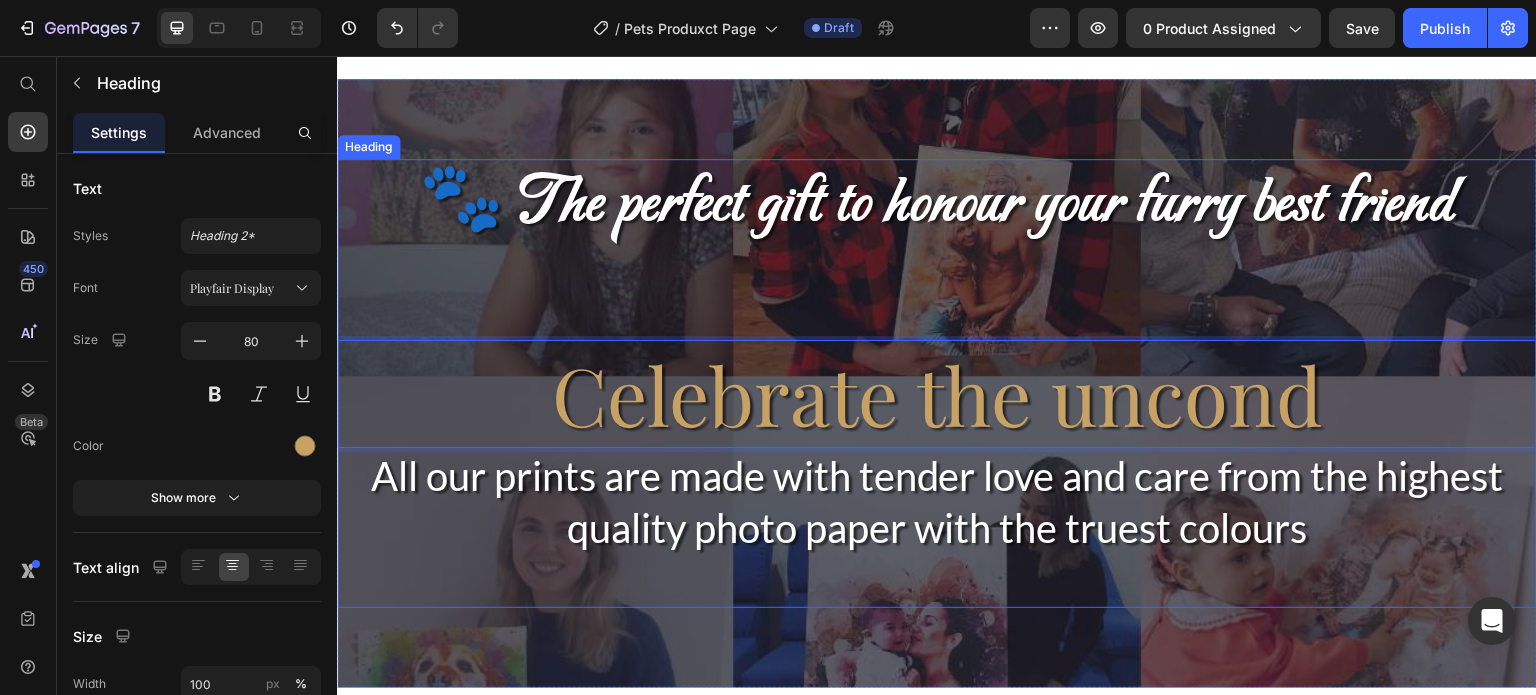 click on "🐾 The perfect gift to honour your furry best friend" at bounding box center [937, 205] 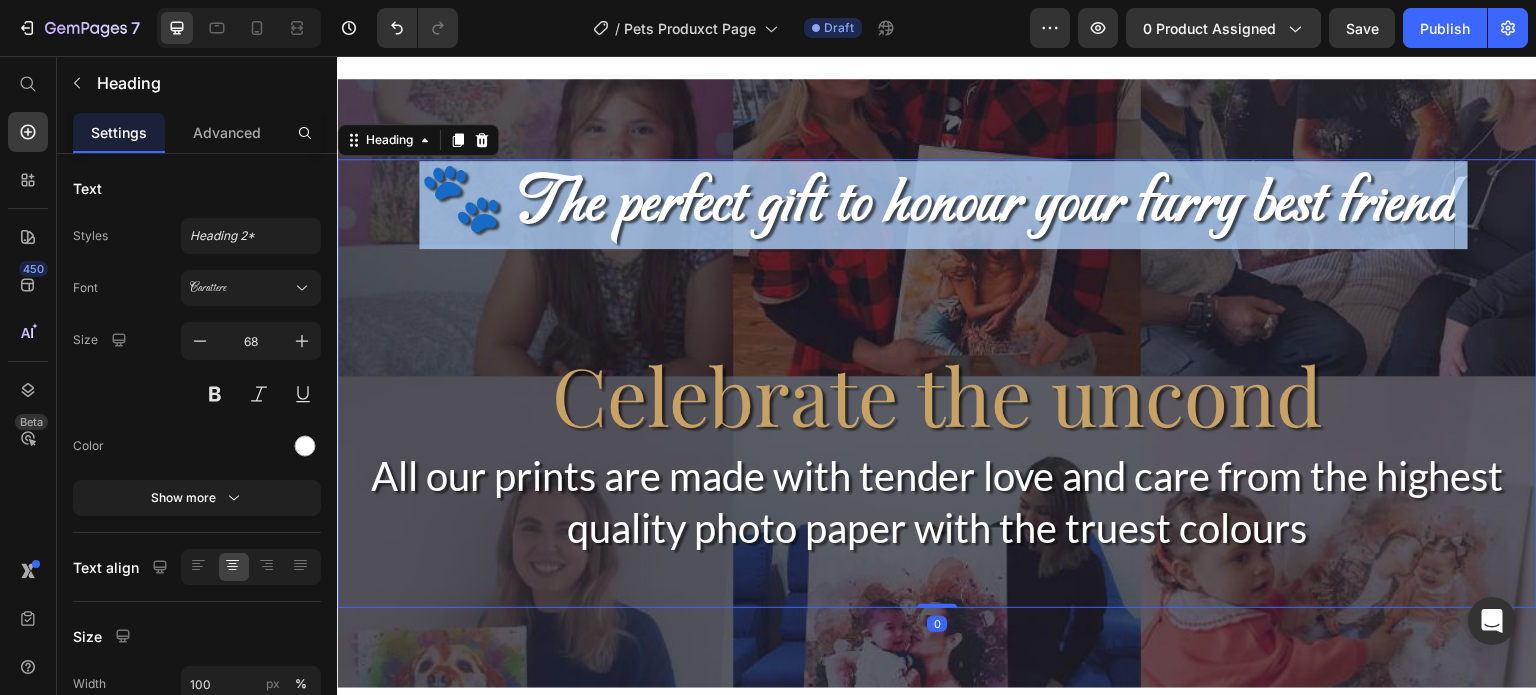 click on "🐾 The perfect gift to honour your furry best friend" at bounding box center (937, 205) 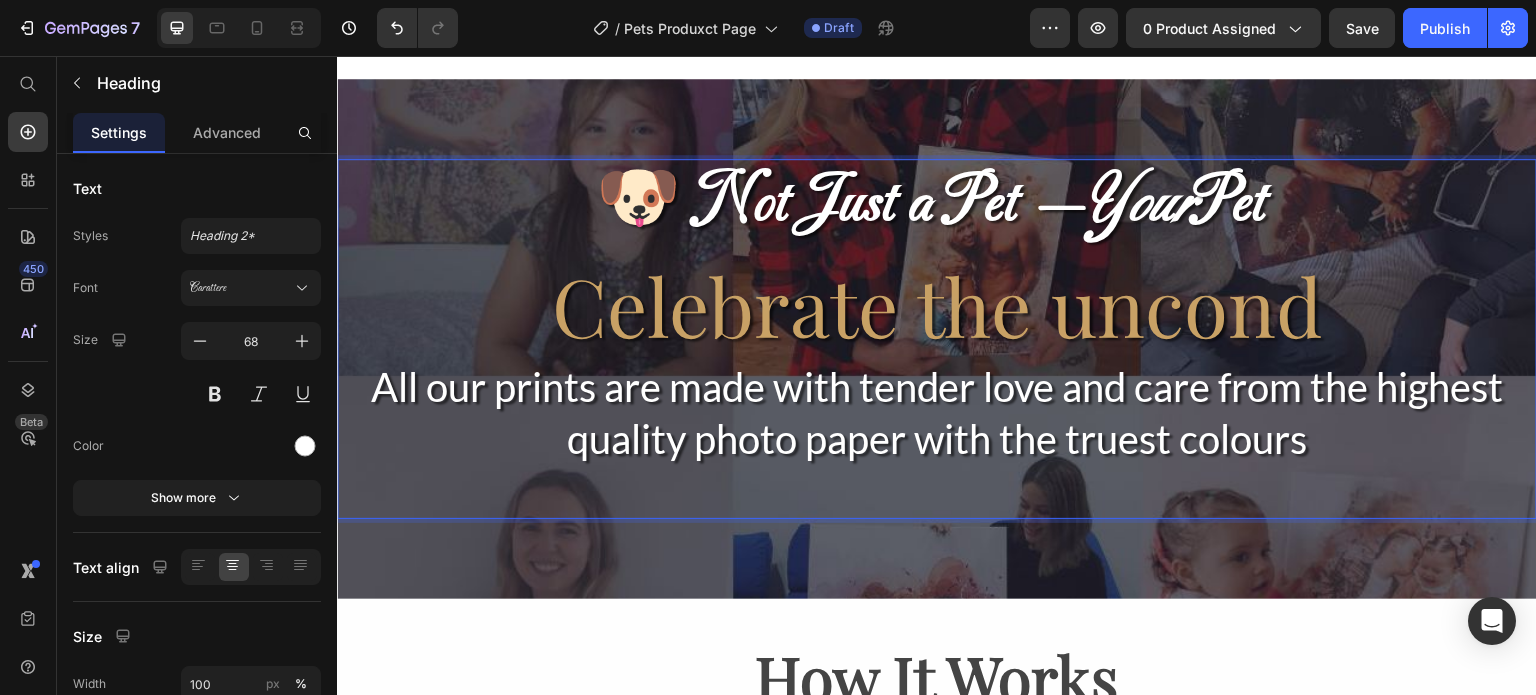 click on "🐶 Not Just a Pet —  Your  Pet" at bounding box center (937, 205) 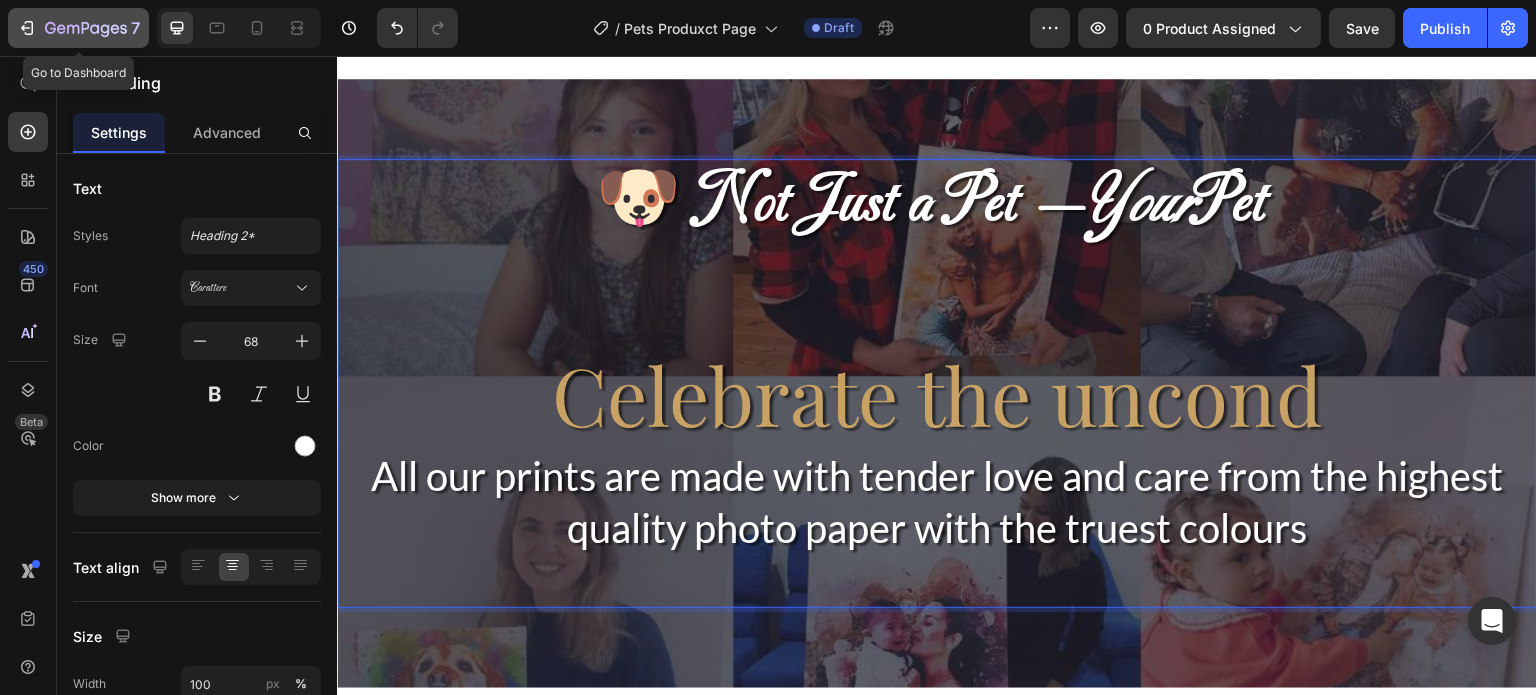 click 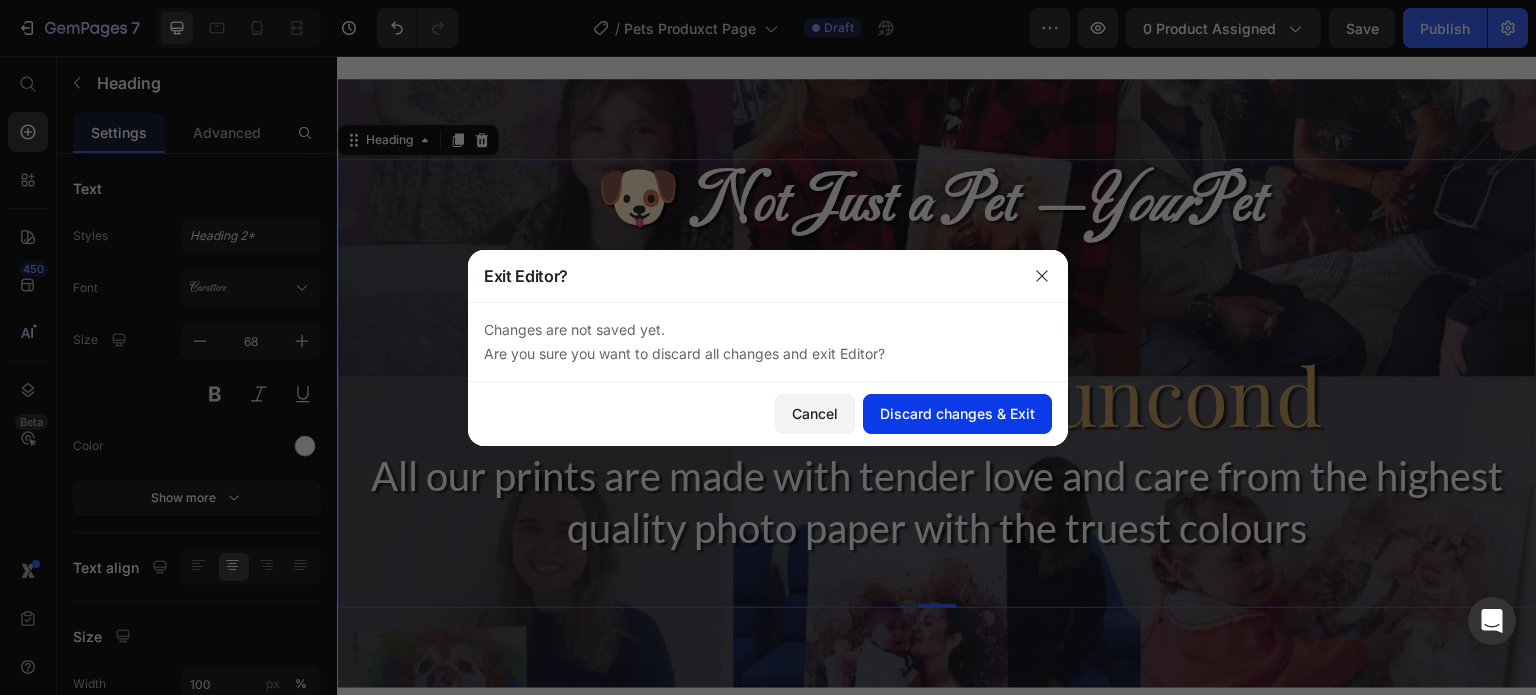 click on "Discard changes & Exit" at bounding box center [957, 413] 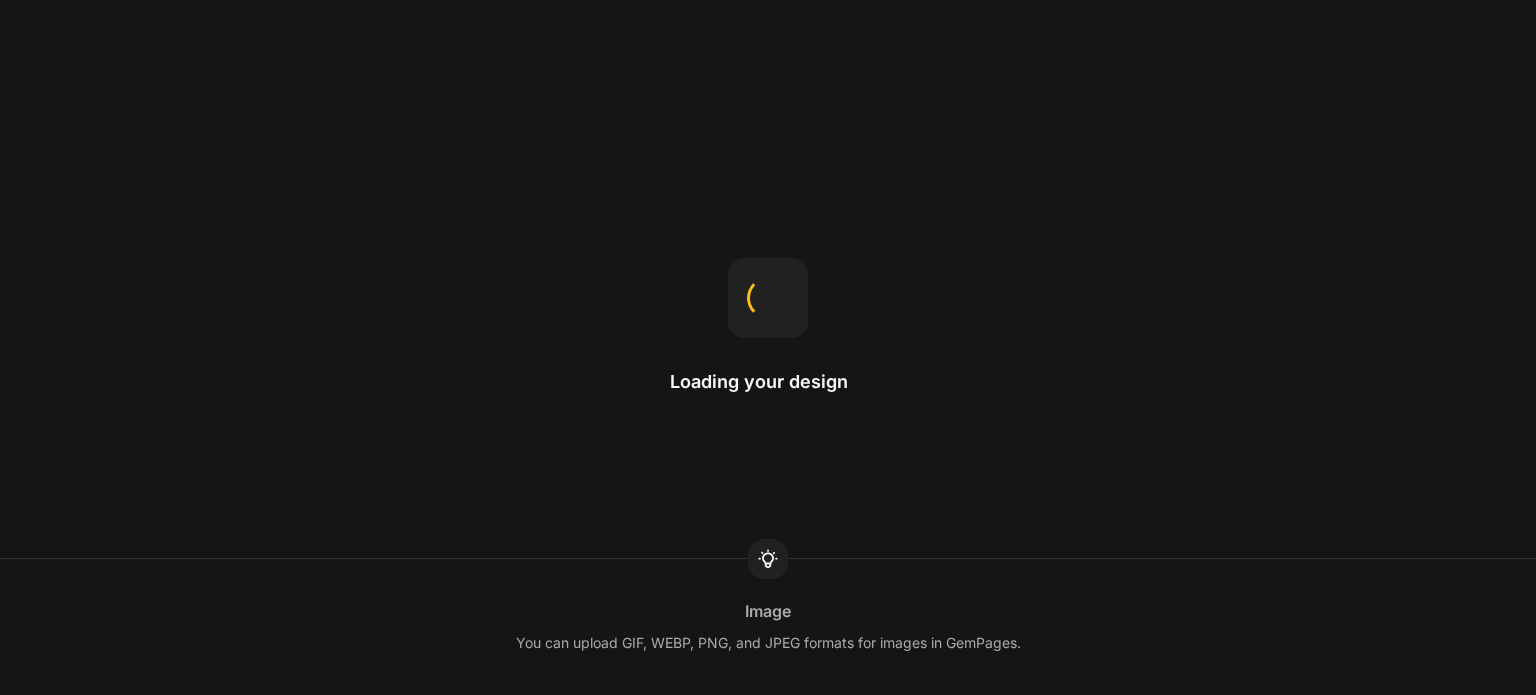scroll, scrollTop: 0, scrollLeft: 0, axis: both 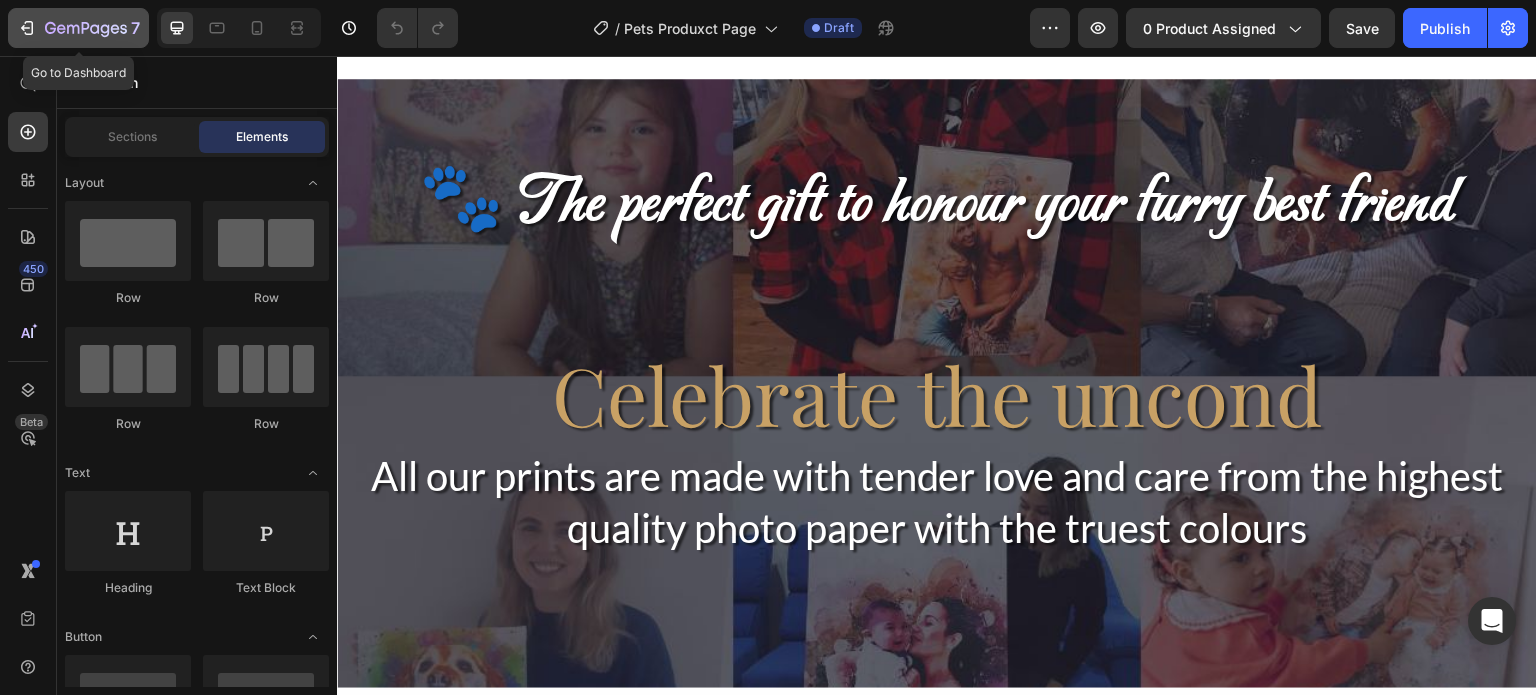 click 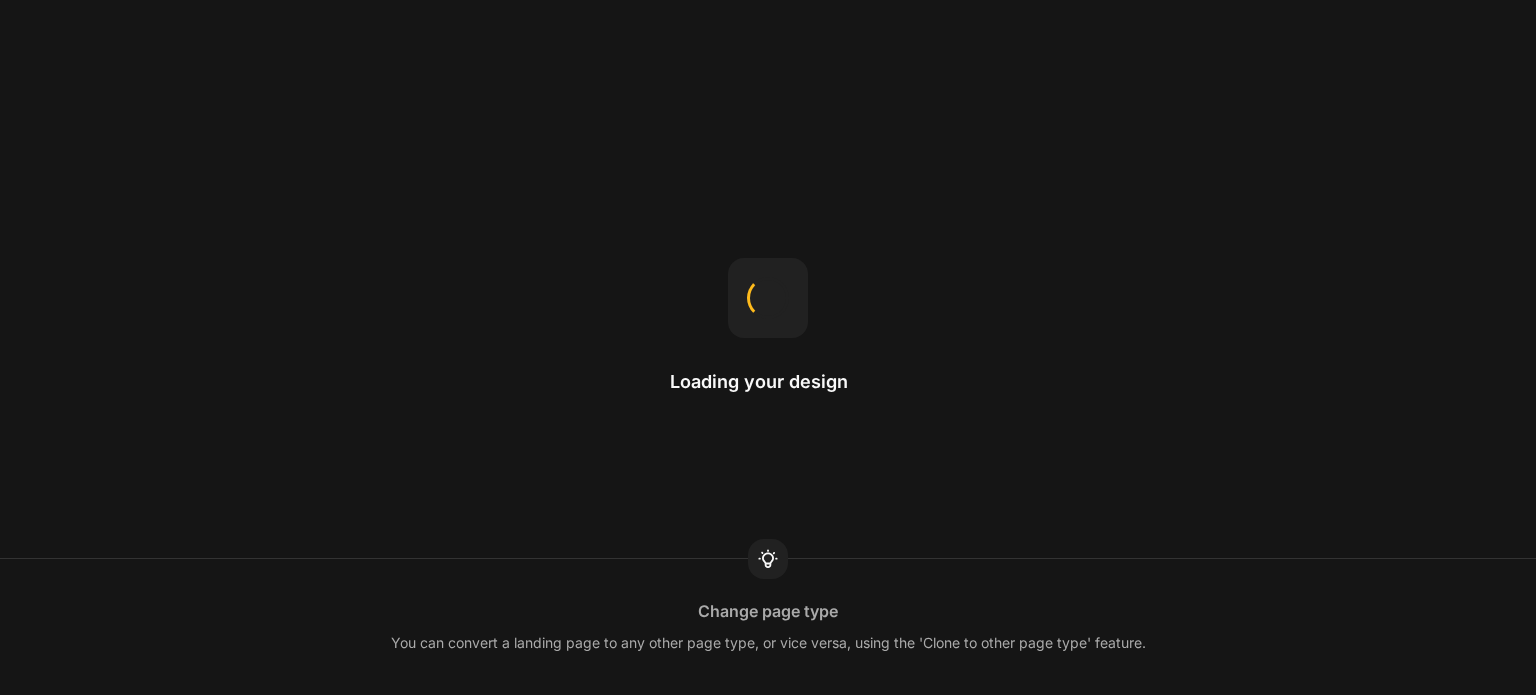 scroll, scrollTop: 0, scrollLeft: 0, axis: both 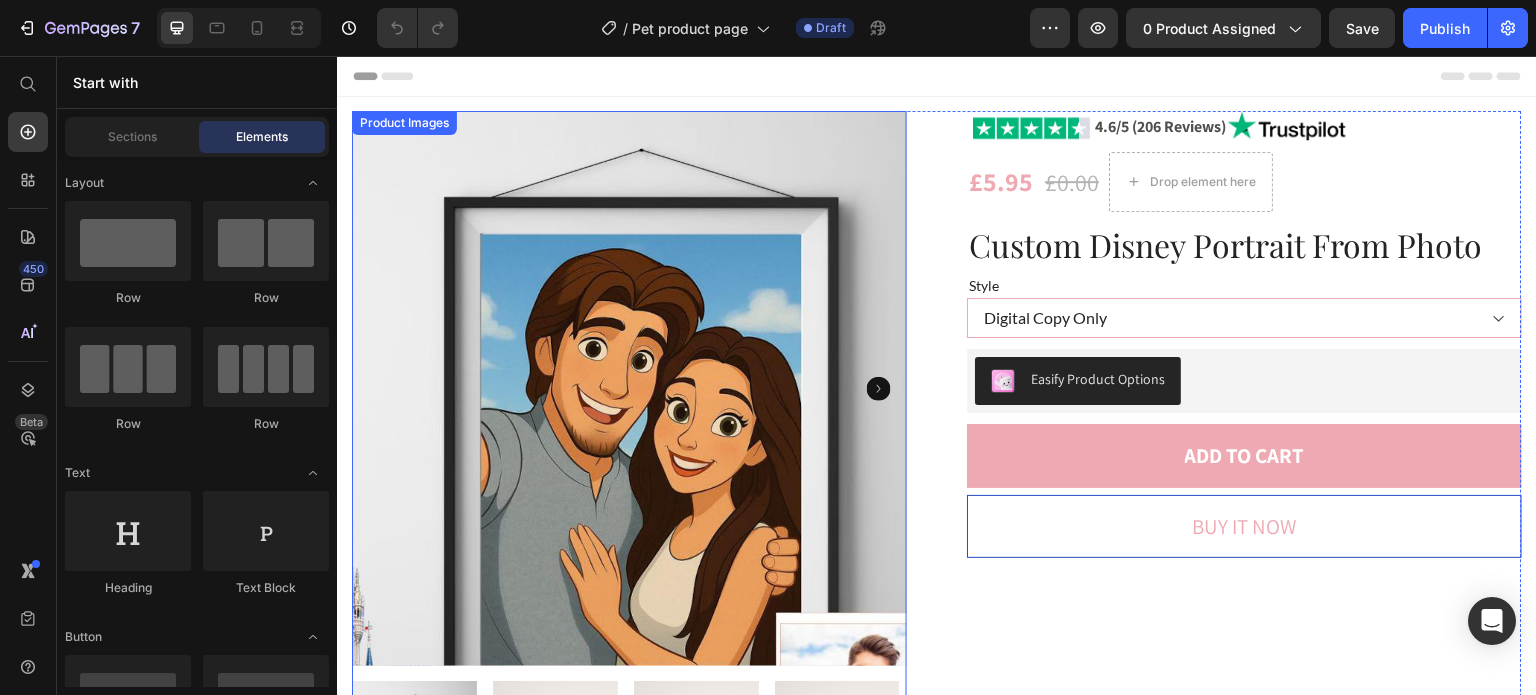 click at bounding box center (629, 388) 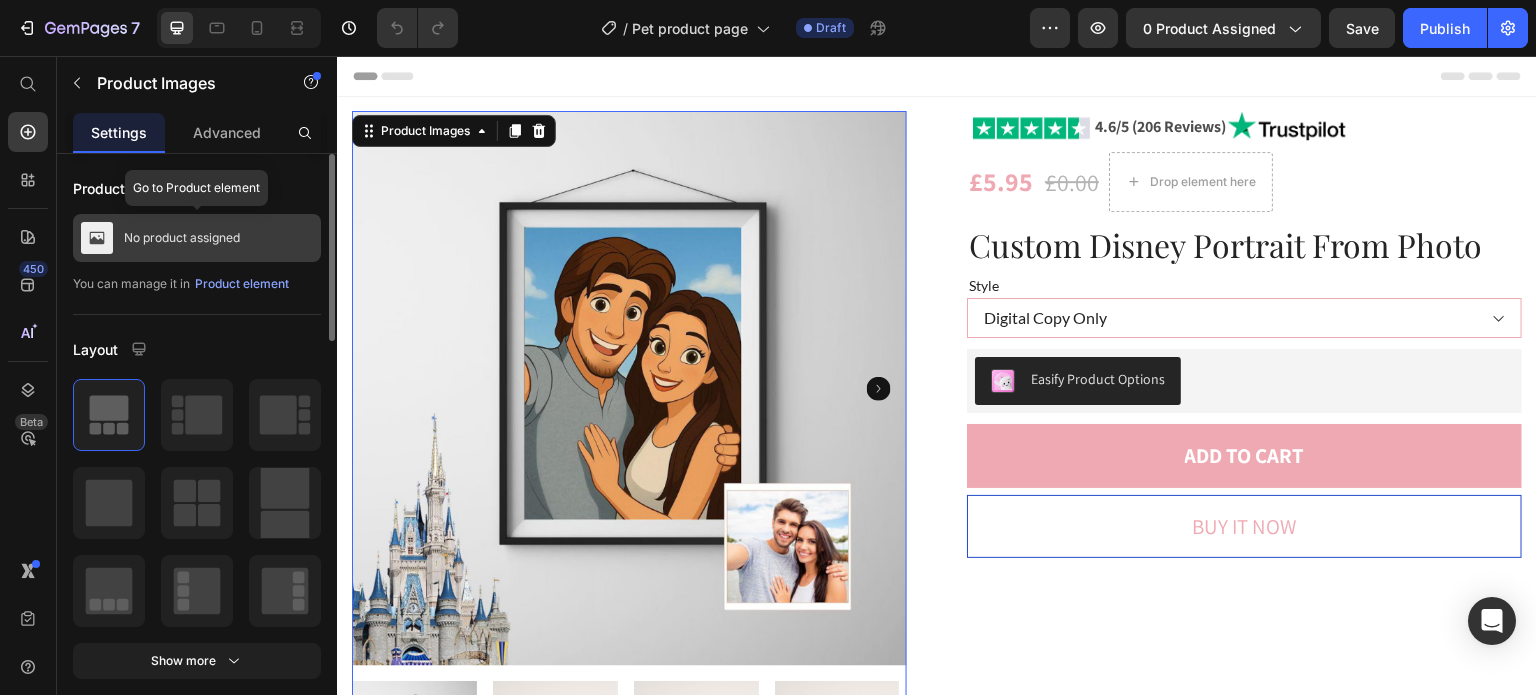 click on "No product assigned" at bounding box center [182, 238] 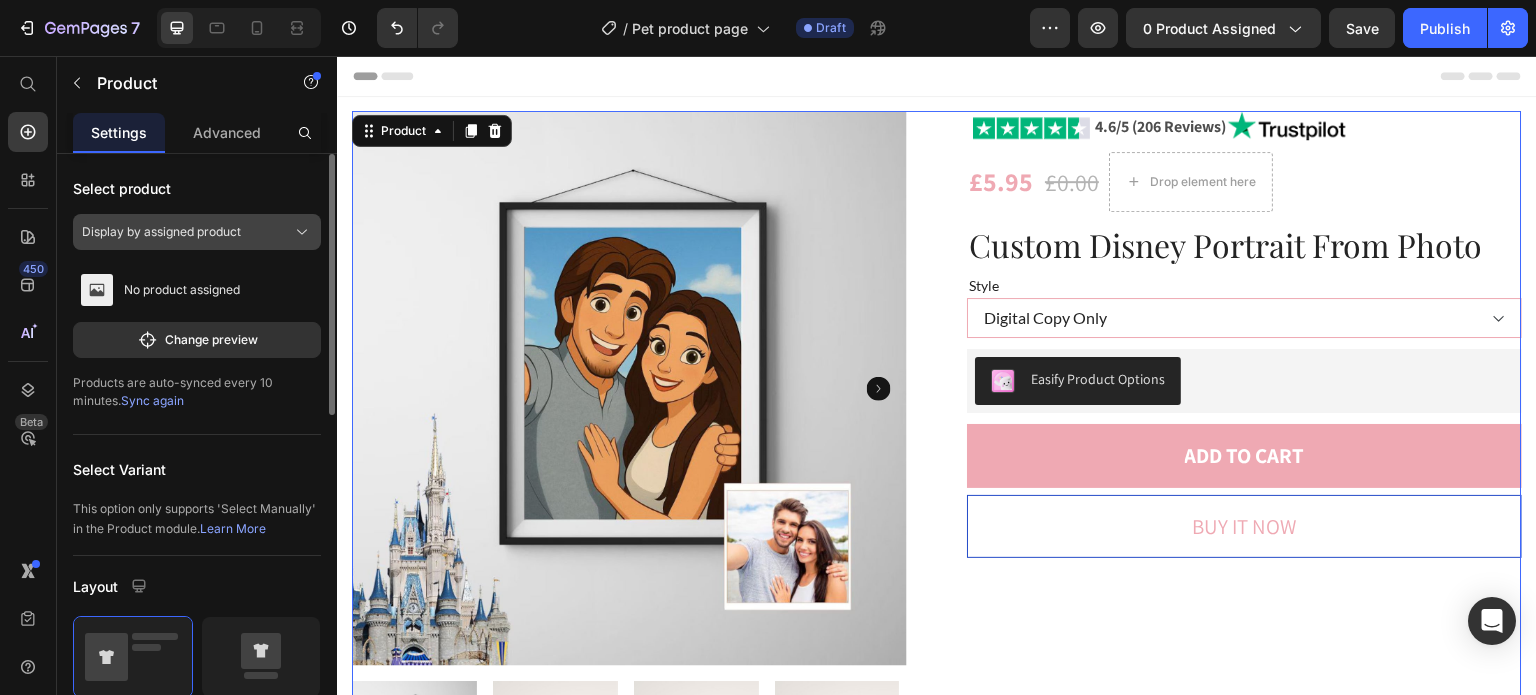 click on "Display by assigned product" at bounding box center (161, 232) 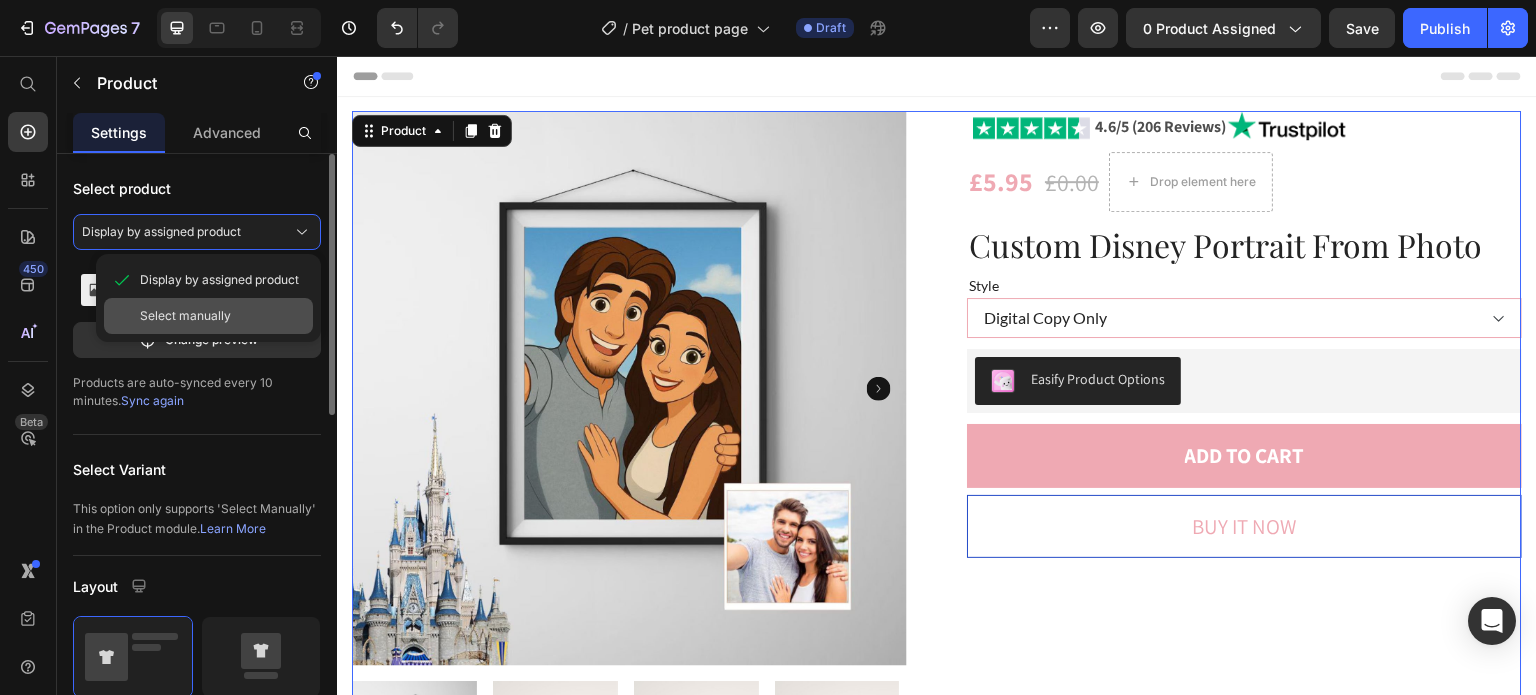 click on "Select manually" at bounding box center [185, 316] 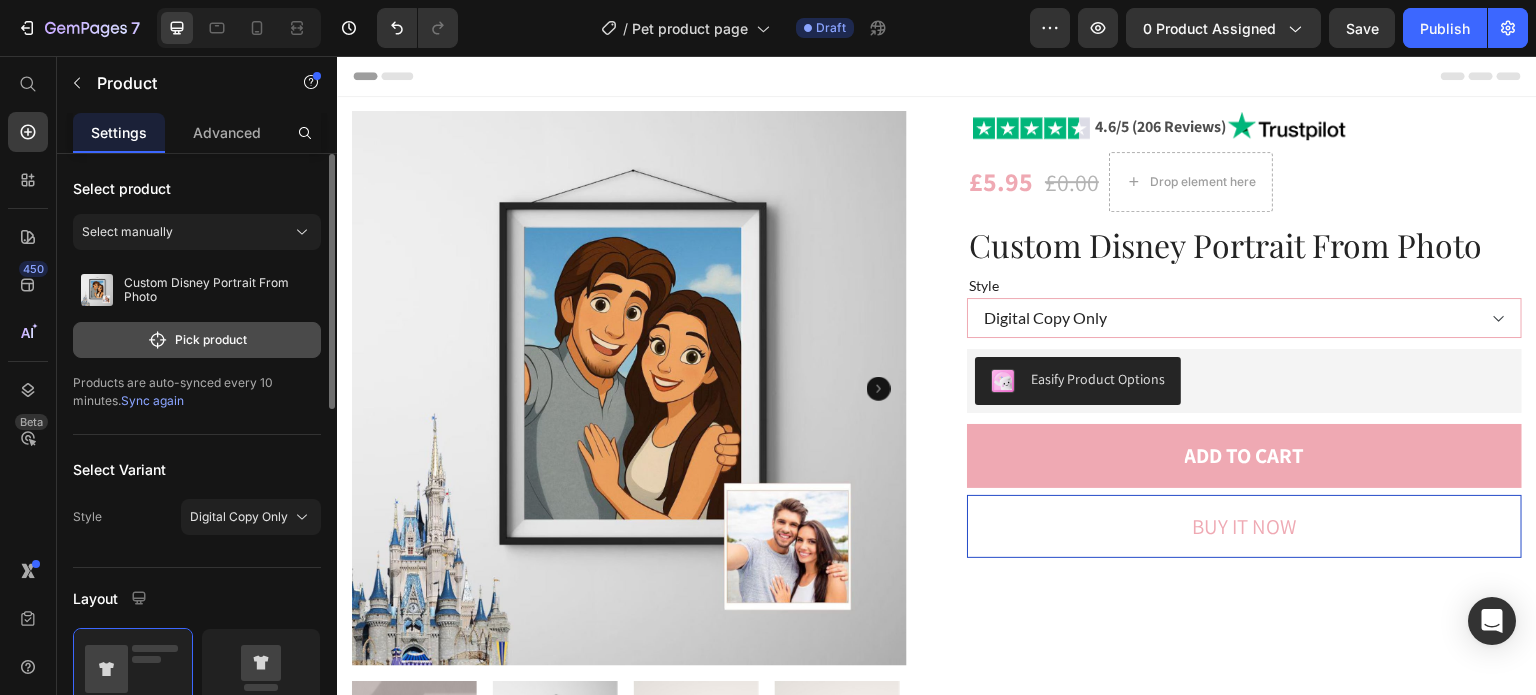 click on "Pick product" at bounding box center (197, 340) 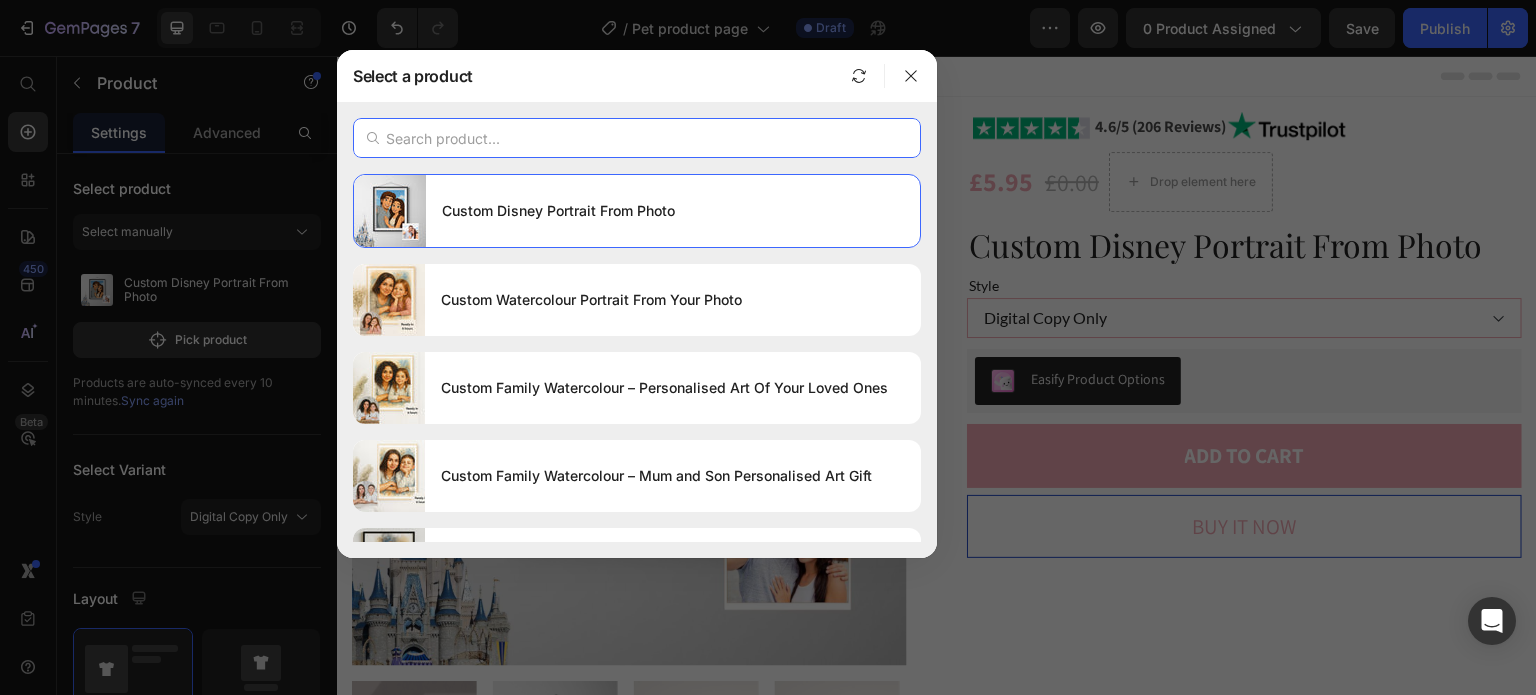 click at bounding box center [637, 138] 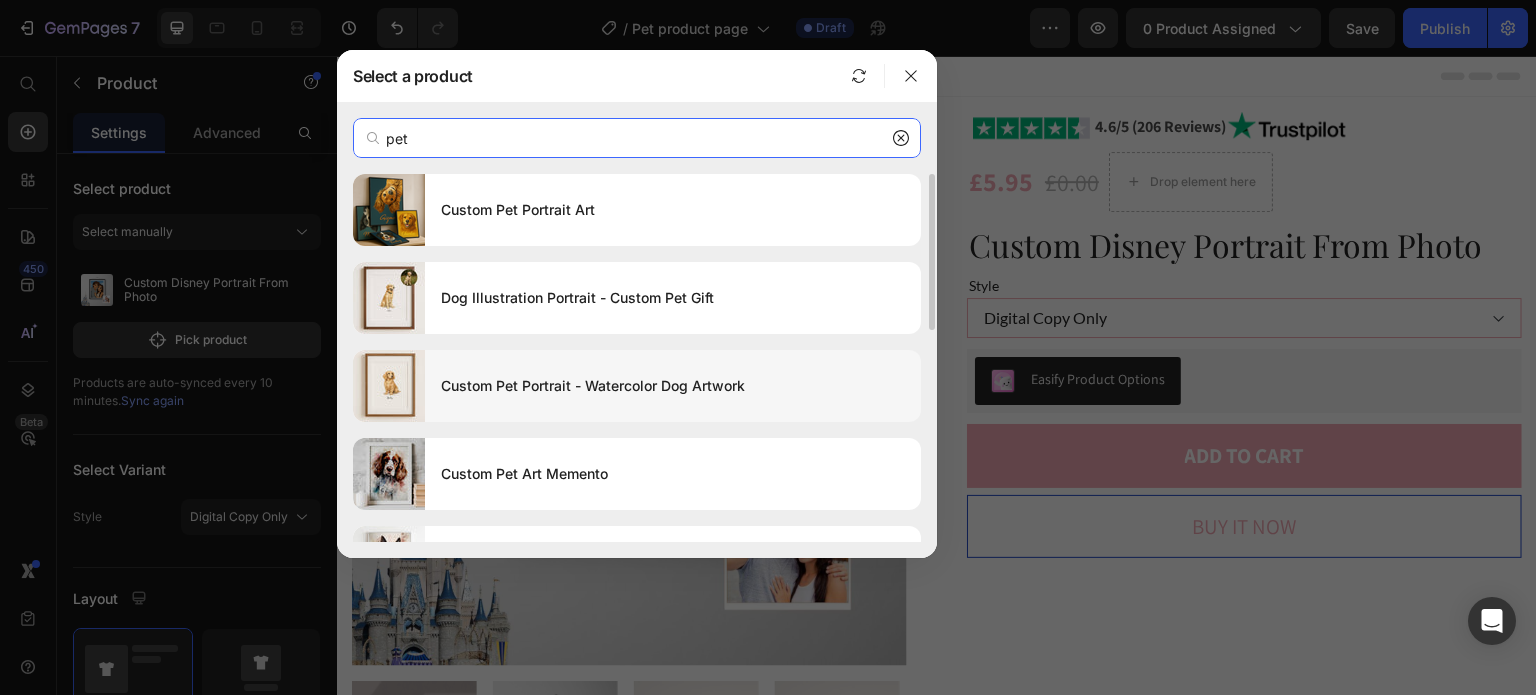 scroll, scrollTop: 100, scrollLeft: 0, axis: vertical 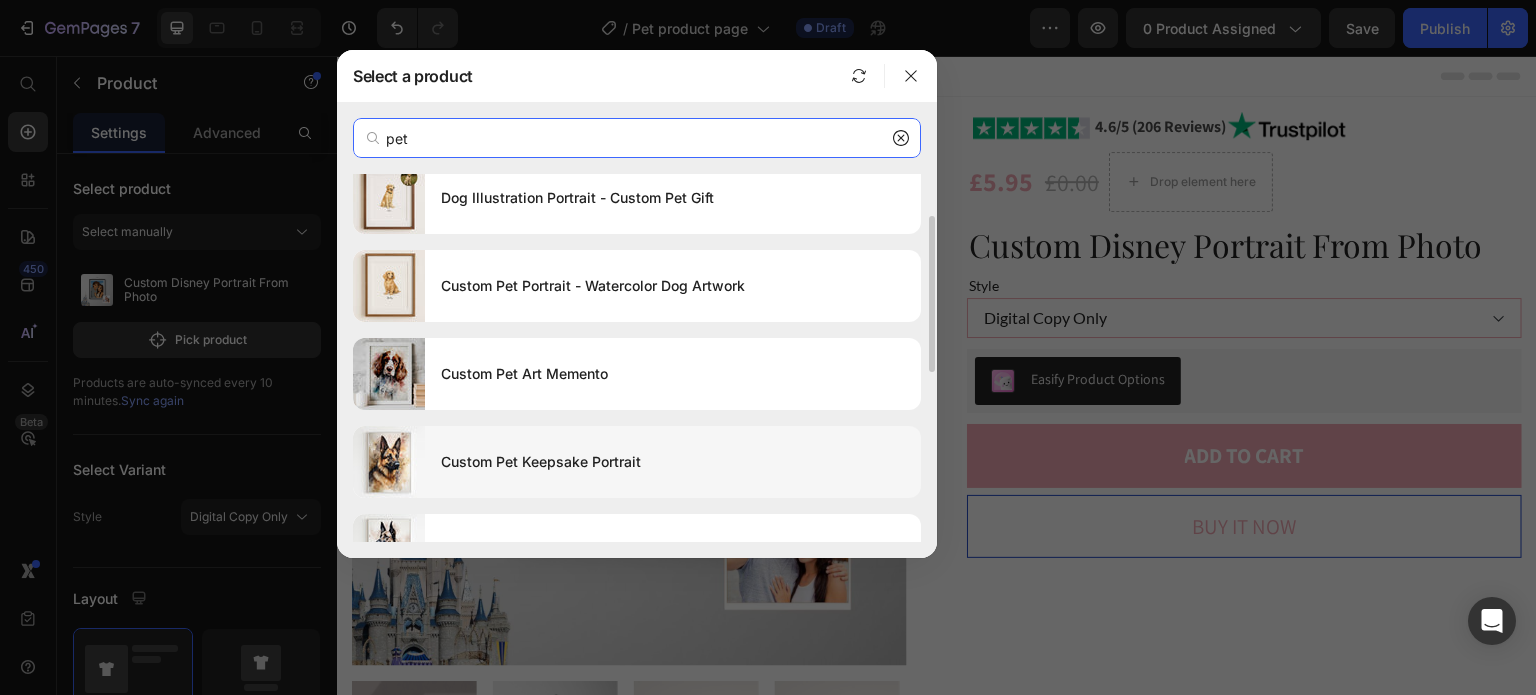 type on "pet" 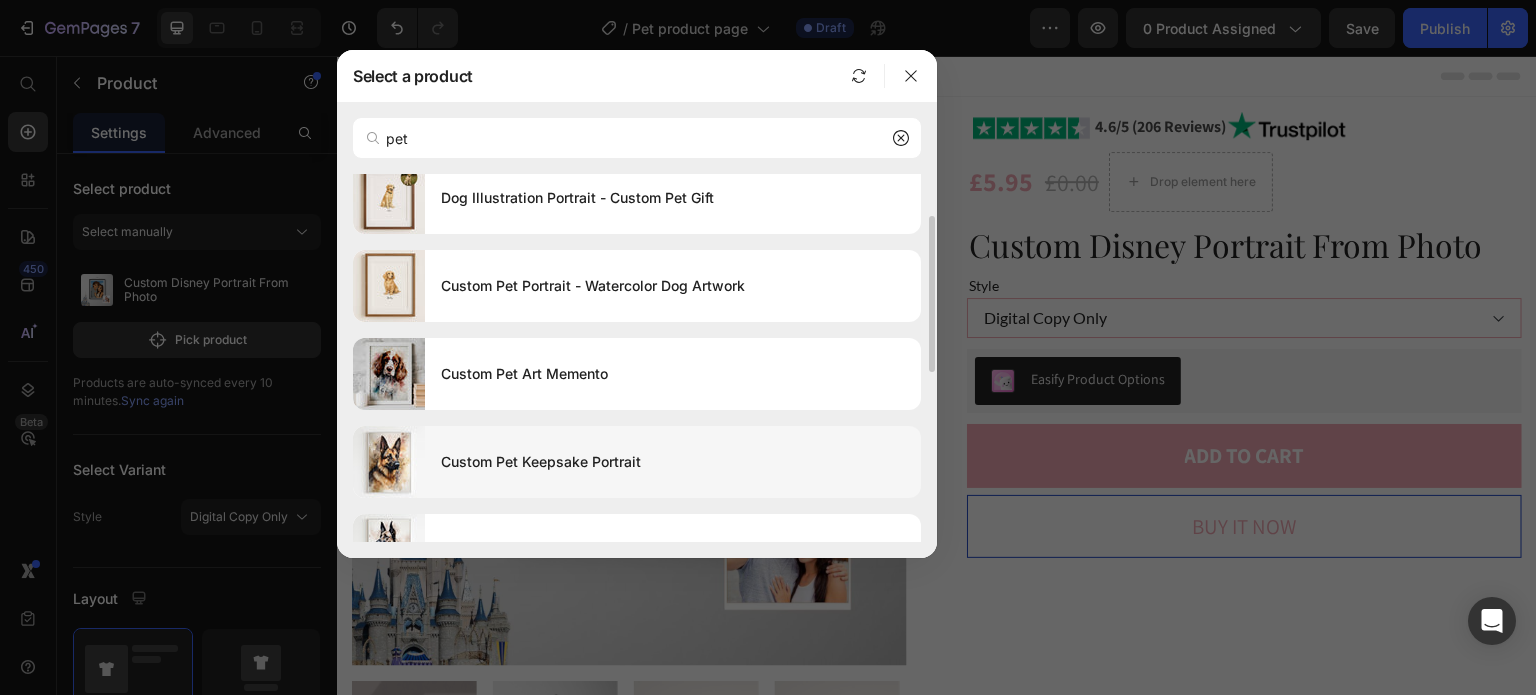 click on "Custom Pet Keepsake Portrait" at bounding box center (673, 462) 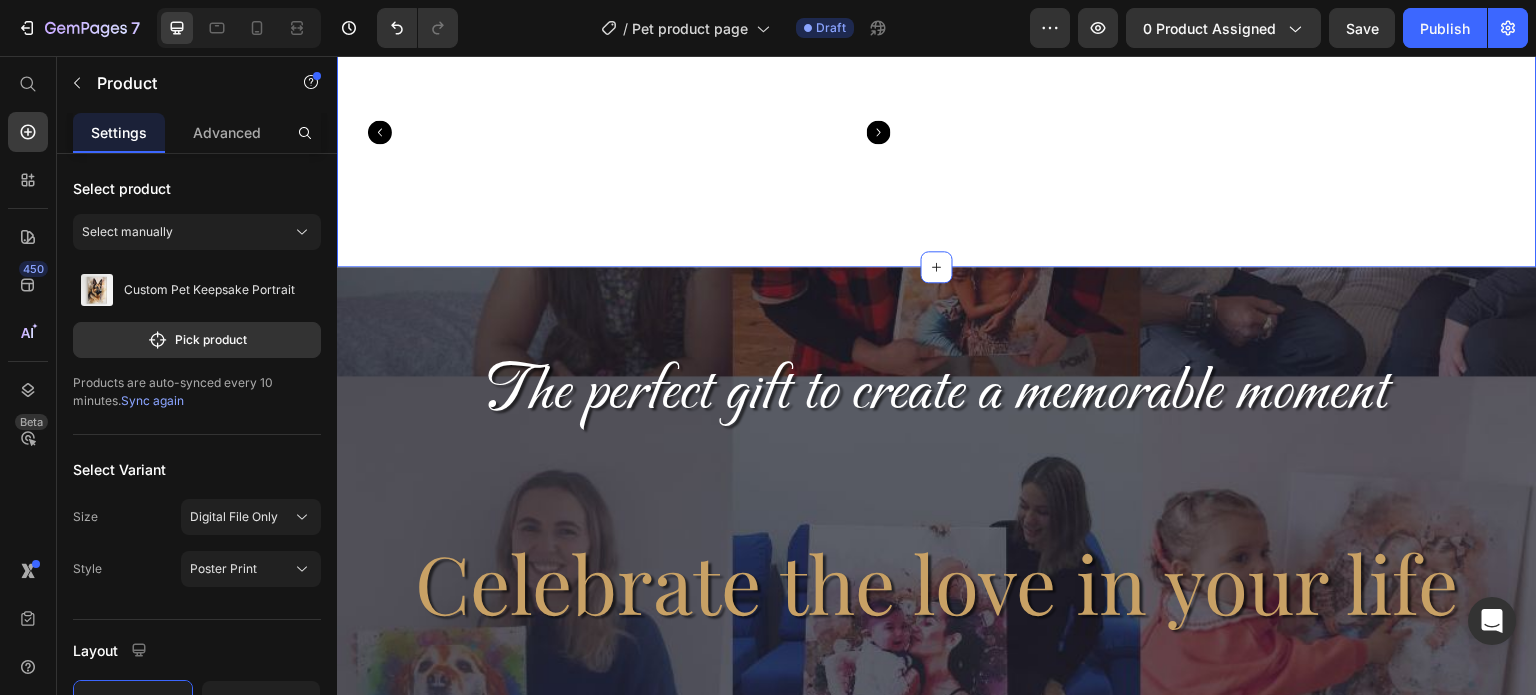 scroll, scrollTop: 700, scrollLeft: 0, axis: vertical 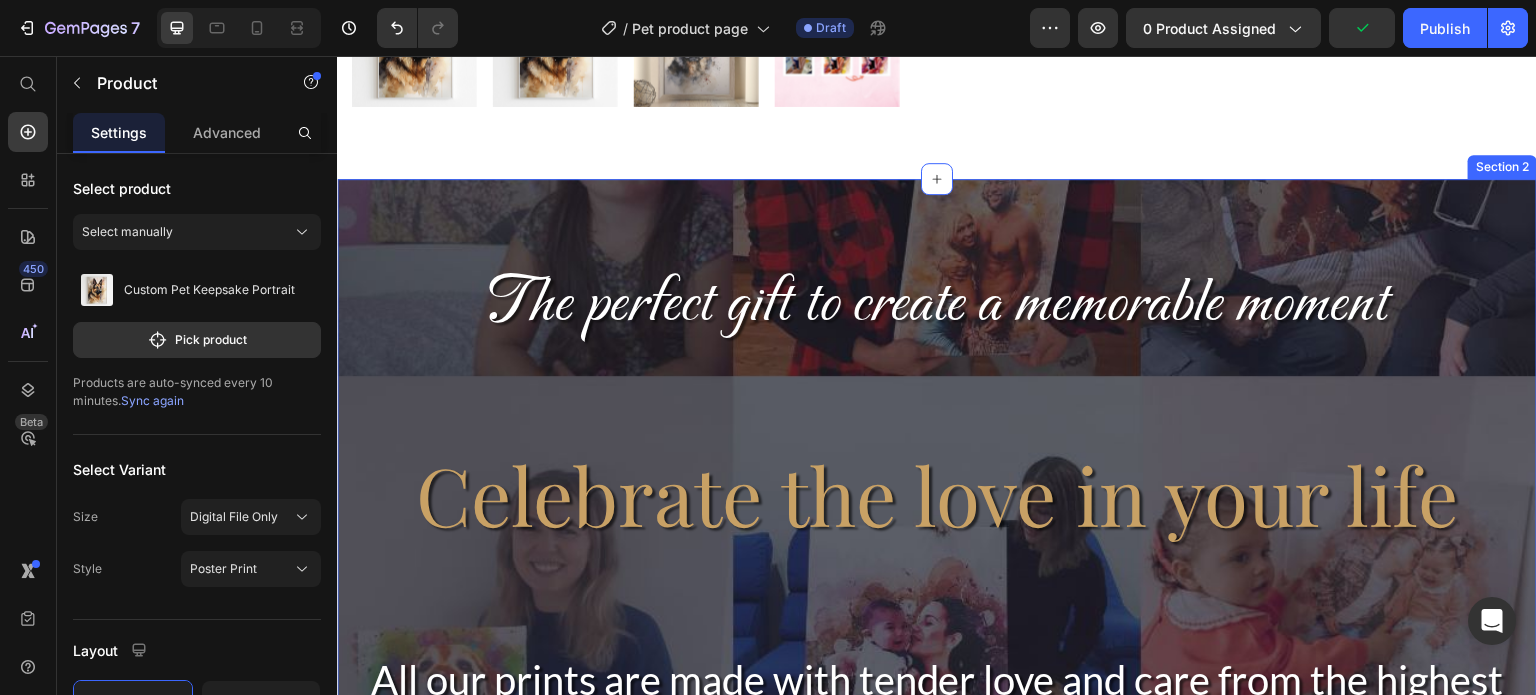 click on "The perfect gift to create a memorable moment   Heading Celebrate the love in your life   Heading All our prints are made with tender love and care from the highest quality photo paper with the truest colours   Heading Section 2" at bounding box center [937, 535] 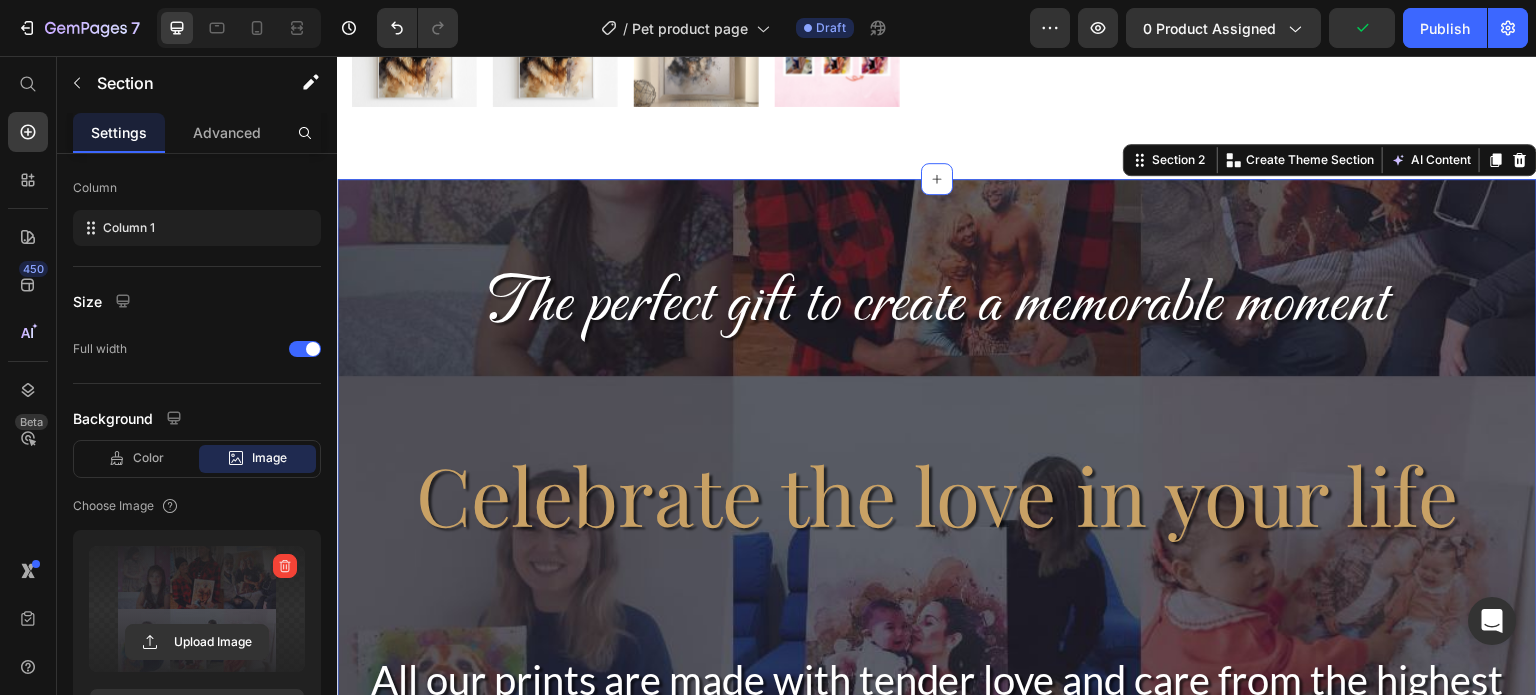 scroll, scrollTop: 564, scrollLeft: 0, axis: vertical 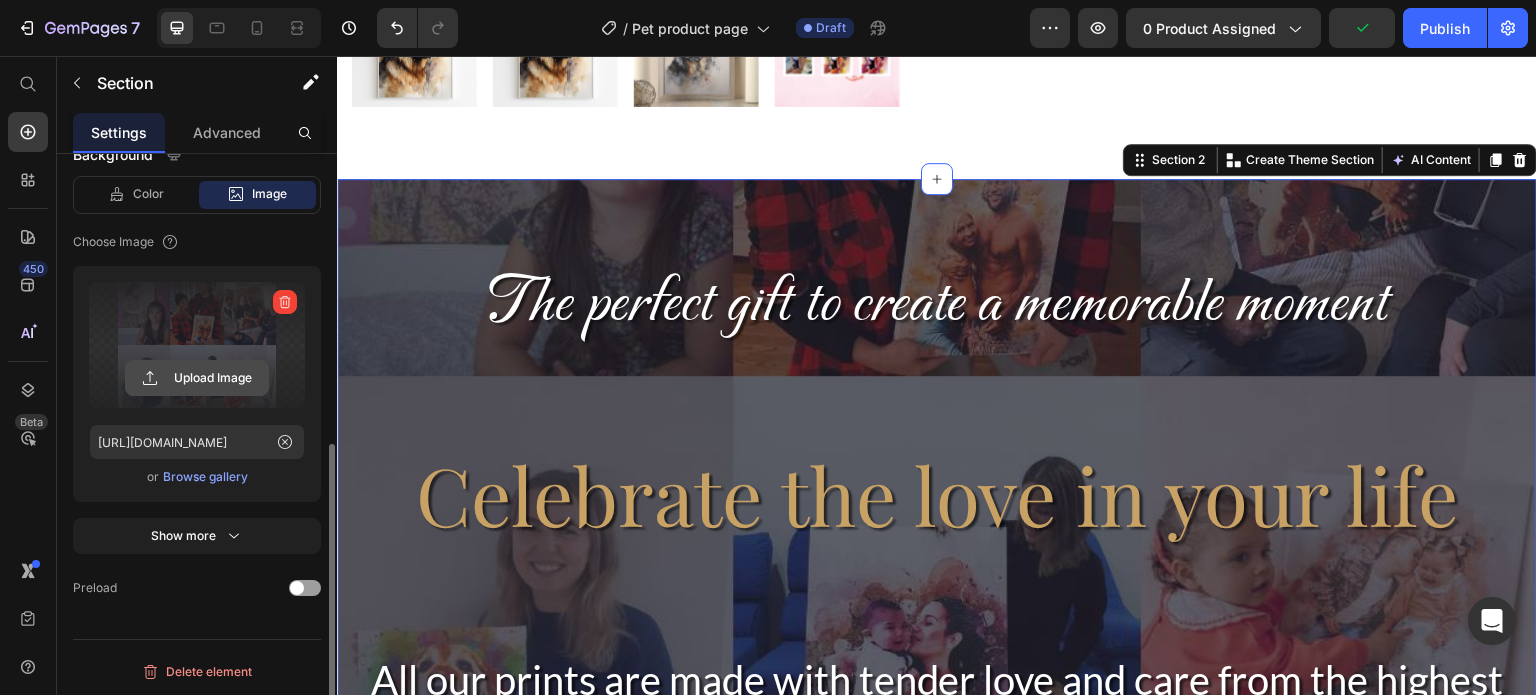 click 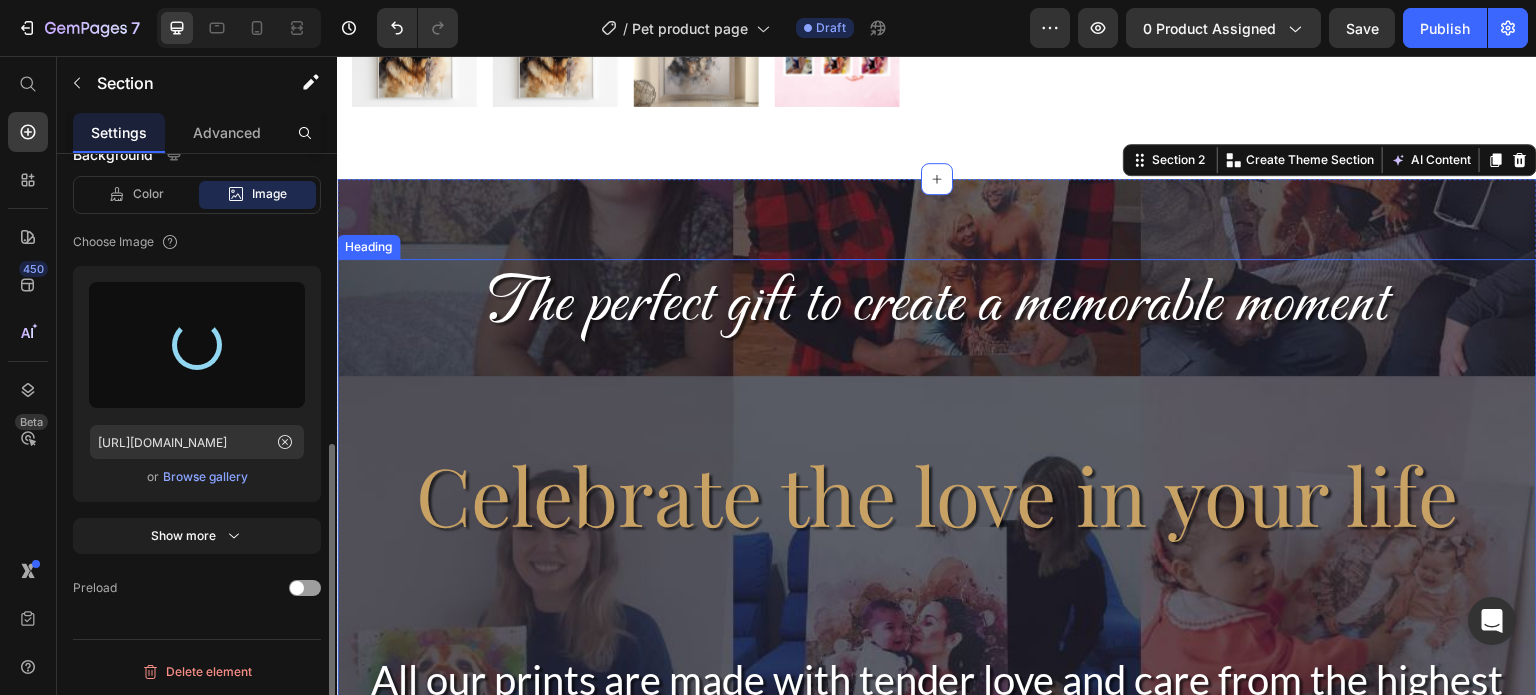 type on "[URL][DOMAIN_NAME]" 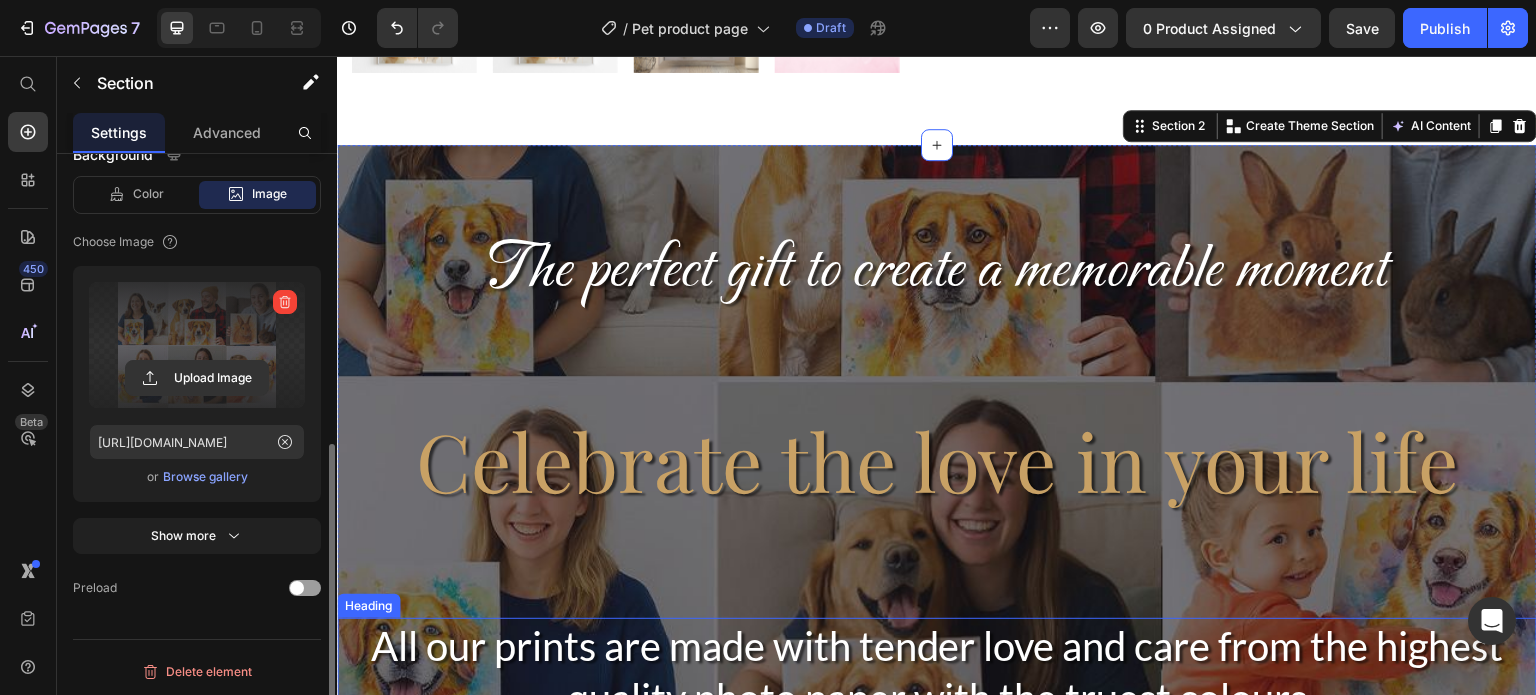 scroll, scrollTop: 600, scrollLeft: 0, axis: vertical 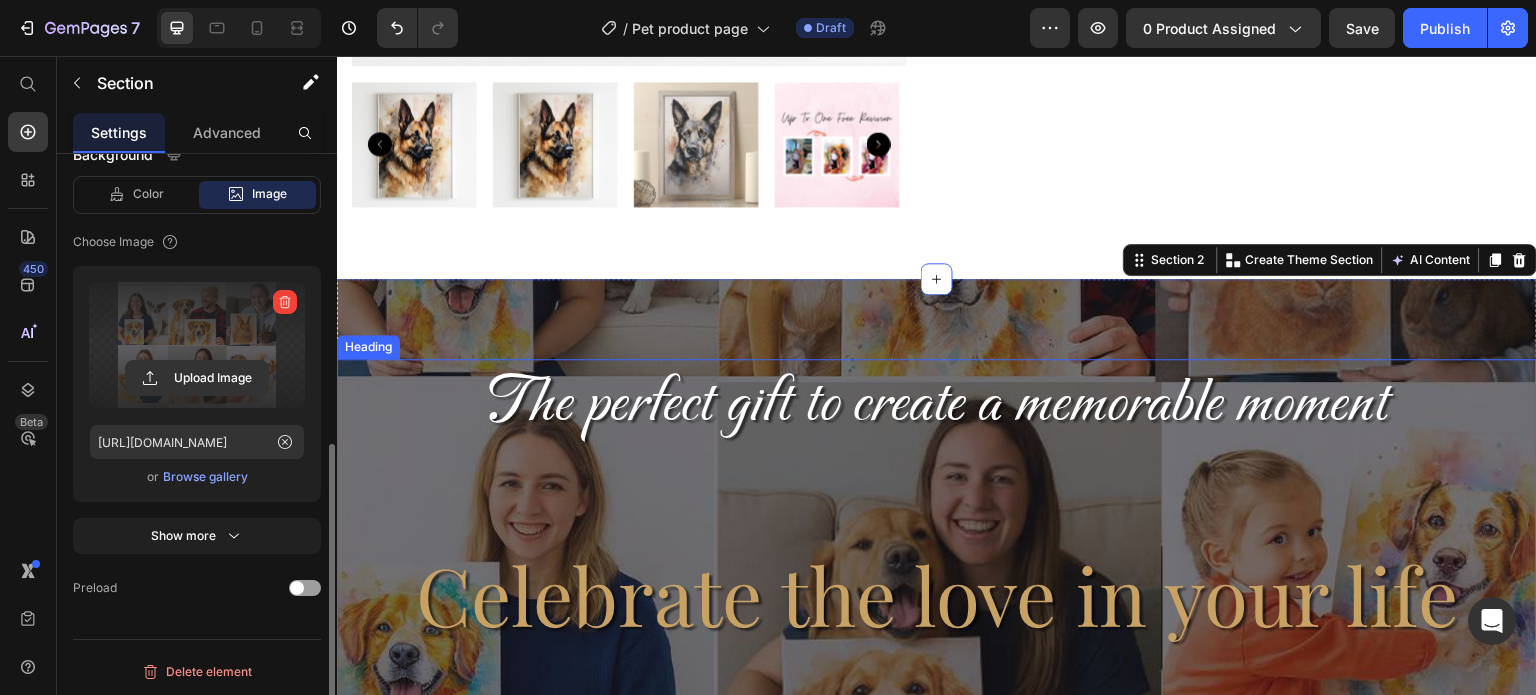 click on "The perfect gift to create a memorable moment" at bounding box center [937, 449] 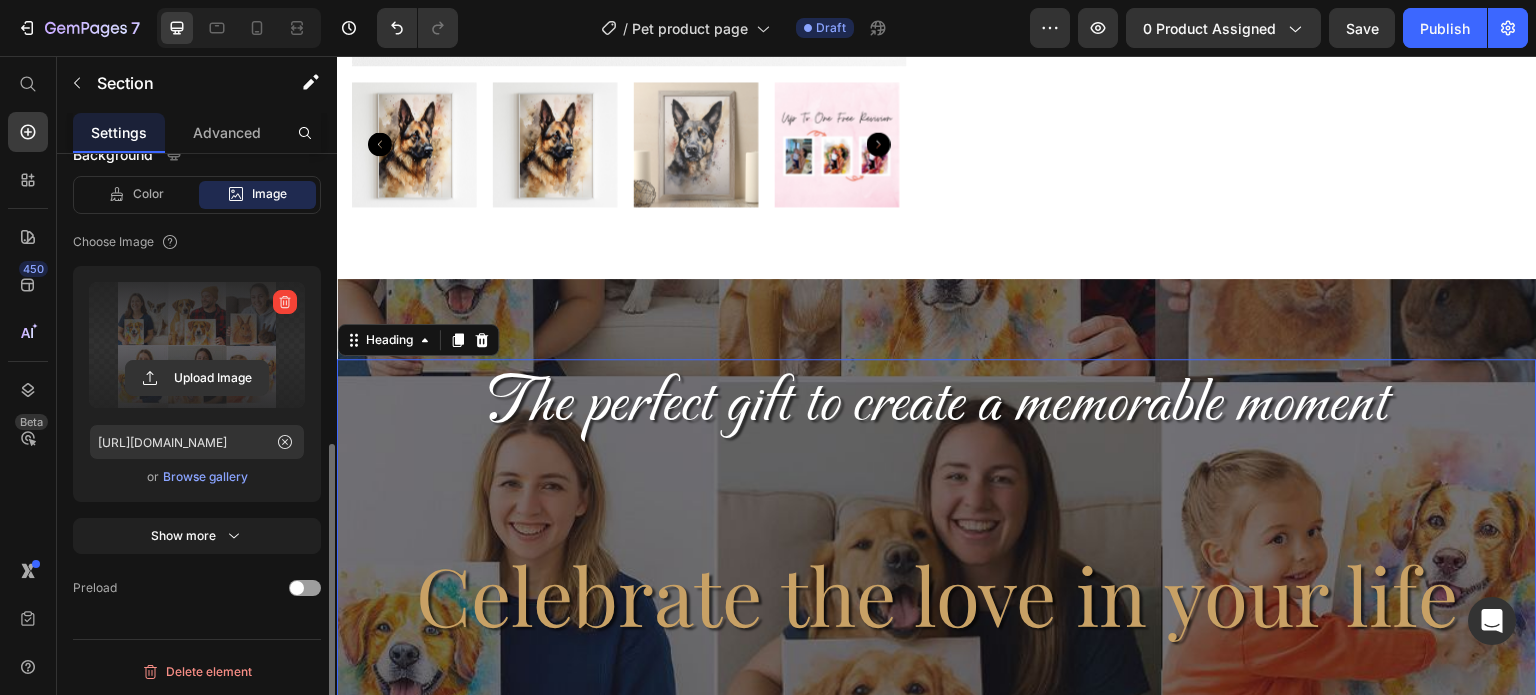 click on "The perfect gift to create a memorable moment" at bounding box center [937, 449] 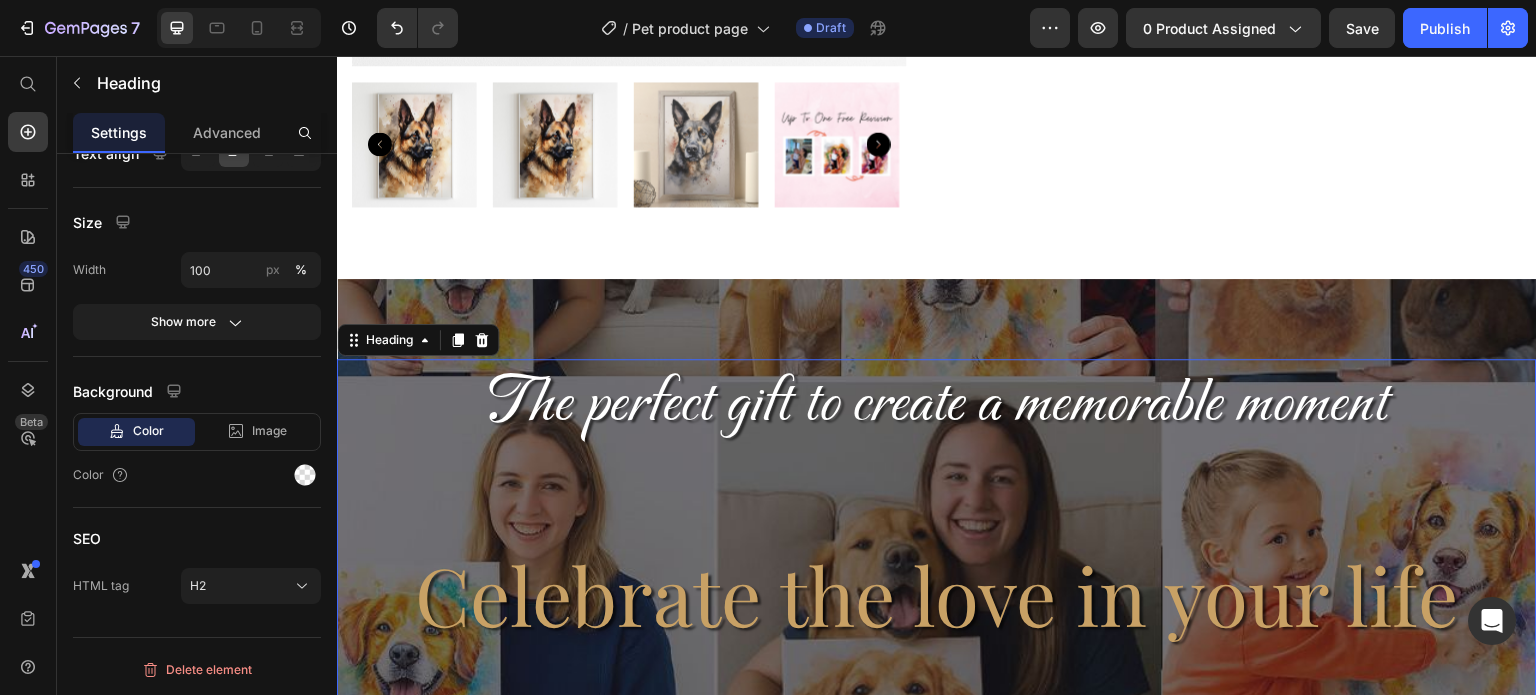 scroll, scrollTop: 0, scrollLeft: 0, axis: both 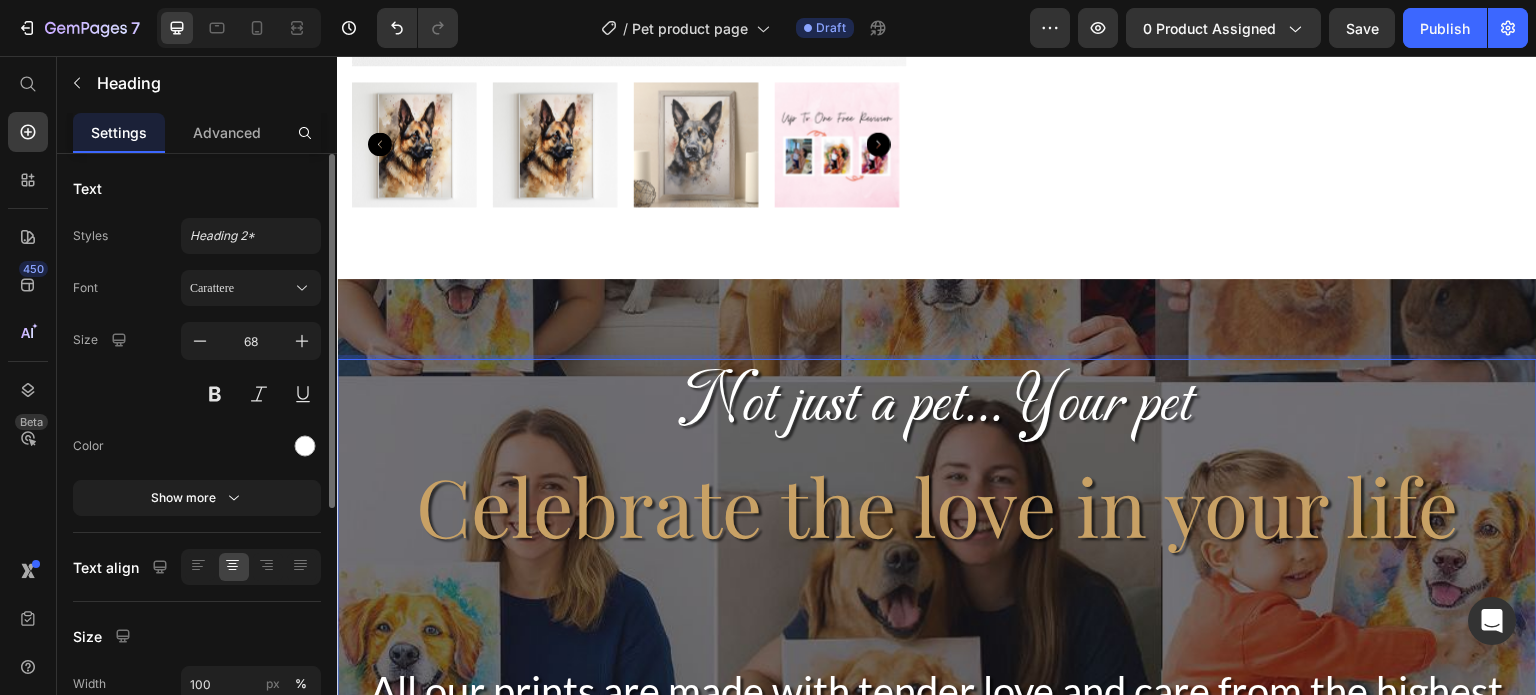 click on "Not just a pet... Your pet" at bounding box center [937, 405] 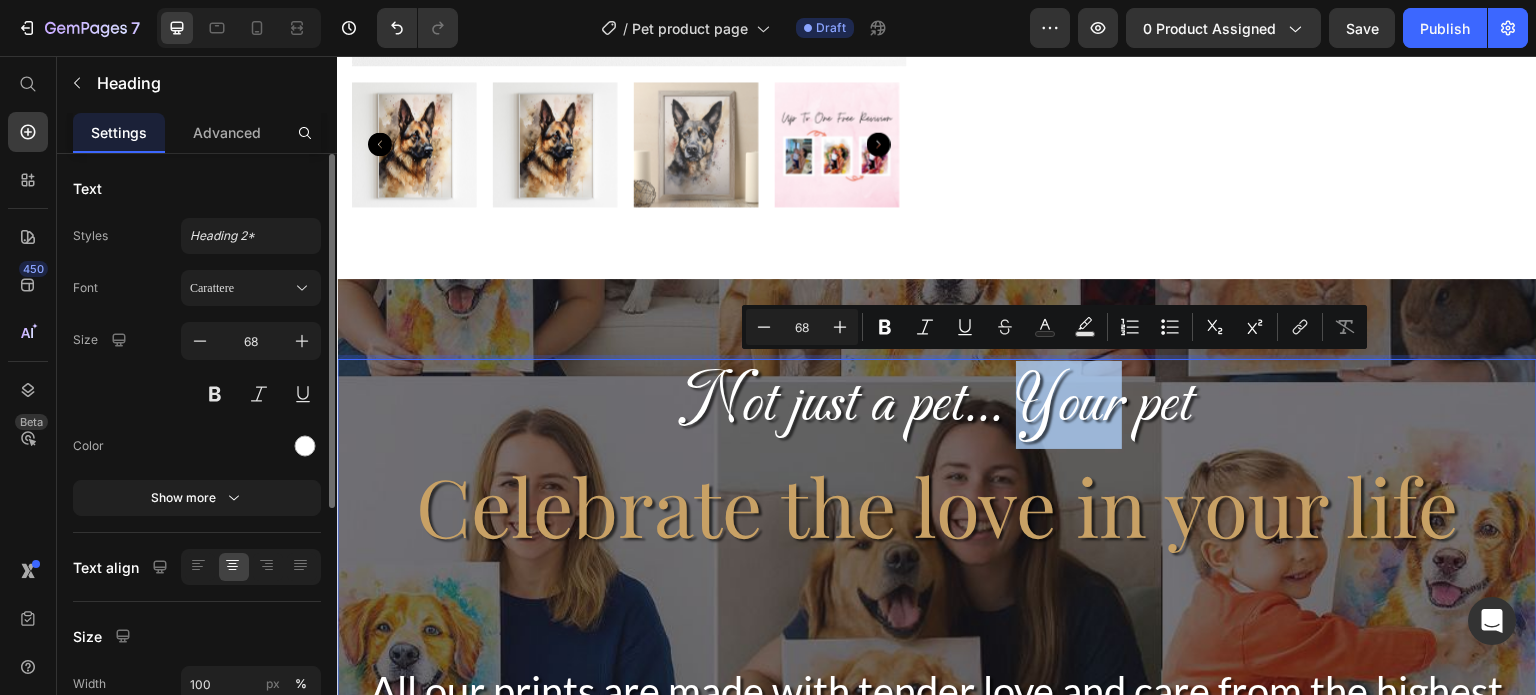 drag, startPoint x: 1109, startPoint y: 408, endPoint x: 1016, endPoint y: 406, distance: 93.0215 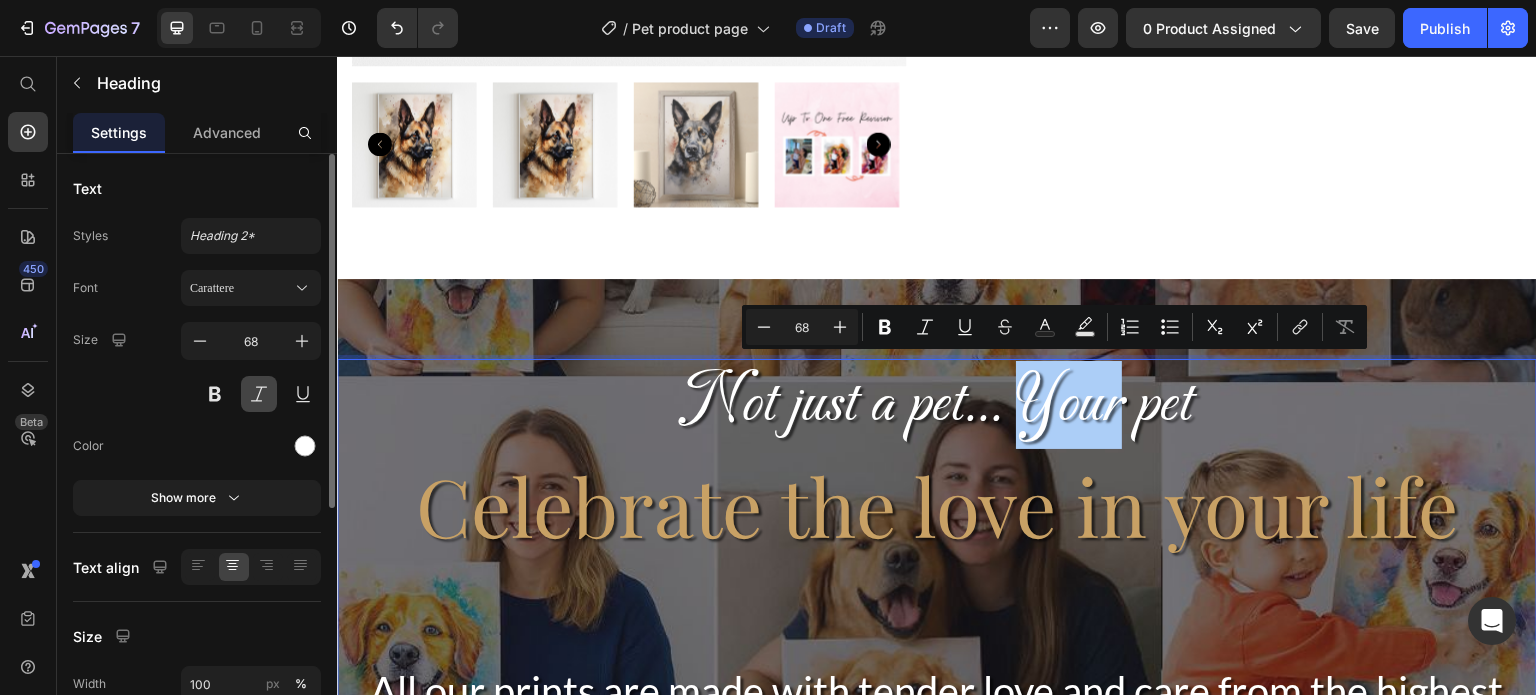 click at bounding box center [259, 394] 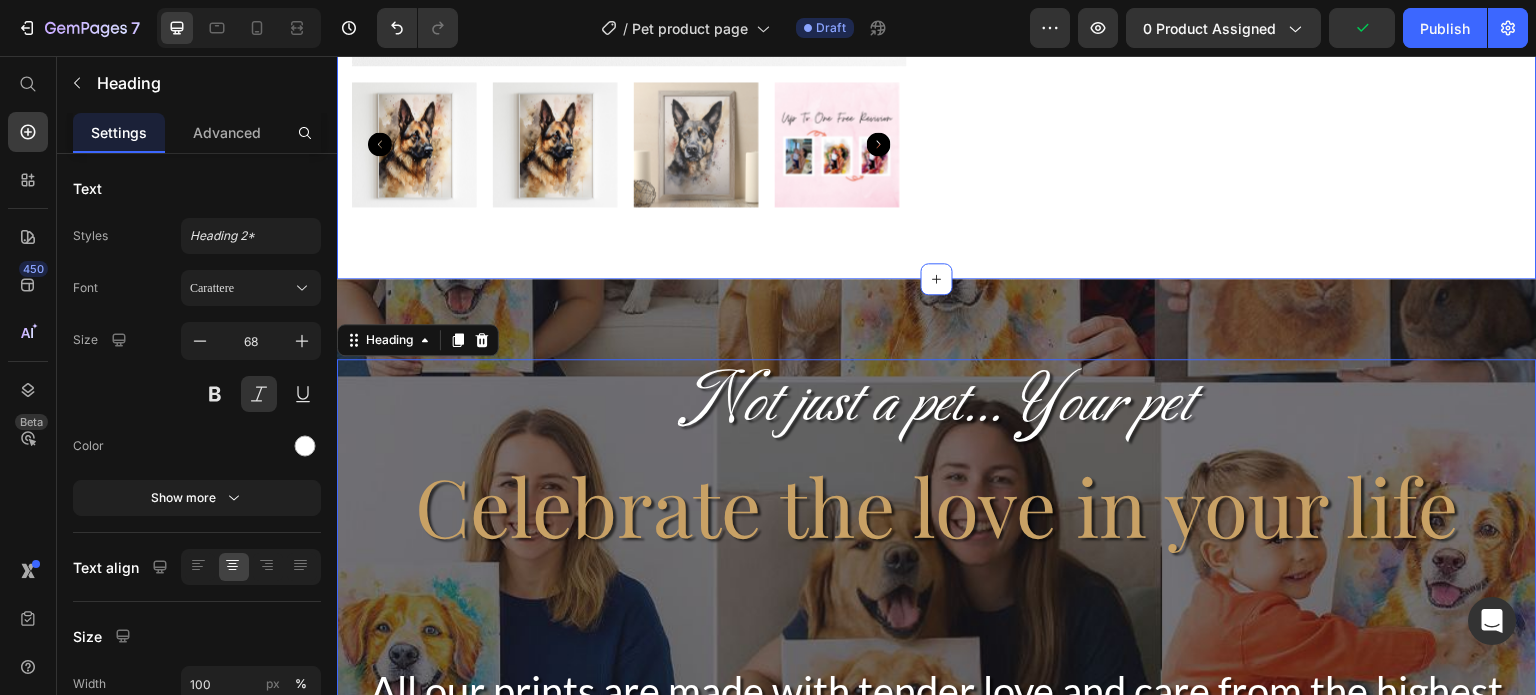 click on "Not just a pet... Your pet" at bounding box center [937, 405] 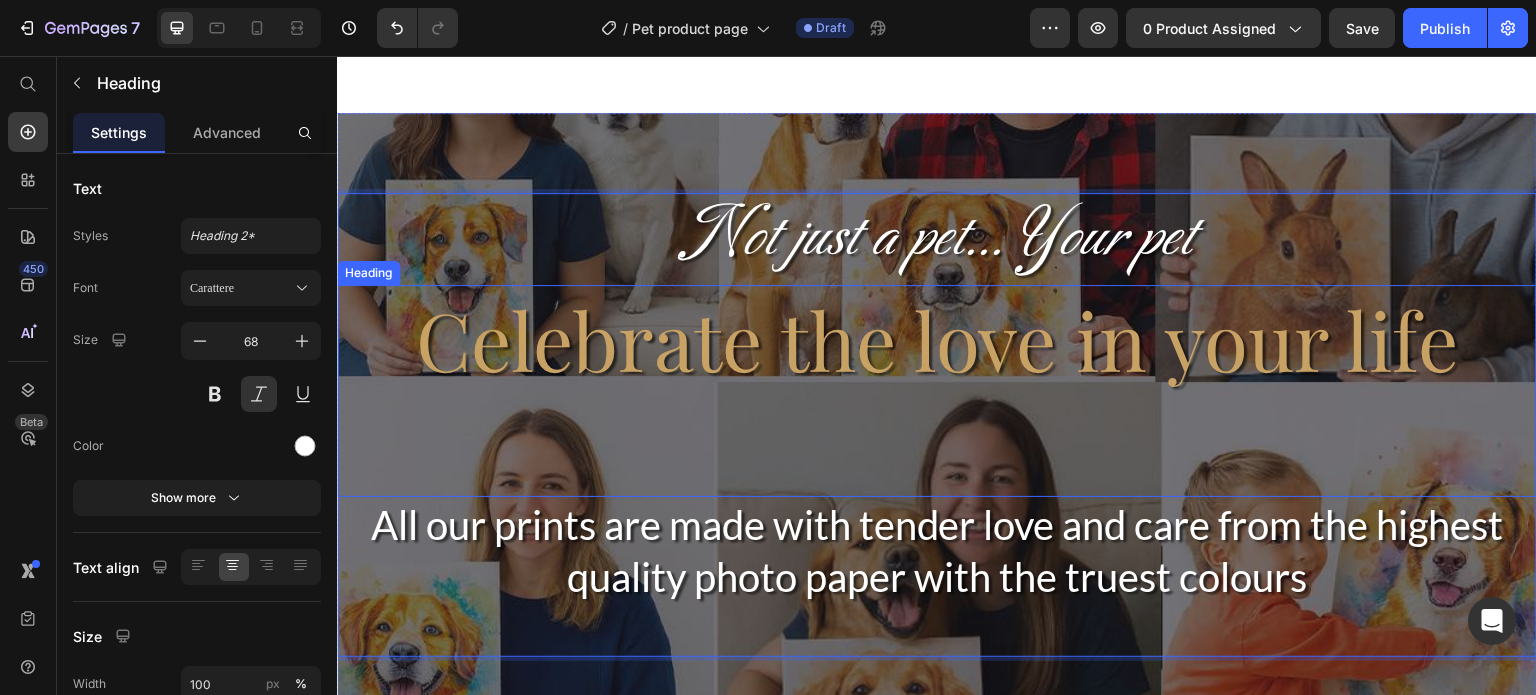 scroll, scrollTop: 800, scrollLeft: 0, axis: vertical 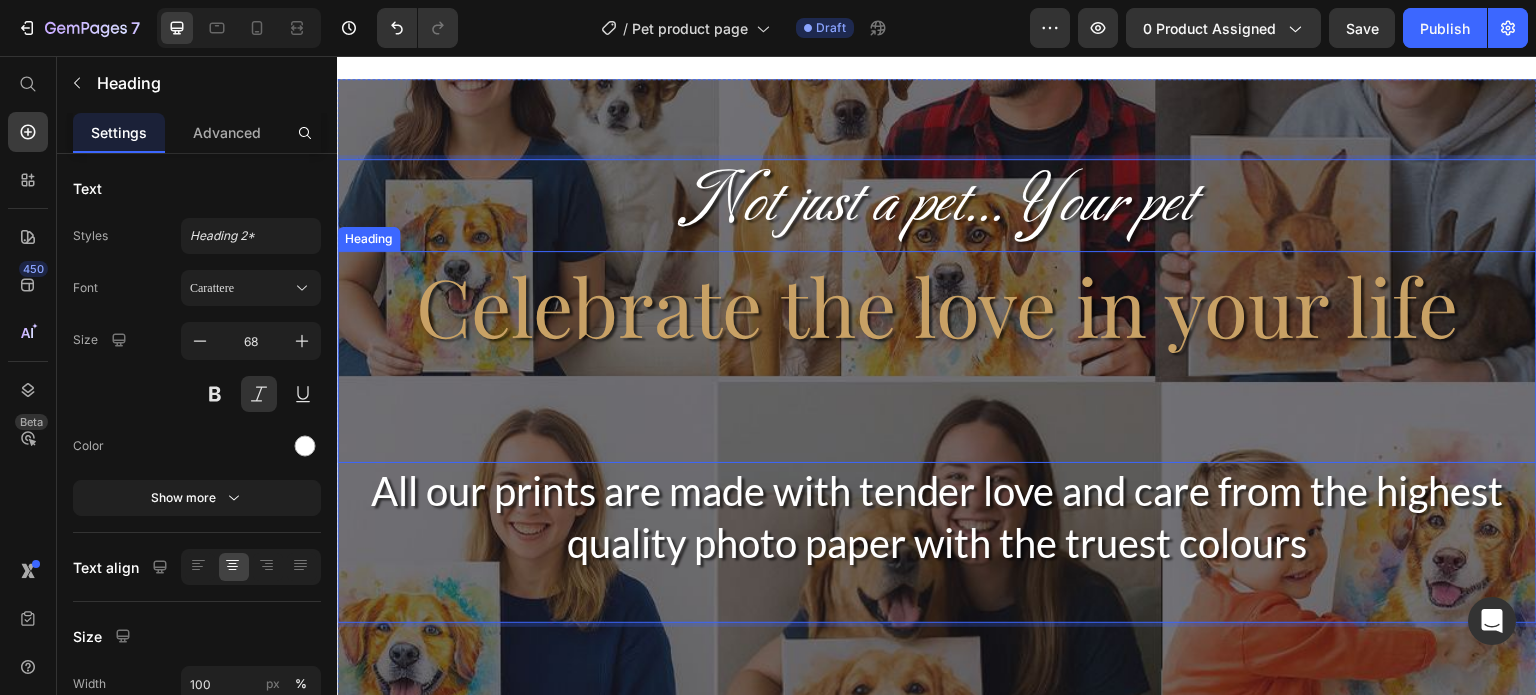 click on "Celebrate the love in your life" at bounding box center (937, 357) 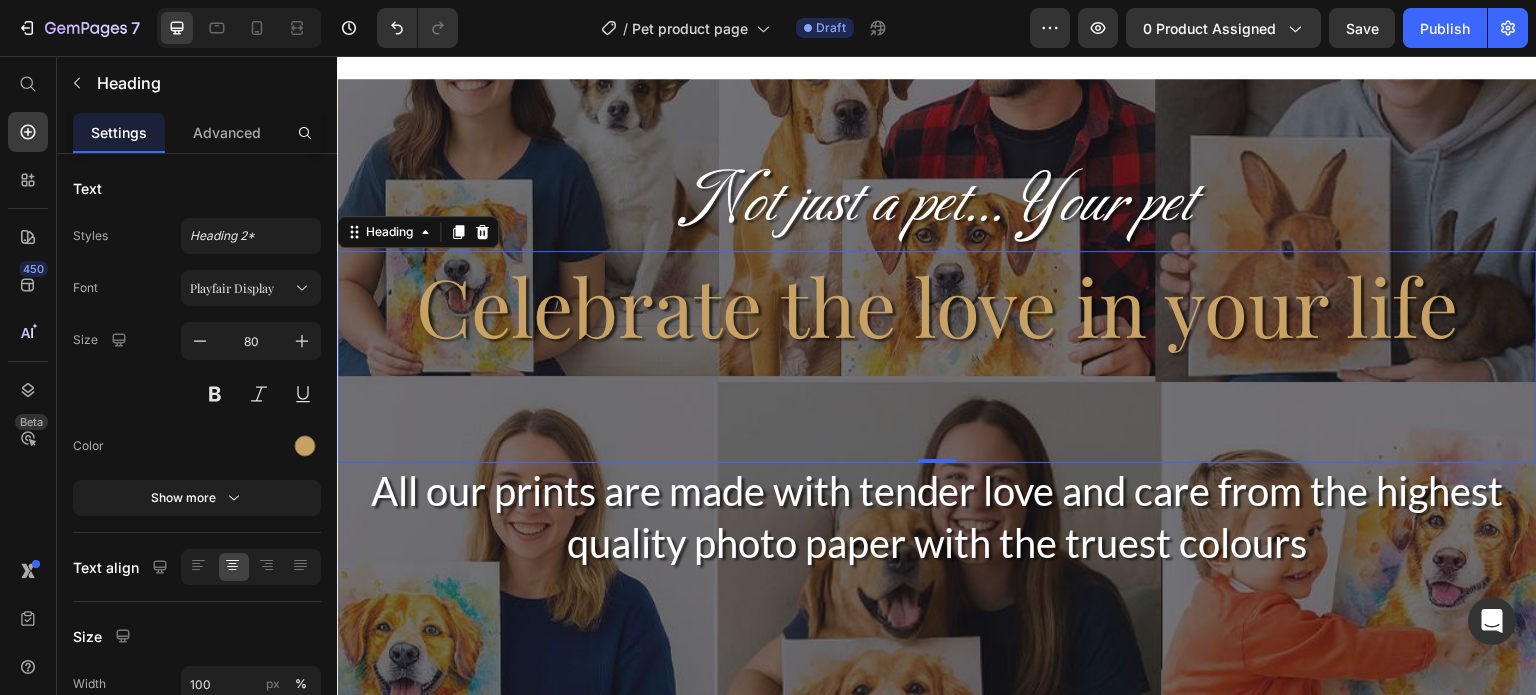 click on "Celebrate the love in your life" at bounding box center (937, 357) 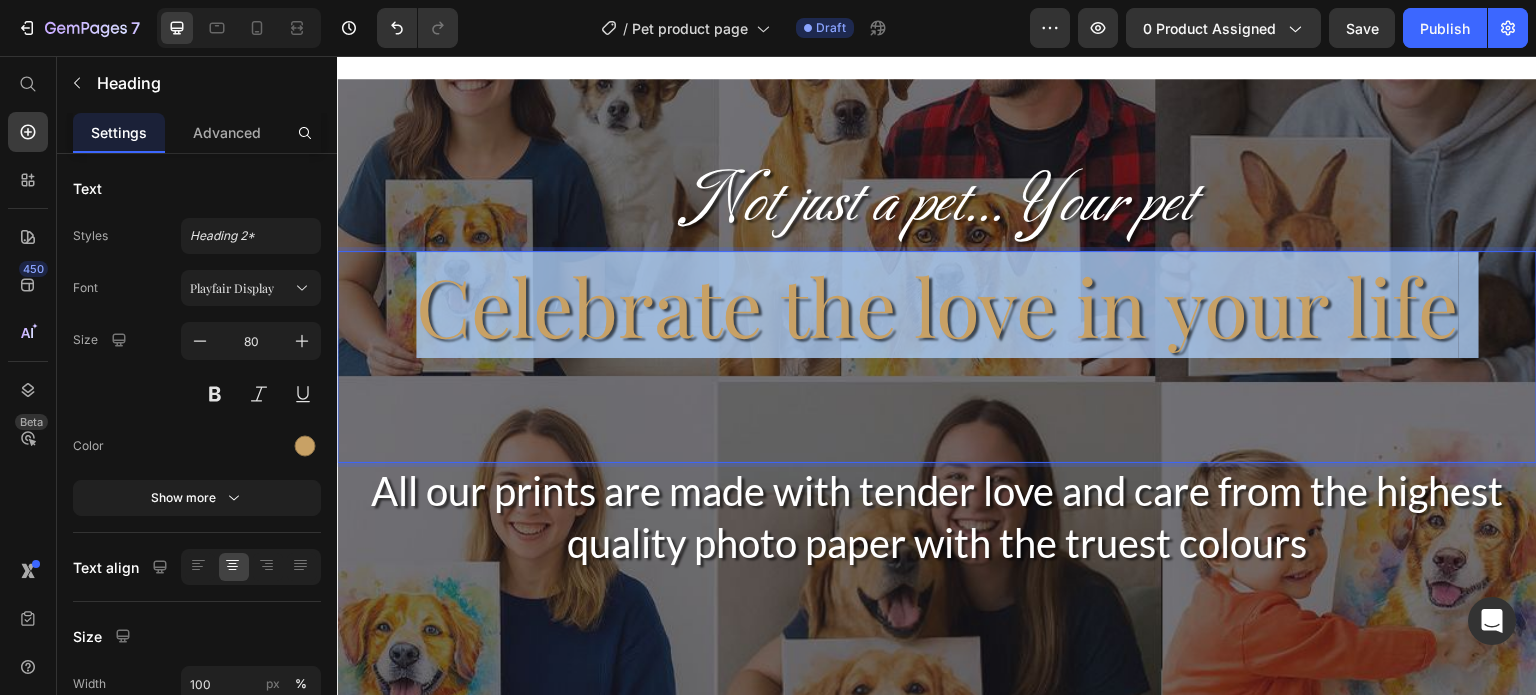 click on "Celebrate the love in your life" at bounding box center (937, 357) 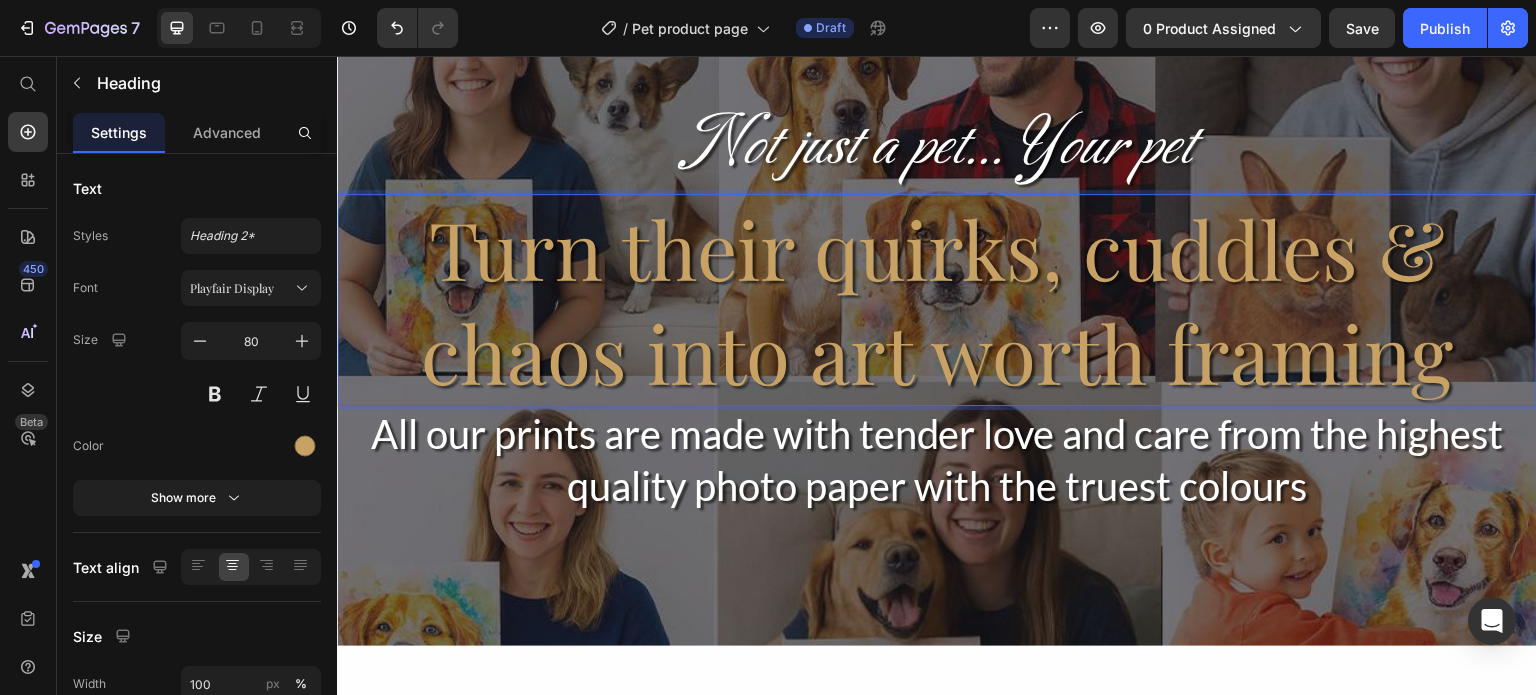scroll, scrollTop: 900, scrollLeft: 0, axis: vertical 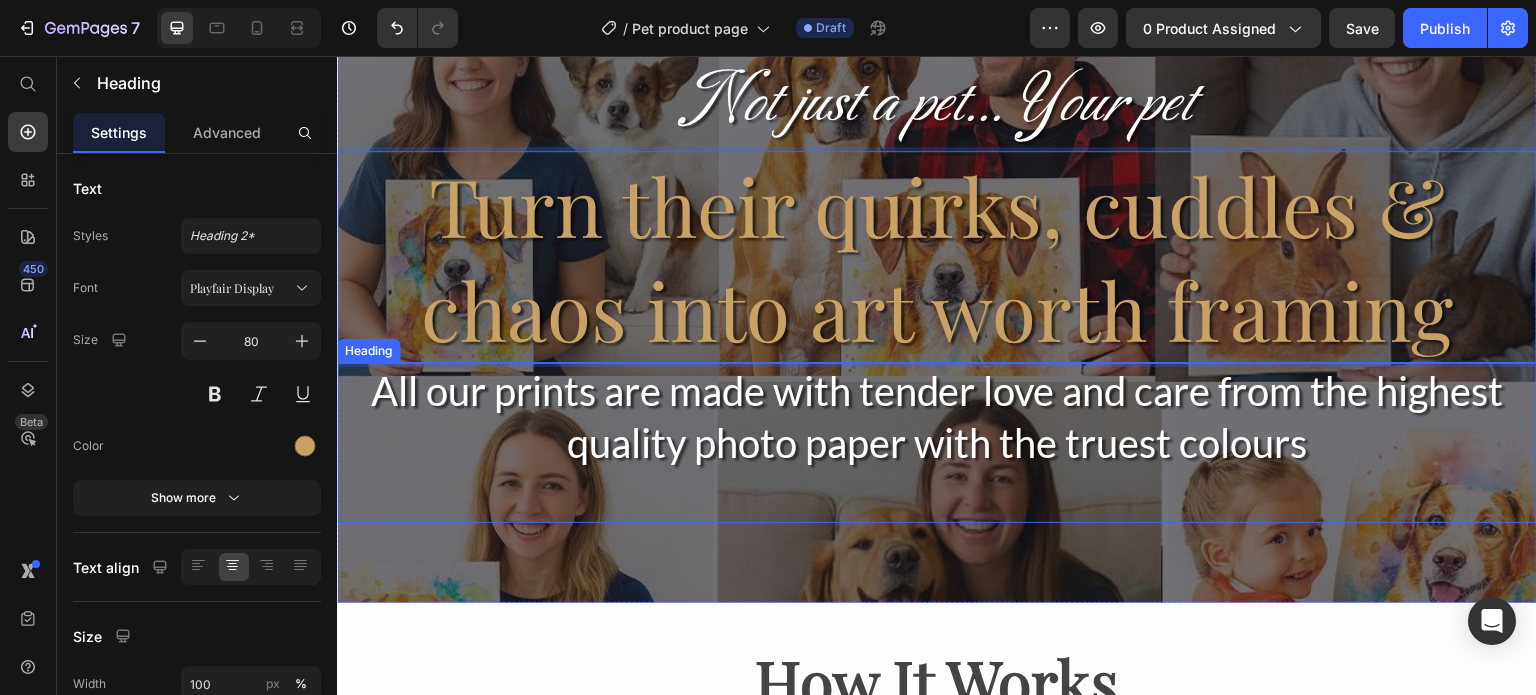 click on "All our prints are made with tender love and care from the highest quality photo paper with the truest colours" at bounding box center (937, 443) 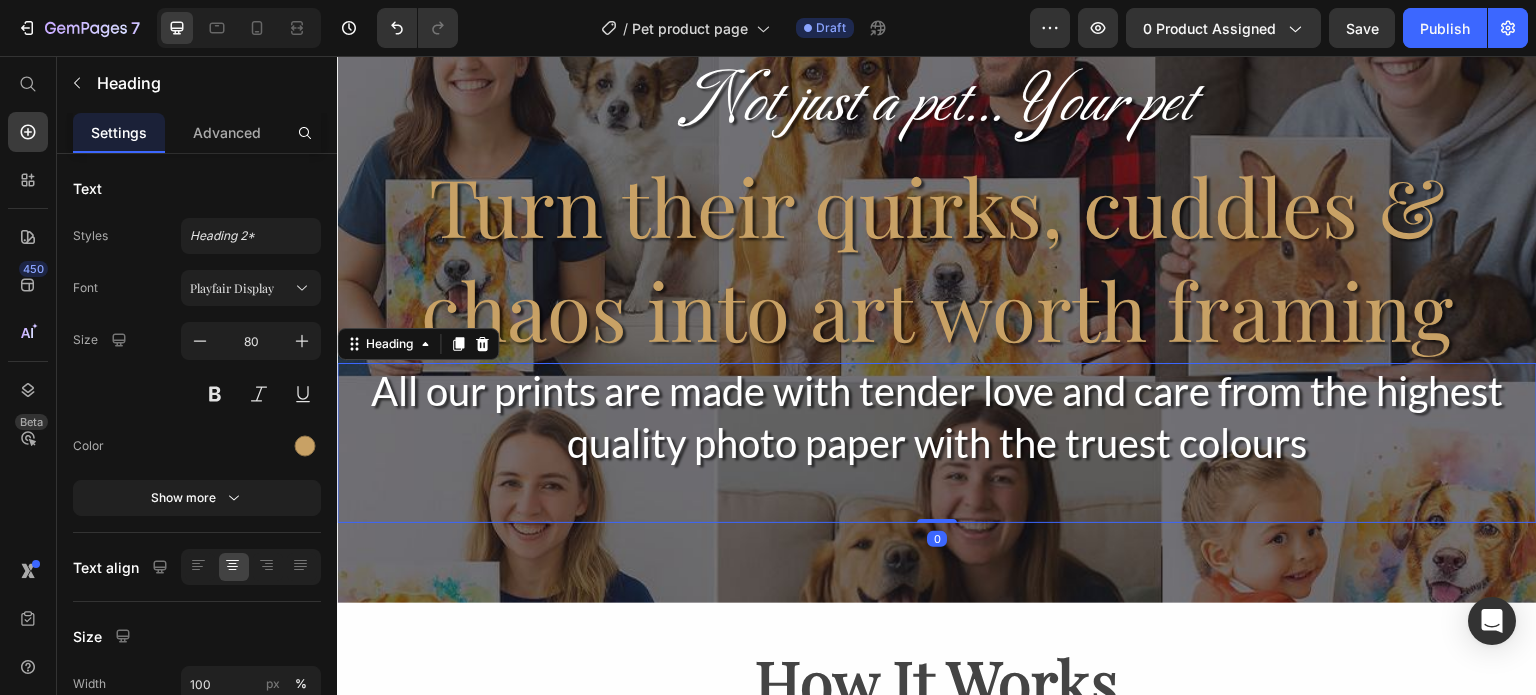 click on "All our prints are made with tender love and care from the highest quality photo paper with the truest colours" at bounding box center (937, 443) 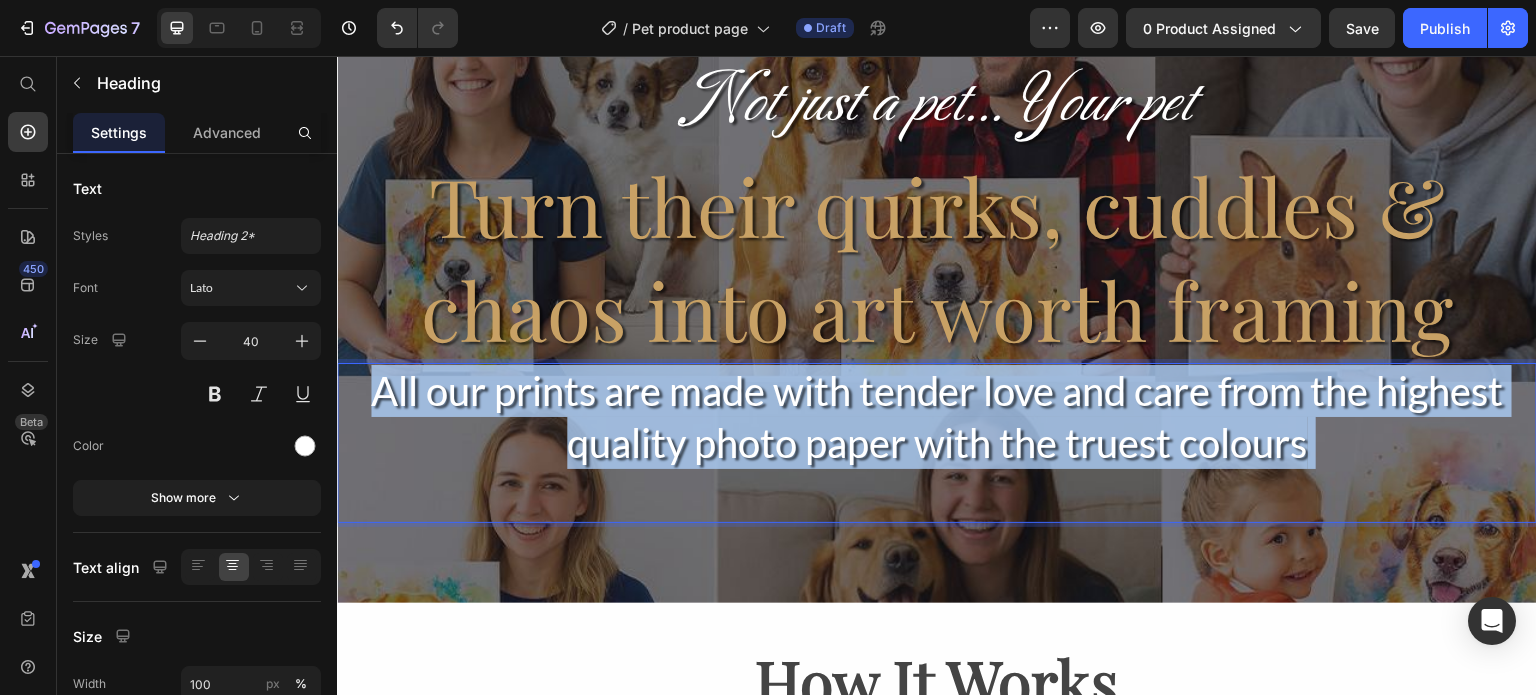 click on "All our prints are made with tender love and care from the highest quality photo paper with the truest colours" at bounding box center [937, 443] 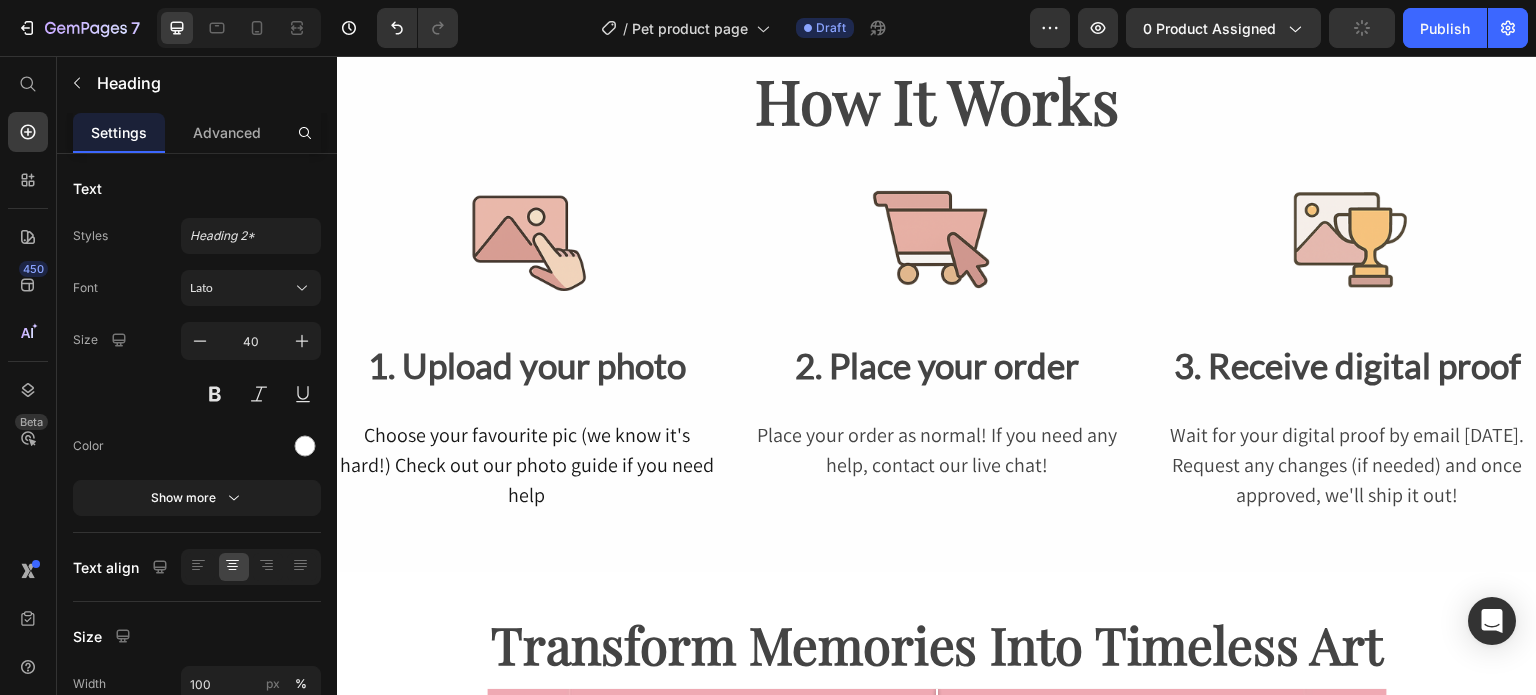scroll, scrollTop: 1400, scrollLeft: 0, axis: vertical 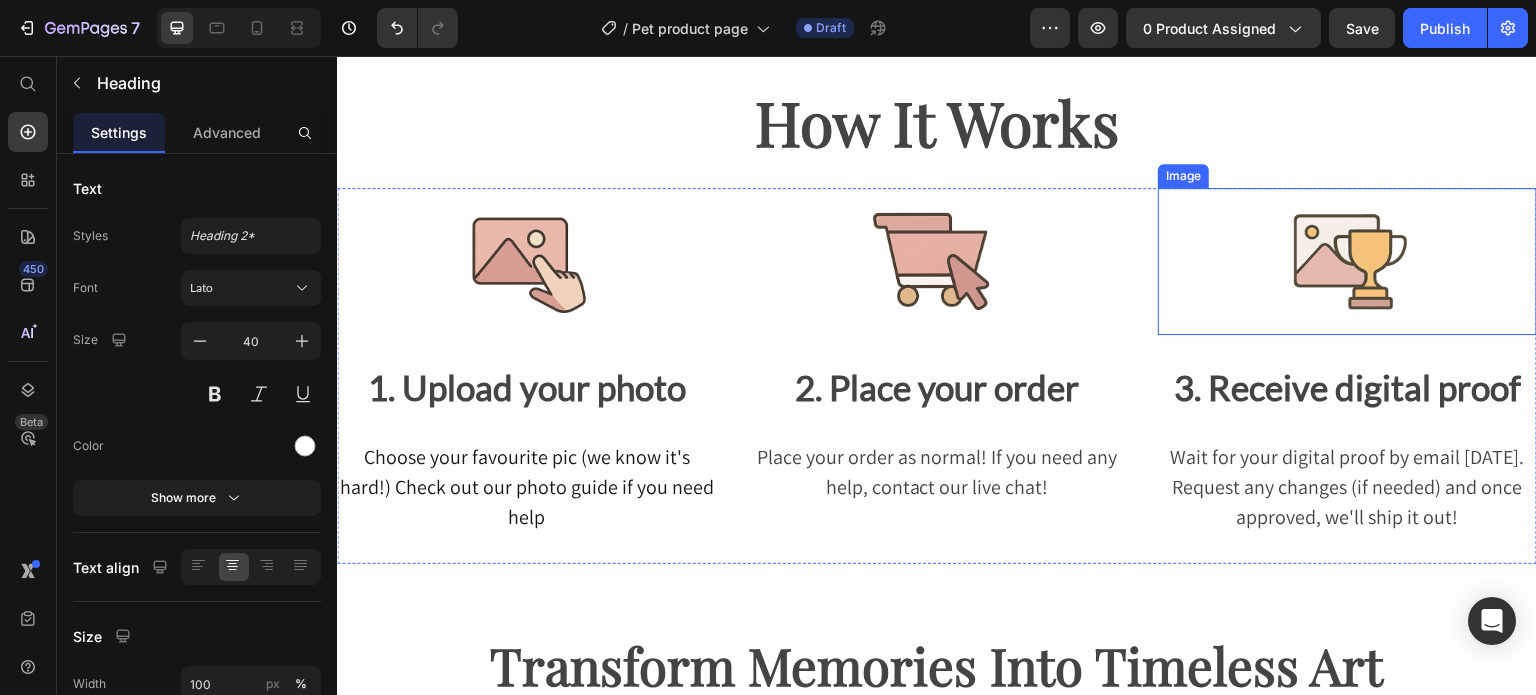click at bounding box center [1347, 261] 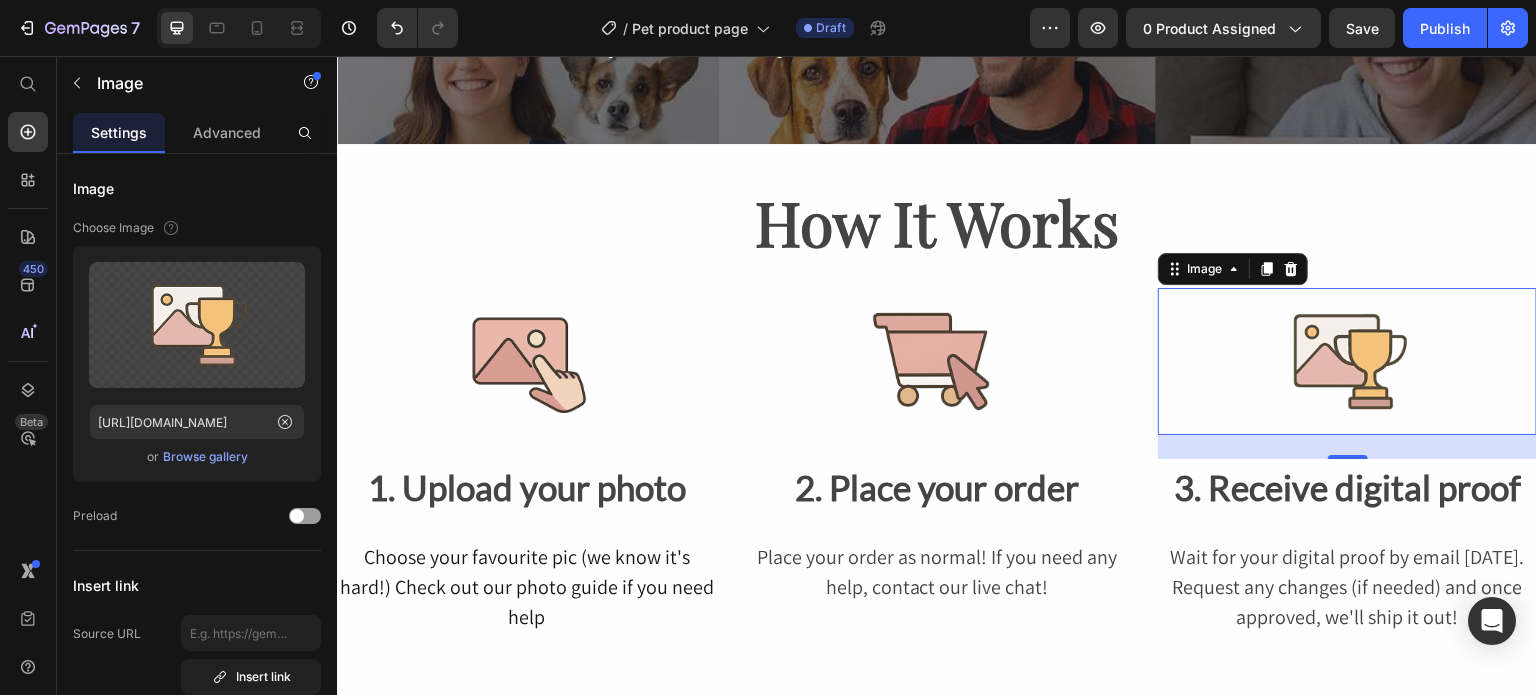 scroll, scrollTop: 1400, scrollLeft: 0, axis: vertical 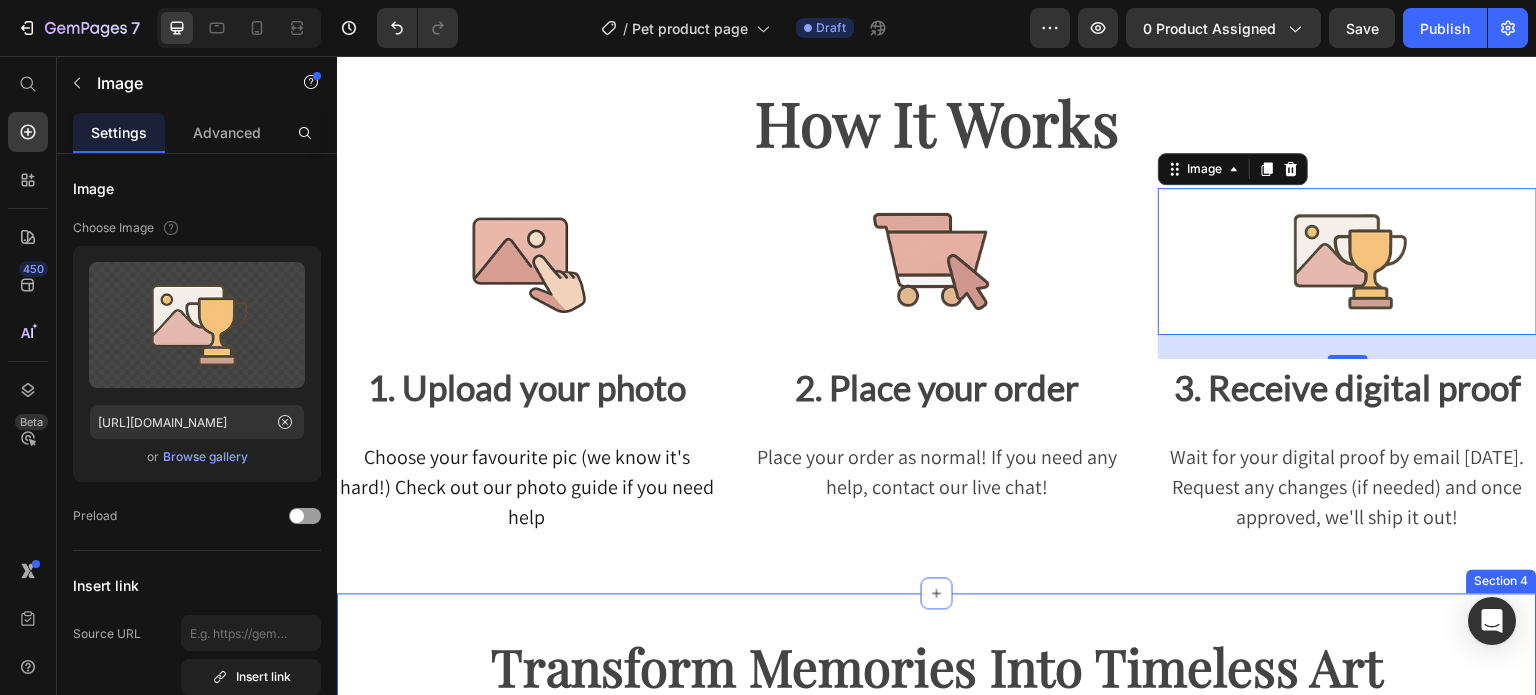 click on "Transform Memories Into Timeless Art Heading Image Comparison Image Comparison
Create Your Own Portrait Now Button Section 4" at bounding box center (937, 987) 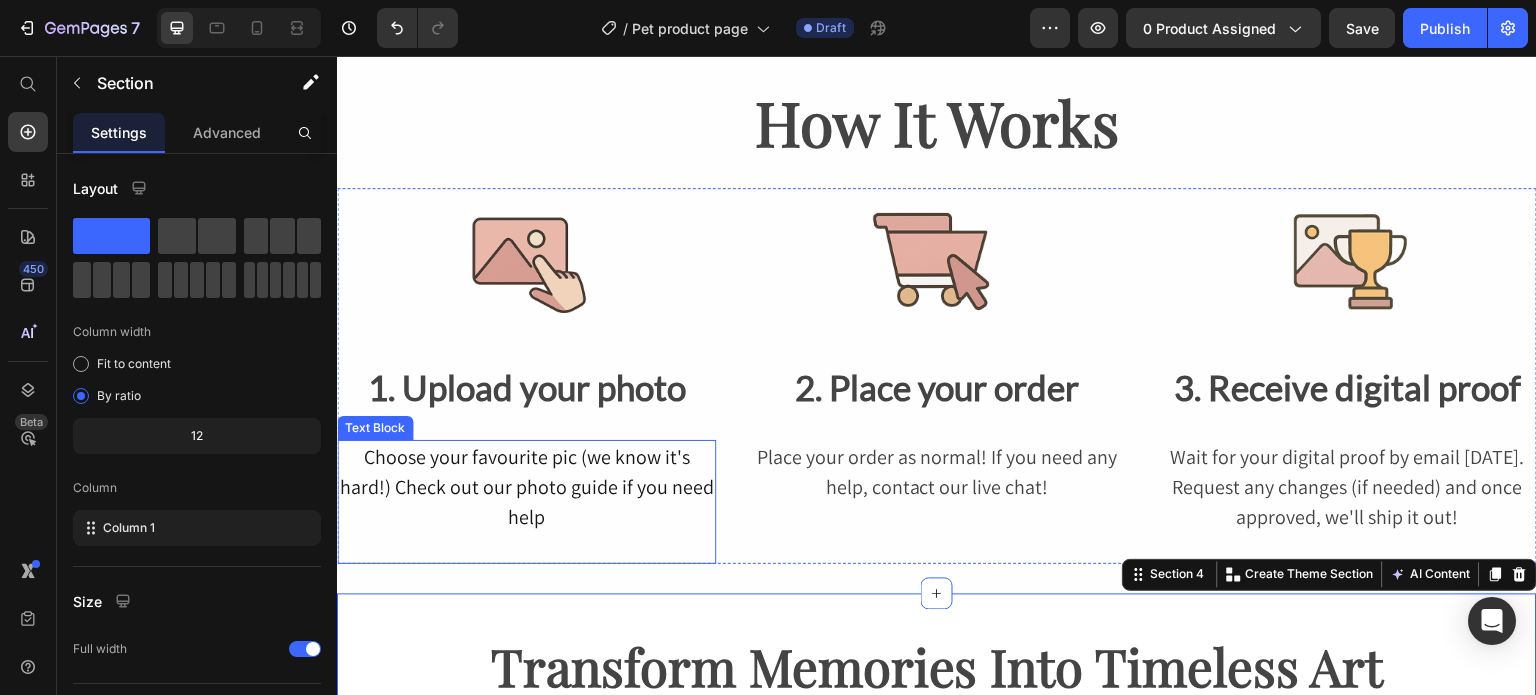 click on "Choose your favourite pic (we know it's hard!) Check out our photo guide if you need help" at bounding box center (526, 502) 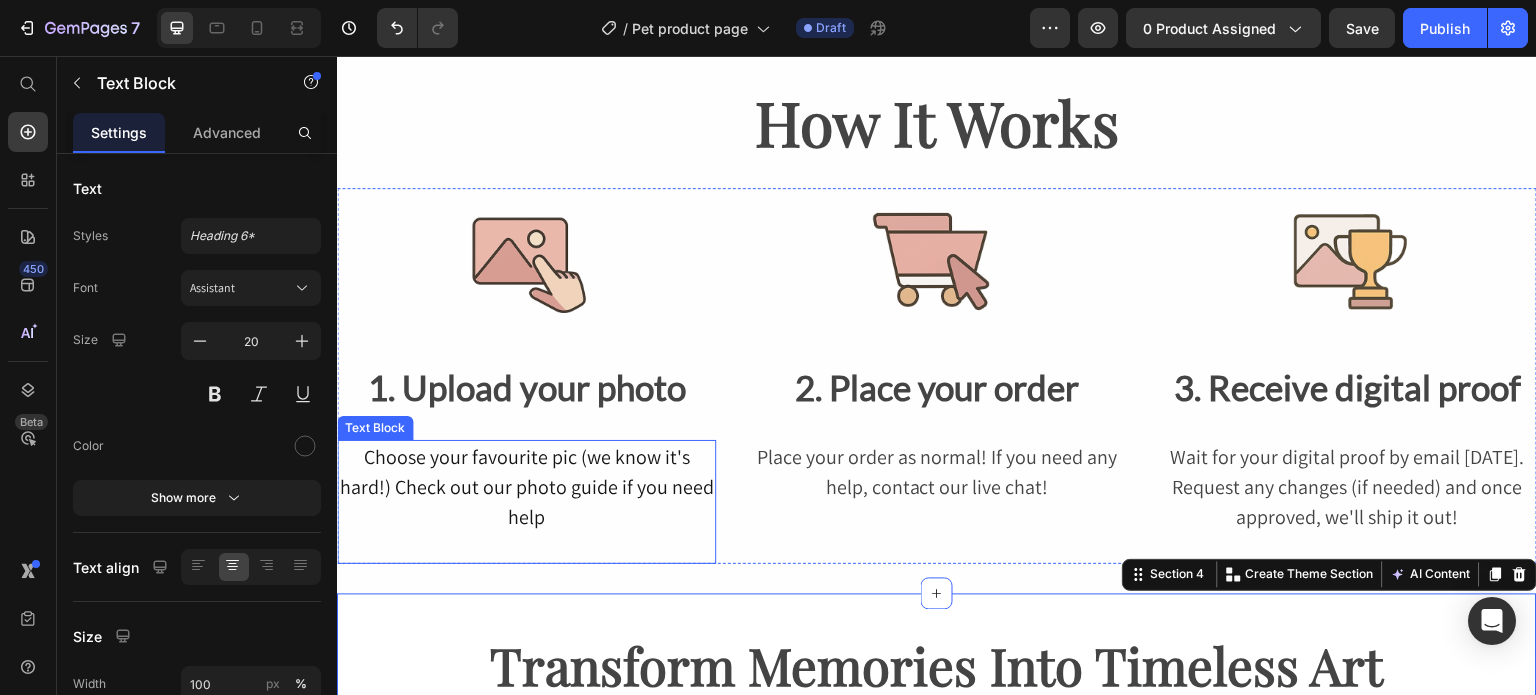 click on "Choose your favourite pic (we know it's hard!) Check out our photo guide if you need help" at bounding box center (526, 502) 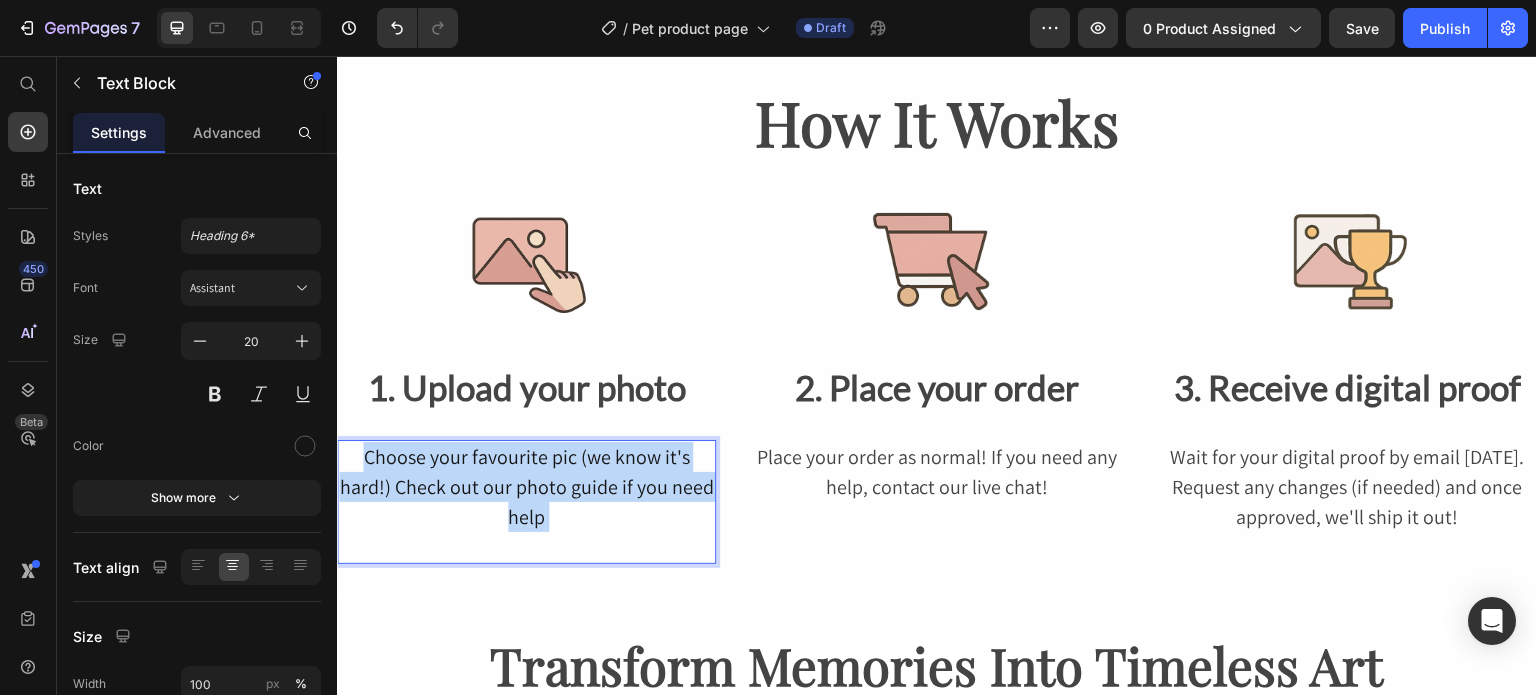 click on "Choose your favourite pic (we know it's hard!) Check out our photo guide if you need help" at bounding box center [526, 502] 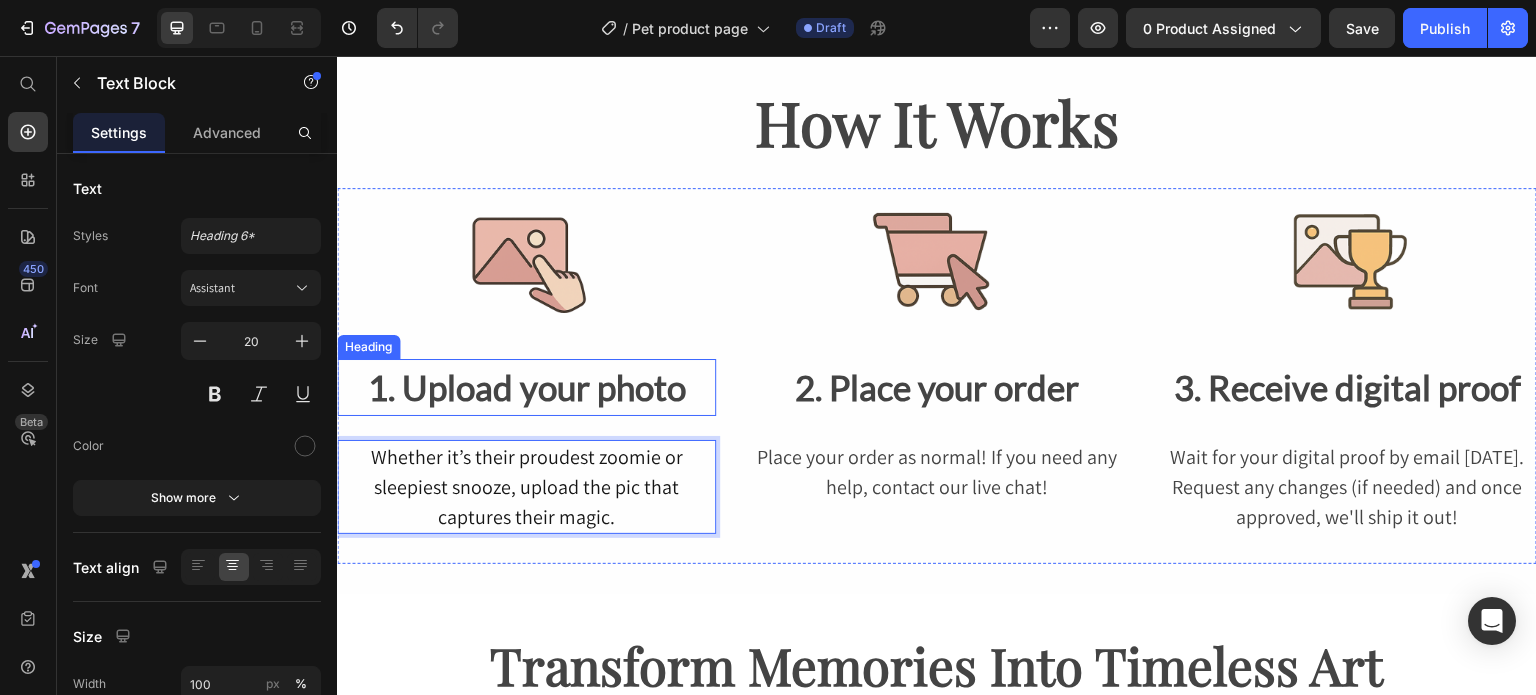 click on "1. Upload your photo" at bounding box center (526, 387) 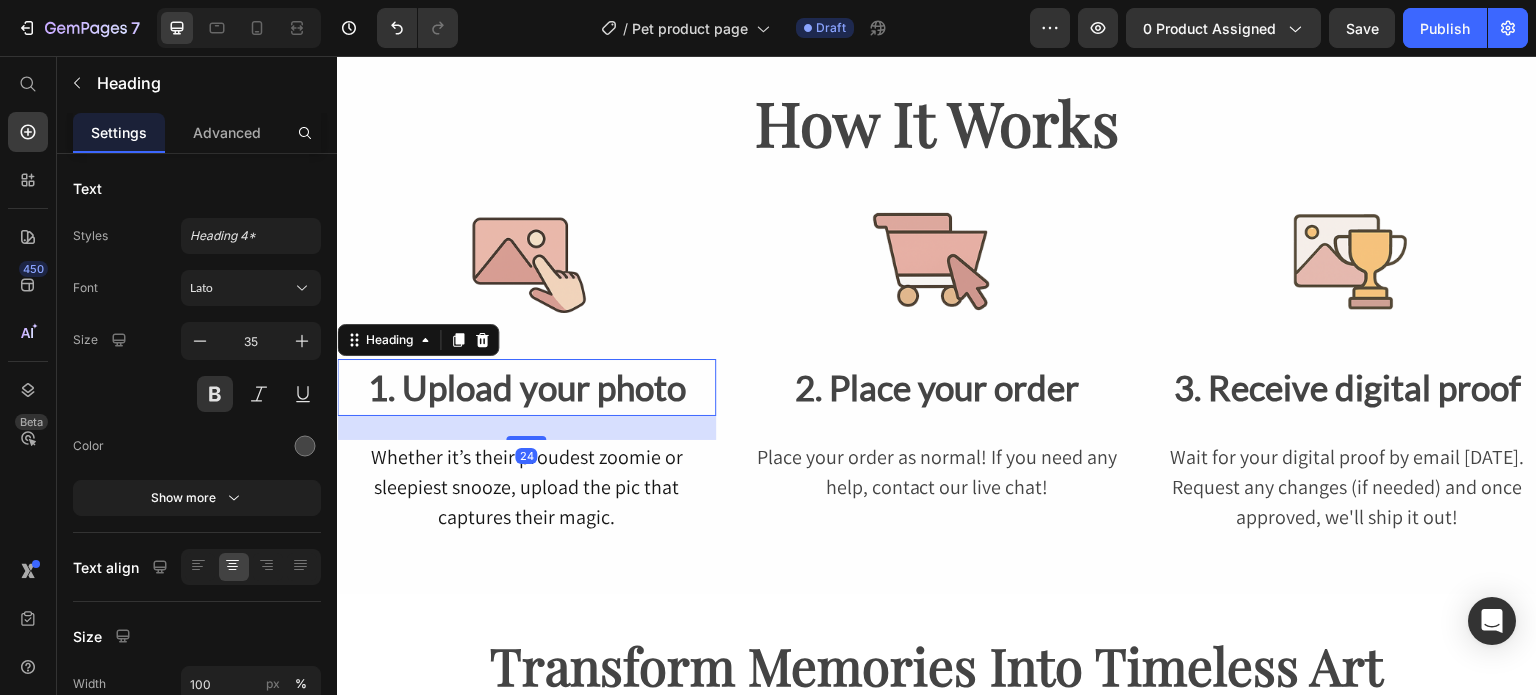 click on "1. Upload your photo" at bounding box center [526, 387] 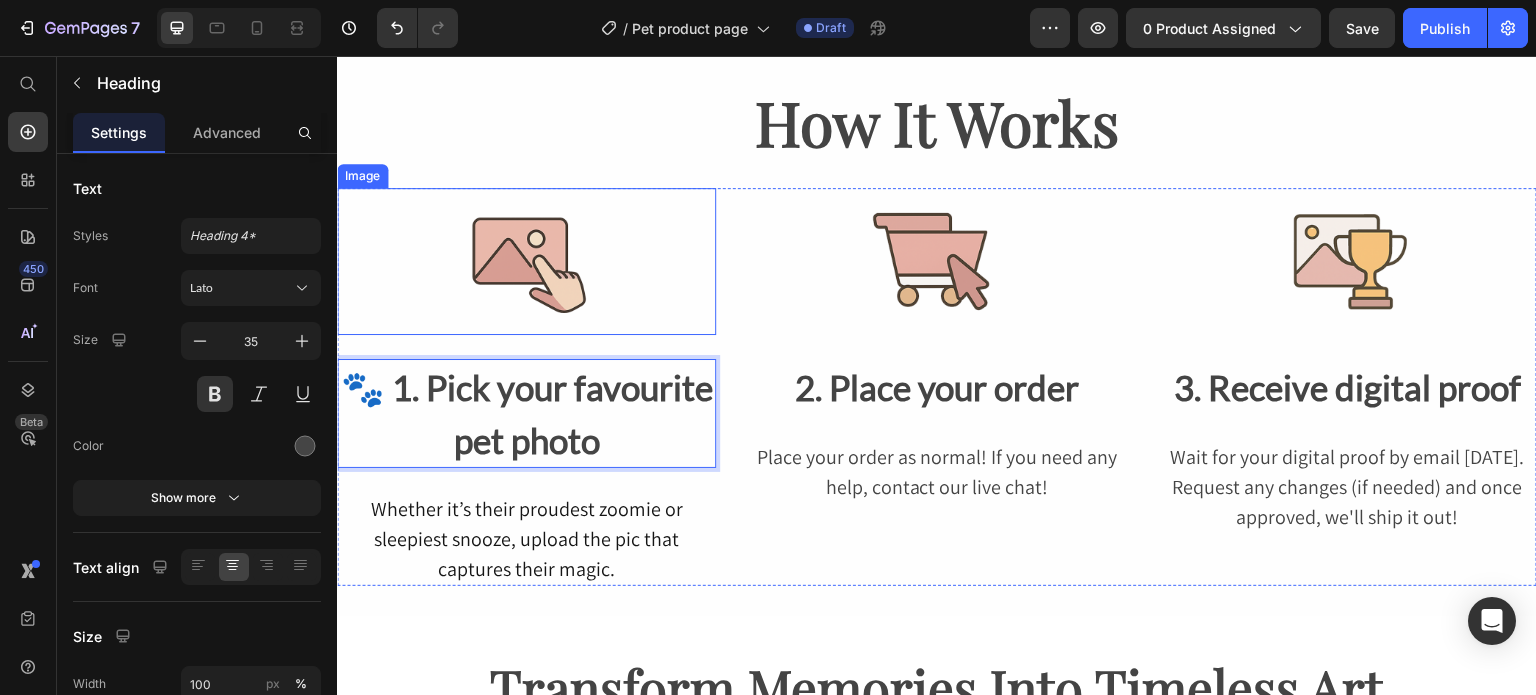click at bounding box center [526, 261] 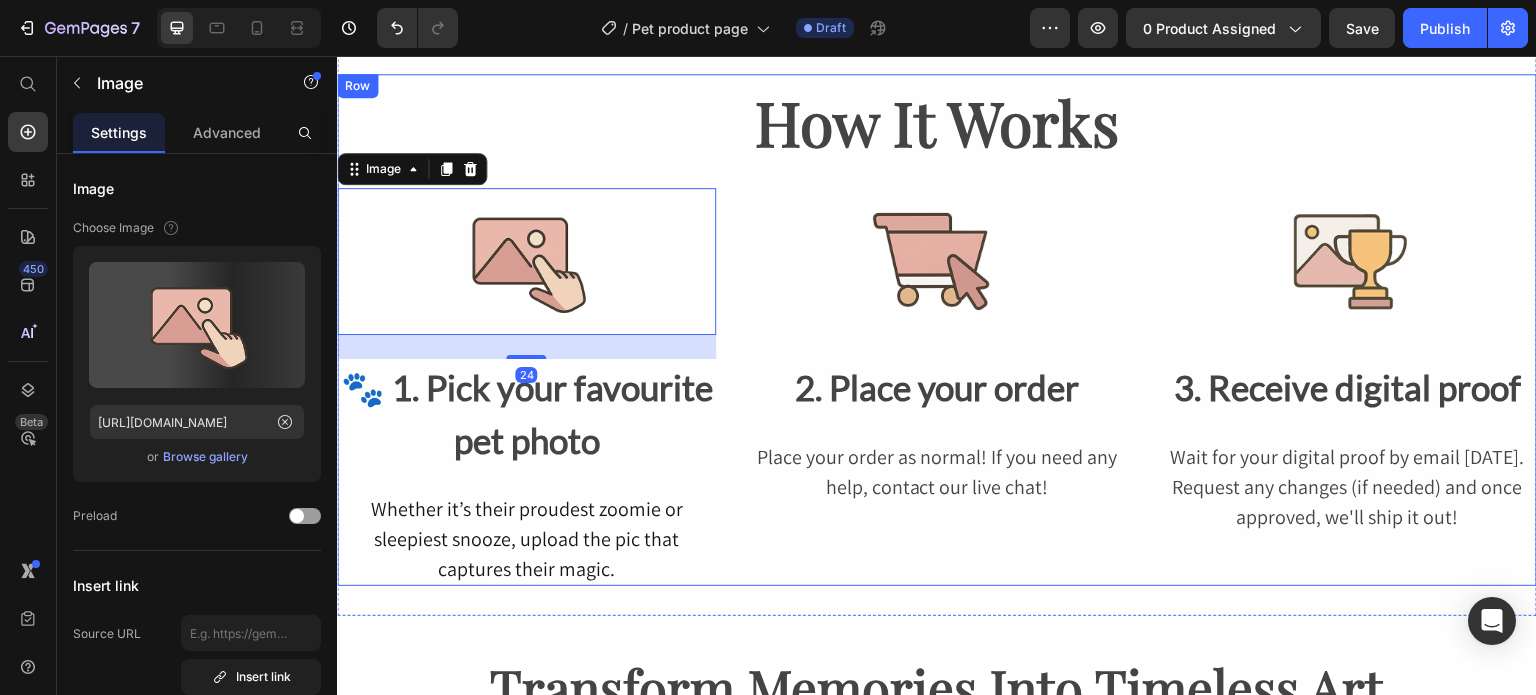 click on "How It Works" at bounding box center (937, 122) 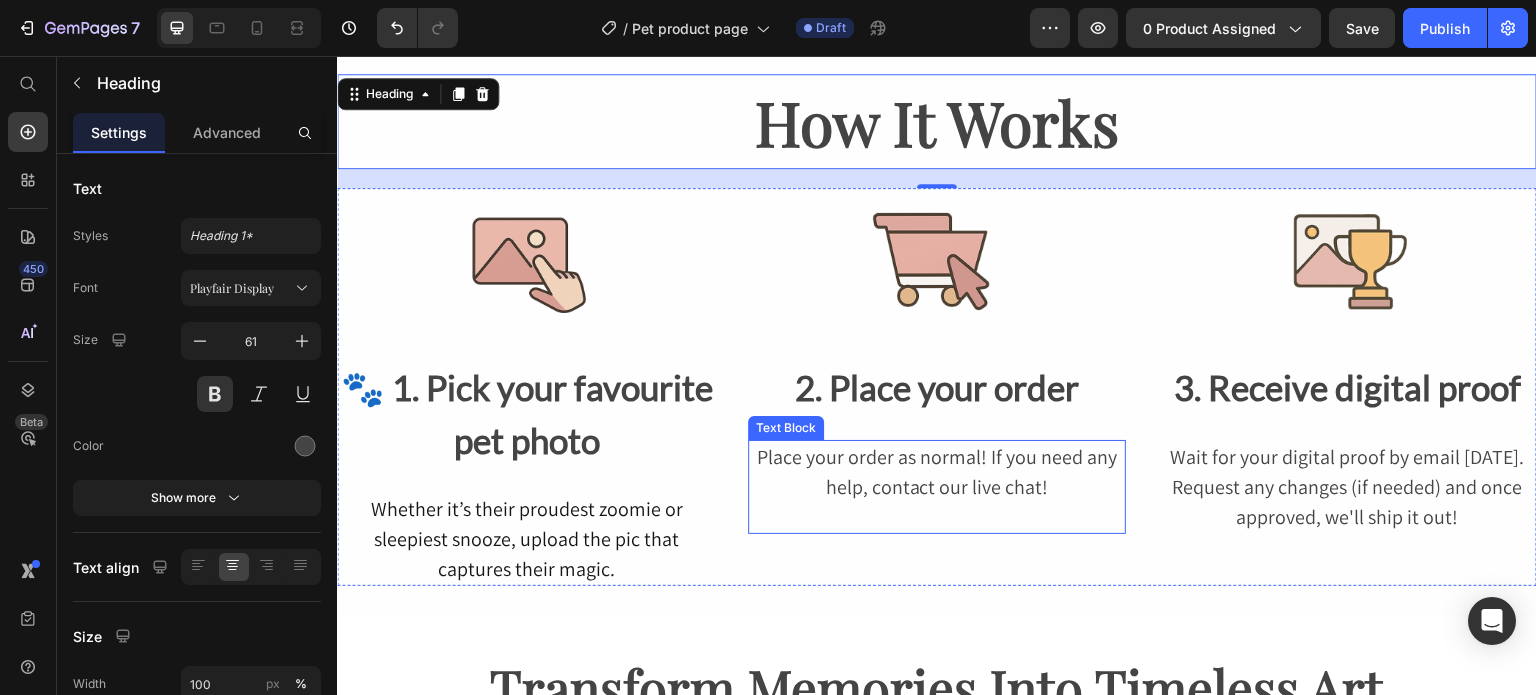 click on "Place your order as normal! If you need any help, contact our live chat!" at bounding box center (937, 472) 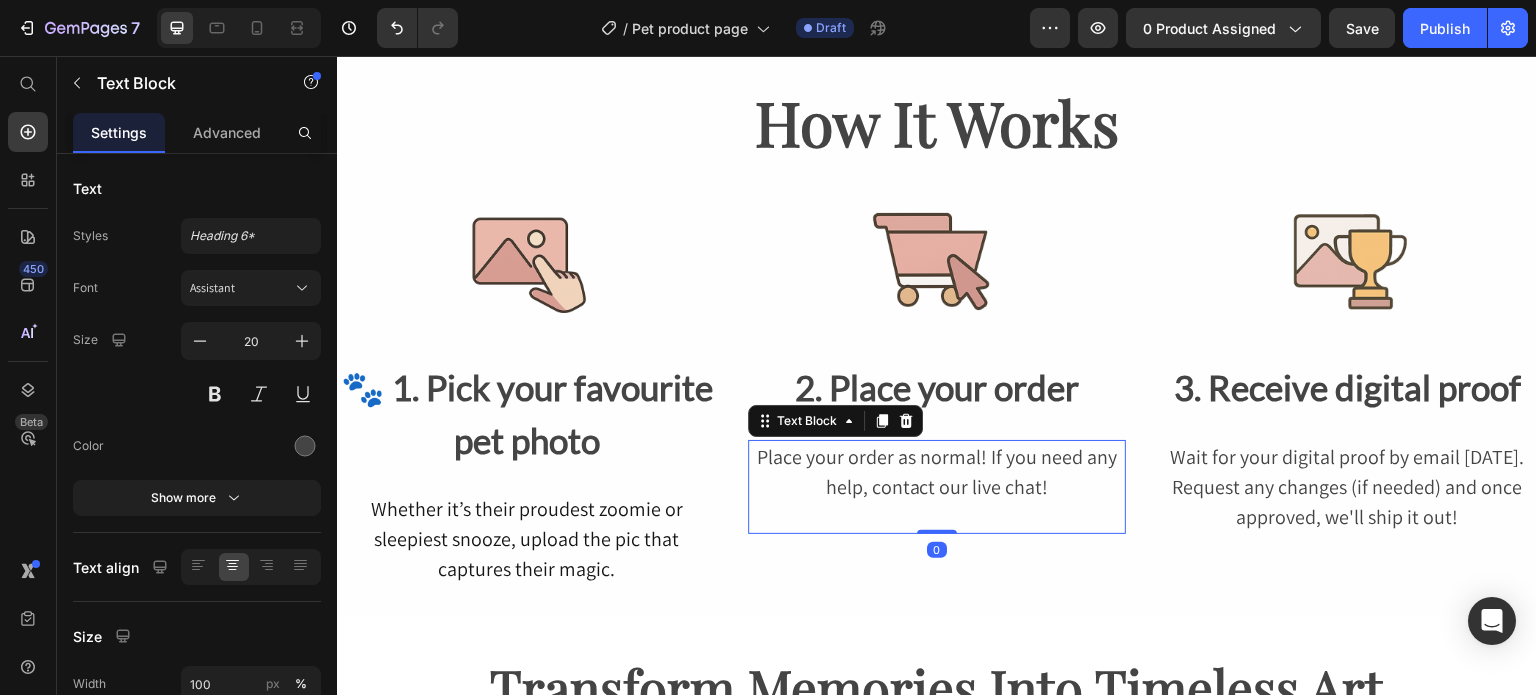 click on "Place your order as normal! If you need any help, contact our live chat!" at bounding box center (937, 472) 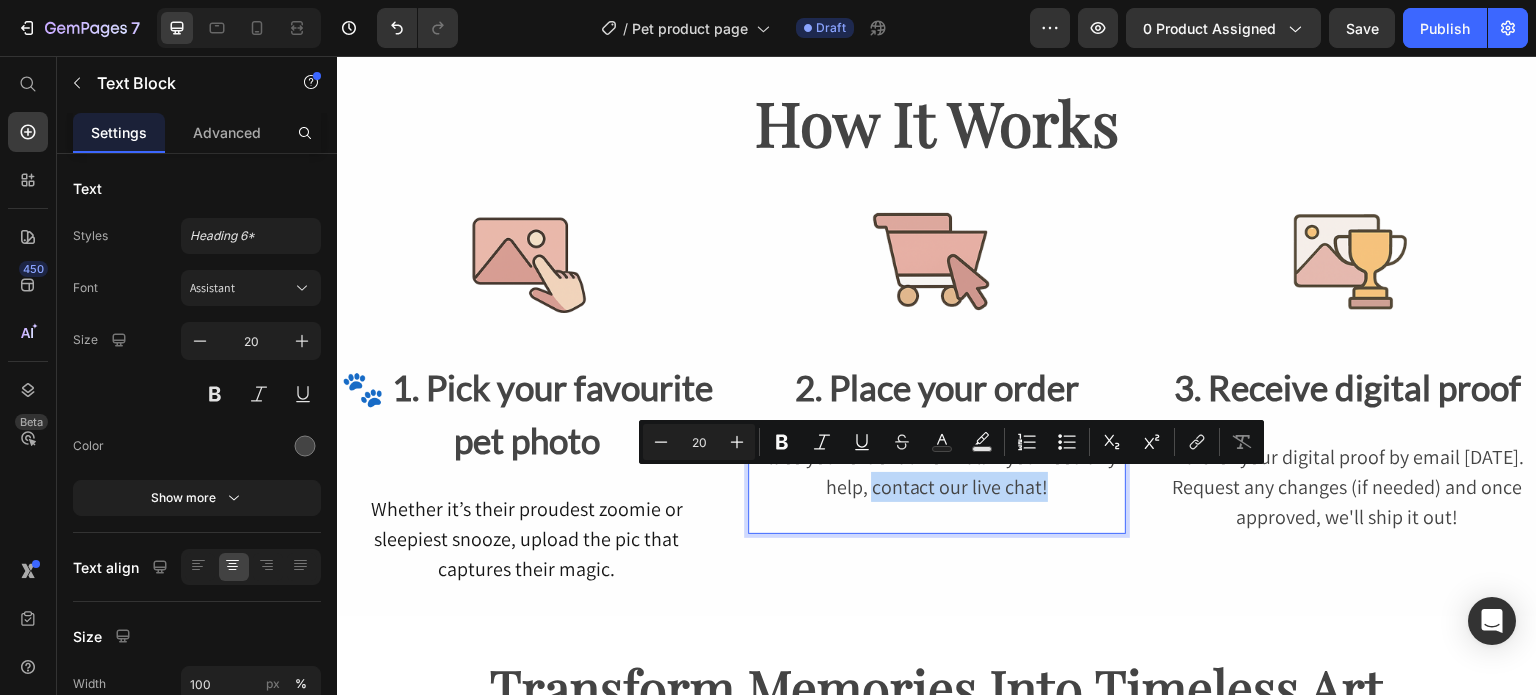 drag, startPoint x: 1051, startPoint y: 488, endPoint x: 868, endPoint y: 489, distance: 183.00273 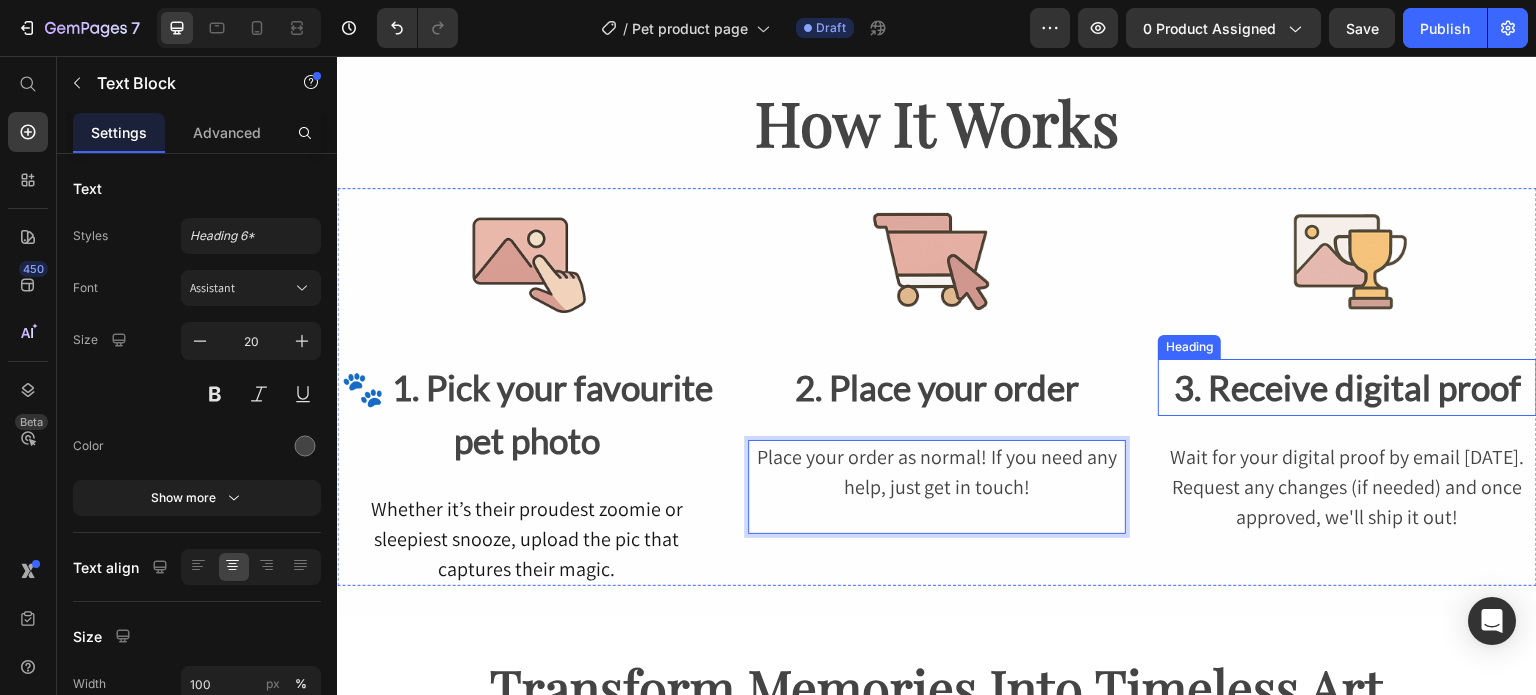 click on "3. Receive digital proof" at bounding box center [1347, 387] 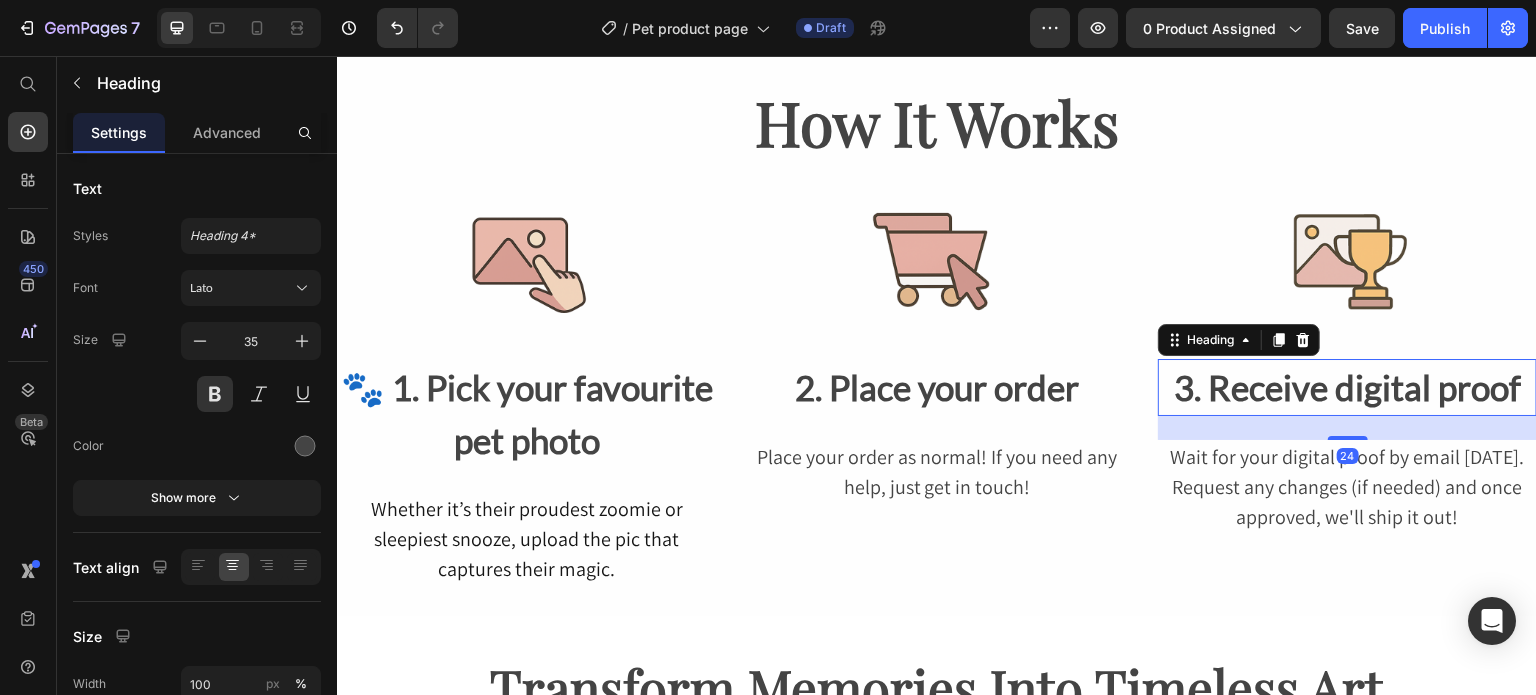 click on "3. Receive digital proof" at bounding box center (1347, 387) 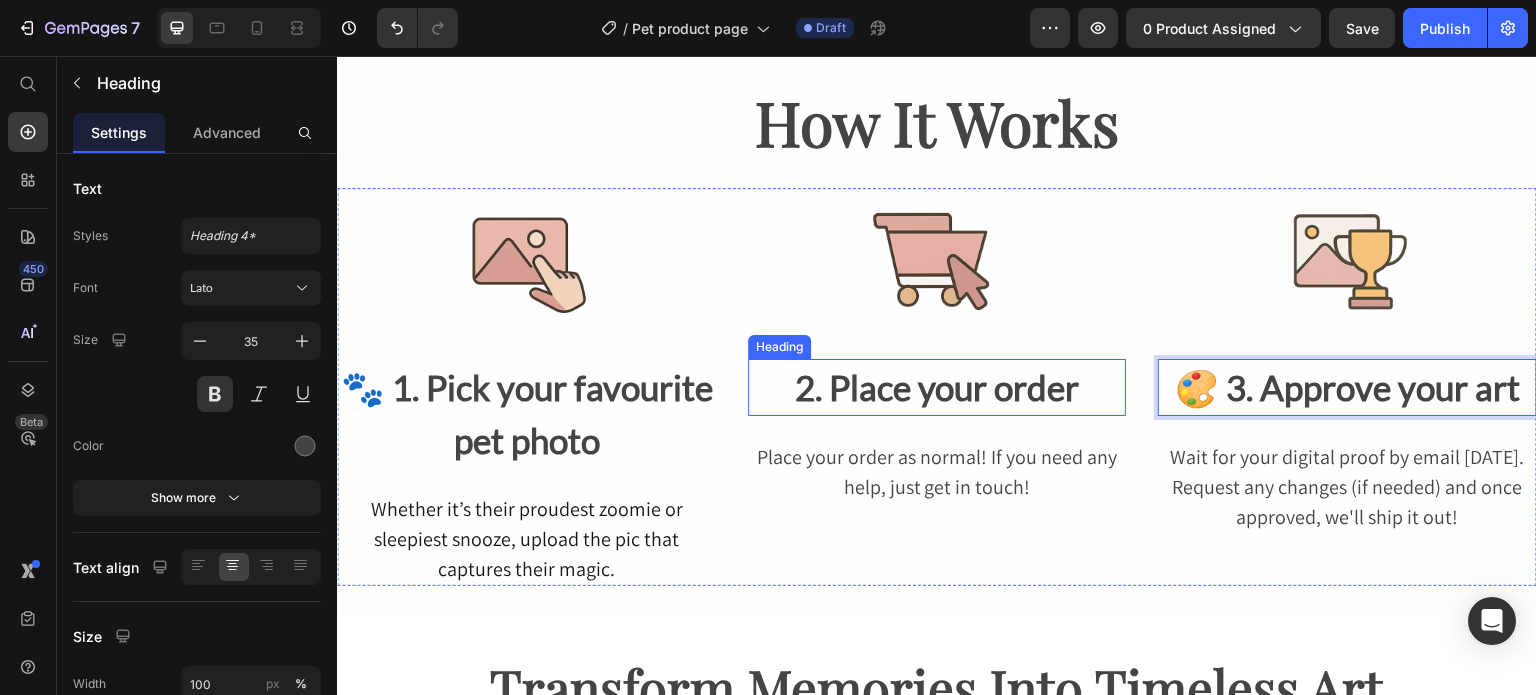 click on "2. Place your order" at bounding box center (937, 387) 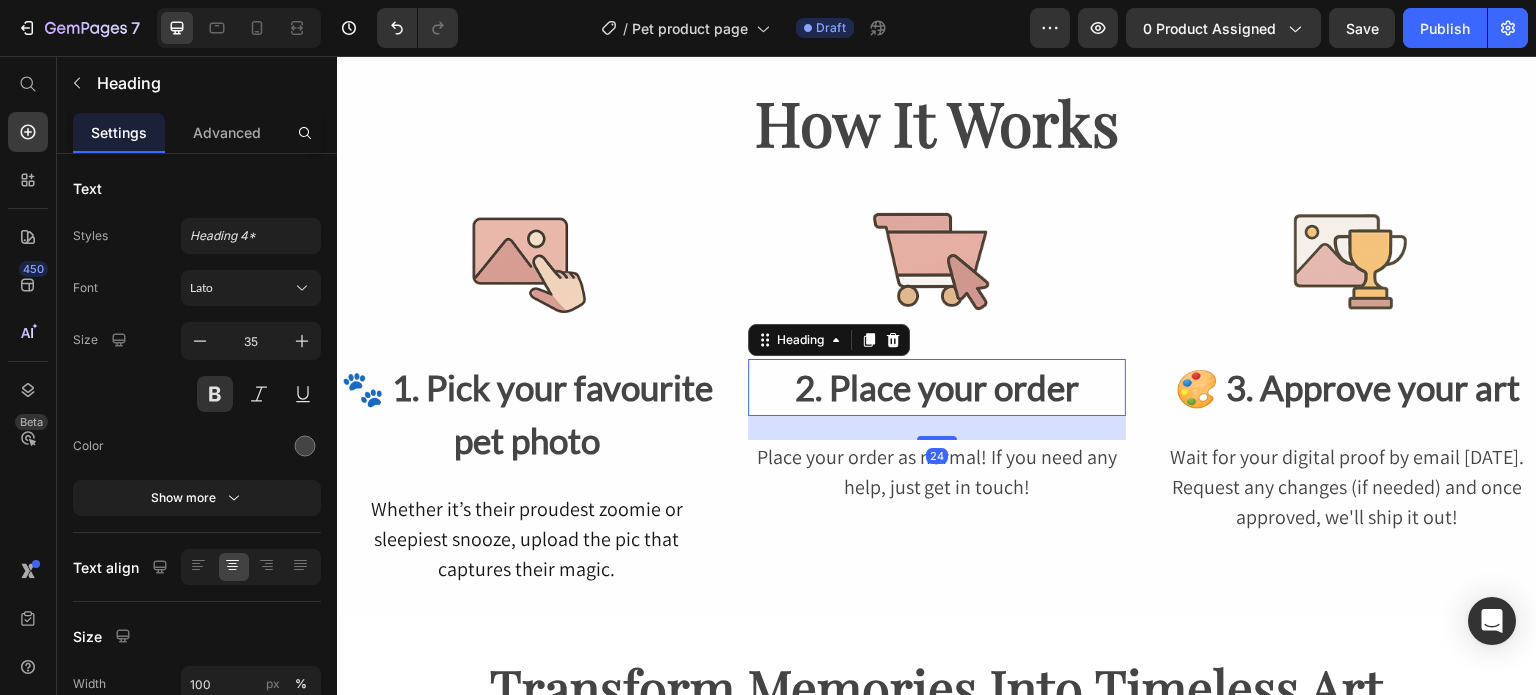 click on "2. Place your order" at bounding box center [937, 387] 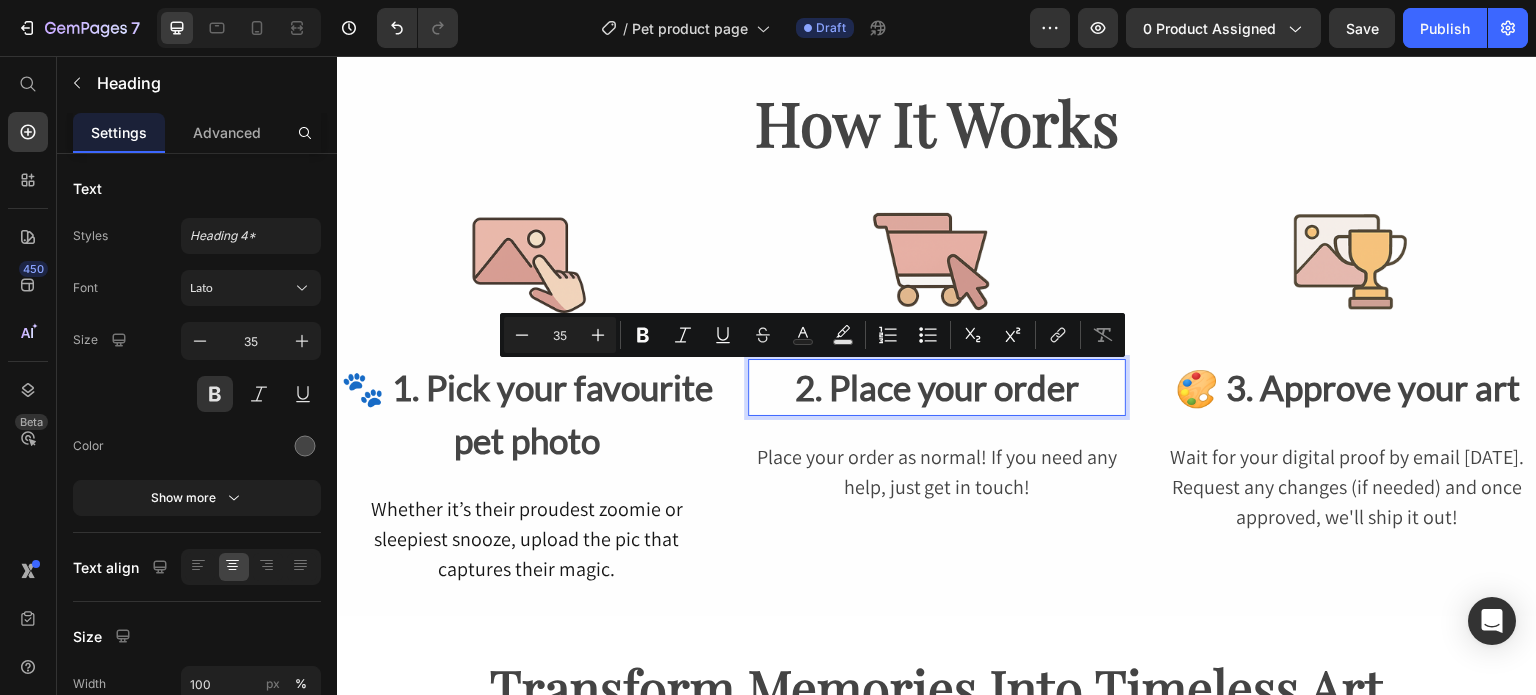 click on "2. Place your order" at bounding box center [937, 387] 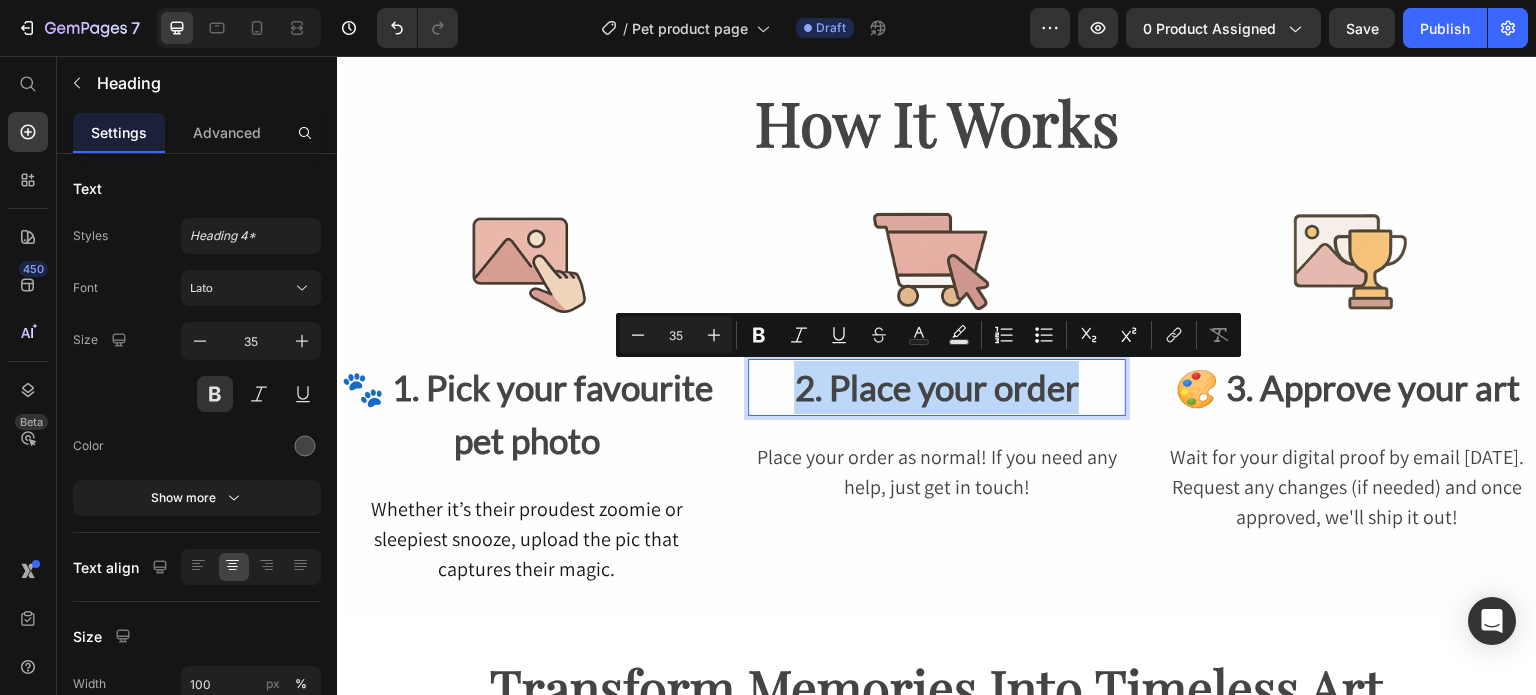 click on "2. Place your order" at bounding box center (937, 387) 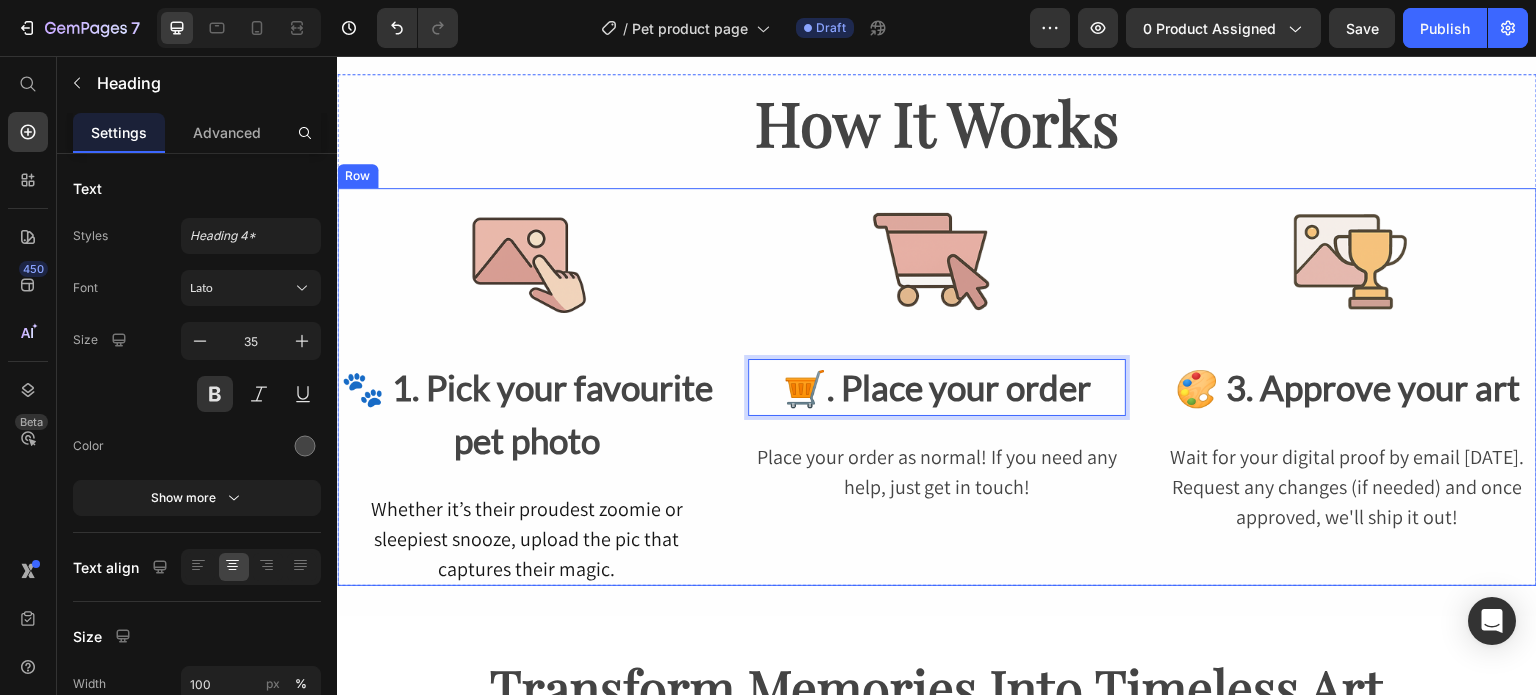 click at bounding box center (937, 261) 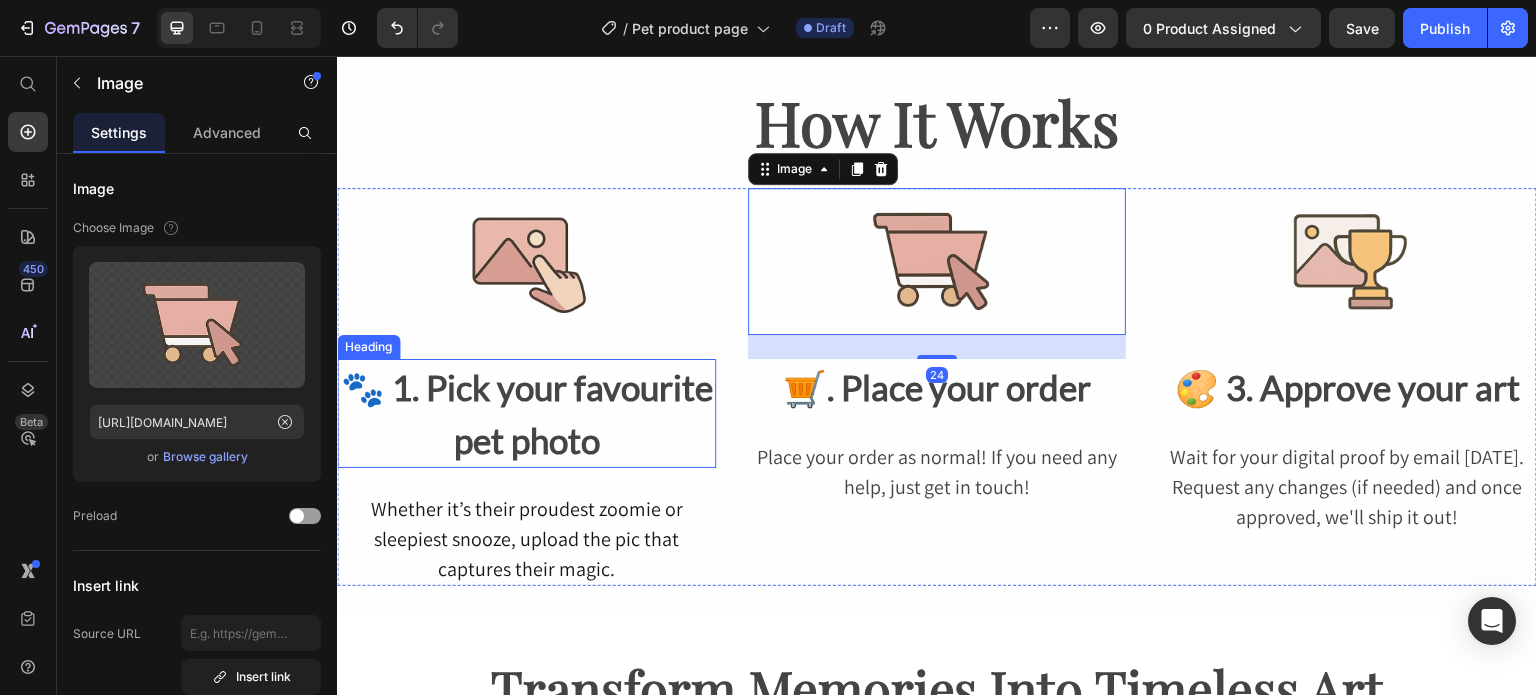 click on "🐾 1. Pick your favourite pet photo" at bounding box center [526, 413] 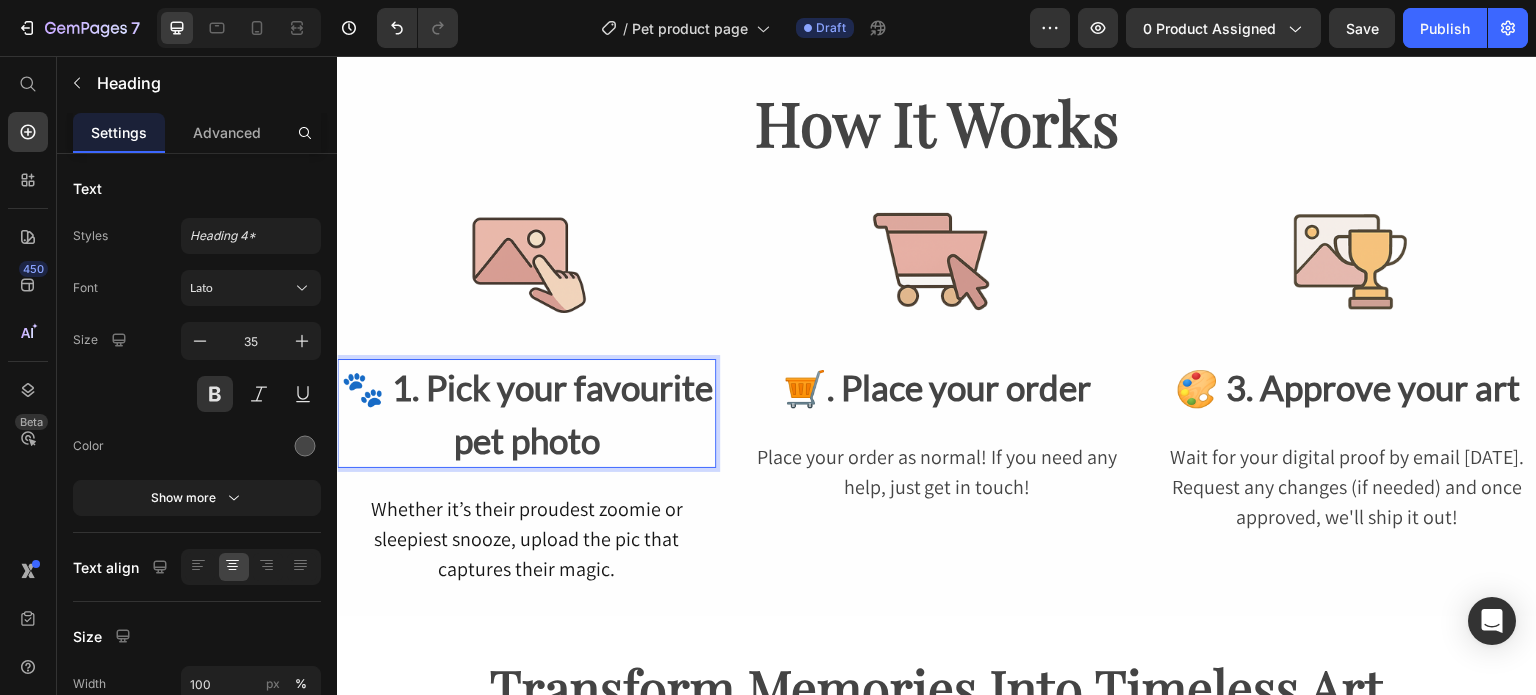 click on "🐾 1. Pick your favourite pet photo" at bounding box center [526, 413] 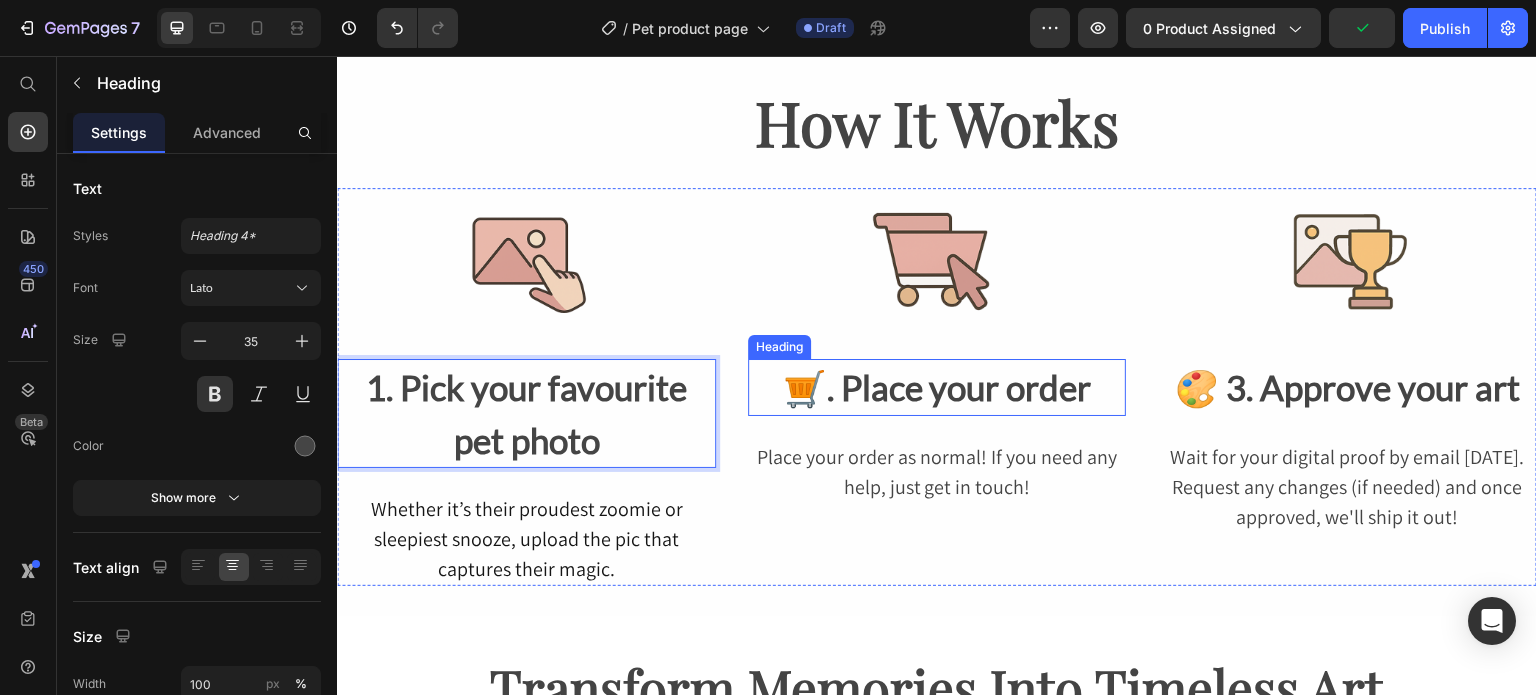click on "🛒. Place your order" at bounding box center (937, 387) 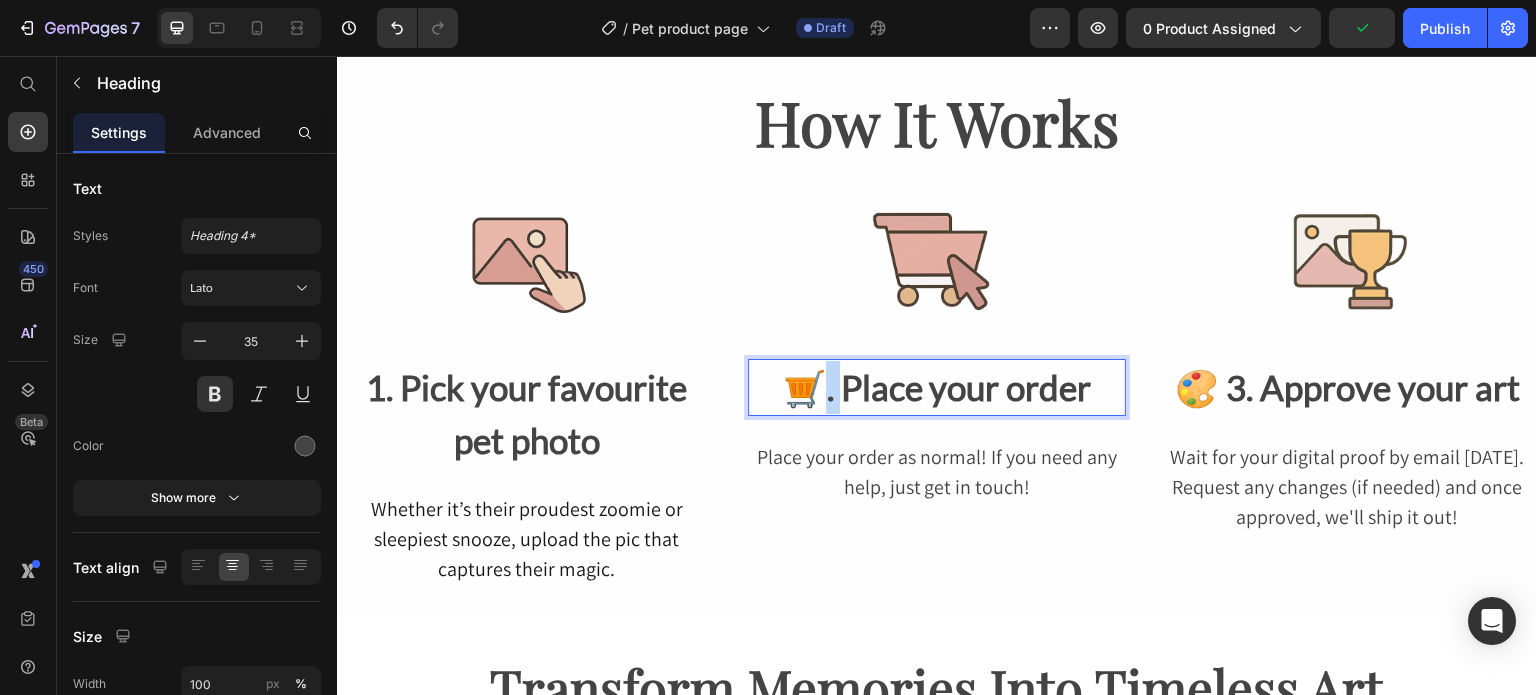 click on "🛒. Place your order" at bounding box center [937, 387] 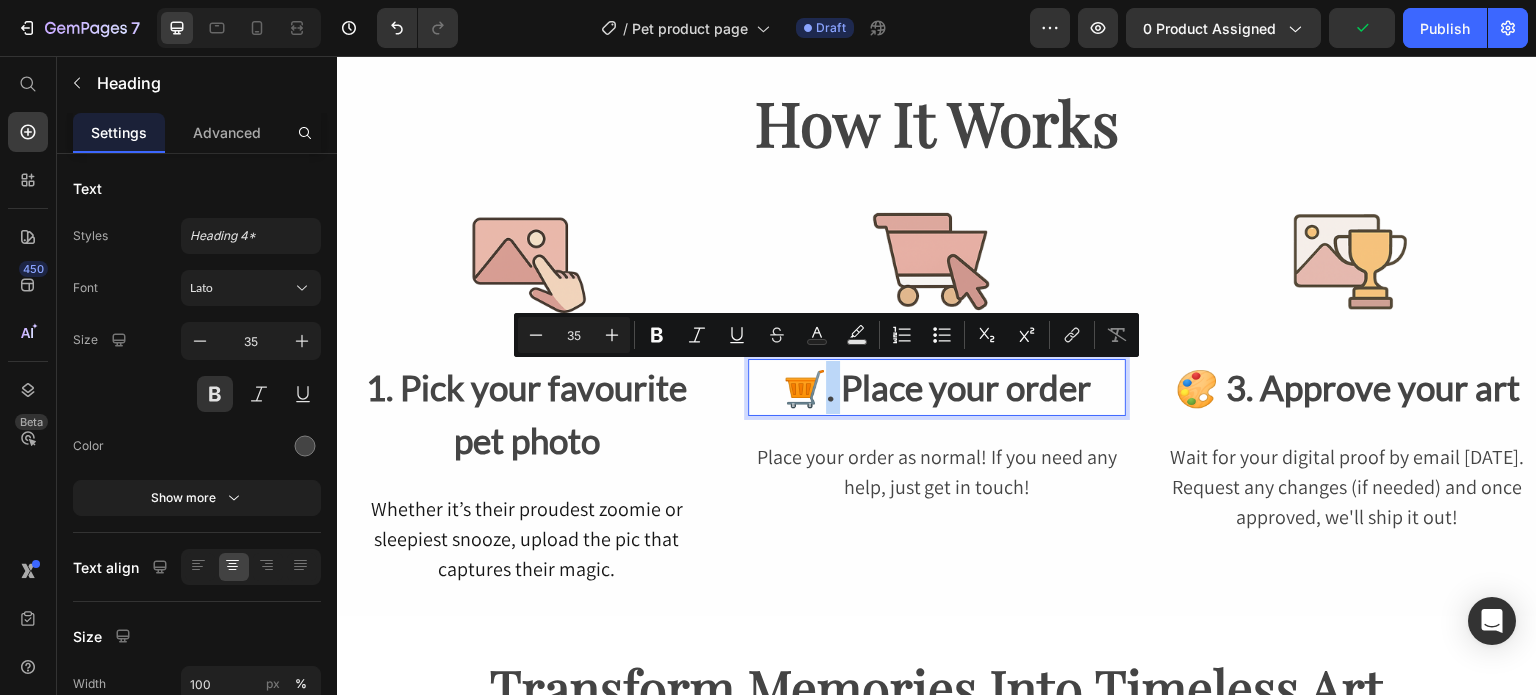 click on "🛒. Place your order" at bounding box center (937, 387) 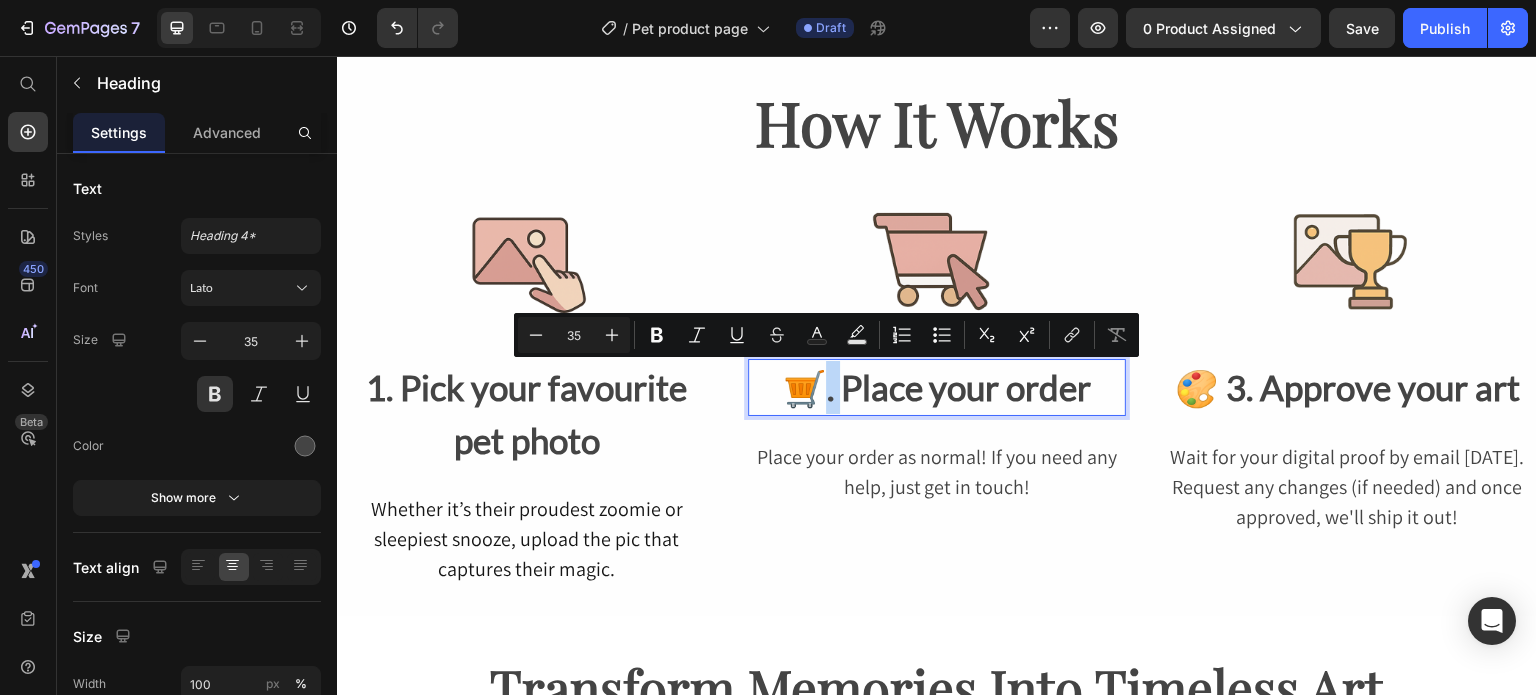 click on "🛒. Place your order" at bounding box center [937, 387] 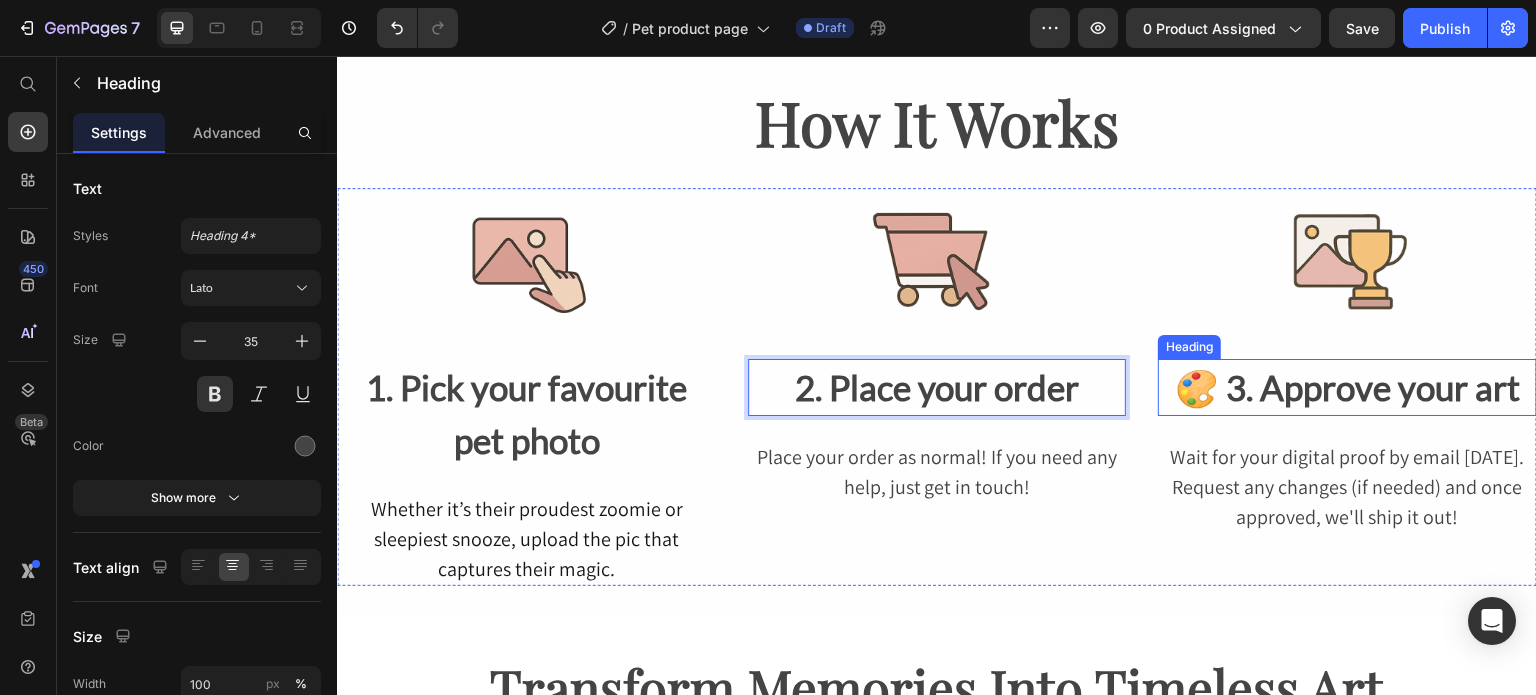 click on "🎨 3. Approve your art" at bounding box center (1347, 387) 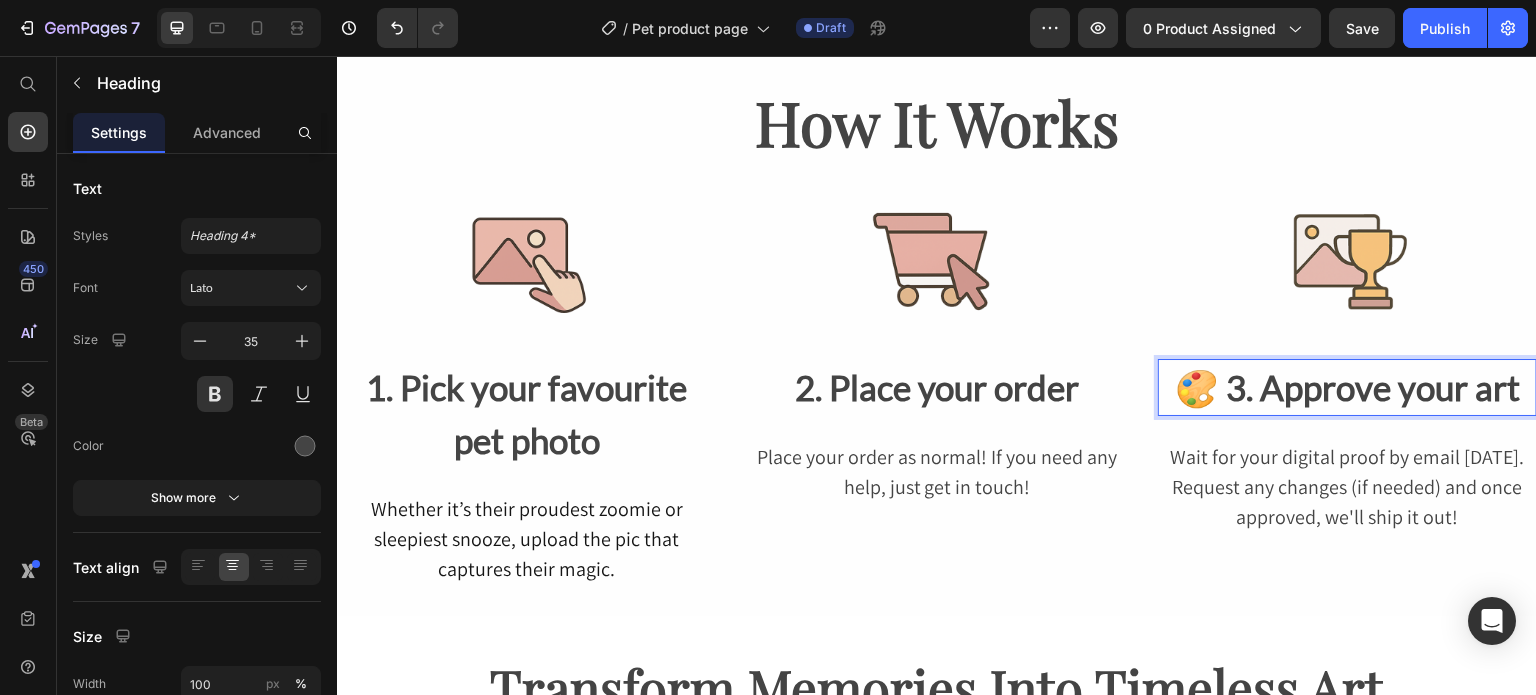 click on "🎨 3. Approve your art" at bounding box center (1347, 387) 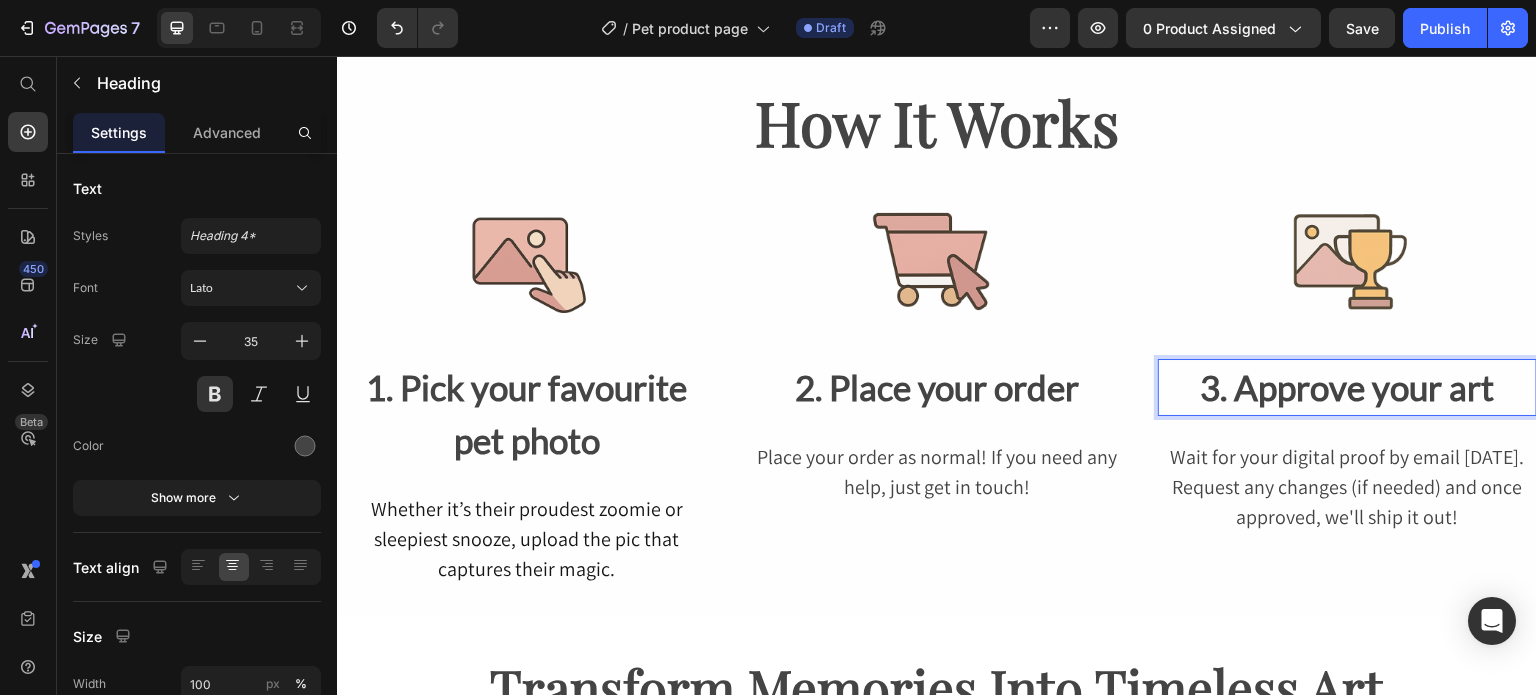 click on "3. Approve your art" at bounding box center (1347, 387) 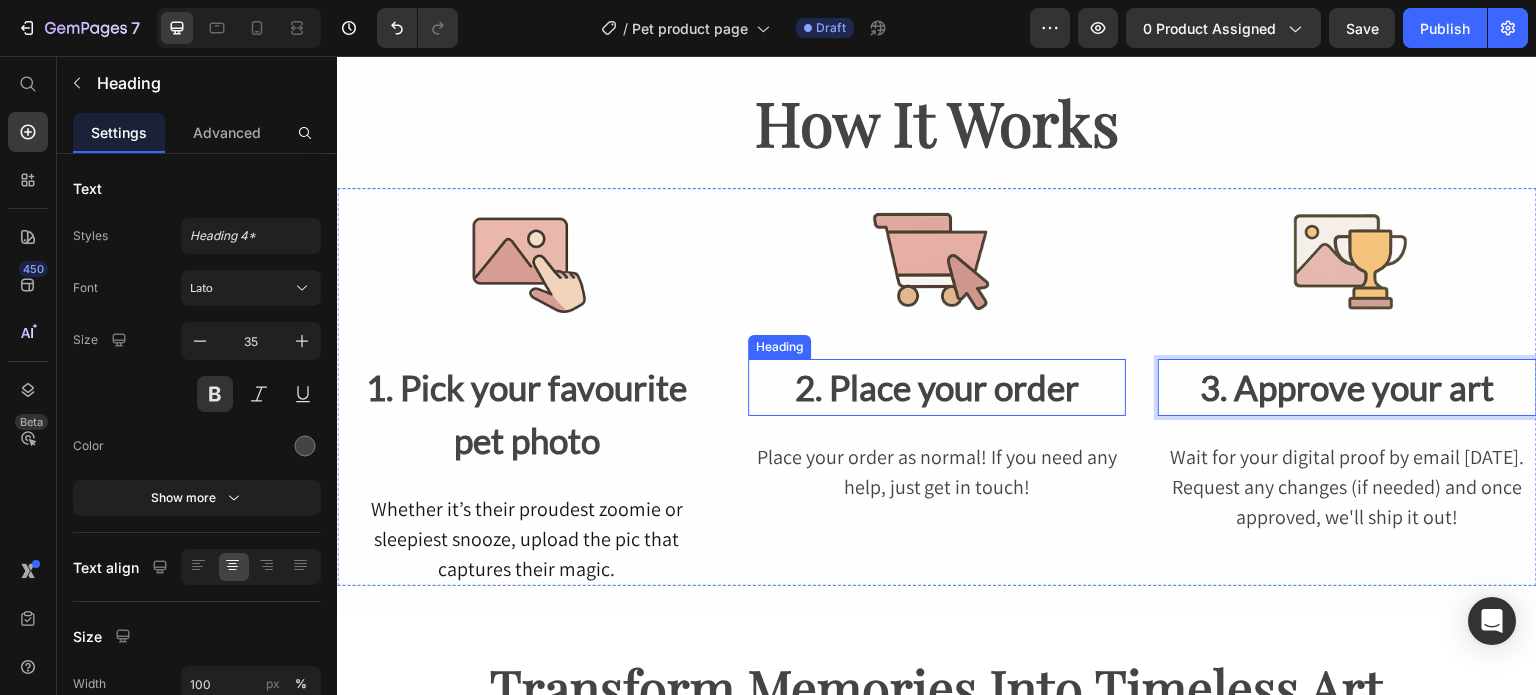 click on "2. Place your order" at bounding box center [937, 387] 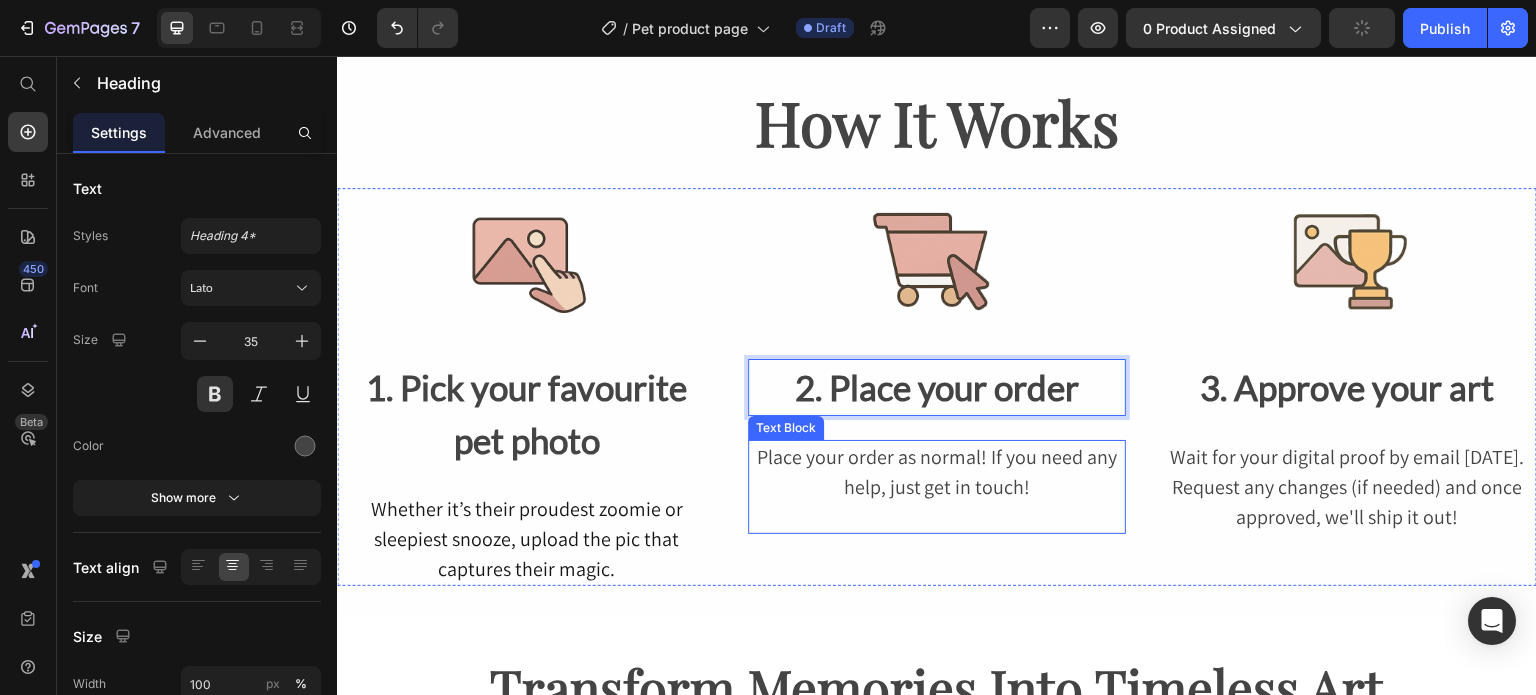 click at bounding box center [1347, 547] 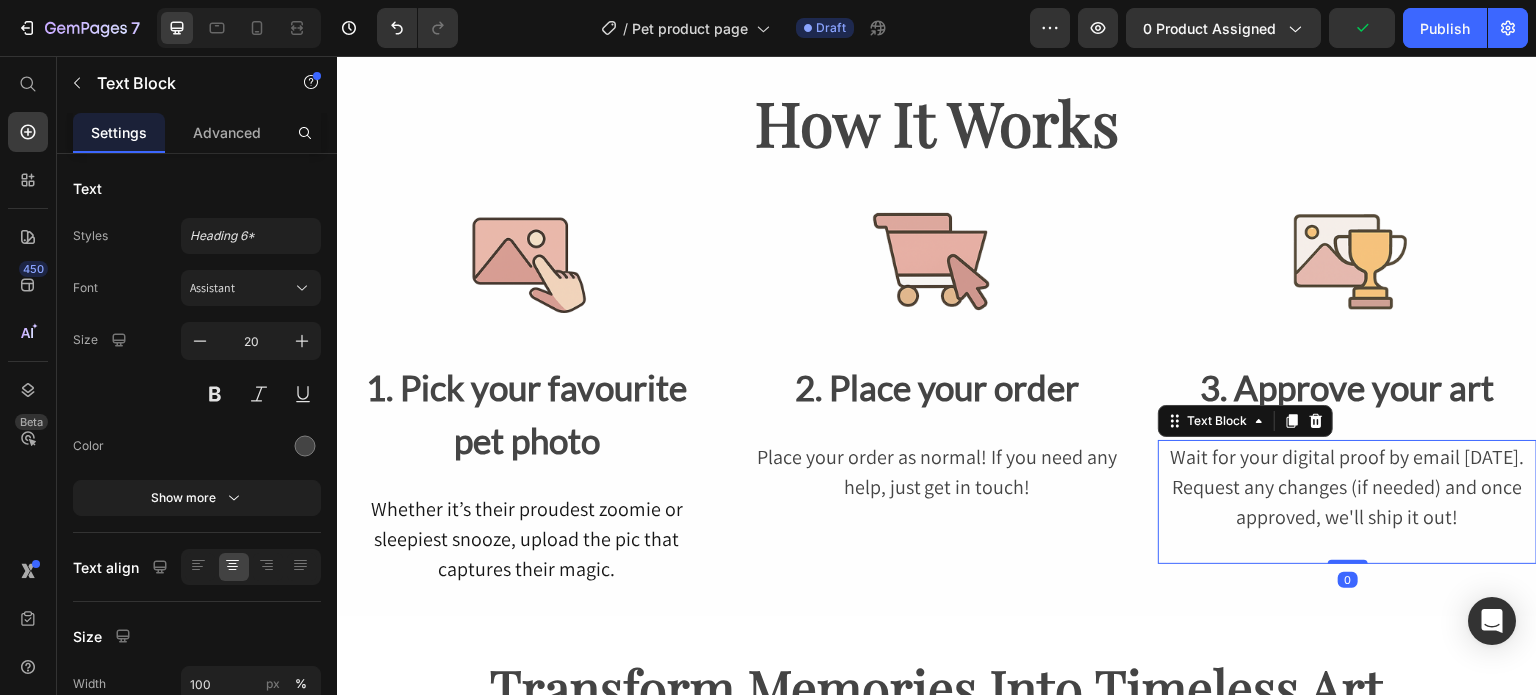 click on "How It Works Heading Image  1. Pick your favourite pet photo Heading Whether it’s their proudest zoomie or sleepiest snooze, upload the pic that captures their magic.  Text Block Image 2. Place your order Heading Place your order as normal! If you need any help, just get in touch! Text Block Image 3. Approve your art Heading Wait for your digital proof by email [DATE]. Request any changes (if needed) and once approved, we'll ship it out!   Text Block   0 Row Row Section 3" at bounding box center (937, 330) 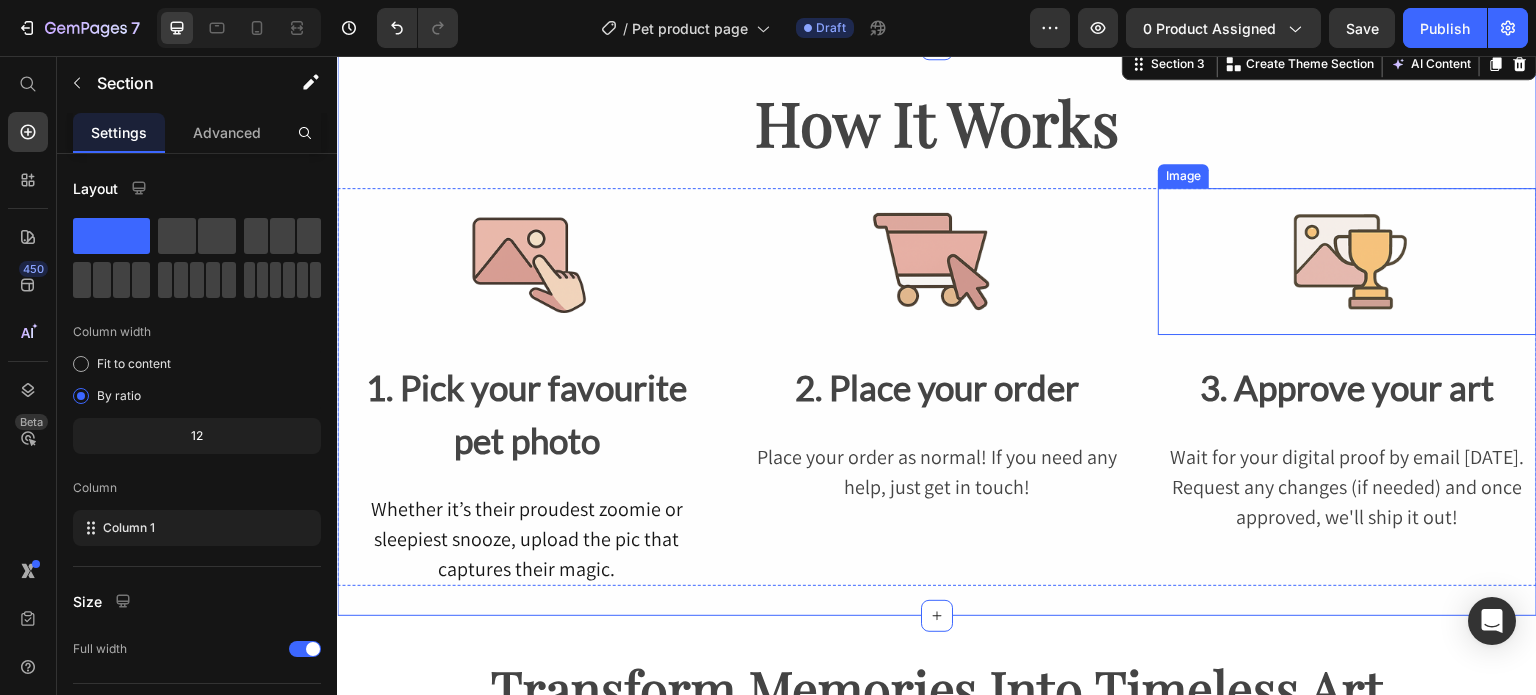 click at bounding box center [1347, 261] 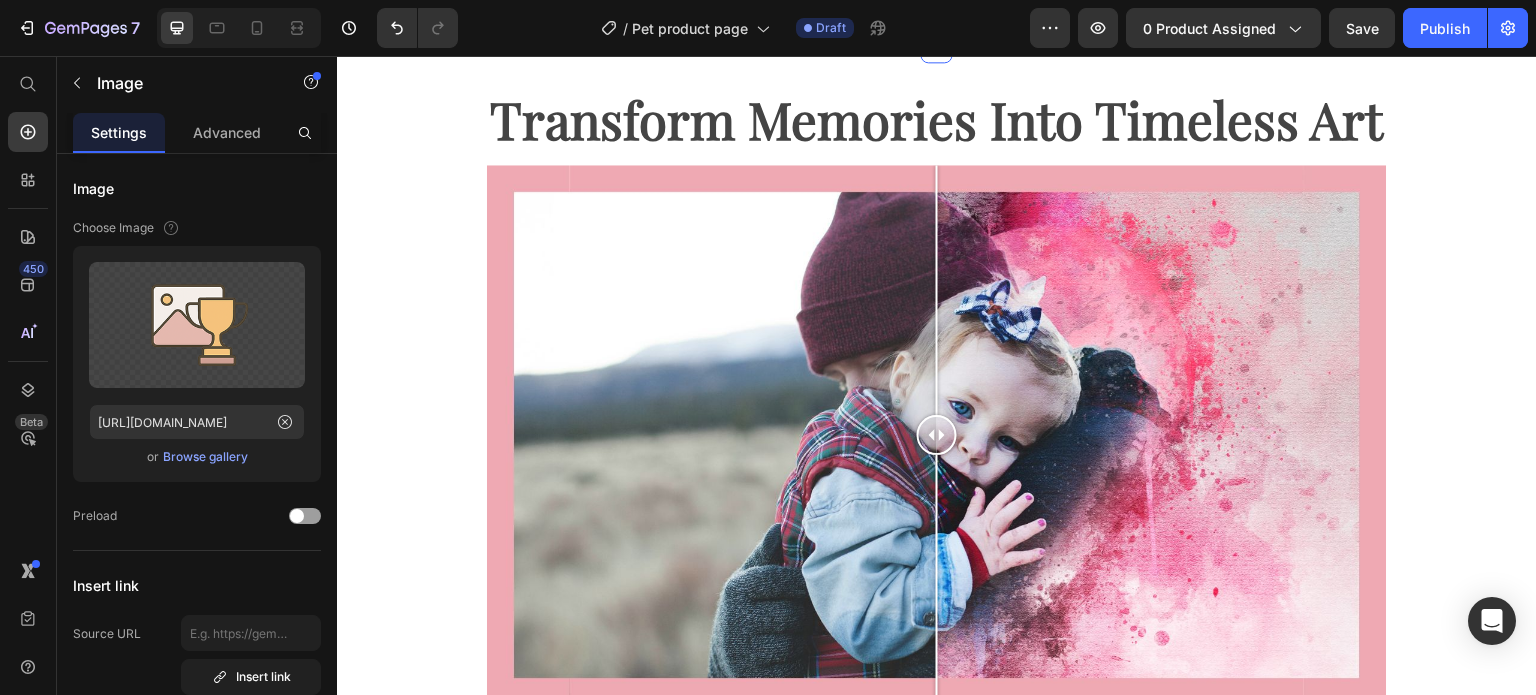 scroll, scrollTop: 2000, scrollLeft: 0, axis: vertical 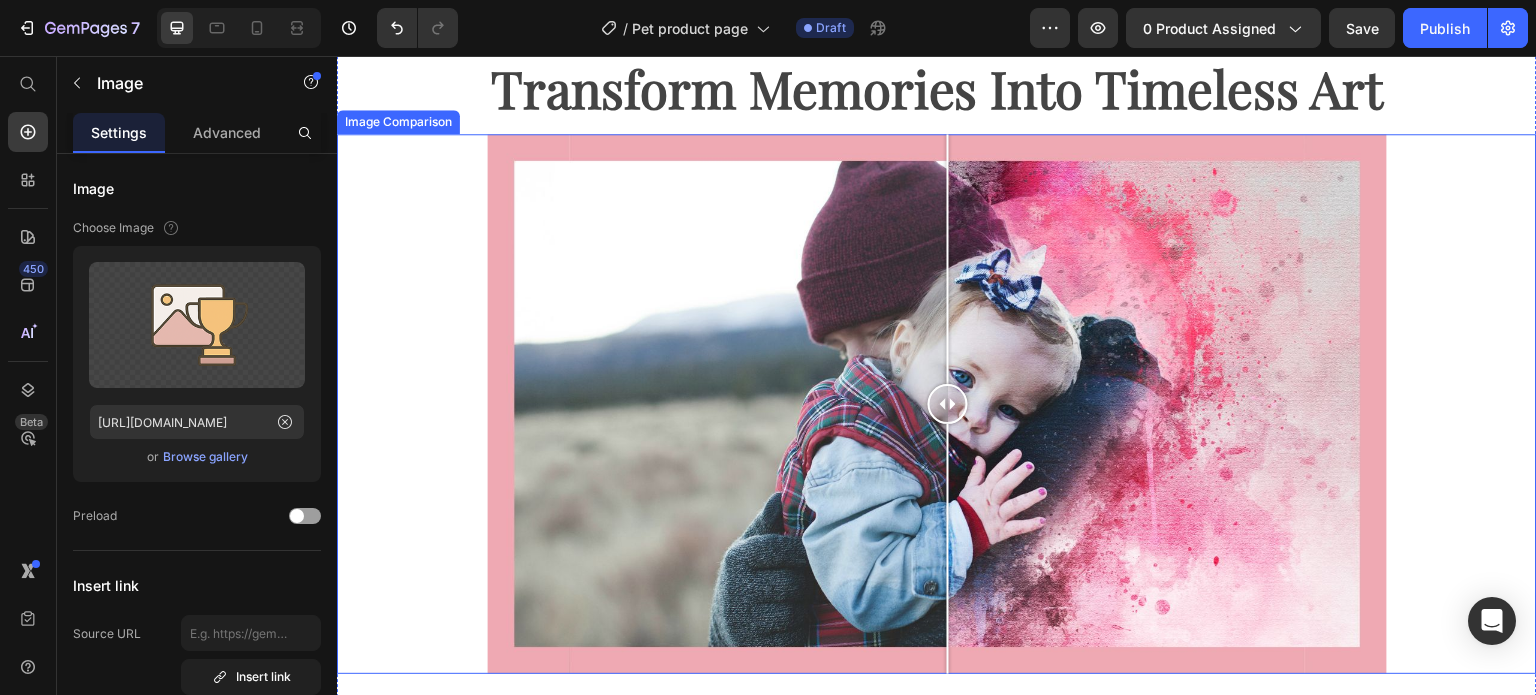 drag, startPoint x: 934, startPoint y: 397, endPoint x: 940, endPoint y: 418, distance: 21.84033 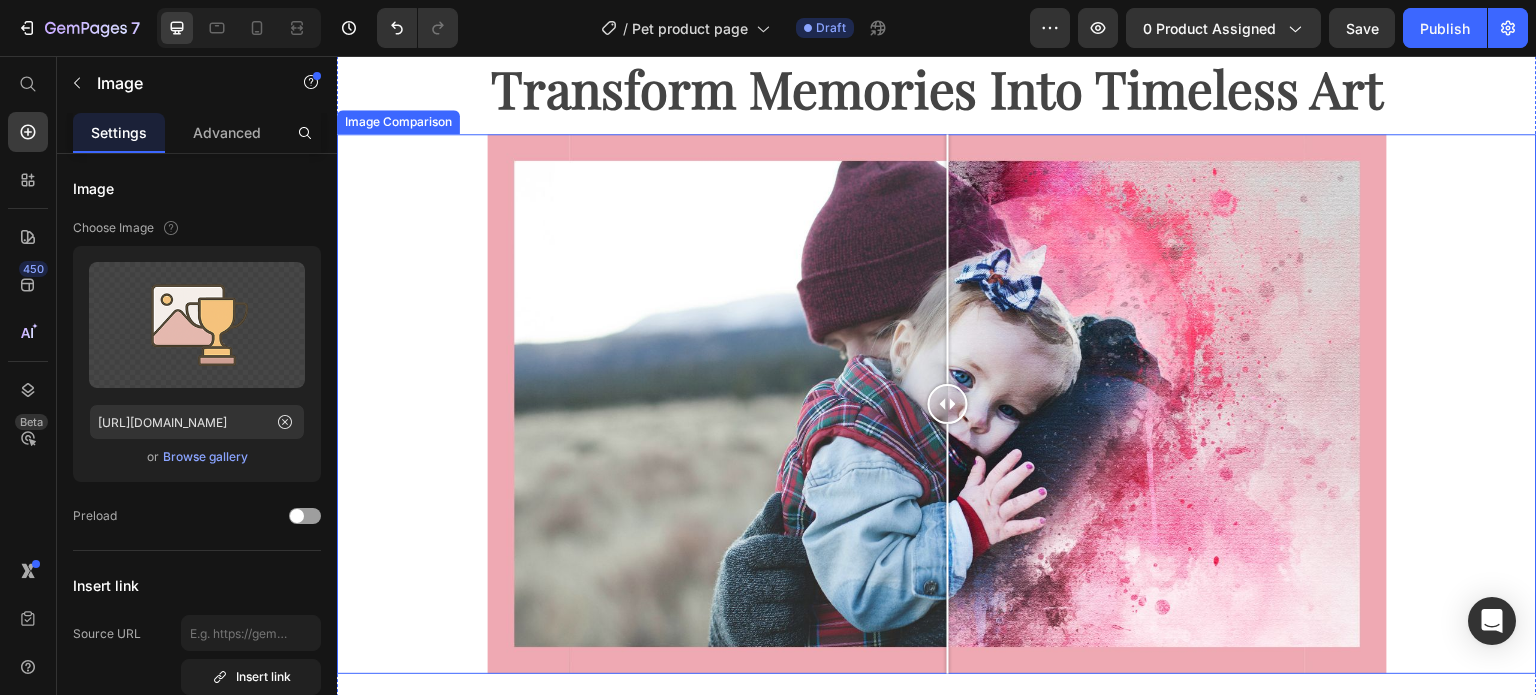click at bounding box center [937, 404] 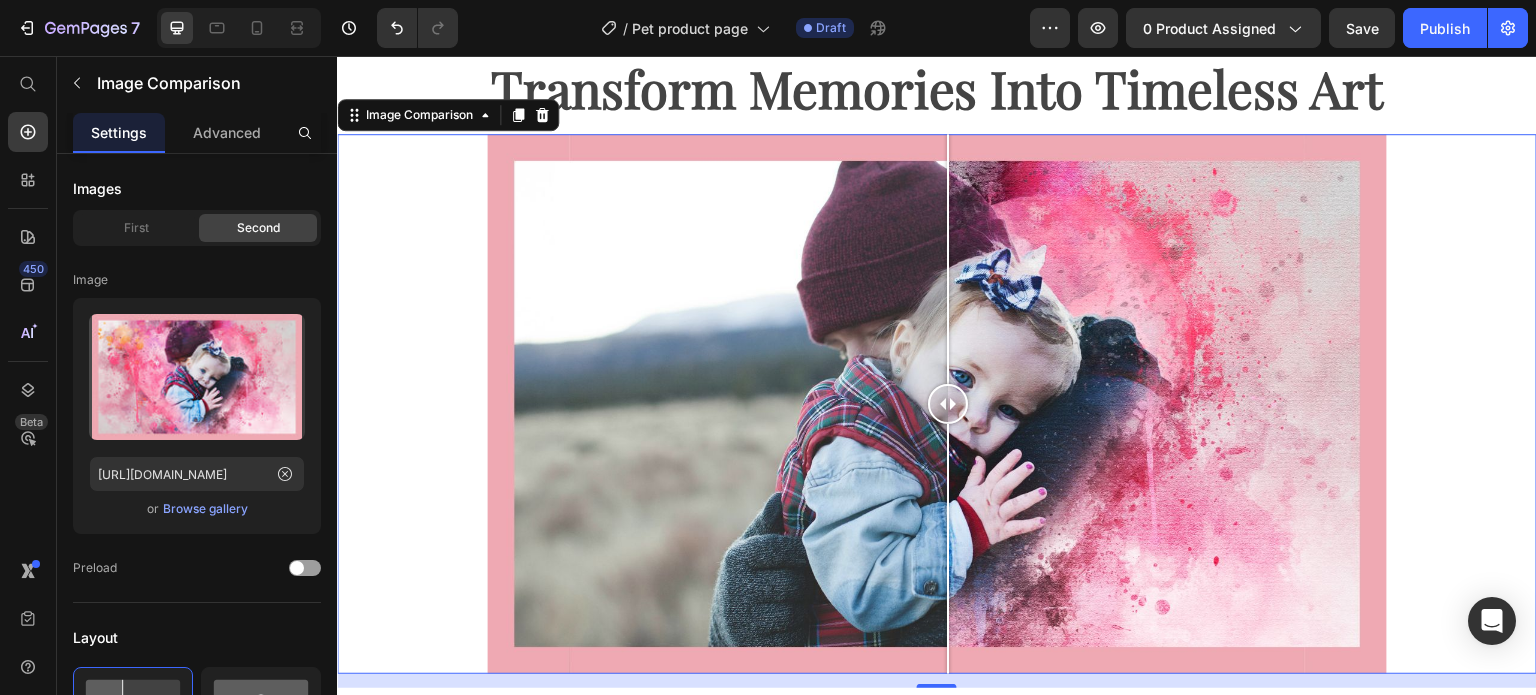 click at bounding box center [937, 404] 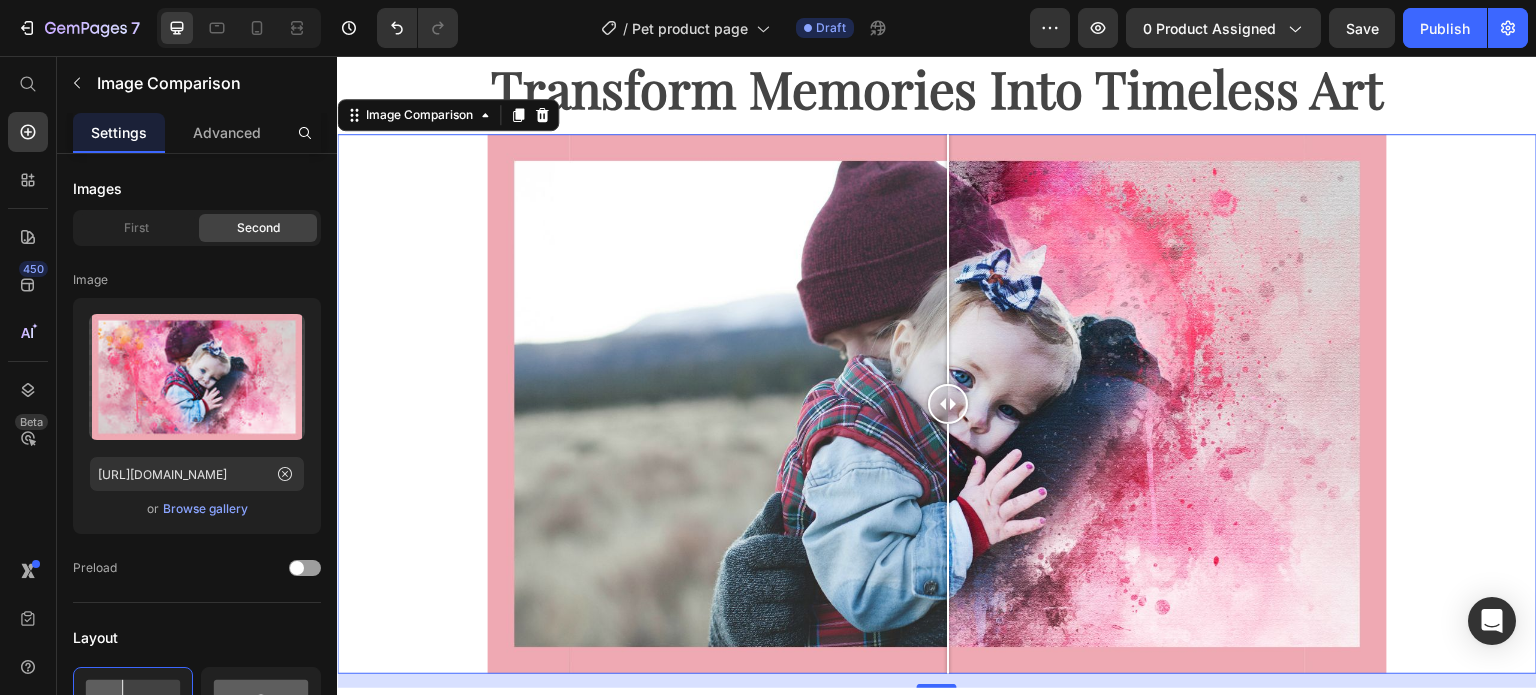 click at bounding box center (937, 404) 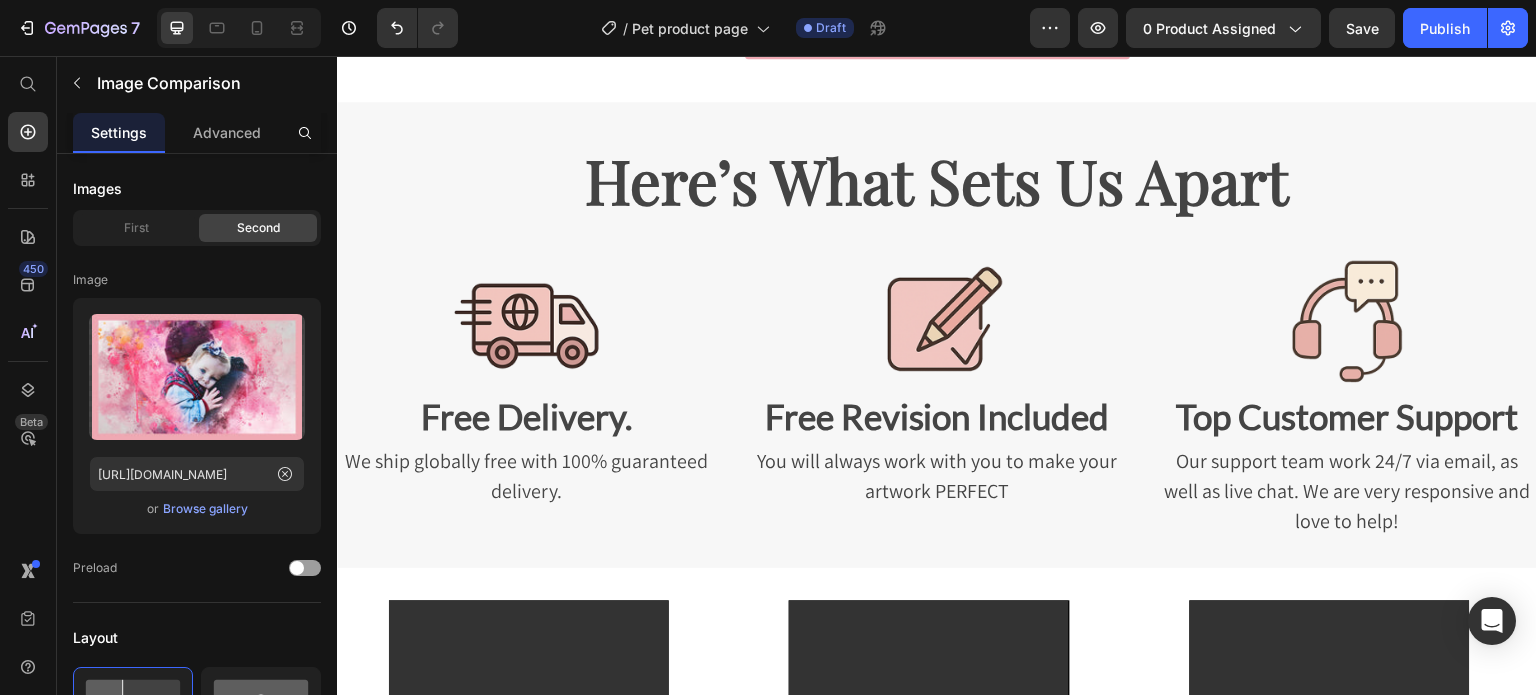 scroll, scrollTop: 3100, scrollLeft: 0, axis: vertical 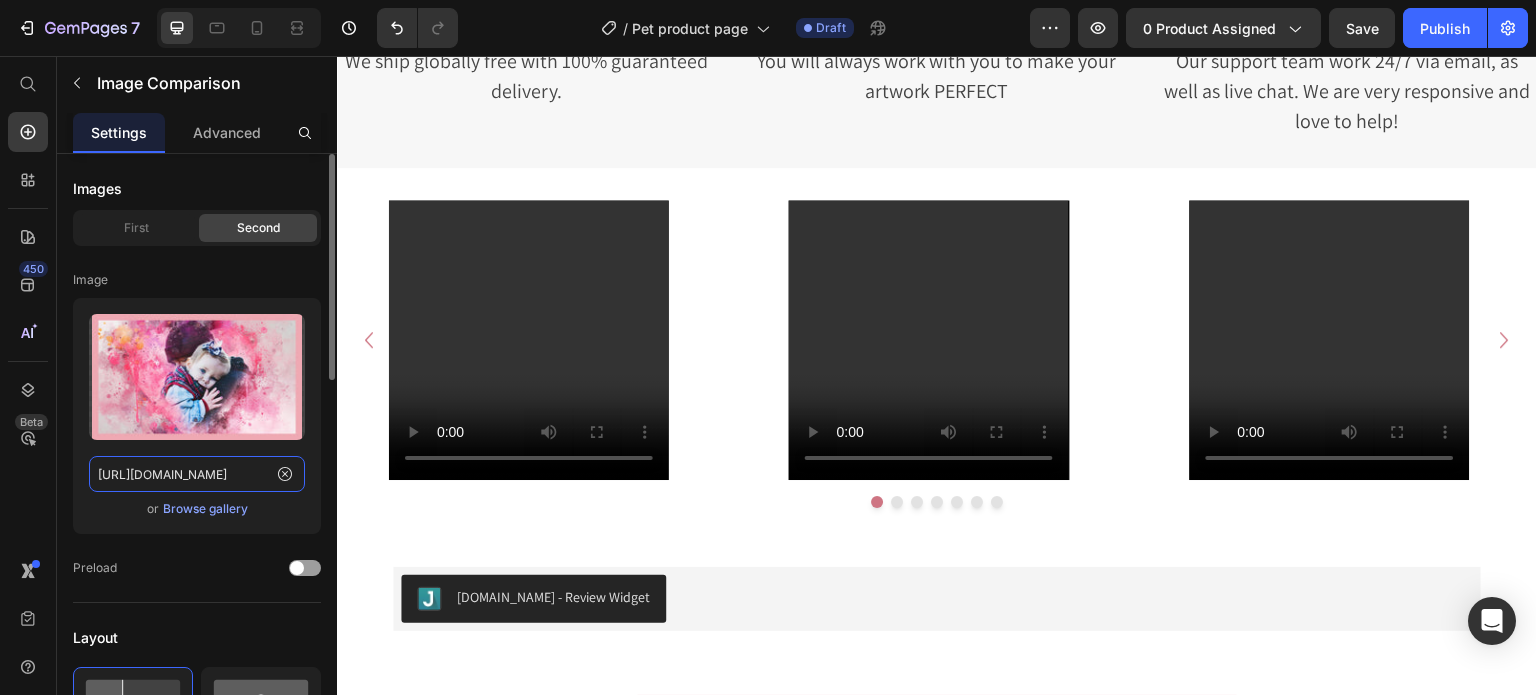 click on "[URL][DOMAIN_NAME]" 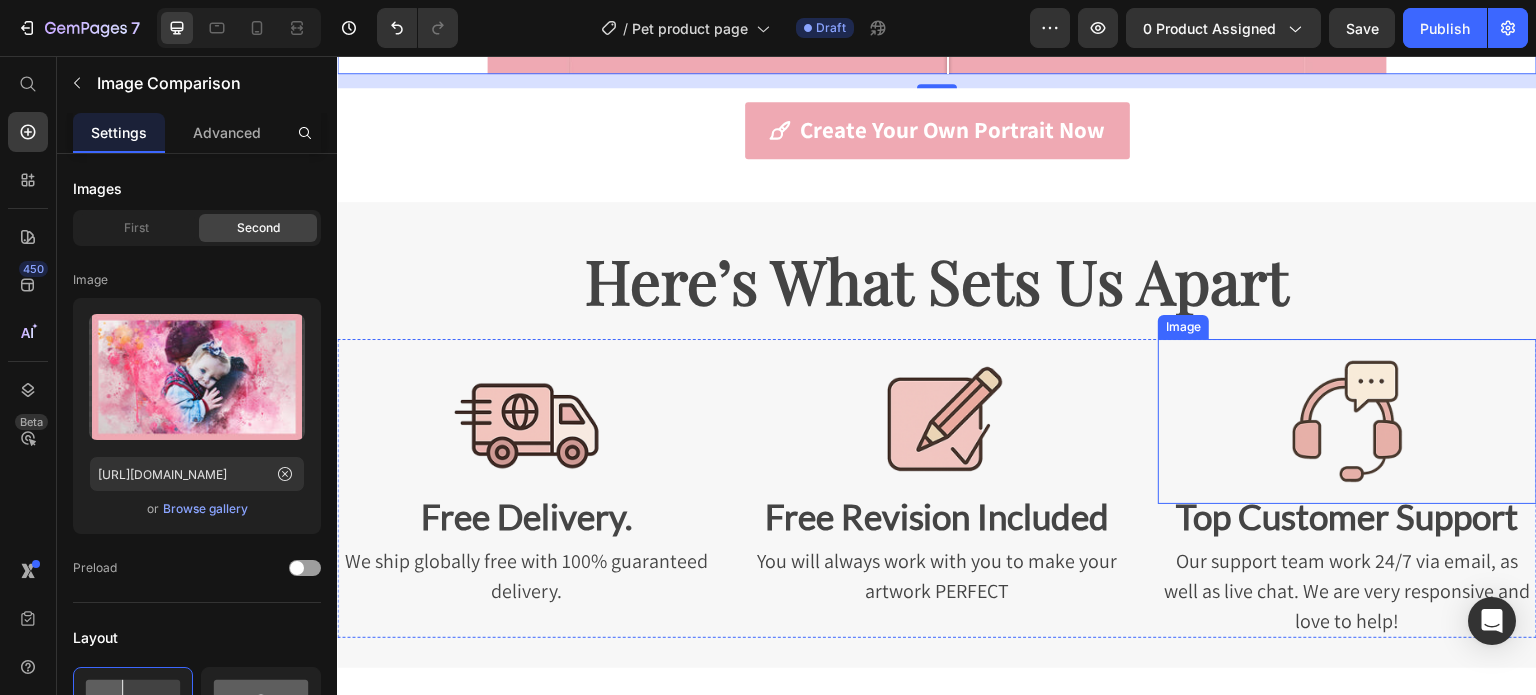 click at bounding box center [1347, 421] 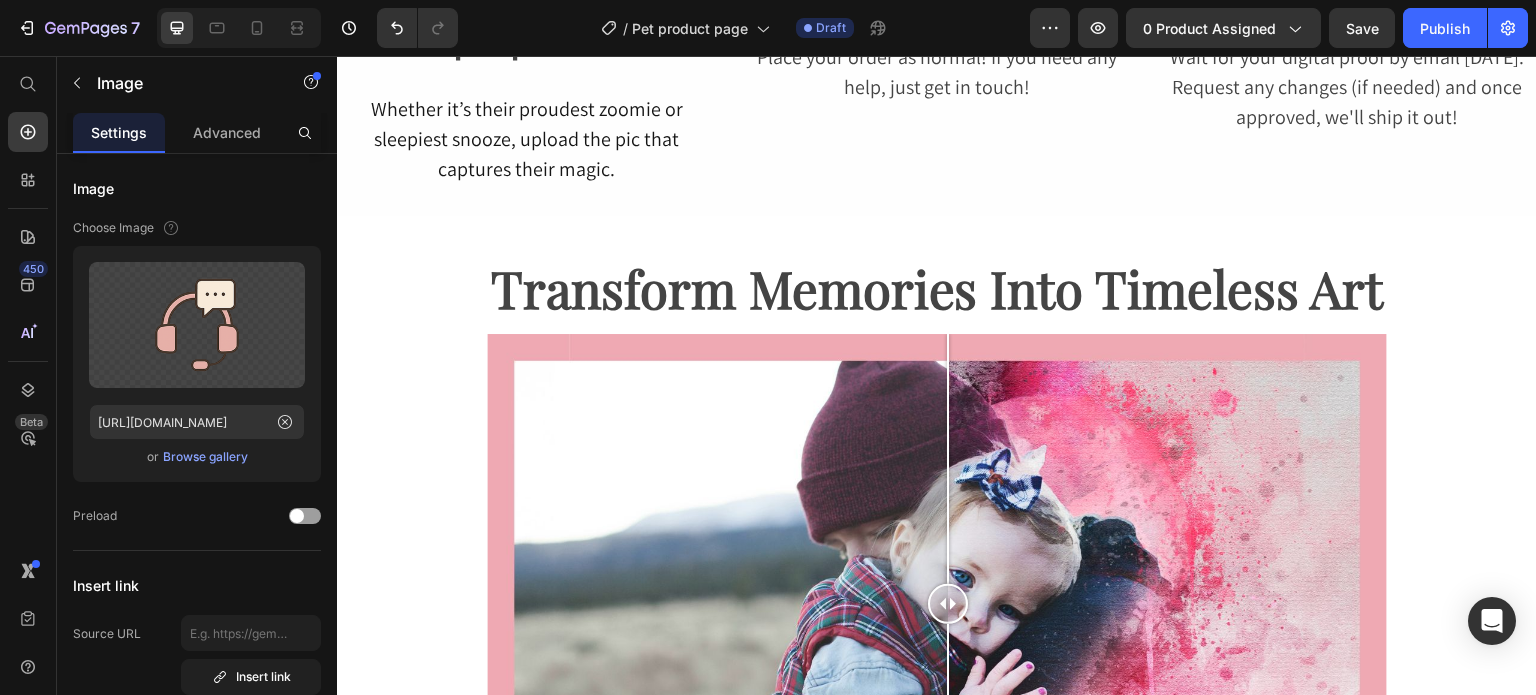scroll, scrollTop: 1500, scrollLeft: 0, axis: vertical 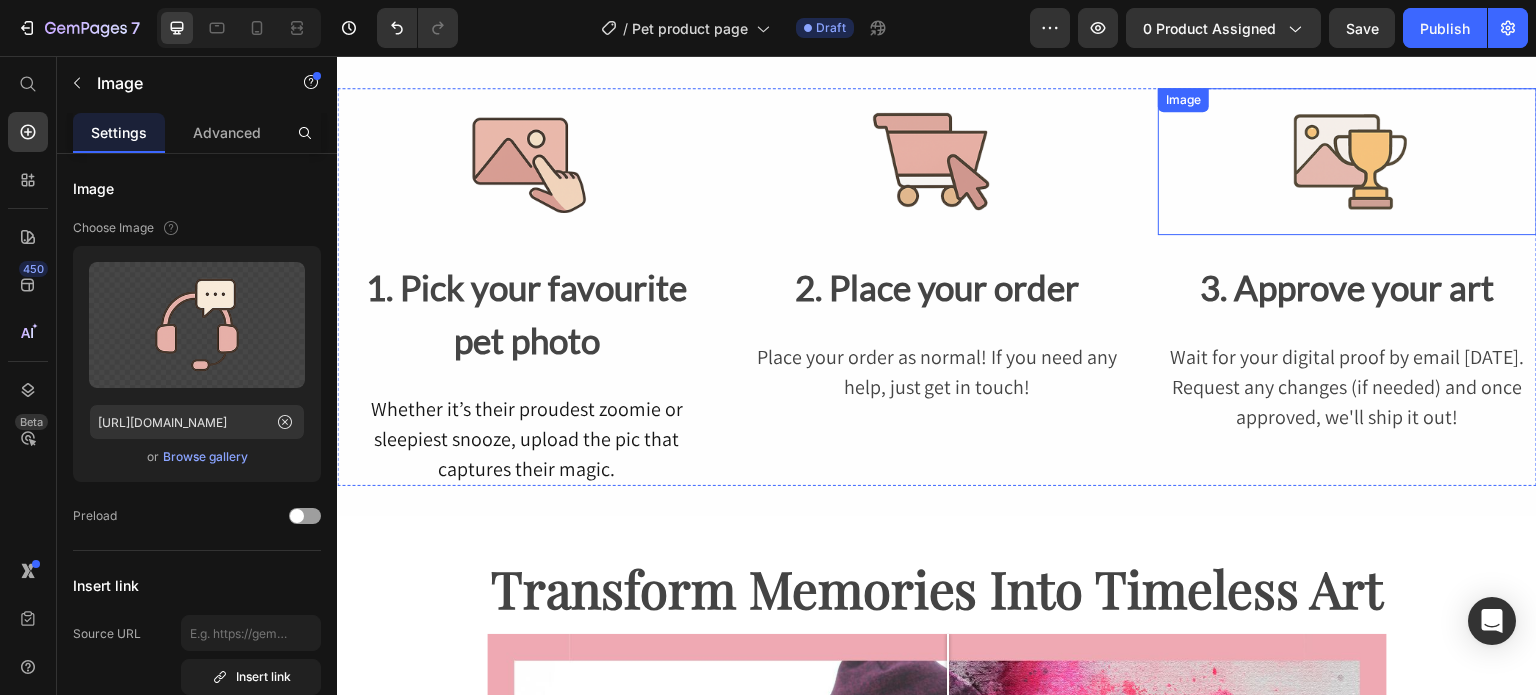 click at bounding box center (1347, 161) 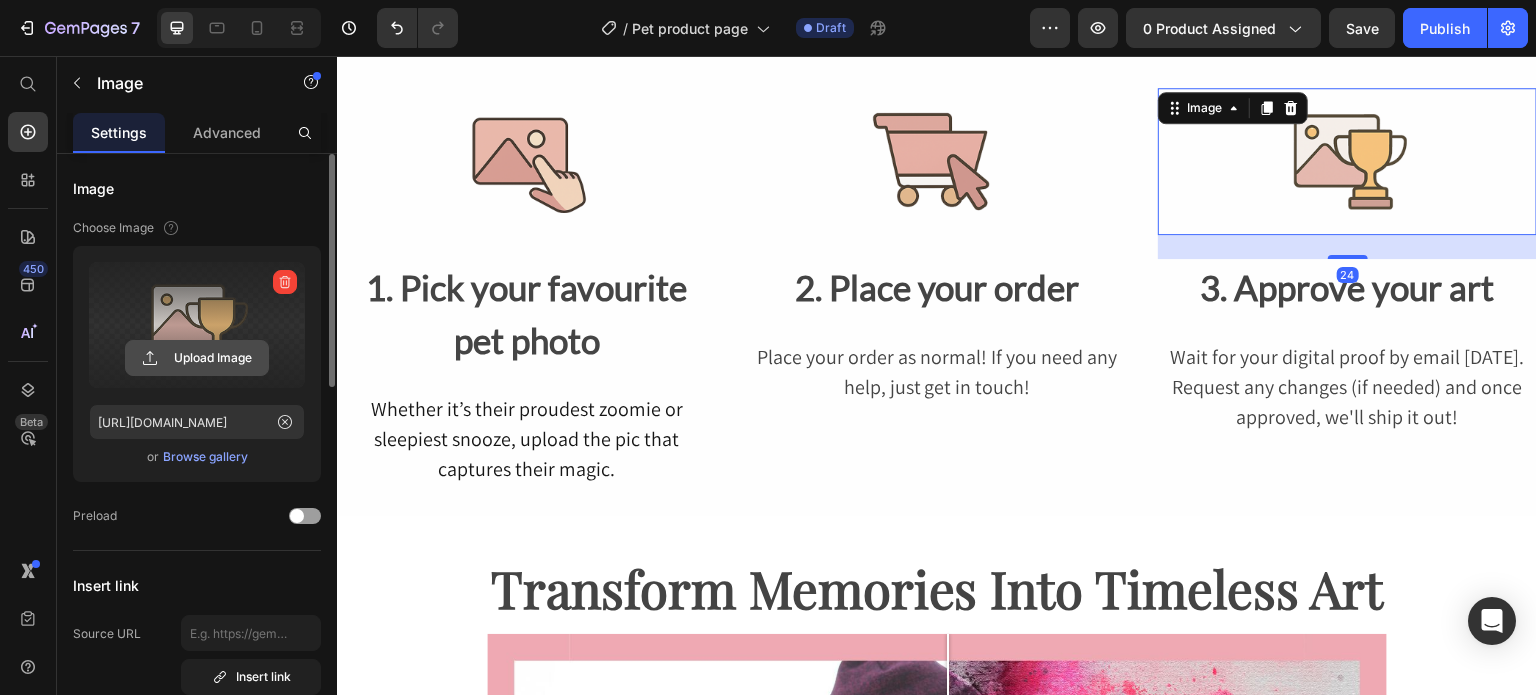 click 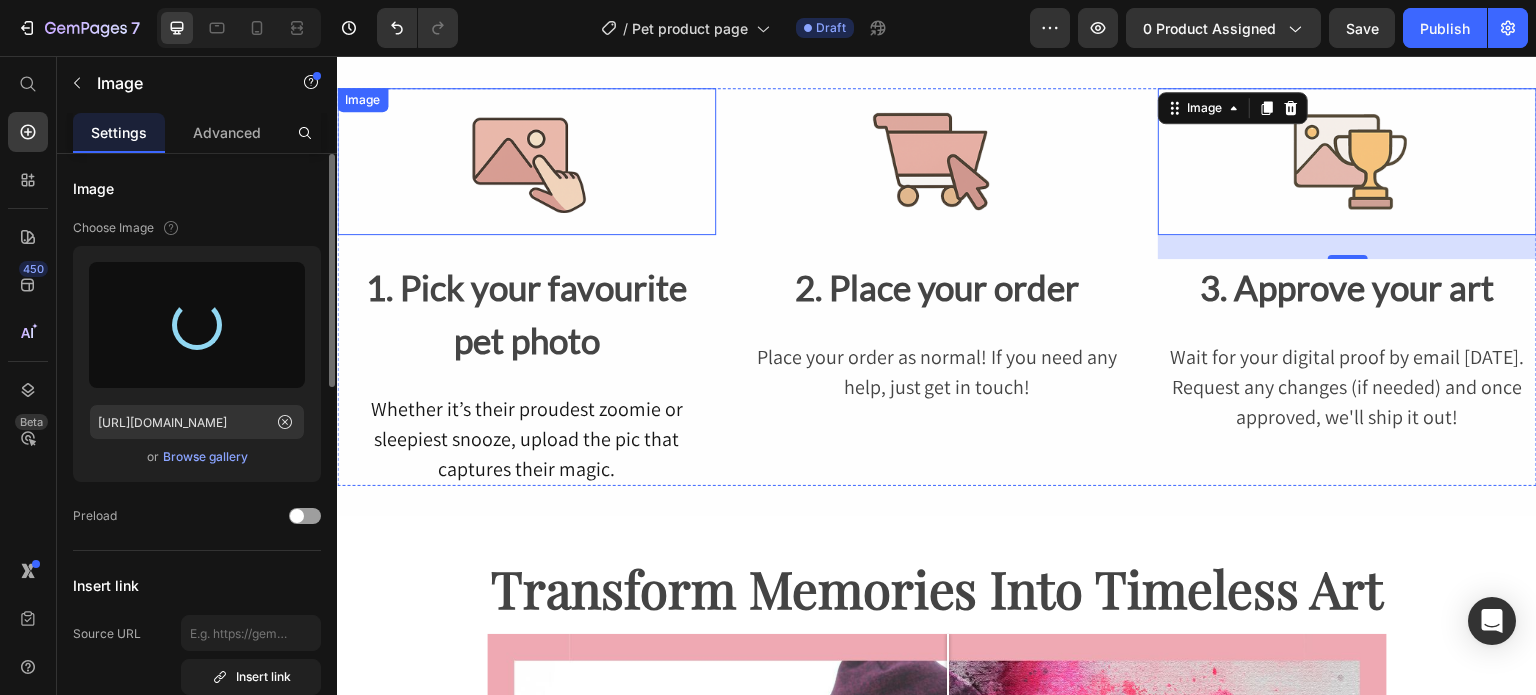 type on "[URL][DOMAIN_NAME]" 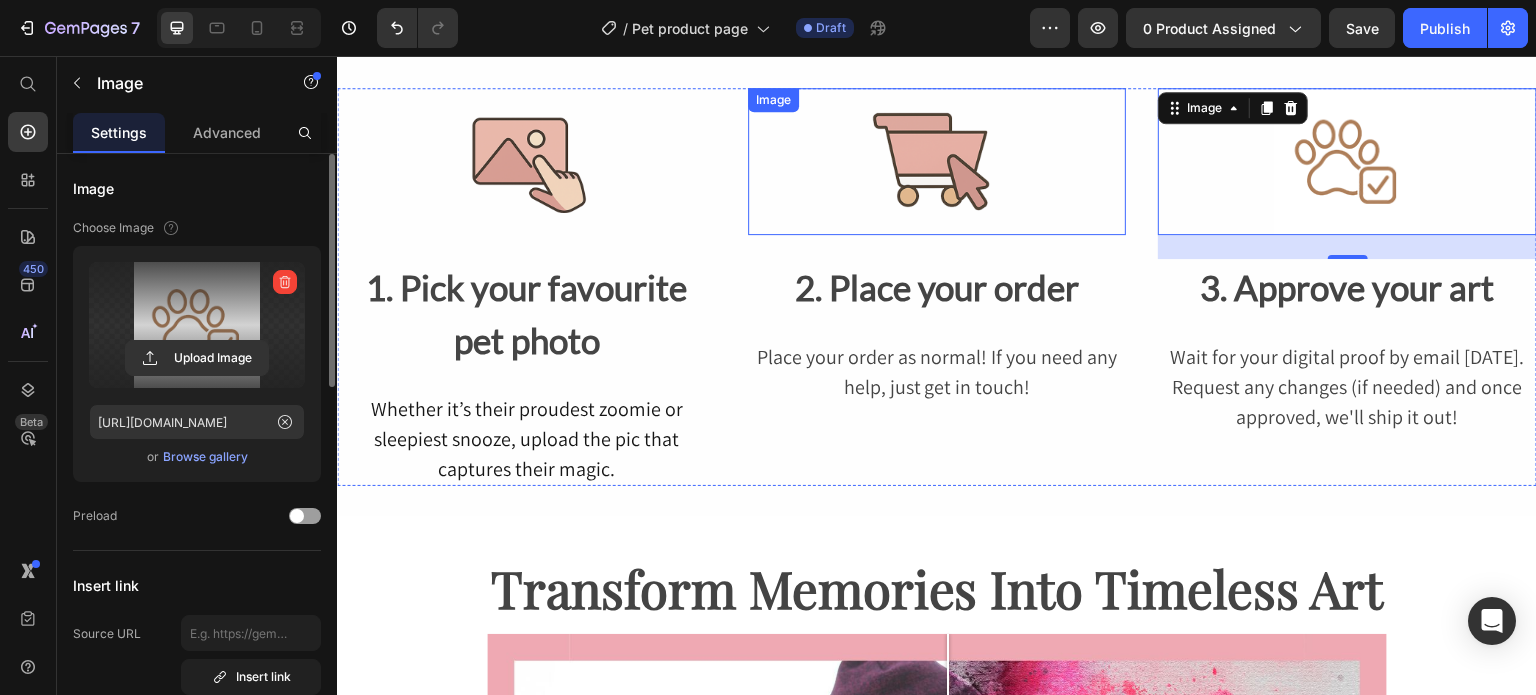 click at bounding box center (937, 161) 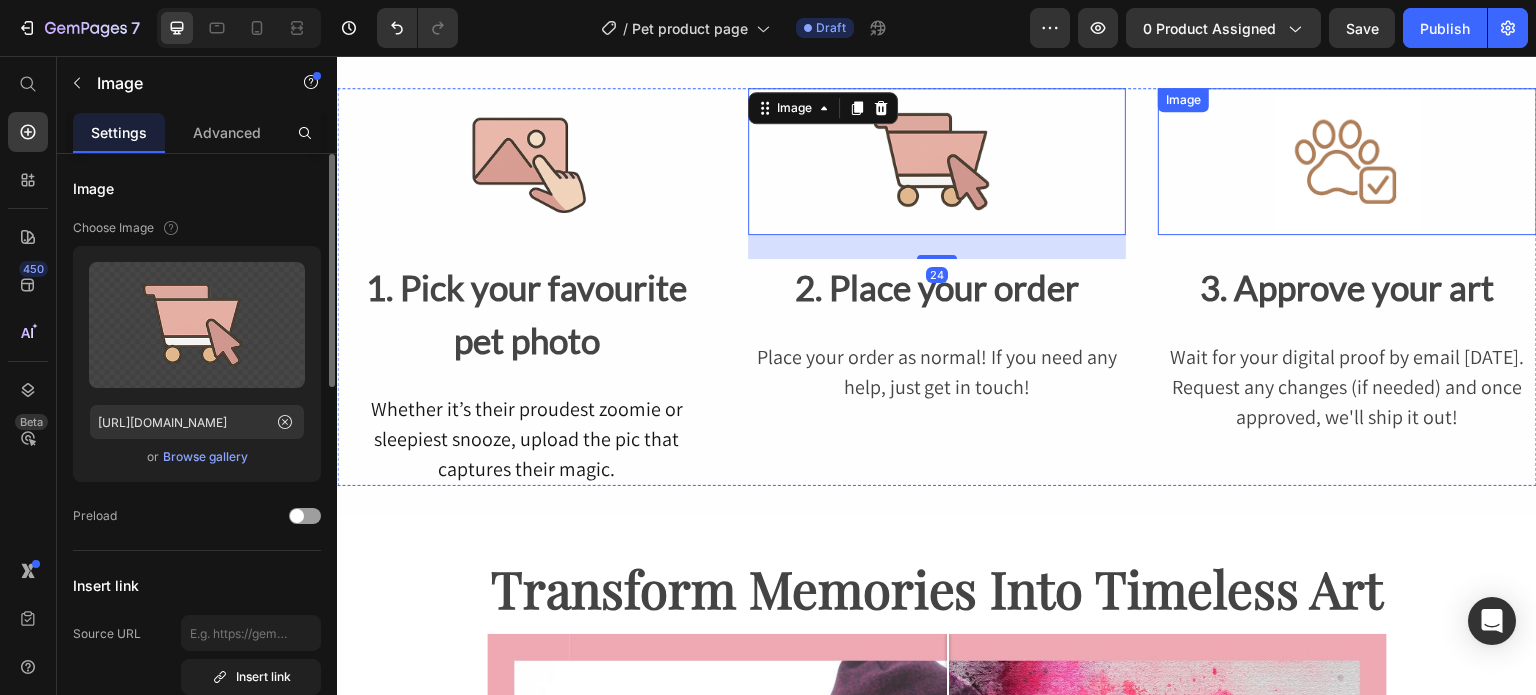 click at bounding box center (1347, 161) 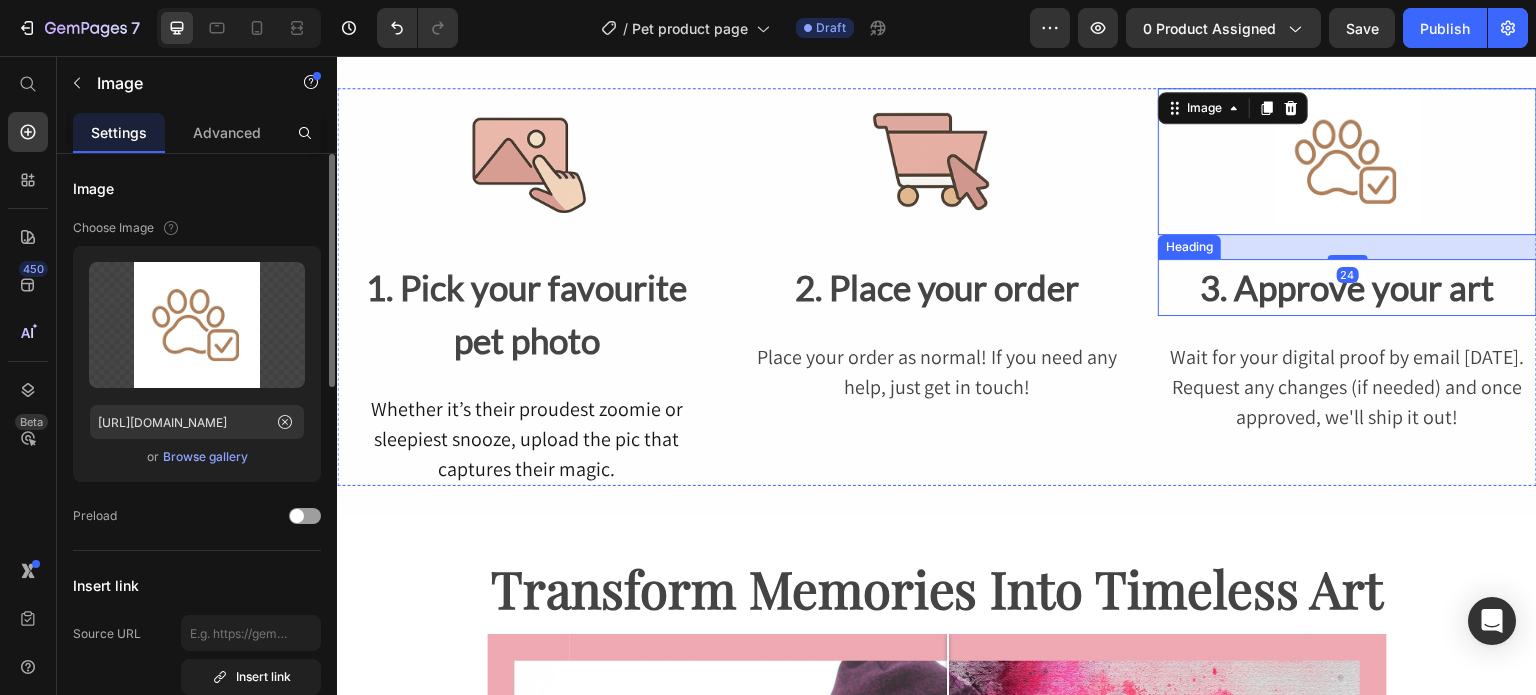 click on "Image   24 3. Approve your art Heading Wait for your digital proof by email [DATE]. Request any changes (if needed) and once approved, we'll ship it out!   Text Block" at bounding box center (1347, 287) 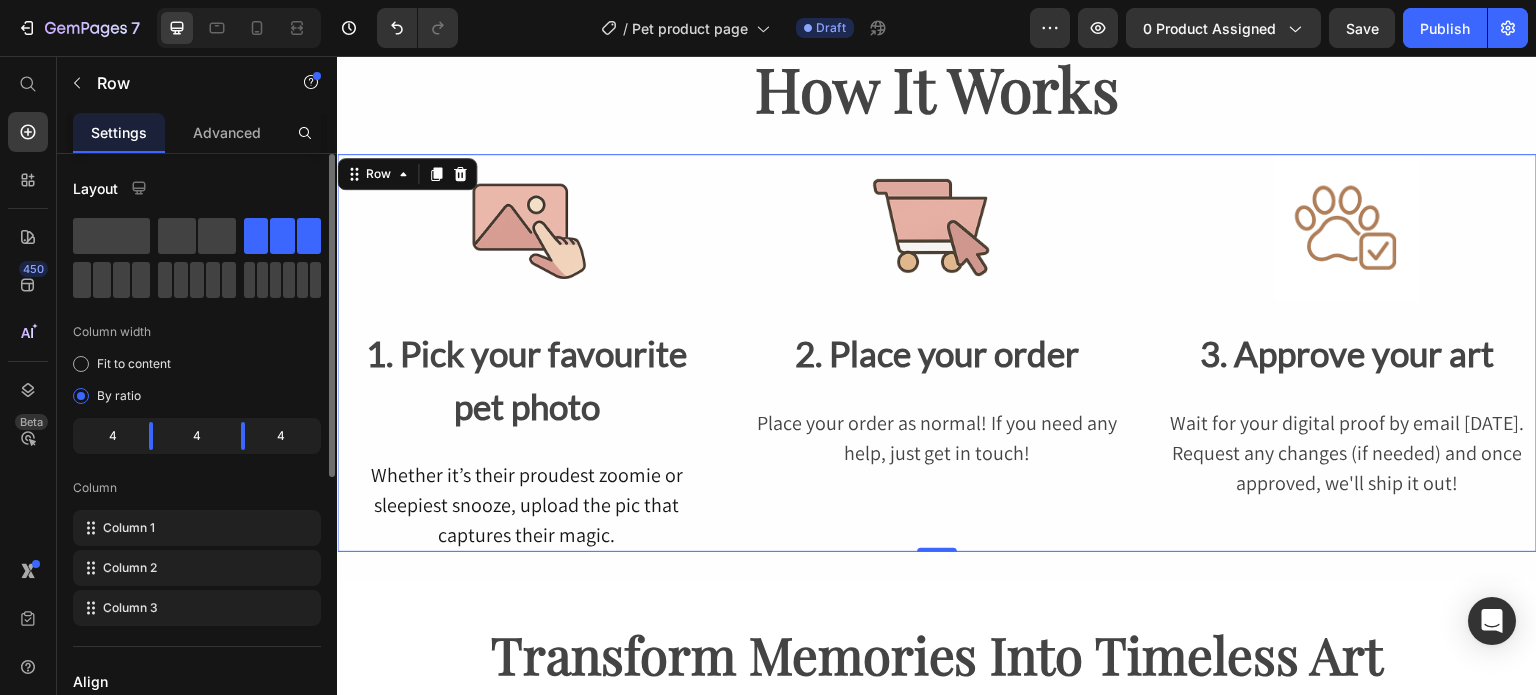 scroll, scrollTop: 1400, scrollLeft: 0, axis: vertical 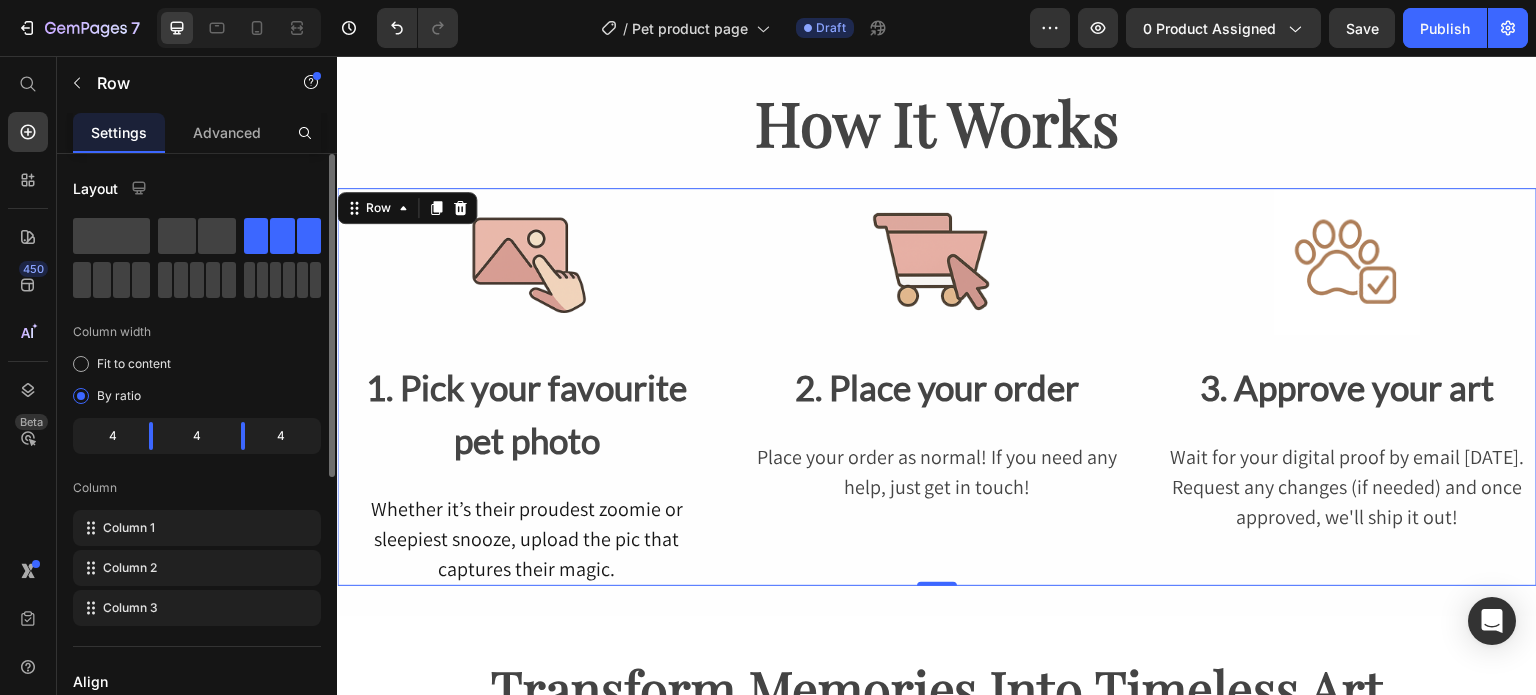 click on "Image 2. Place your order Heading Place your order as normal! If you need any help, just get in touch!   Text Block" at bounding box center [937, 387] 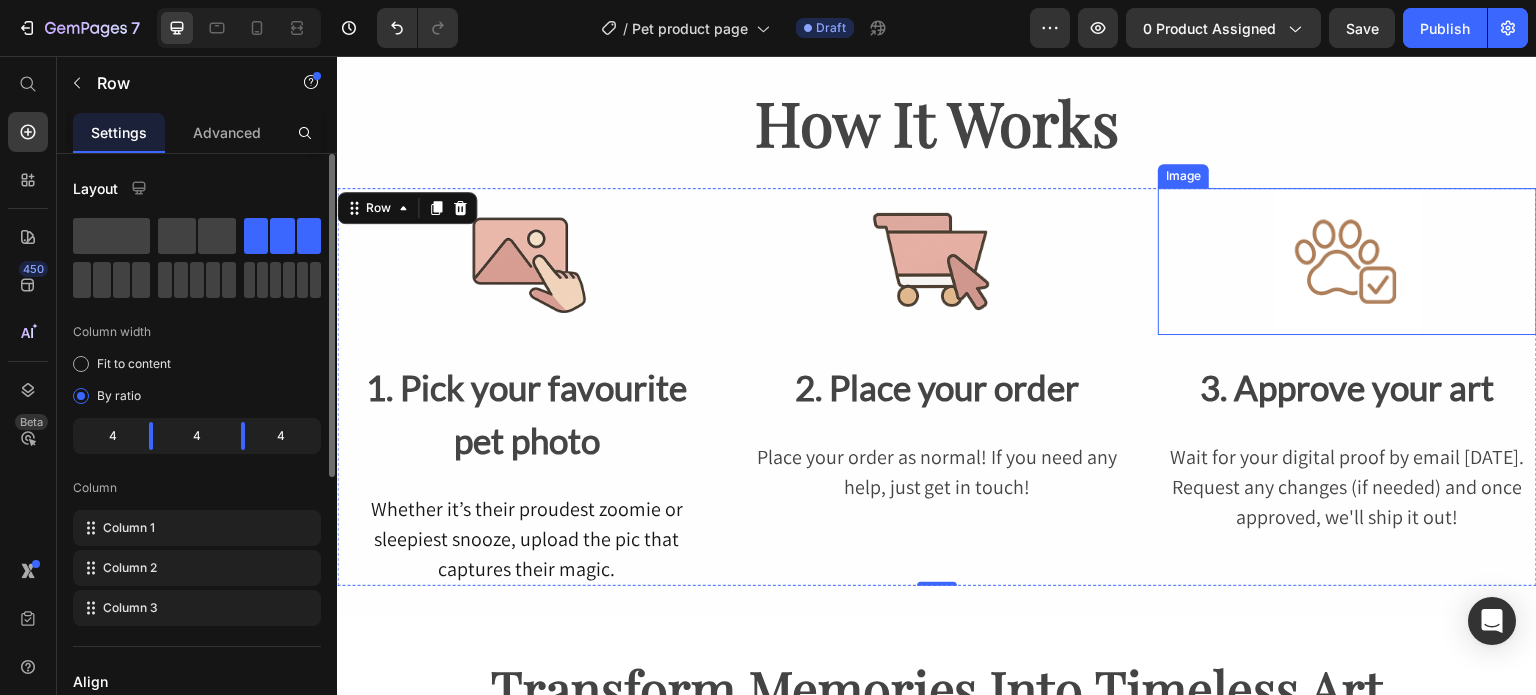 click at bounding box center (1347, 261) 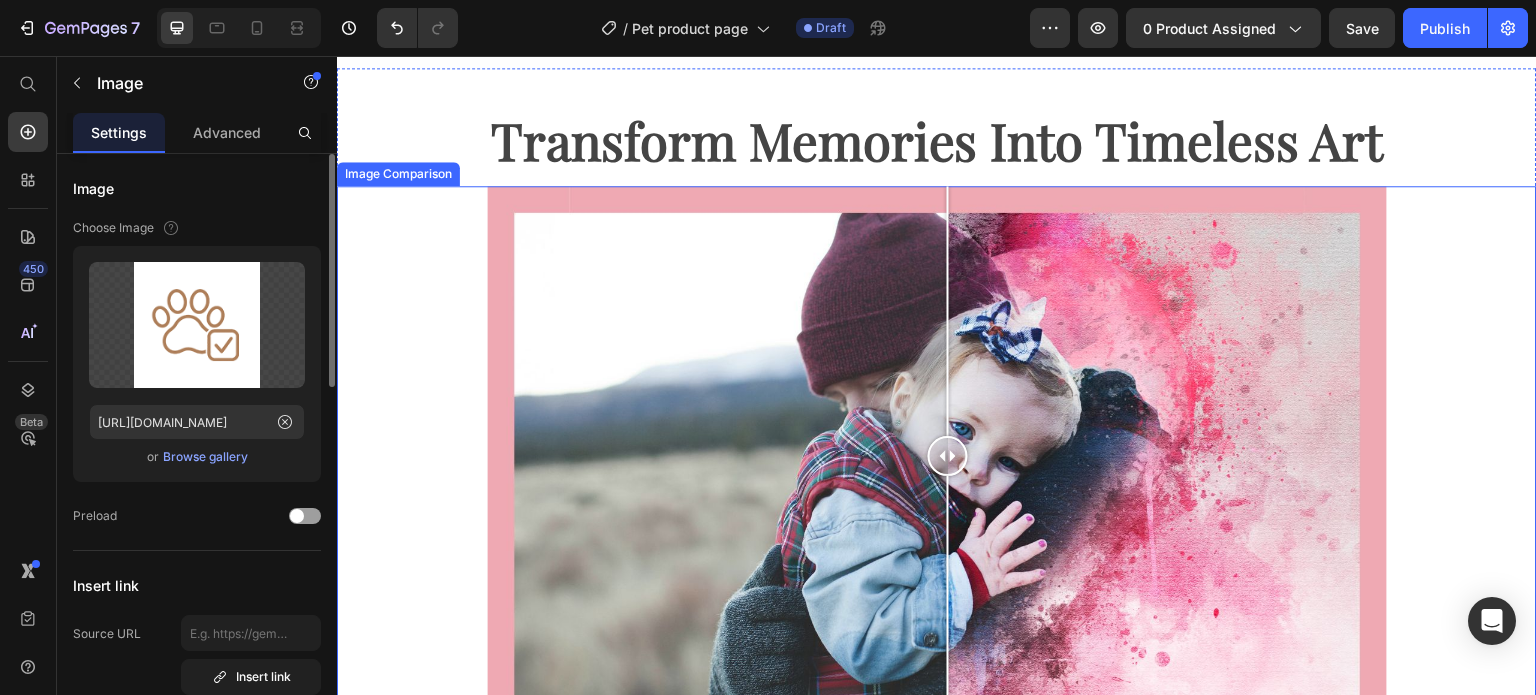 scroll, scrollTop: 2100, scrollLeft: 0, axis: vertical 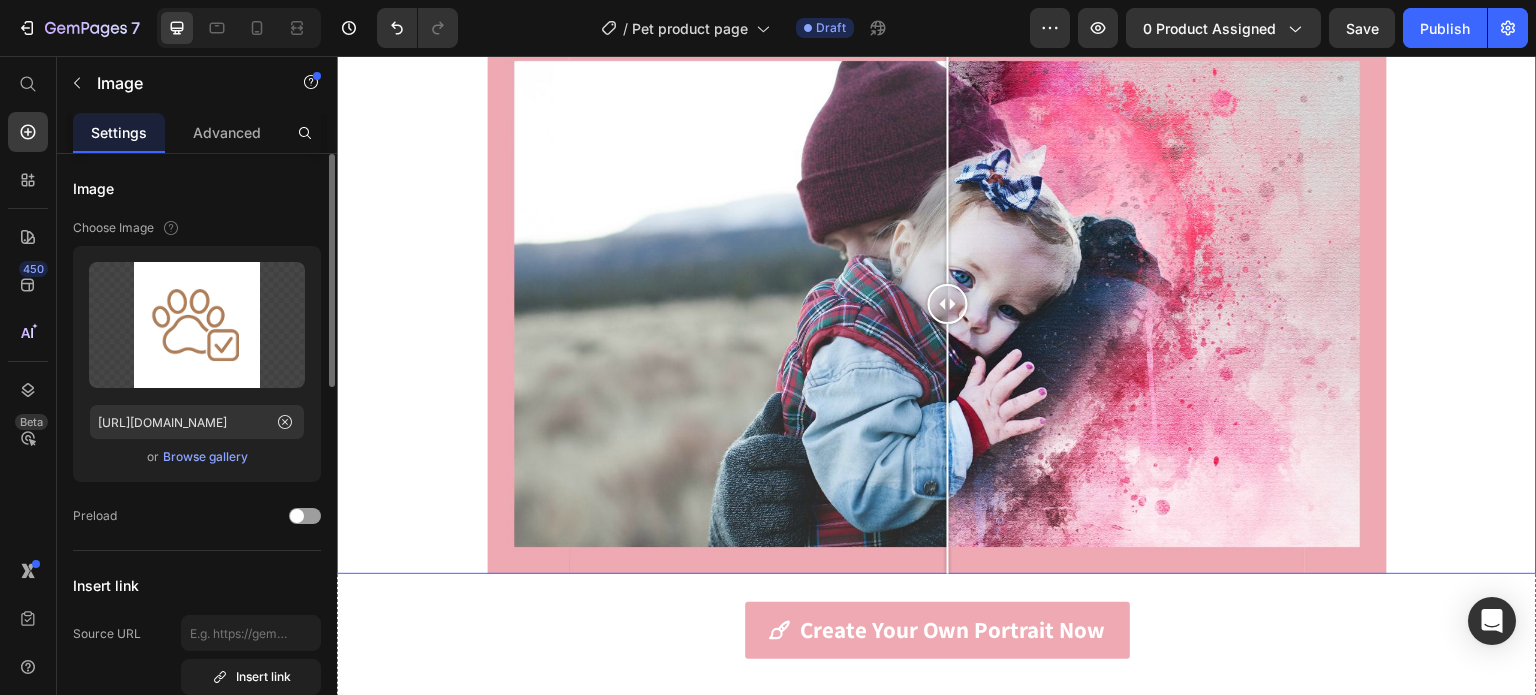 click at bounding box center (937, 304) 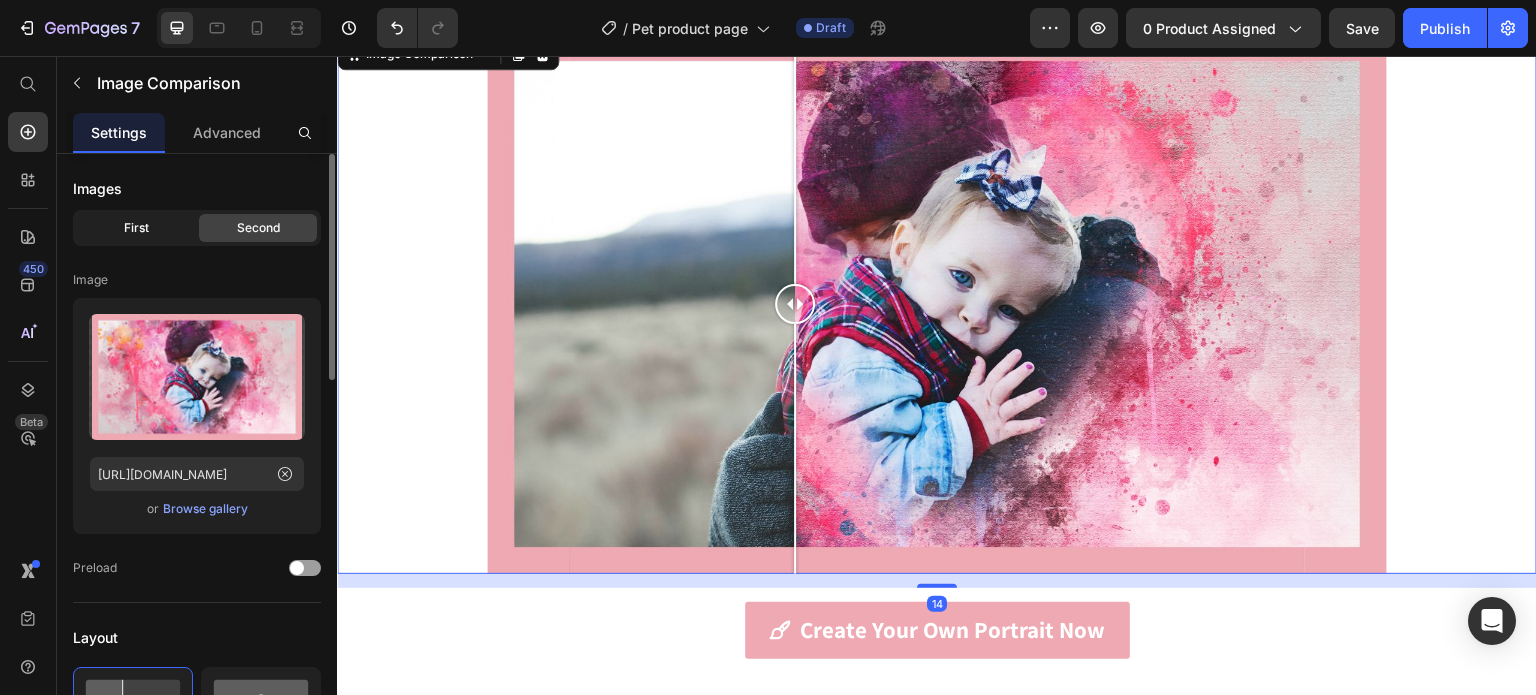 click on "First" 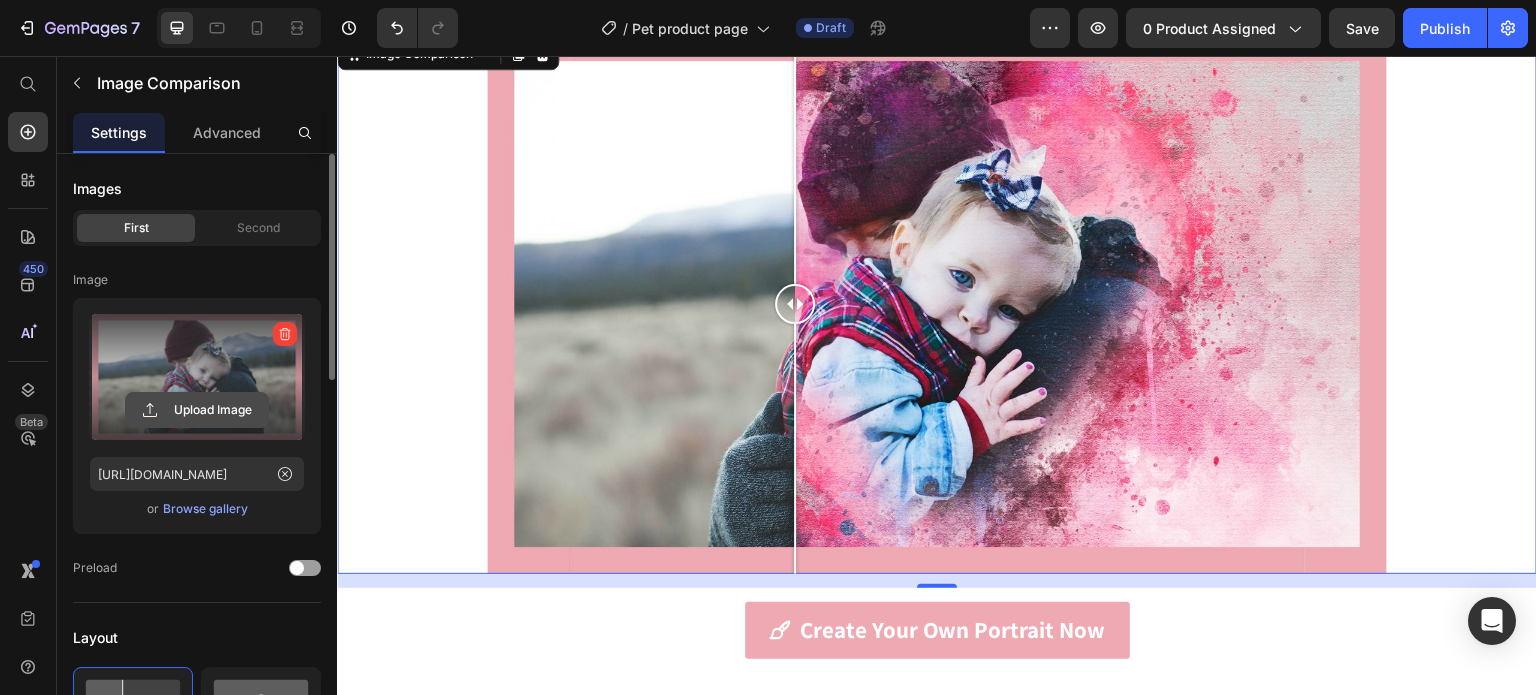 click 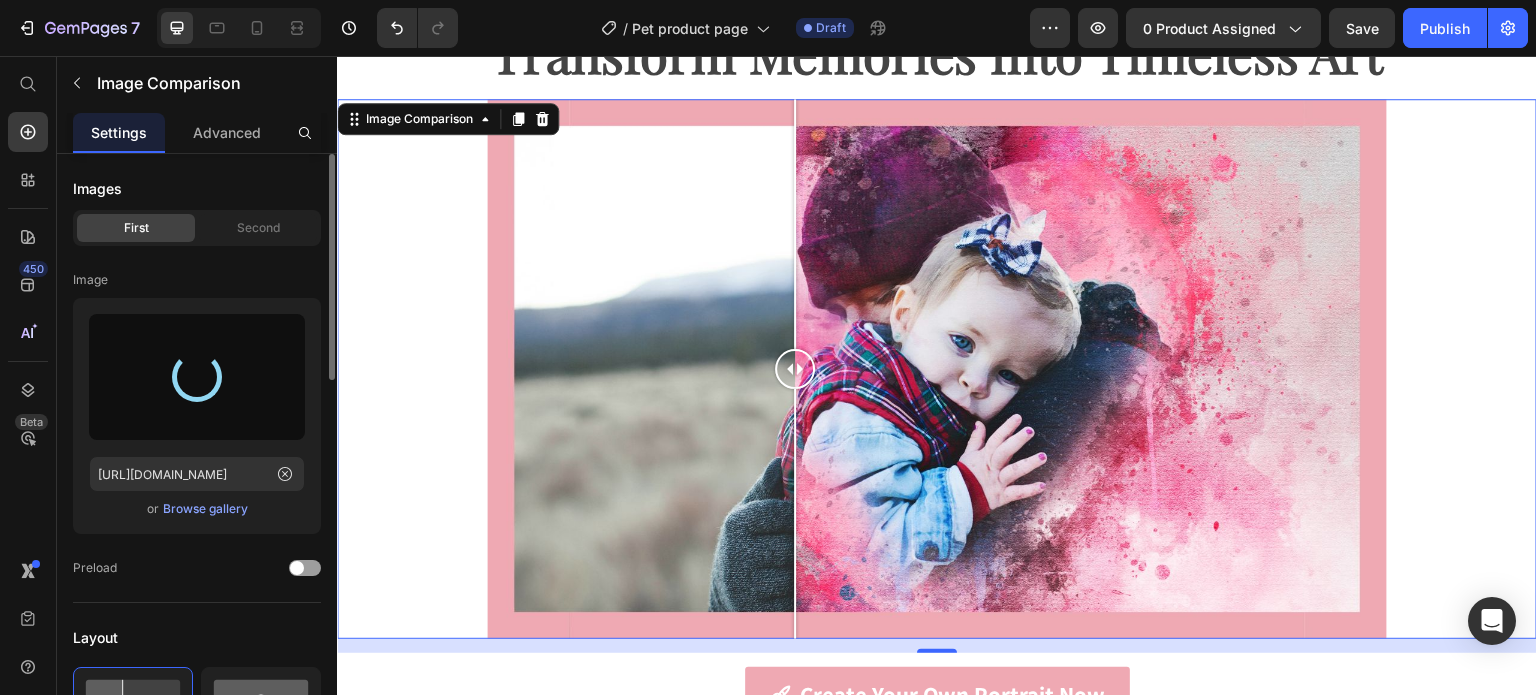 scroll, scrollTop: 2000, scrollLeft: 0, axis: vertical 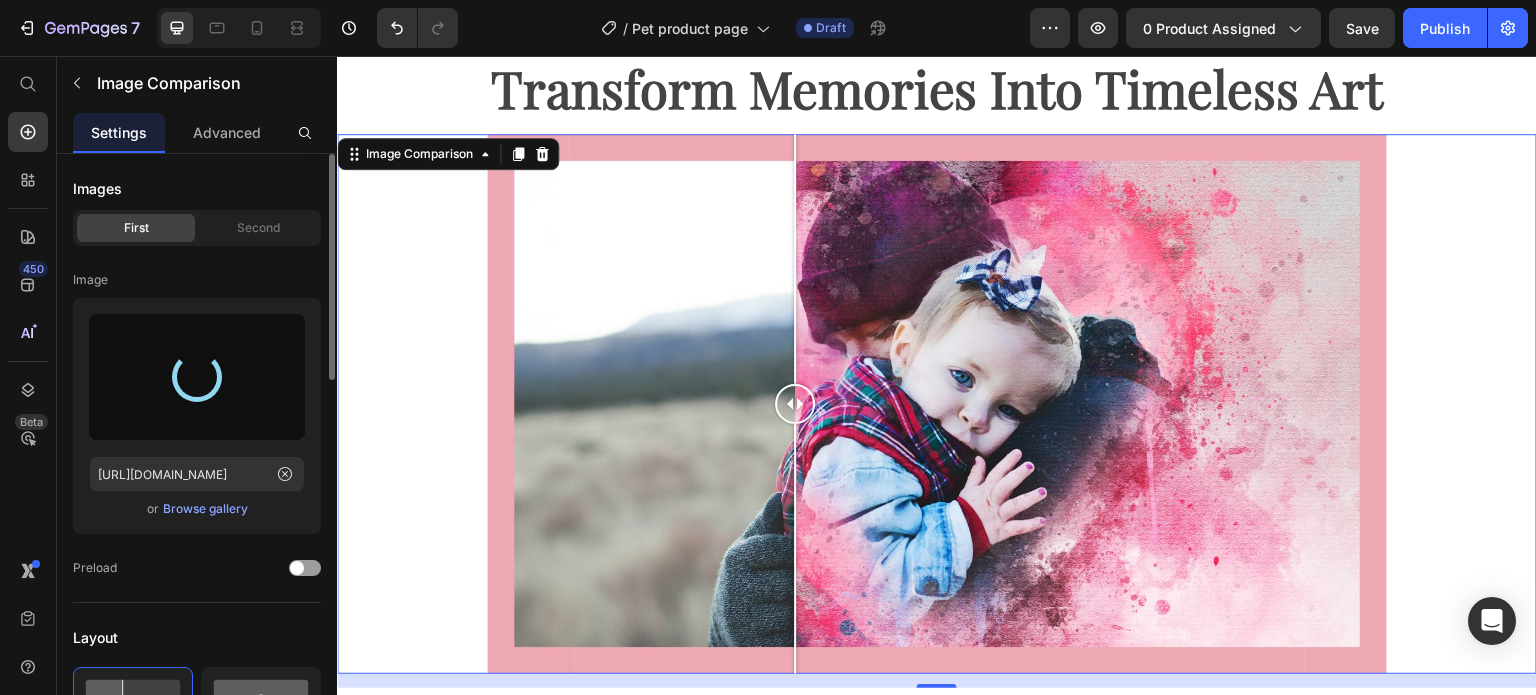 type on "[URL][DOMAIN_NAME]" 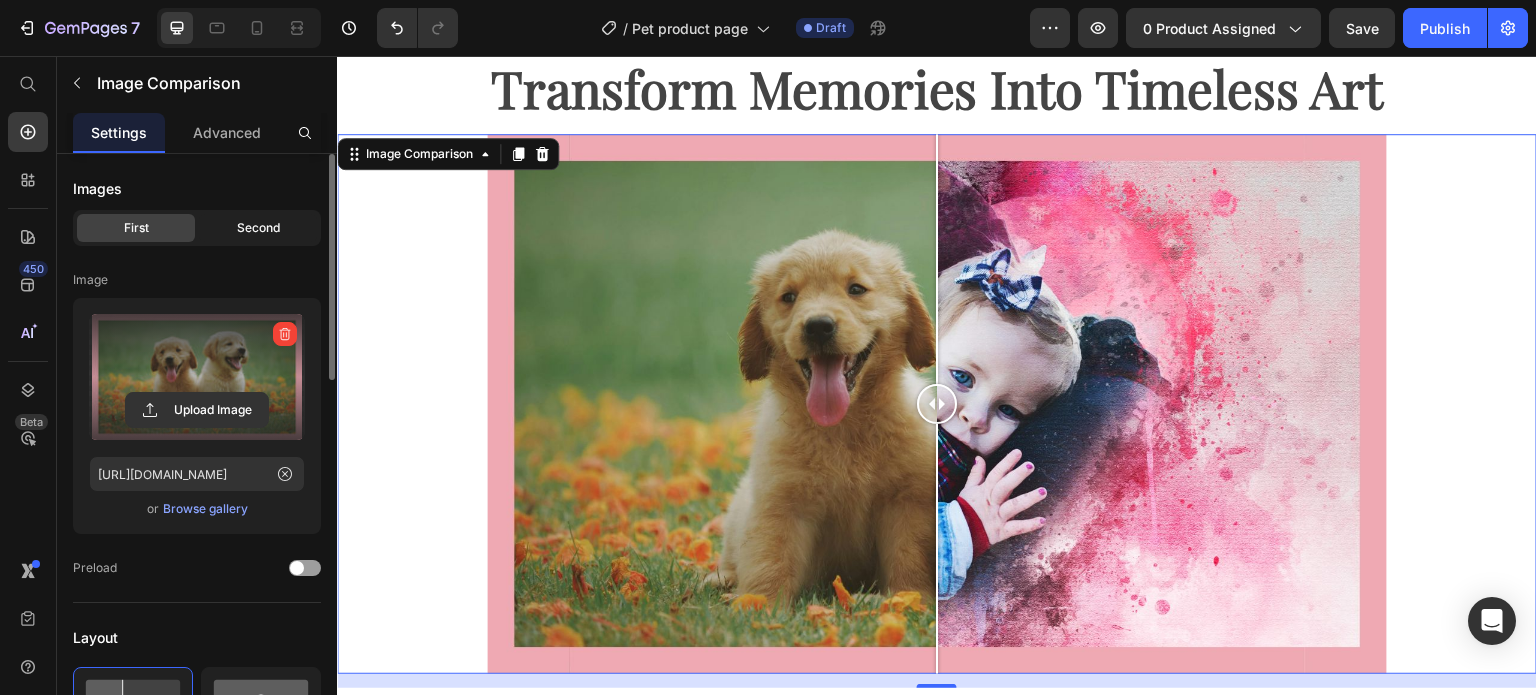 click on "Second" 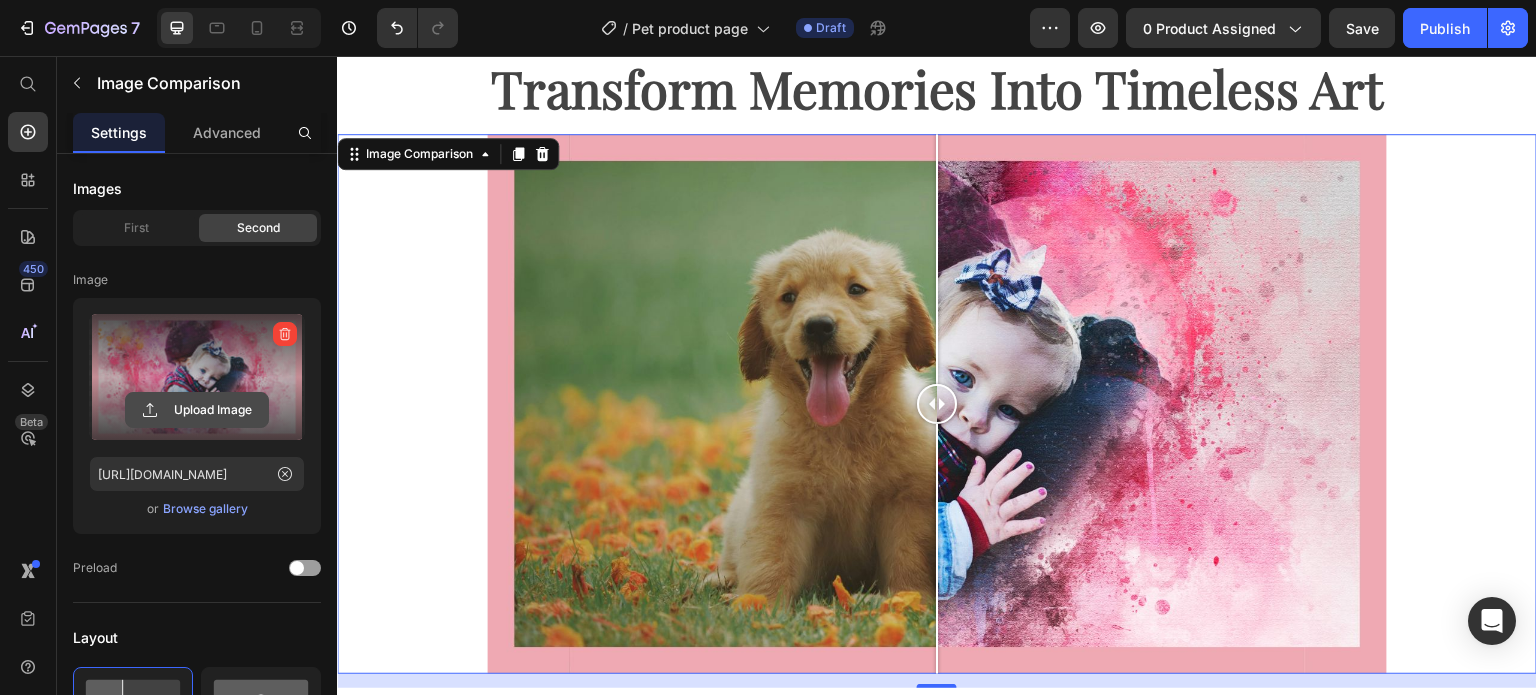 click 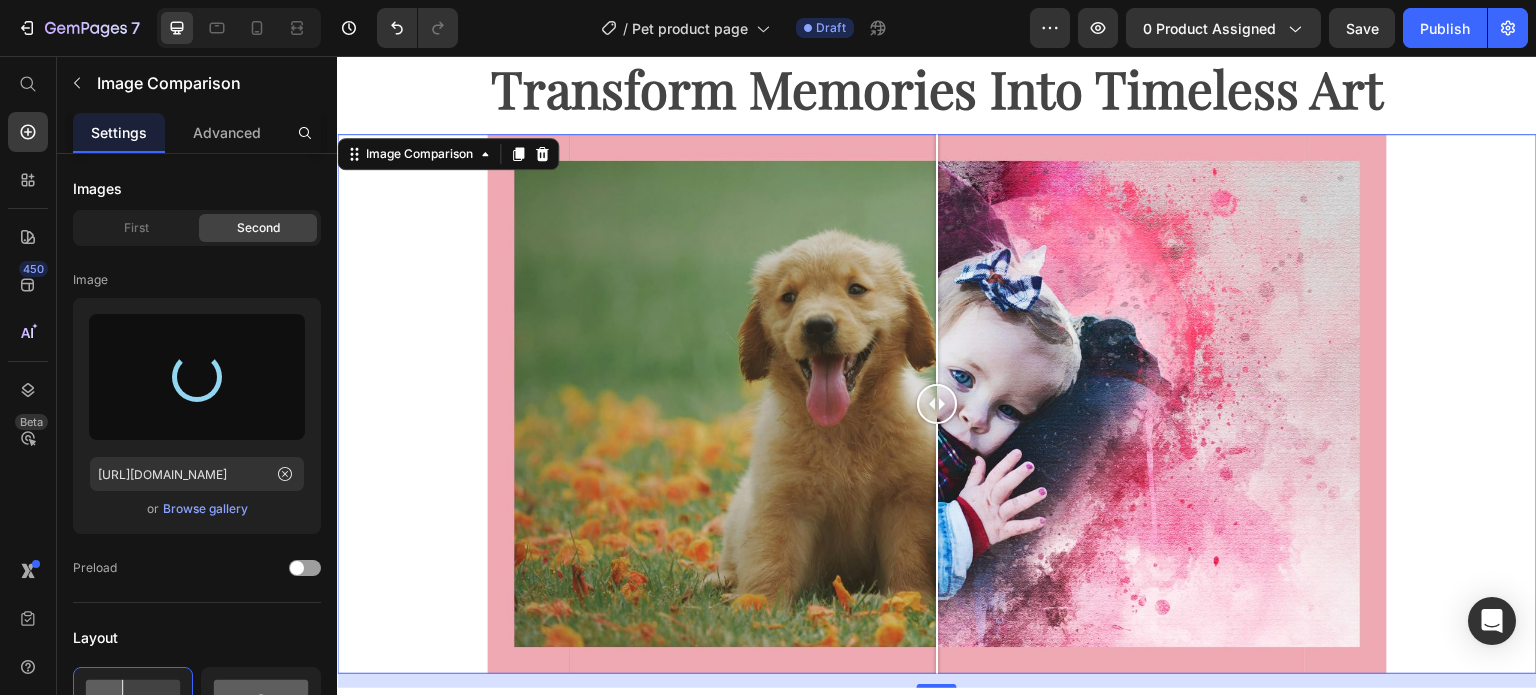 type on "[URL][DOMAIN_NAME]" 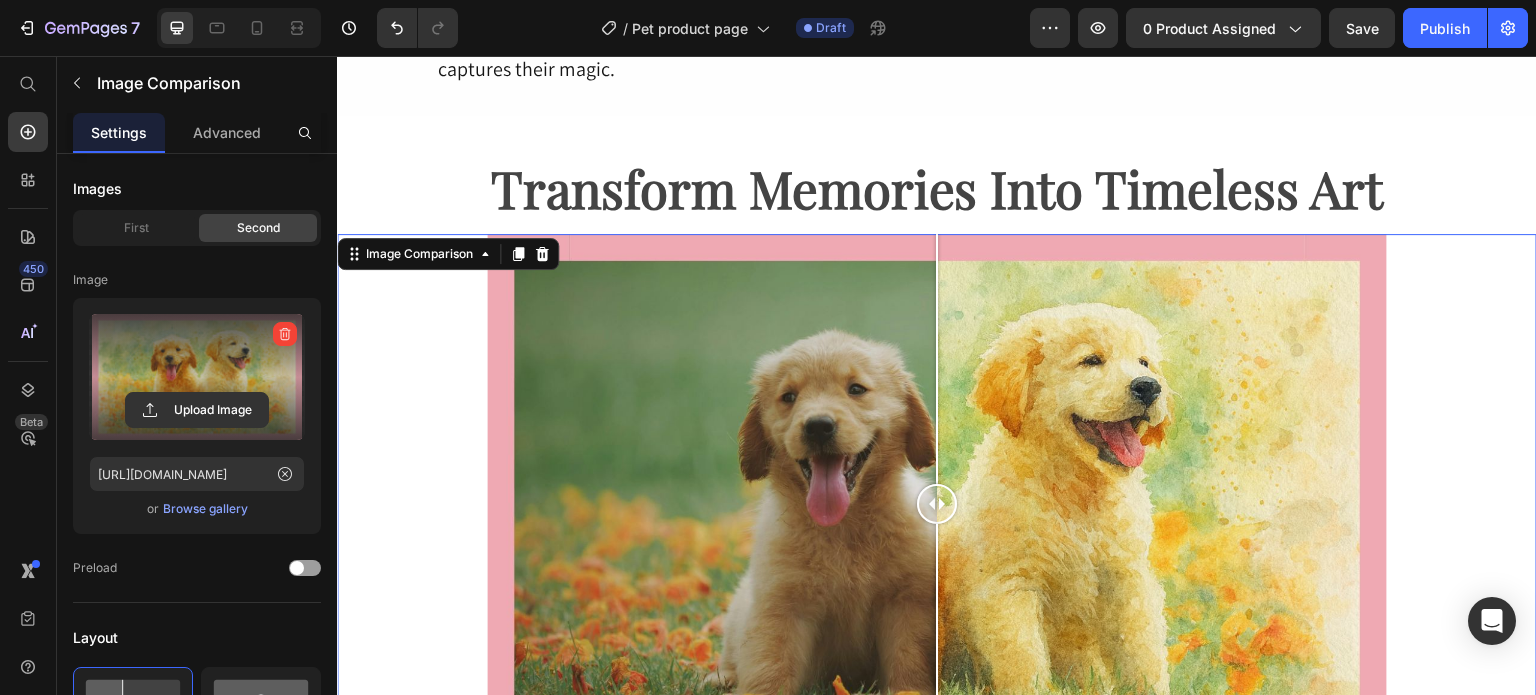 scroll, scrollTop: 2000, scrollLeft: 0, axis: vertical 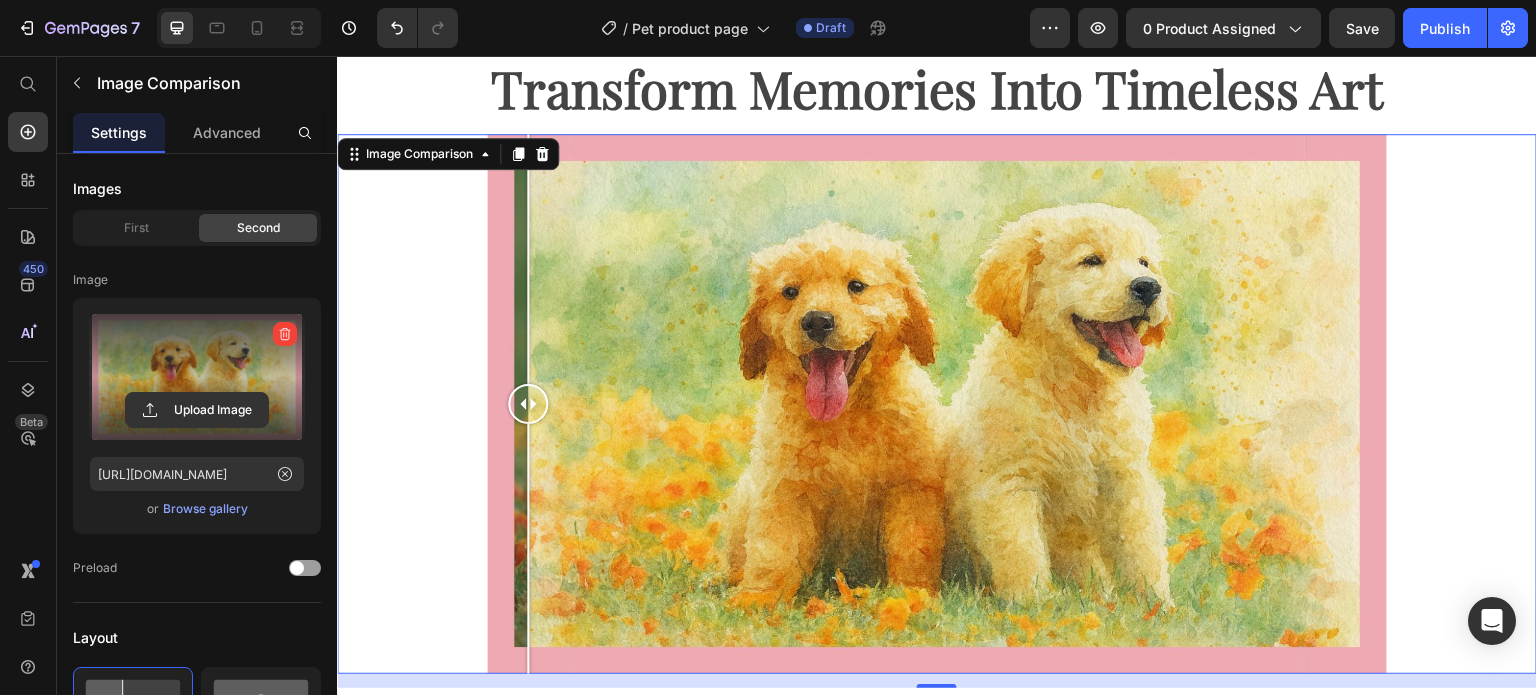 drag, startPoint x: 942, startPoint y: 391, endPoint x: 520, endPoint y: 405, distance: 422.23218 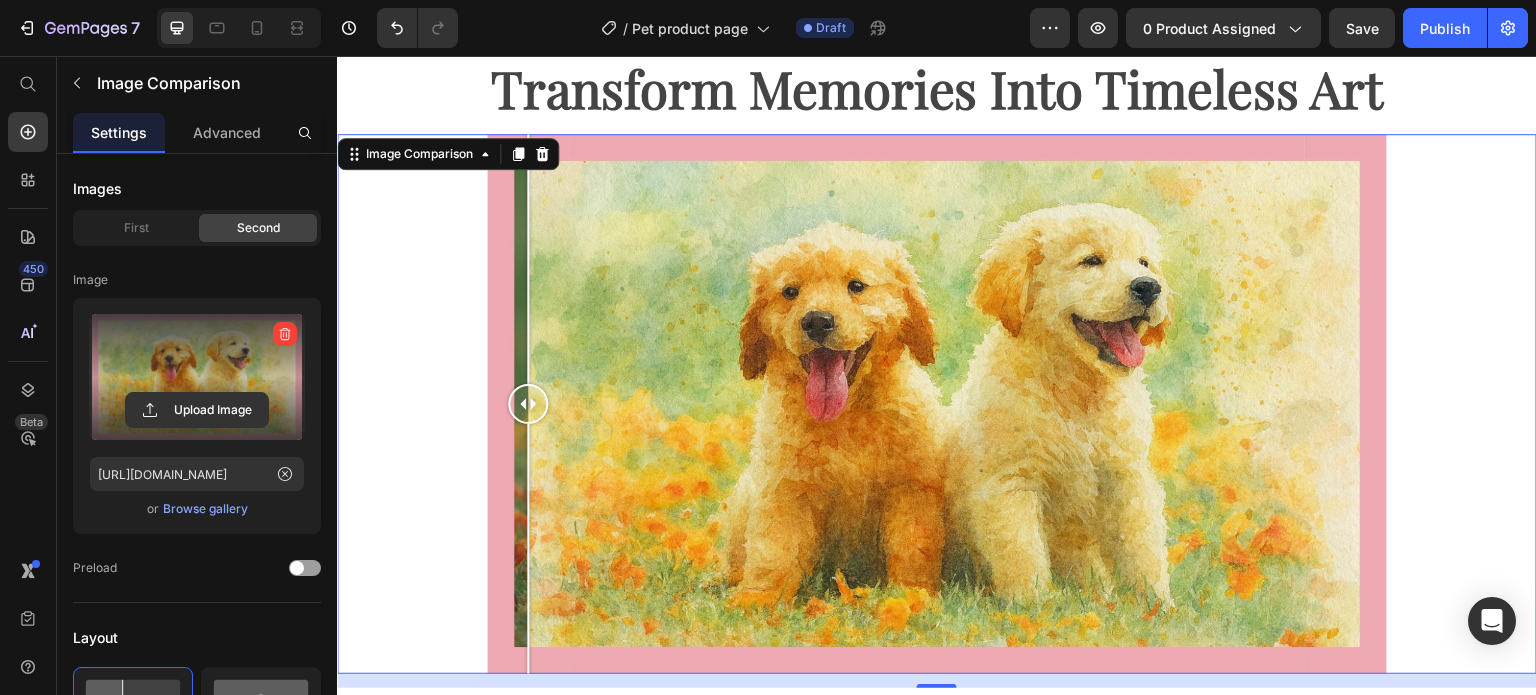 click at bounding box center [528, 404] 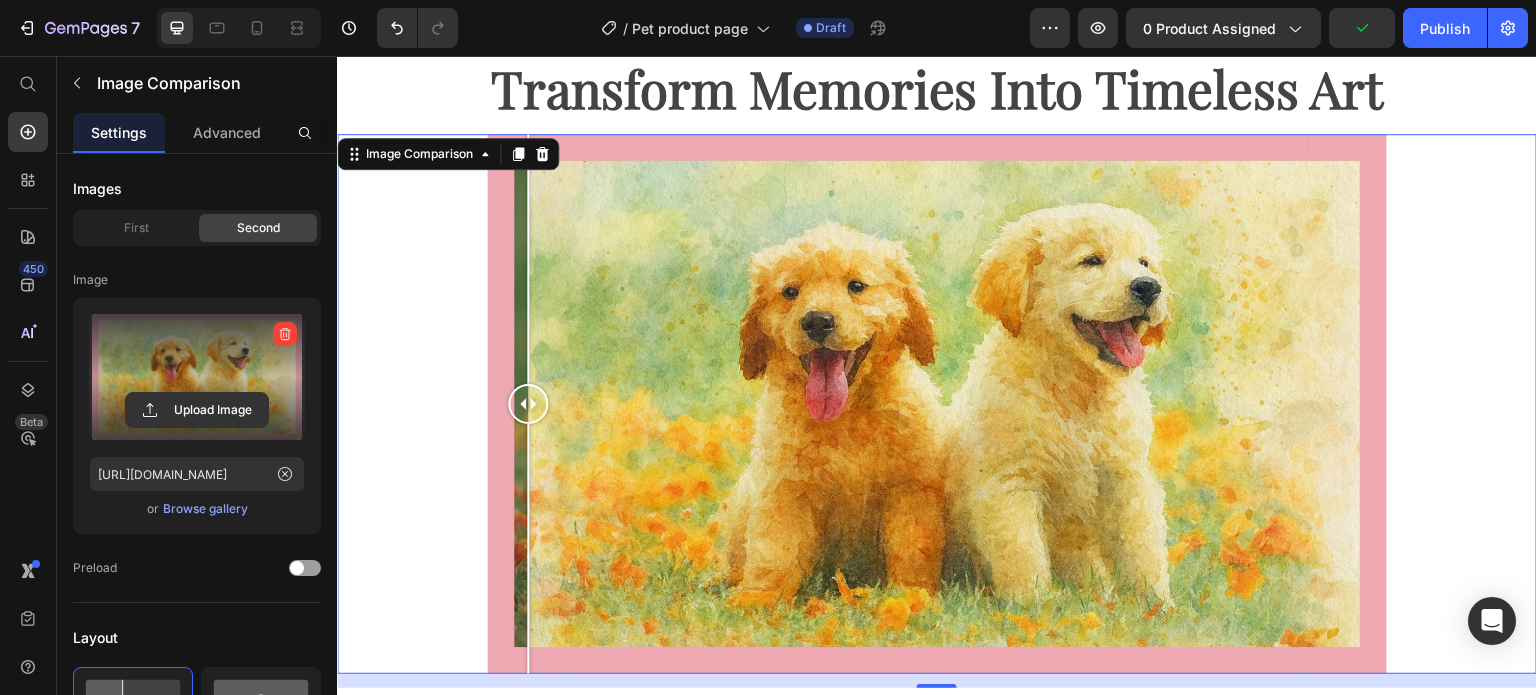 click at bounding box center [937, 404] 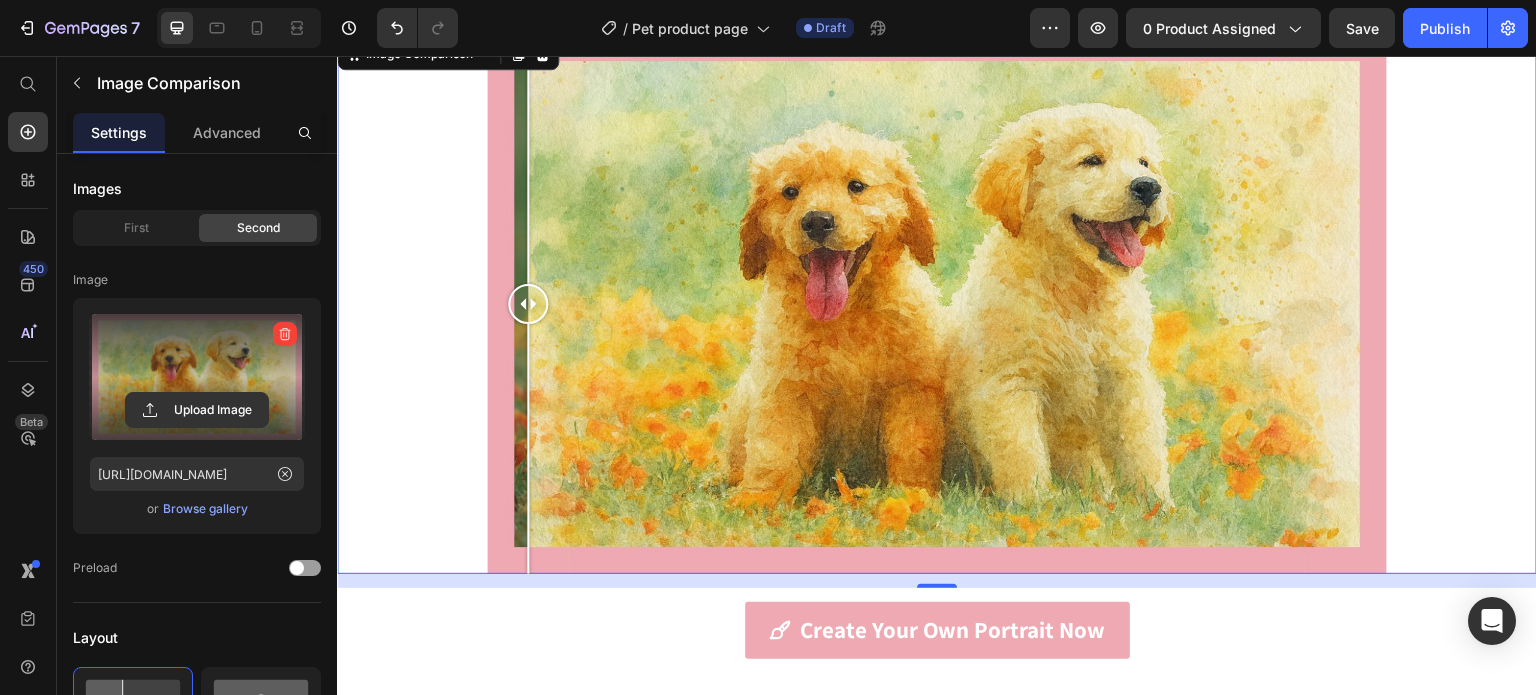 scroll, scrollTop: 1800, scrollLeft: 0, axis: vertical 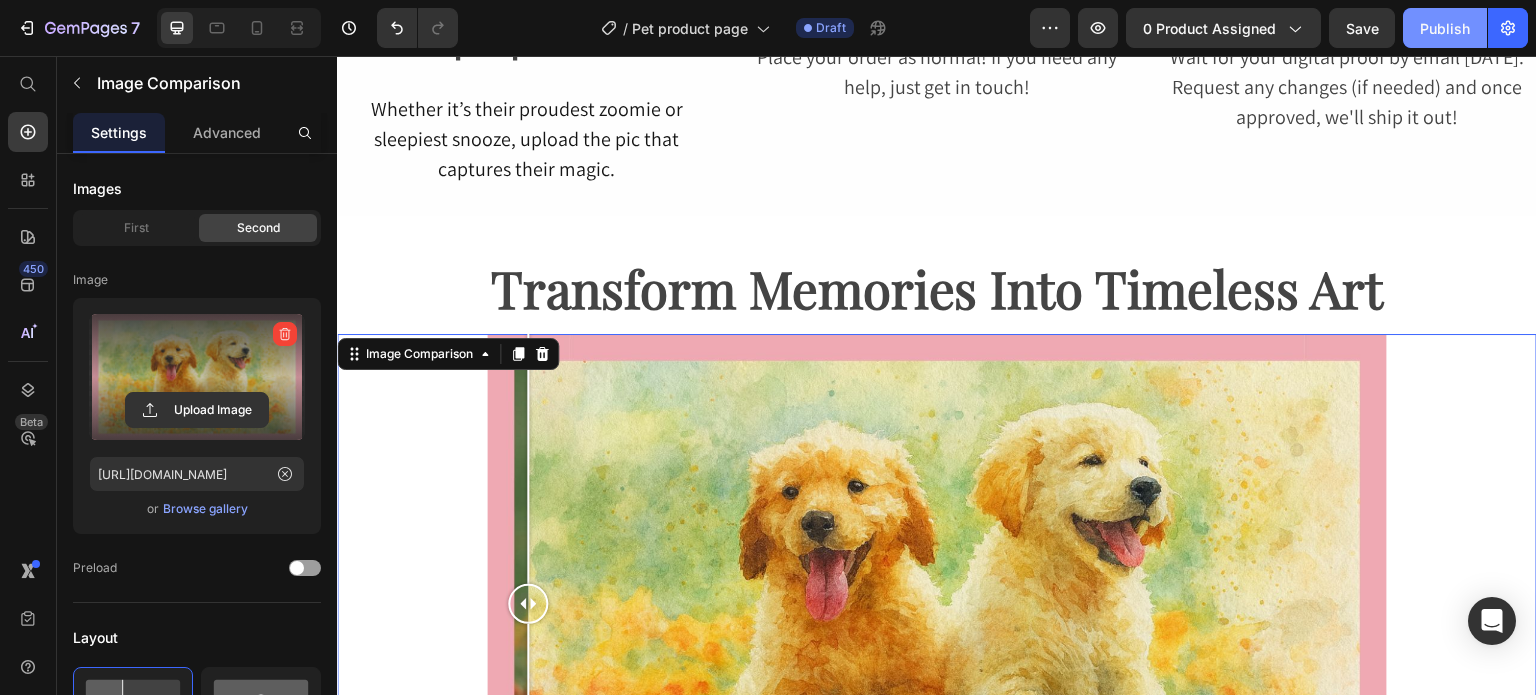 click on "Publish" at bounding box center [1445, 28] 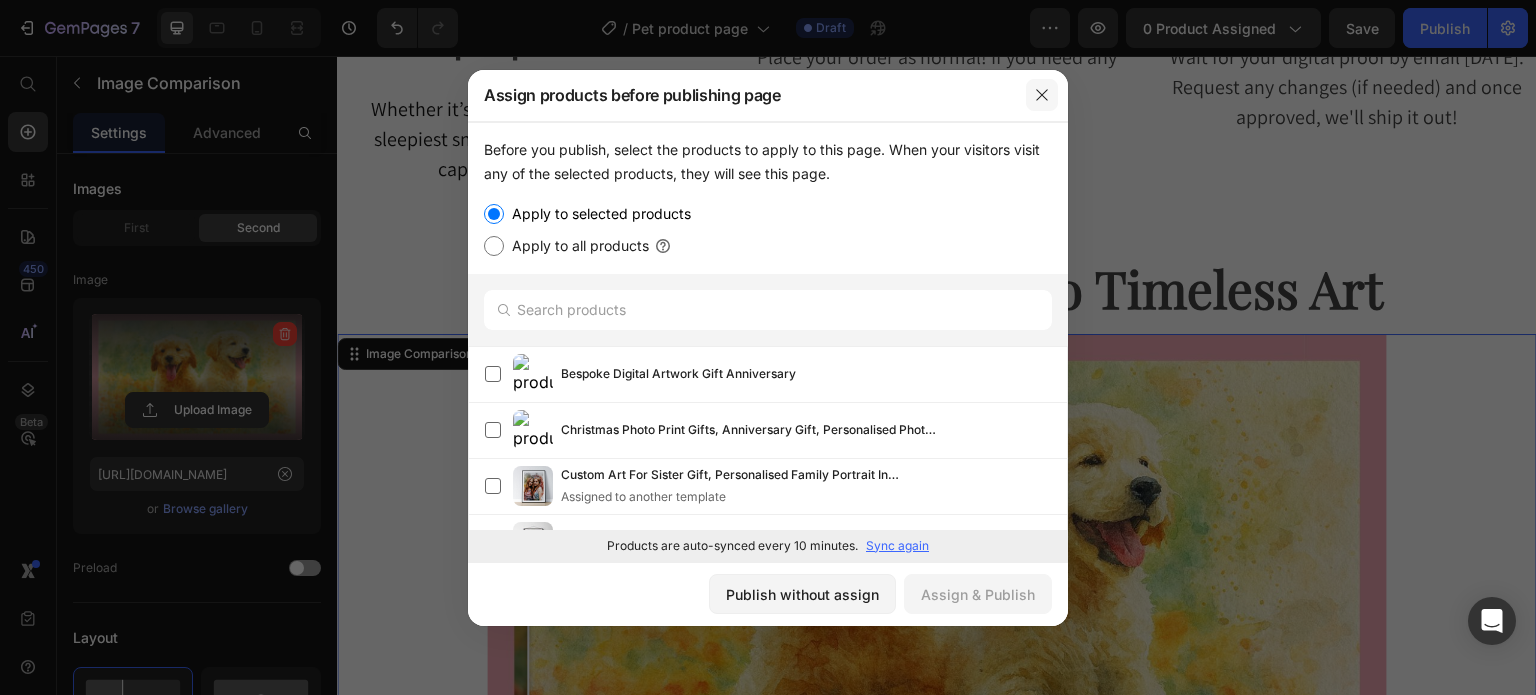 click at bounding box center (1042, 95) 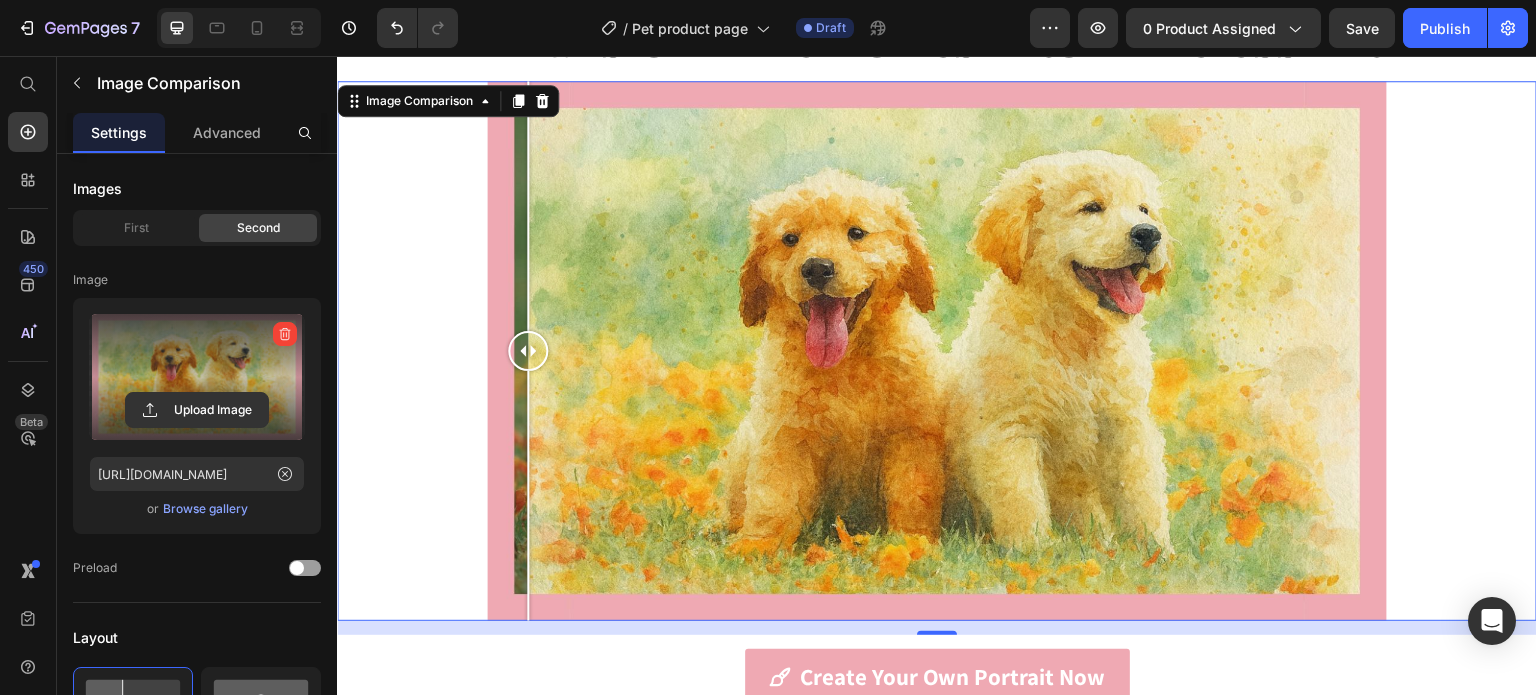 scroll, scrollTop: 1900, scrollLeft: 0, axis: vertical 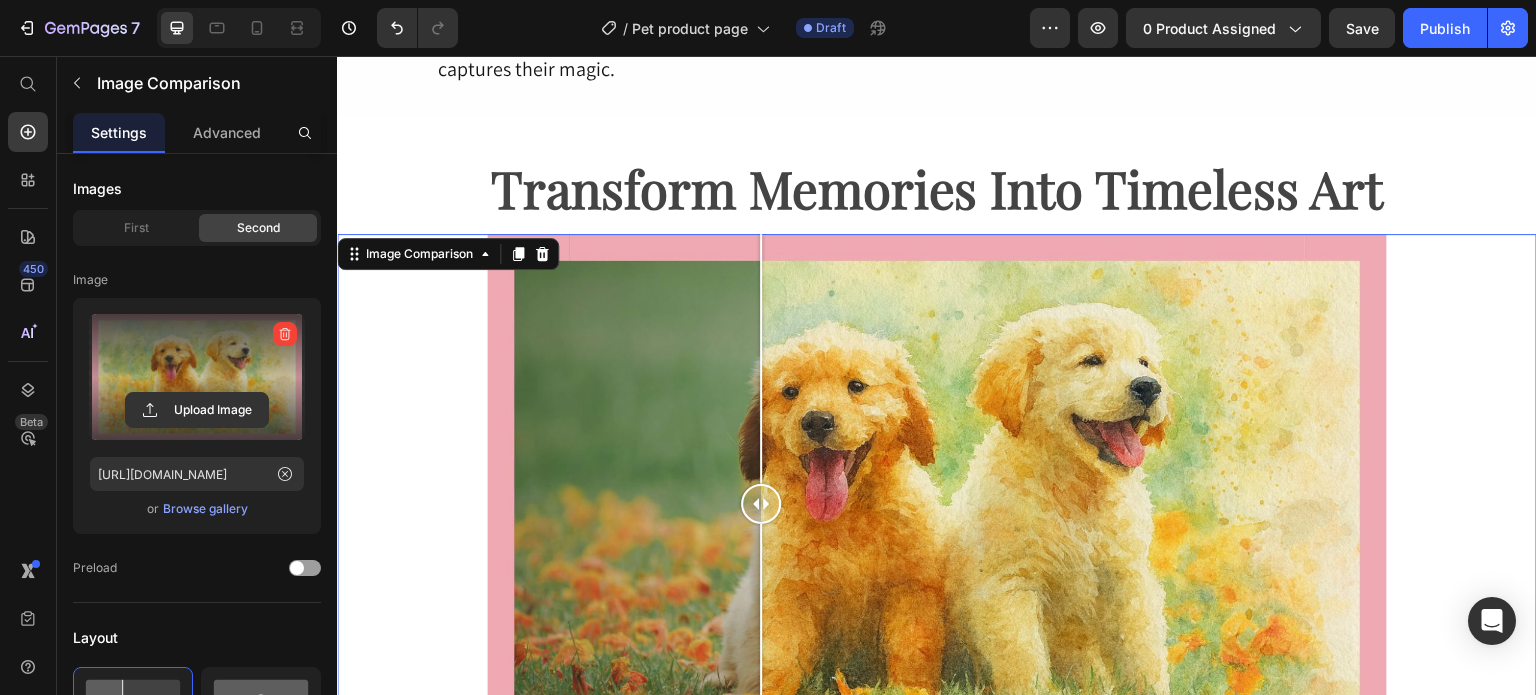 drag, startPoint x: 510, startPoint y: 503, endPoint x: 753, endPoint y: 481, distance: 243.99385 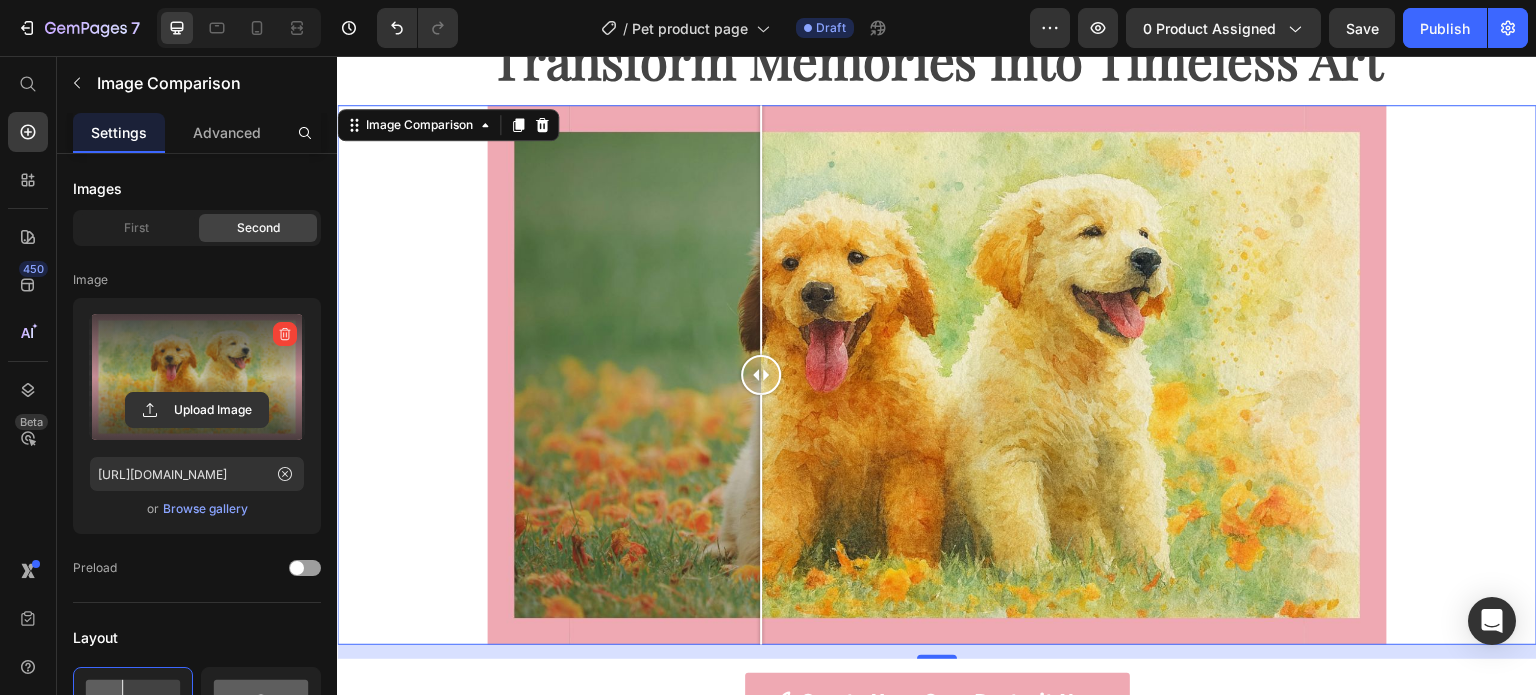 scroll, scrollTop: 1900, scrollLeft: 0, axis: vertical 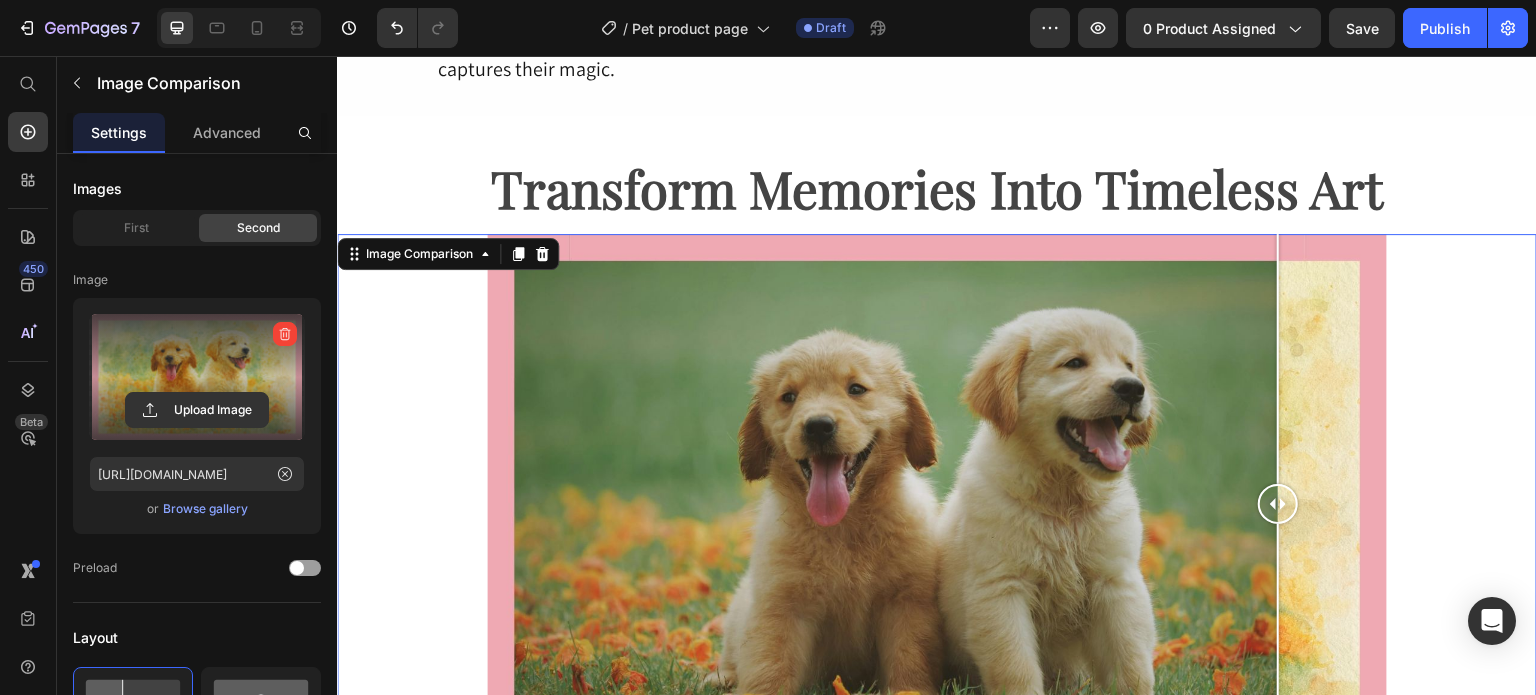 drag, startPoint x: 750, startPoint y: 515, endPoint x: 1352, endPoint y: 450, distance: 605.49896 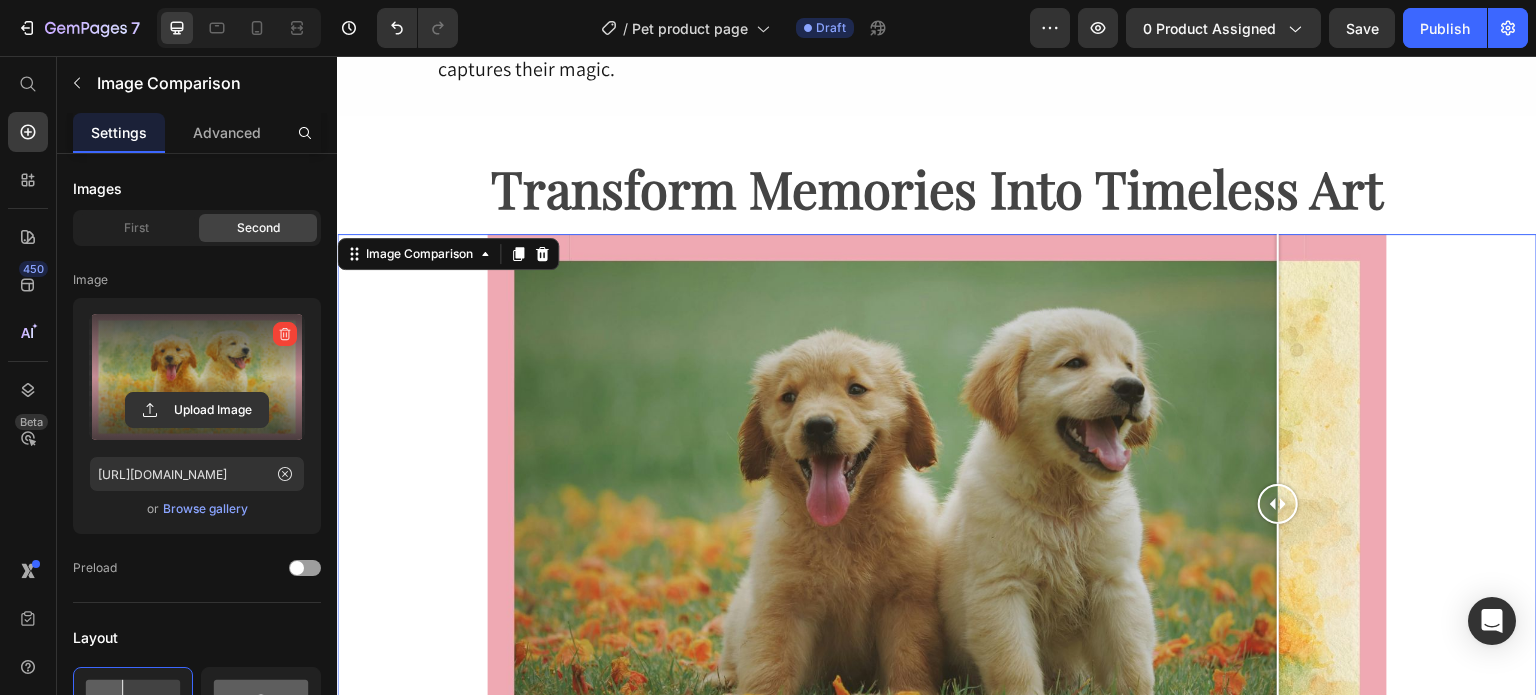 click at bounding box center (1278, 504) 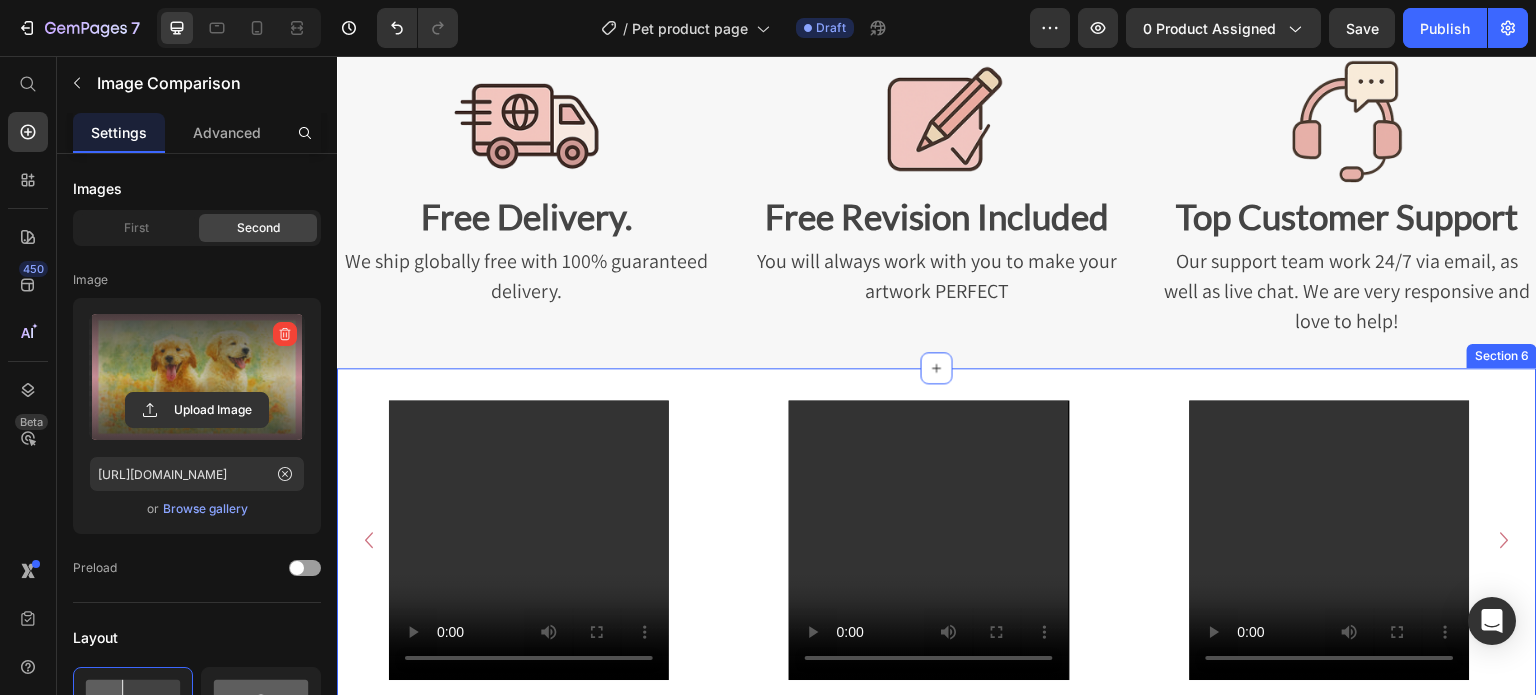 scroll, scrollTop: 2300, scrollLeft: 0, axis: vertical 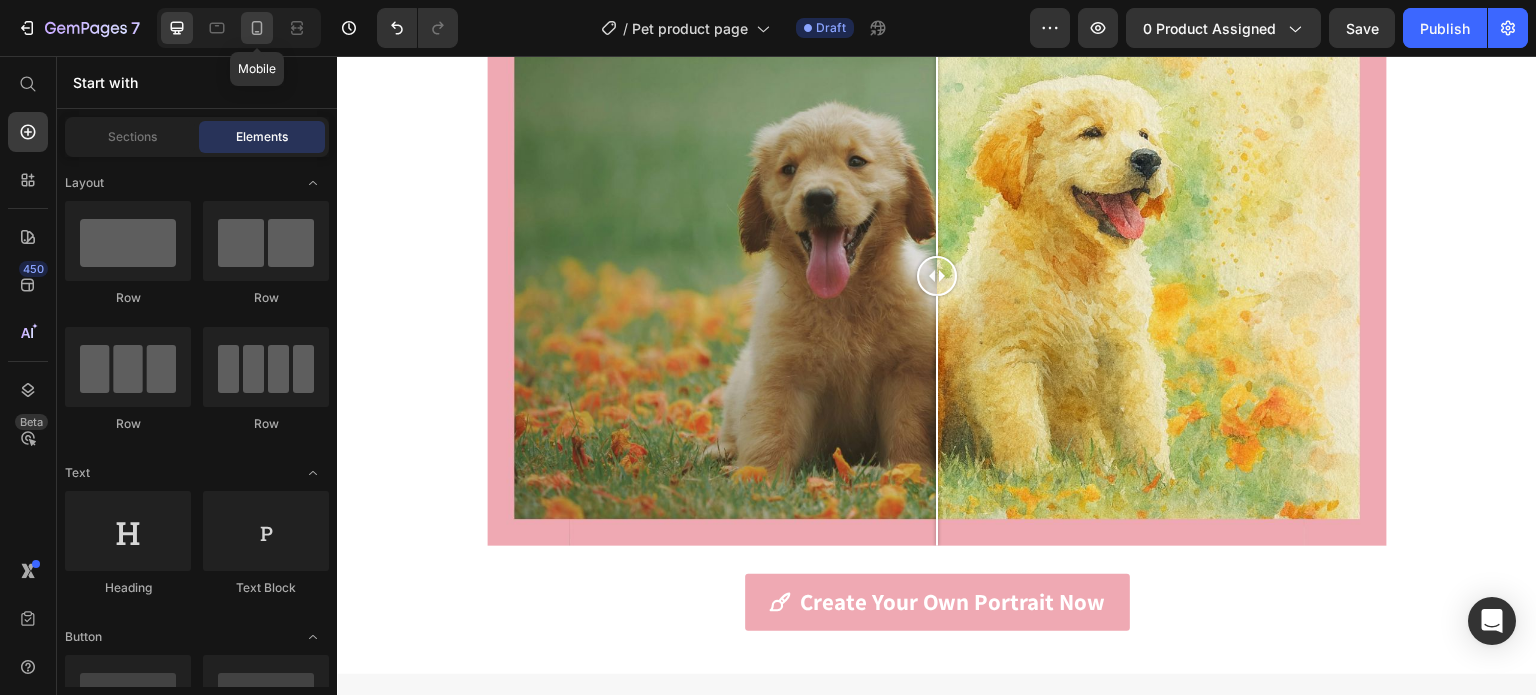 click 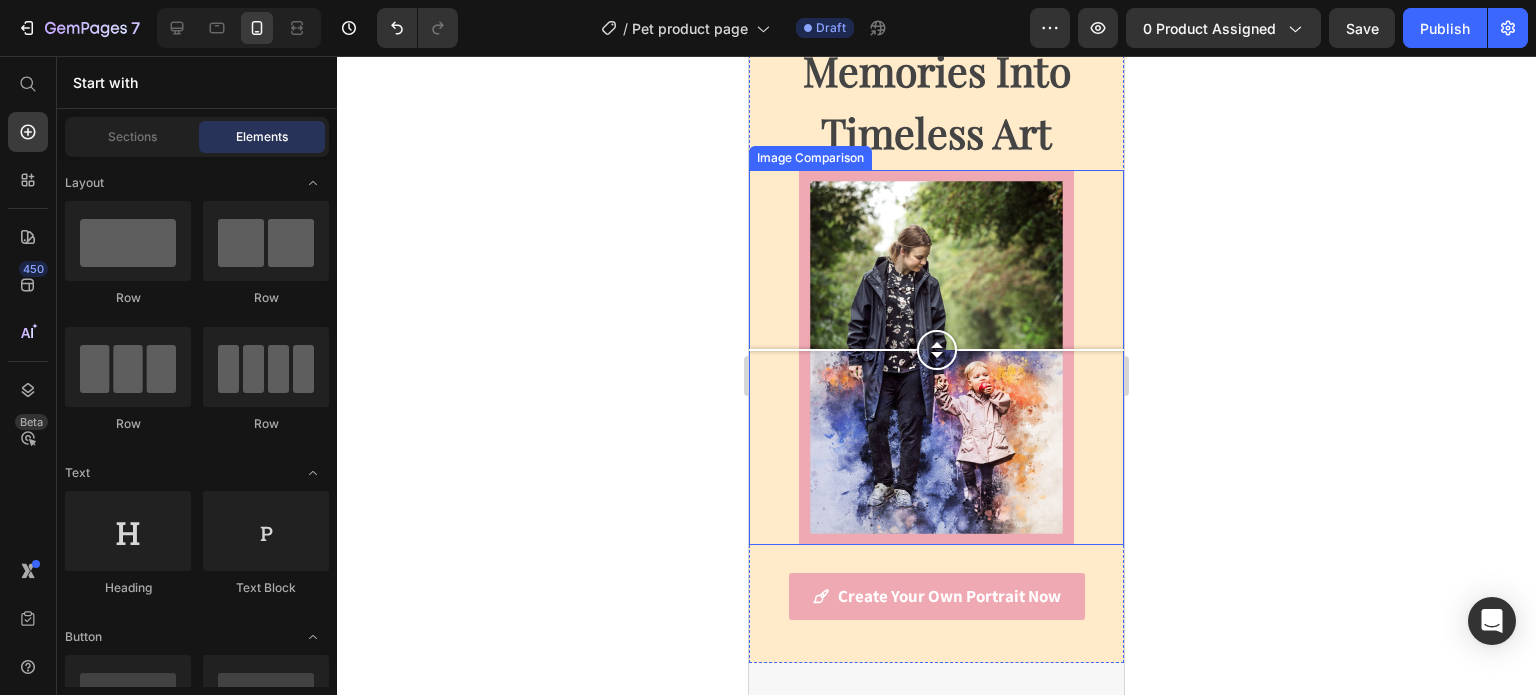 scroll, scrollTop: 2457, scrollLeft: 0, axis: vertical 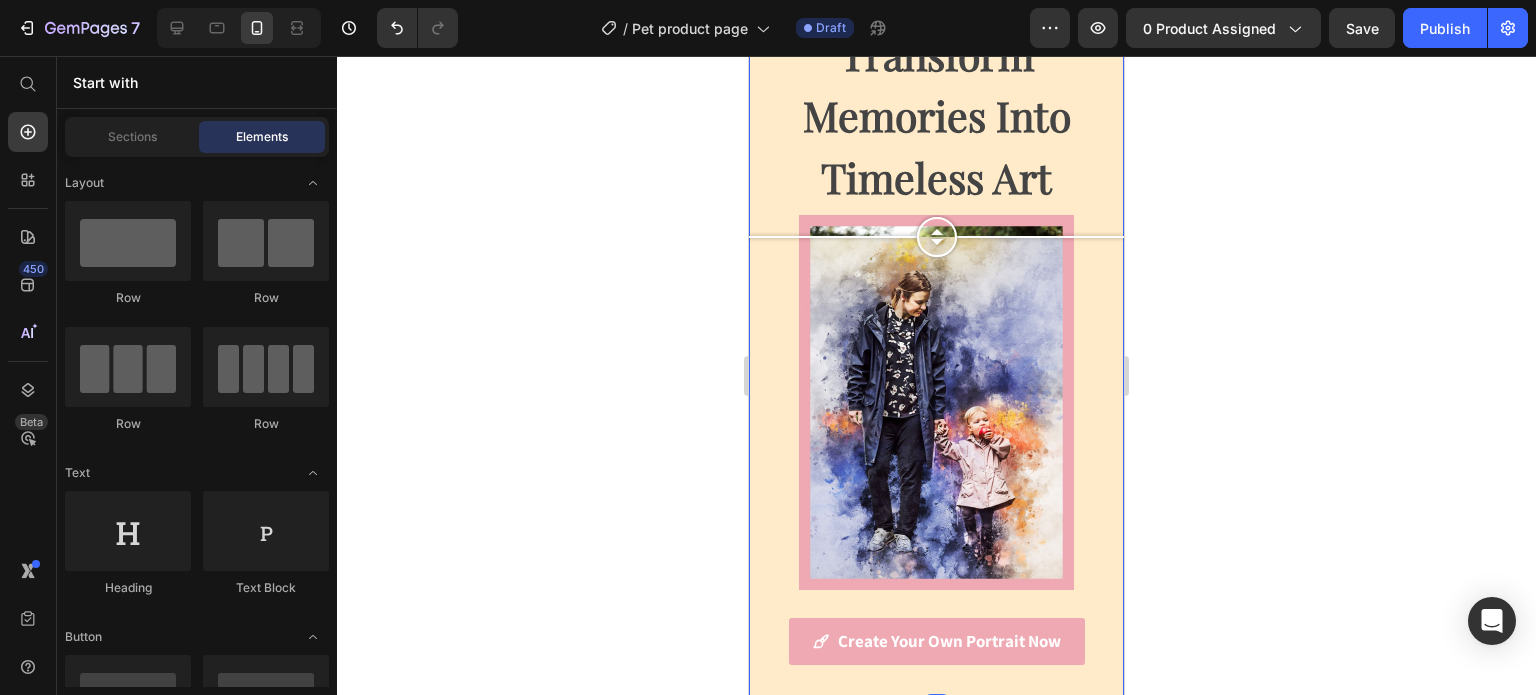 drag, startPoint x: 927, startPoint y: 426, endPoint x: 941, endPoint y: 441, distance: 20.518284 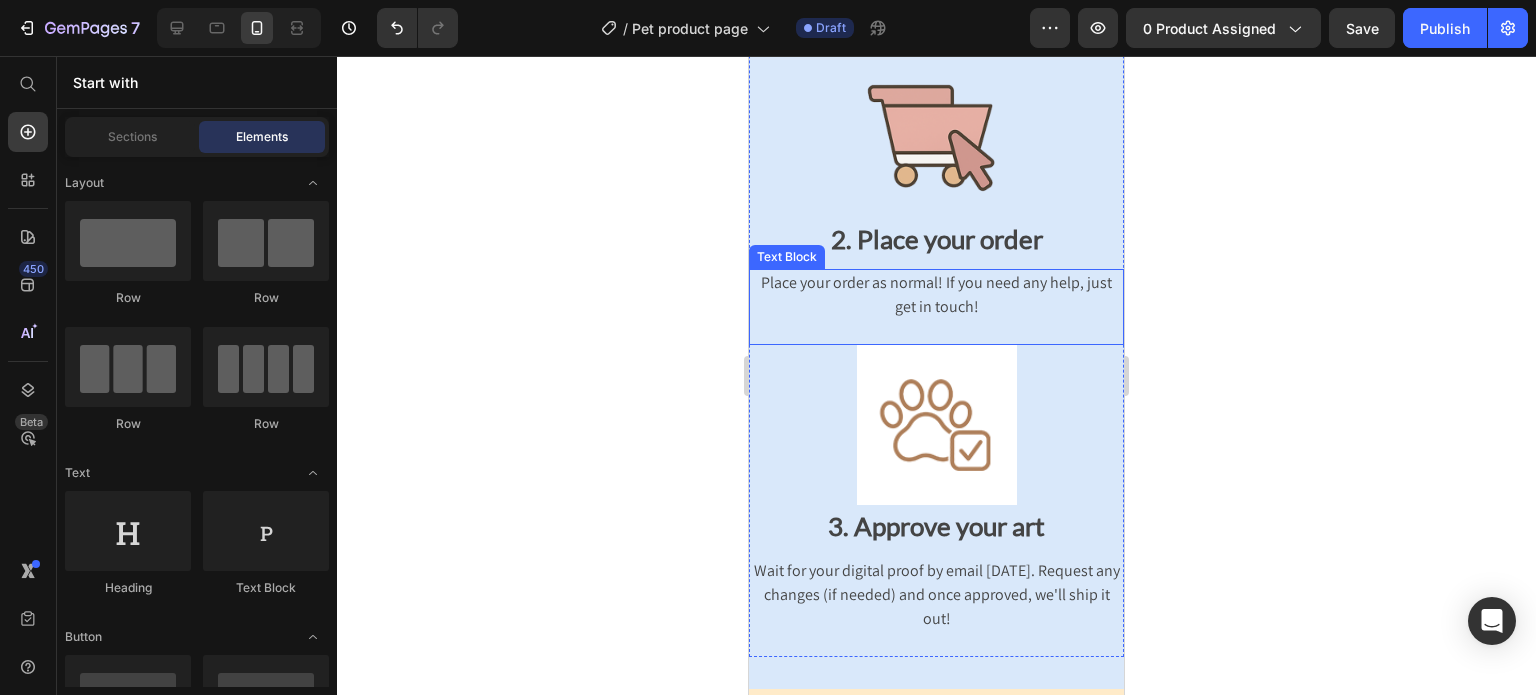 scroll, scrollTop: 2182, scrollLeft: 0, axis: vertical 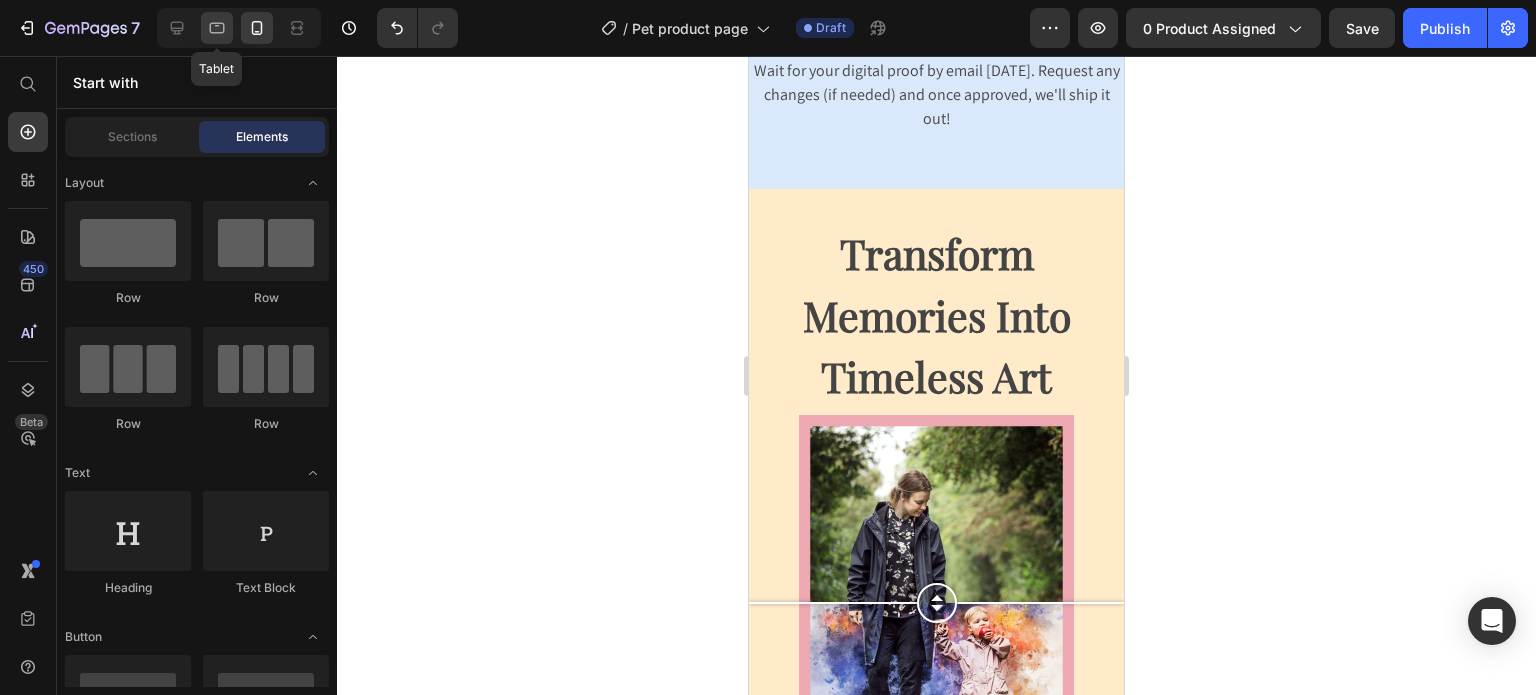 click 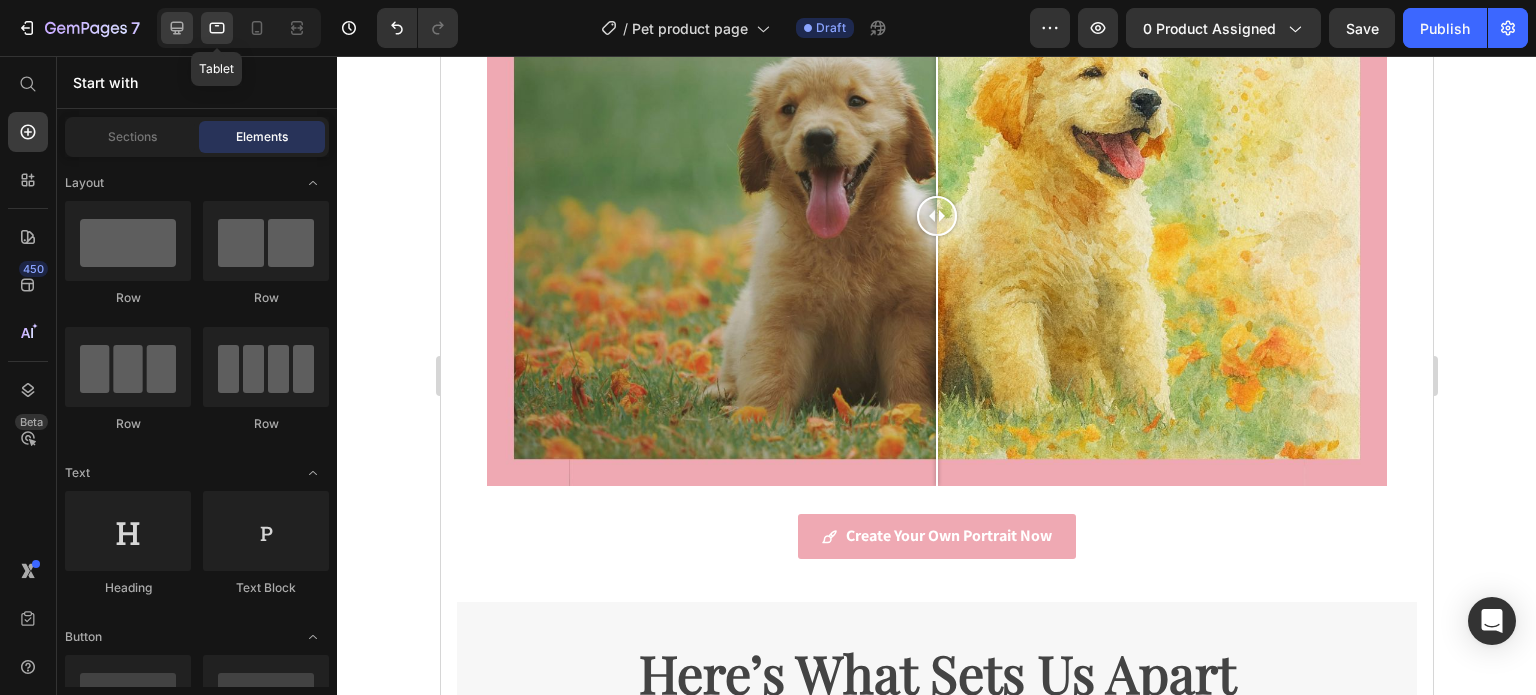 click 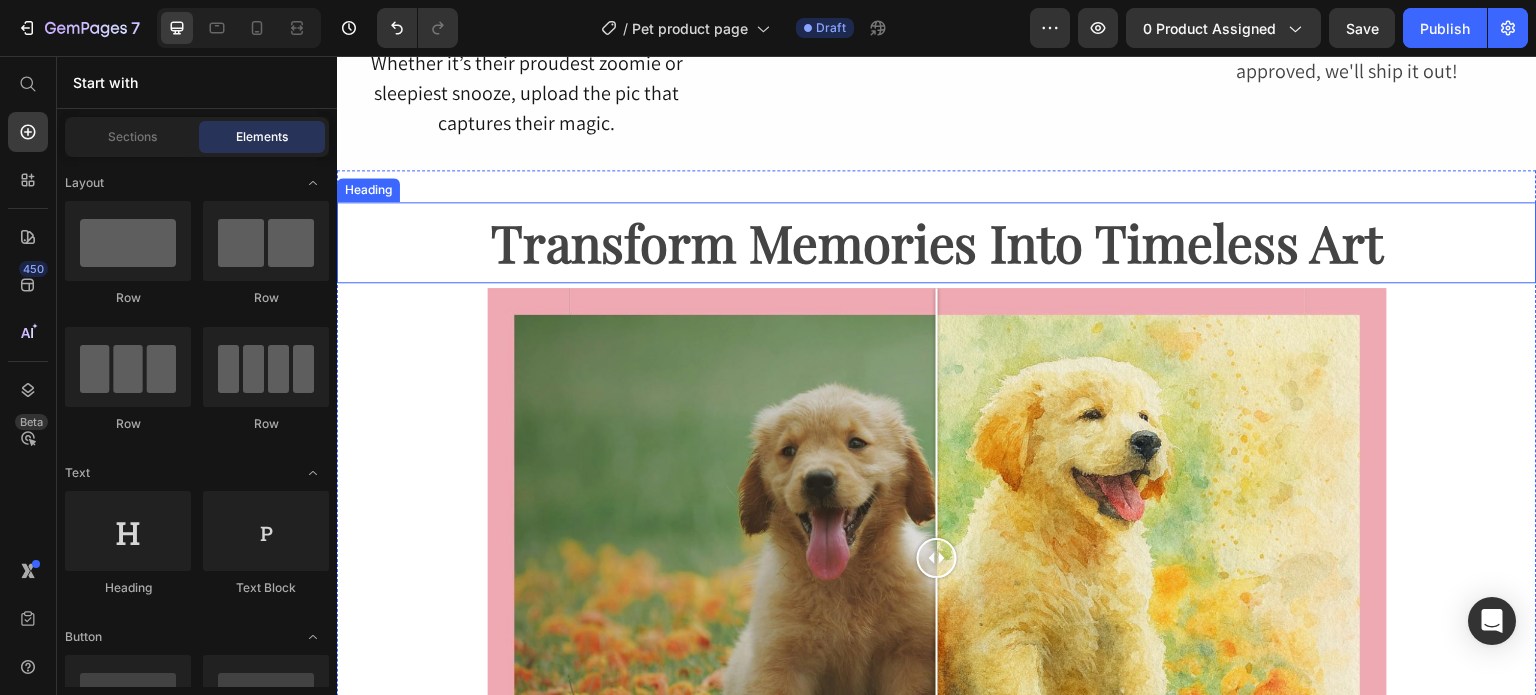 scroll, scrollTop: 1894, scrollLeft: 0, axis: vertical 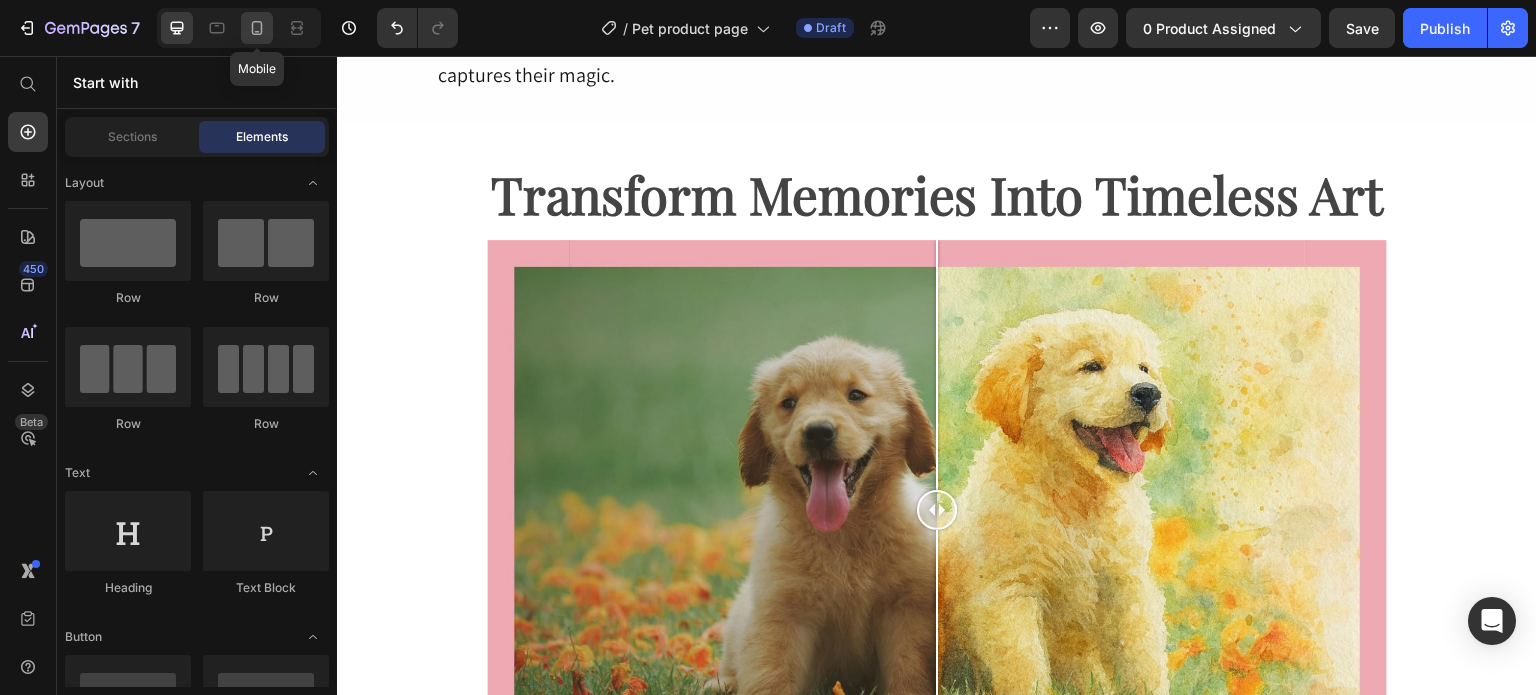 click 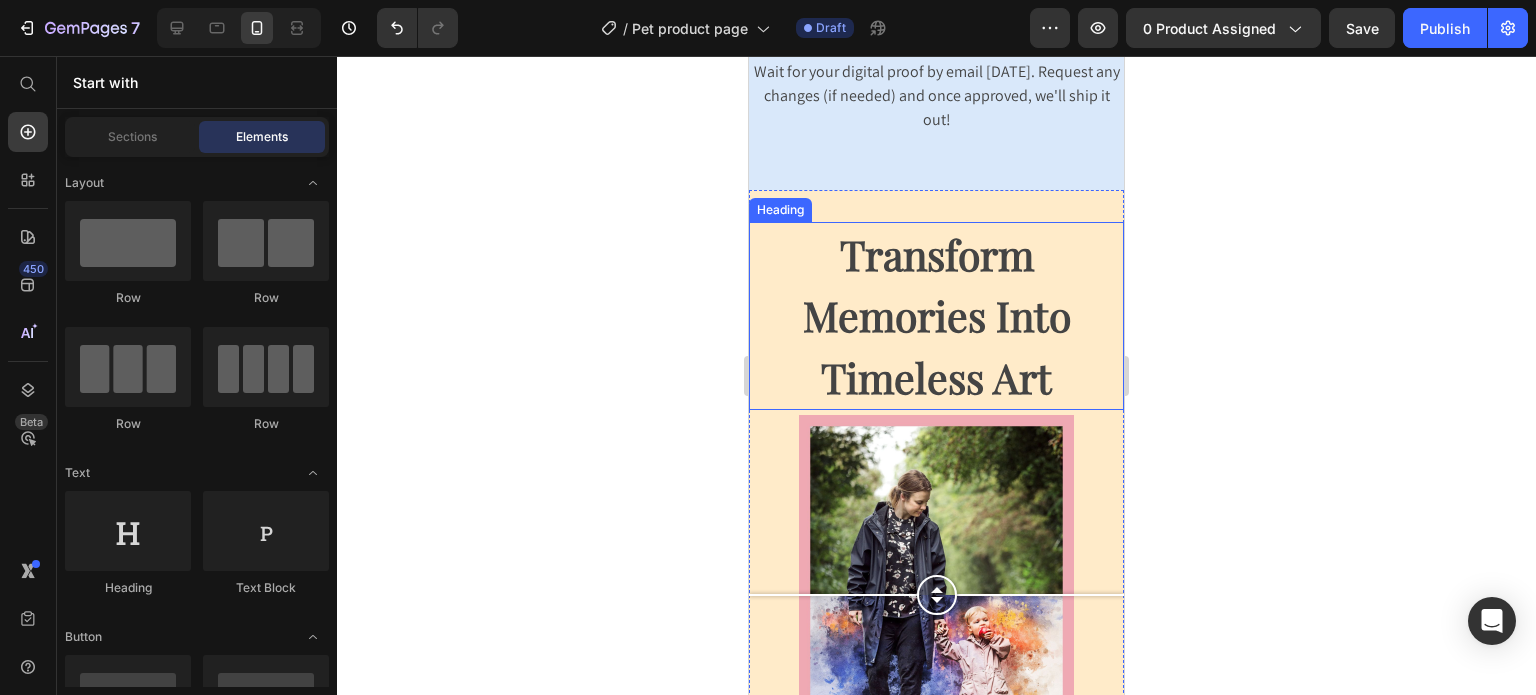 scroll, scrollTop: 2457, scrollLeft: 0, axis: vertical 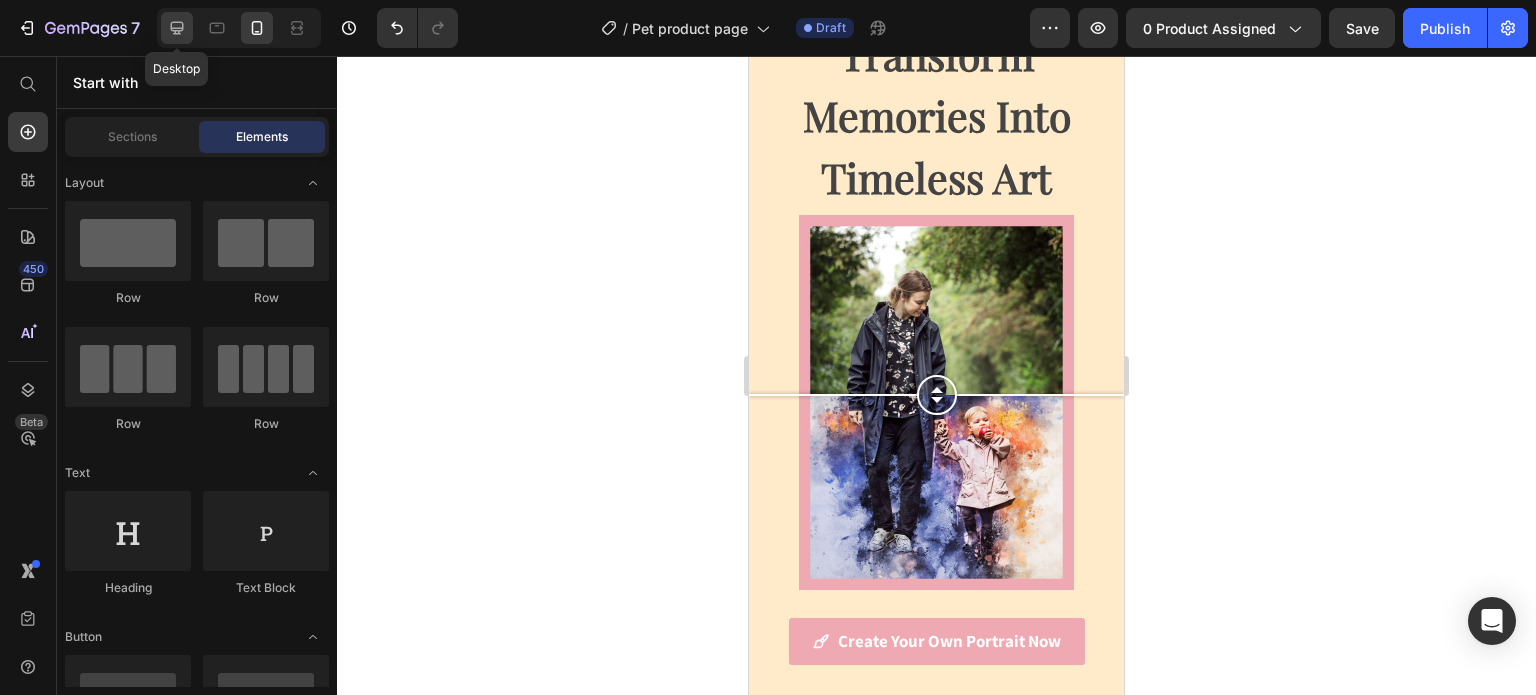 click 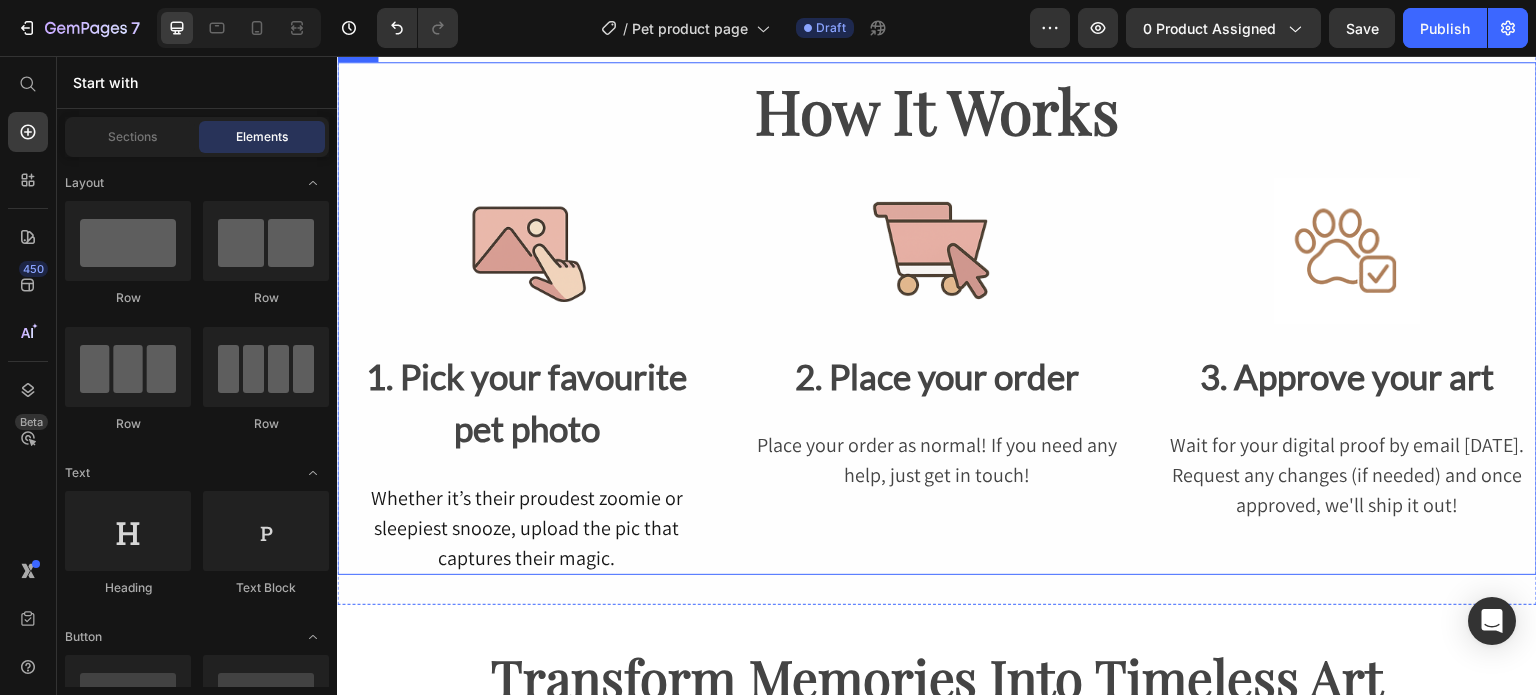 scroll, scrollTop: 1288, scrollLeft: 0, axis: vertical 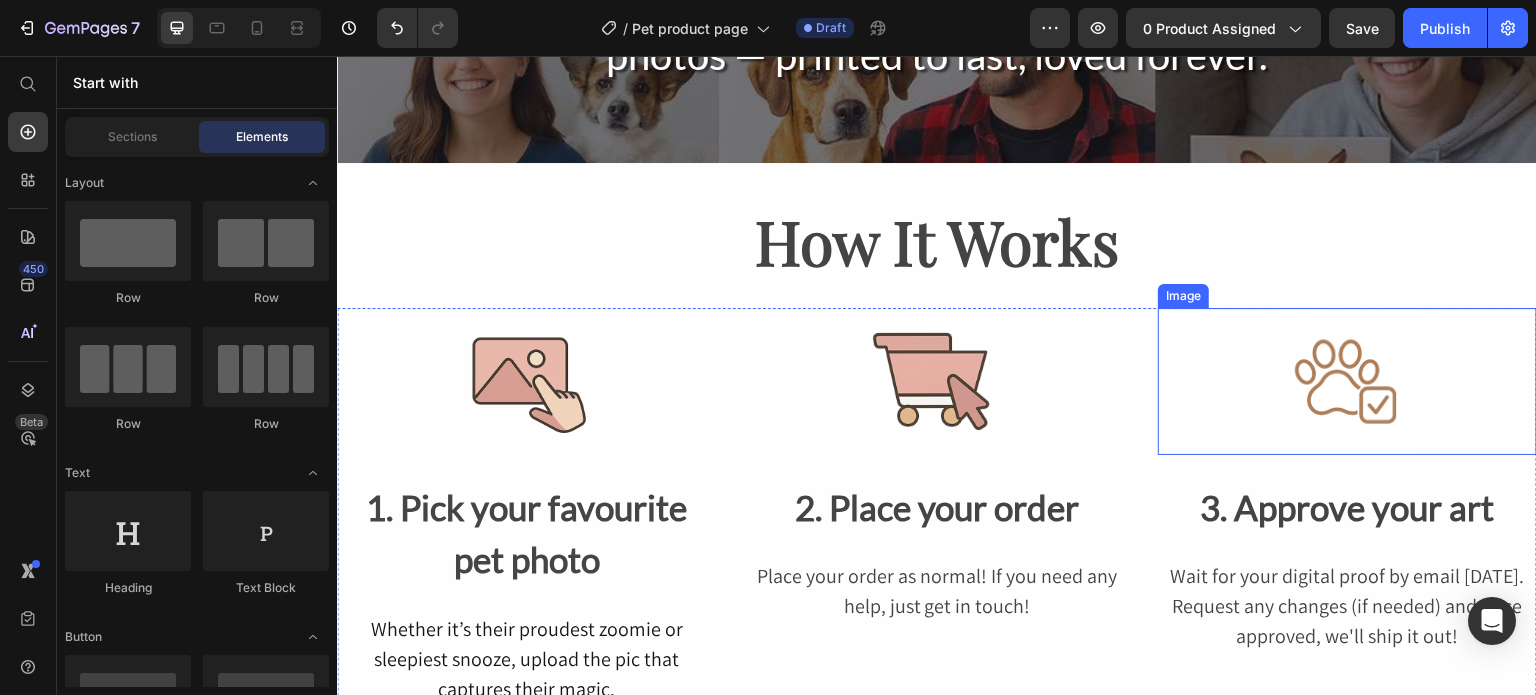 click at bounding box center (1347, 381) 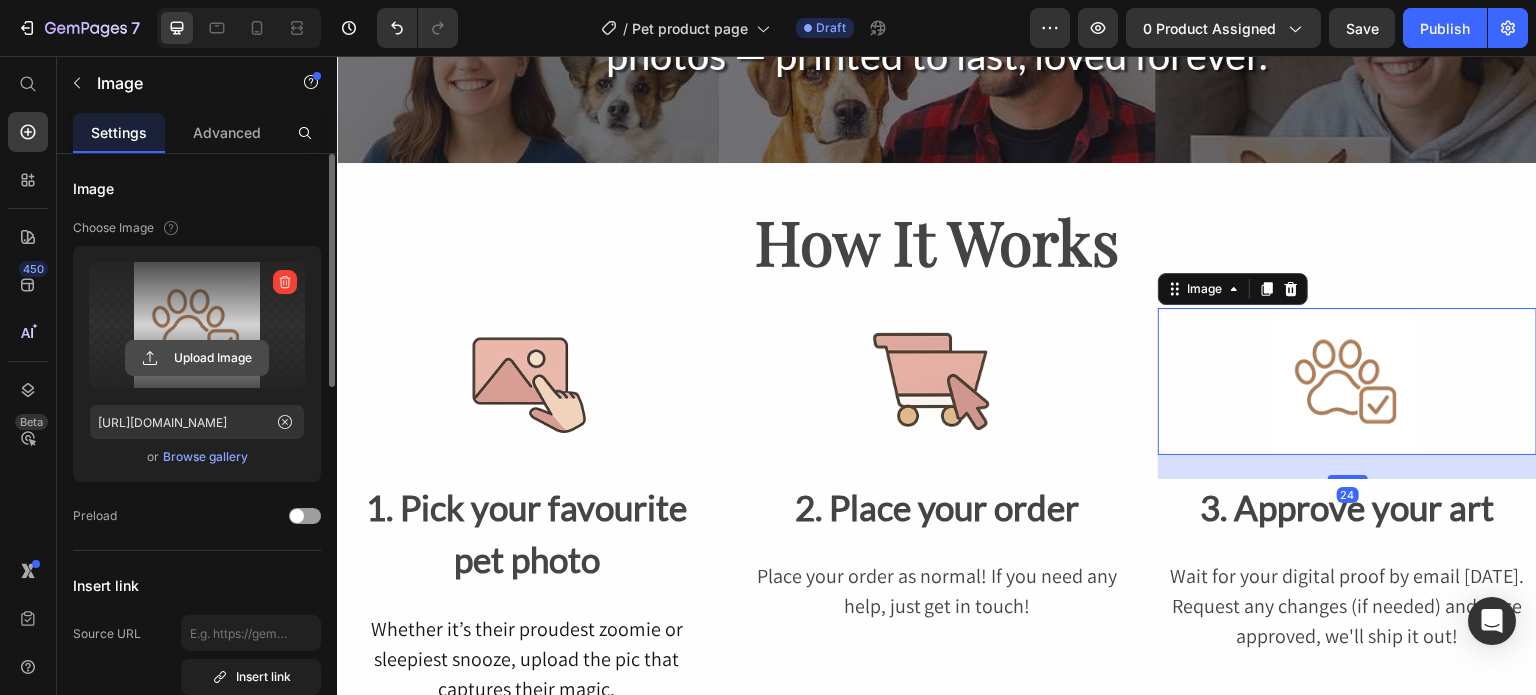 click 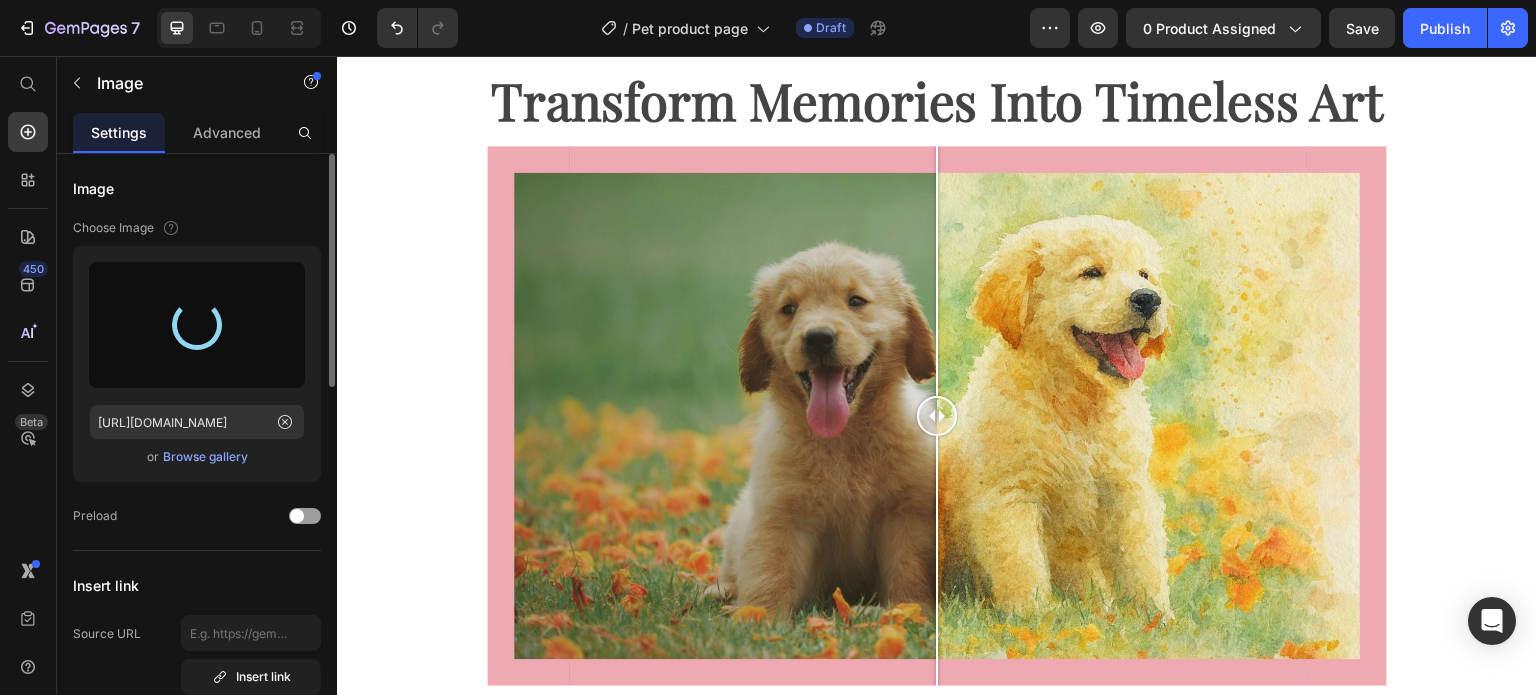 type on "[URL][DOMAIN_NAME]" 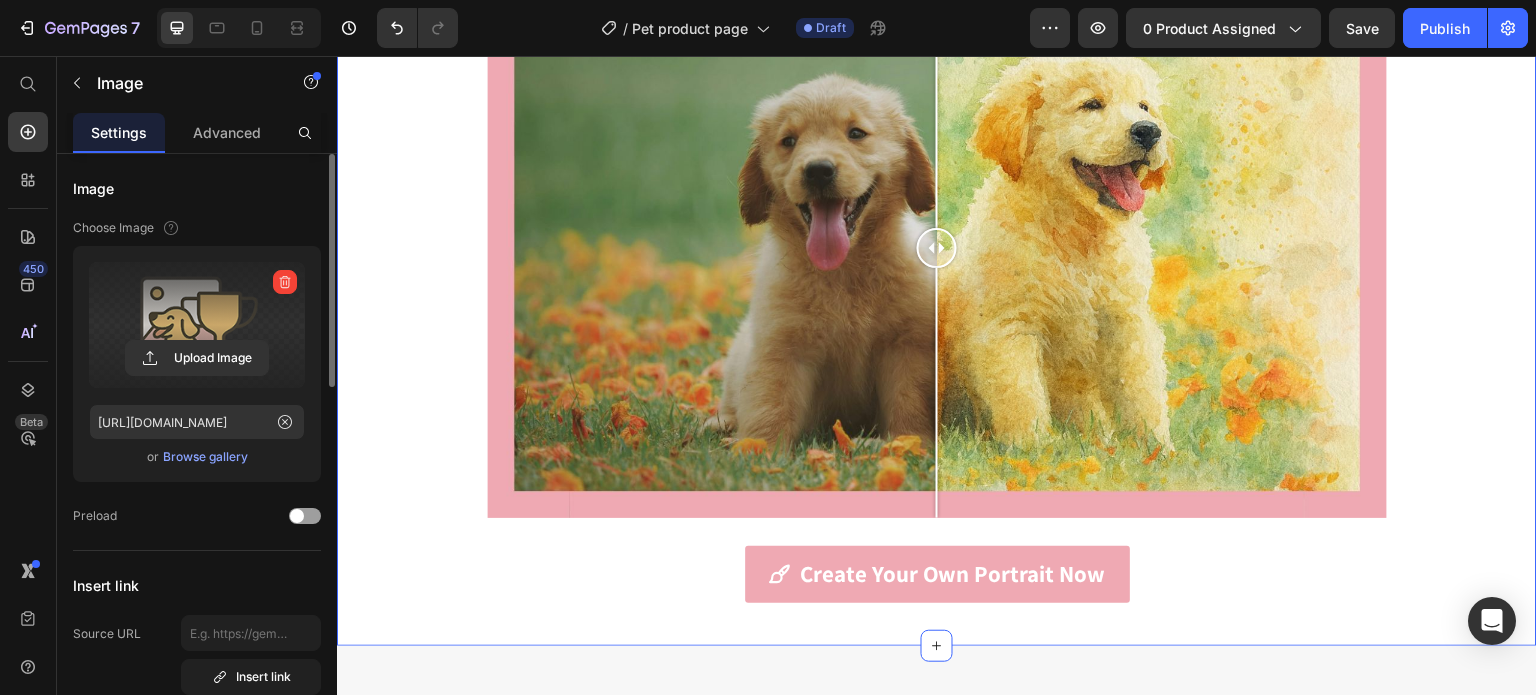 scroll, scrollTop: 1988, scrollLeft: 0, axis: vertical 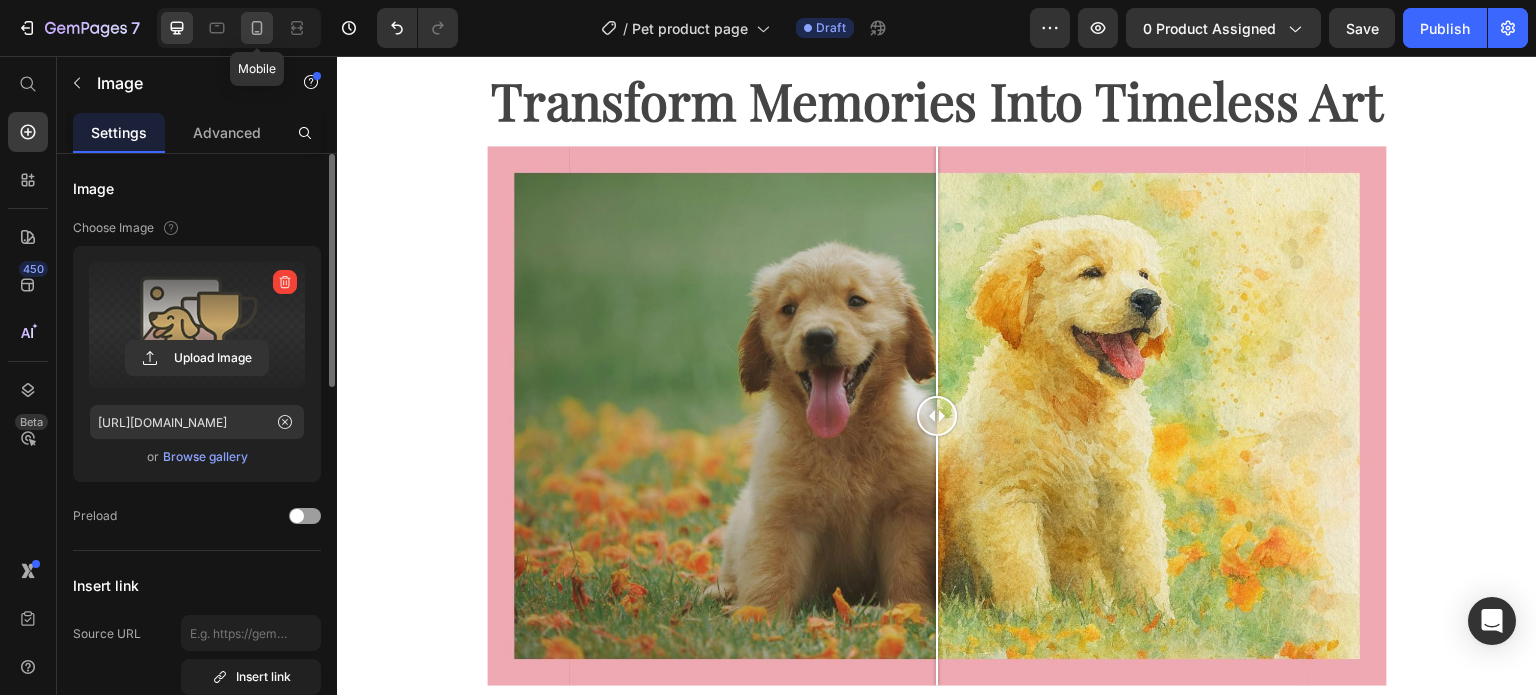 click 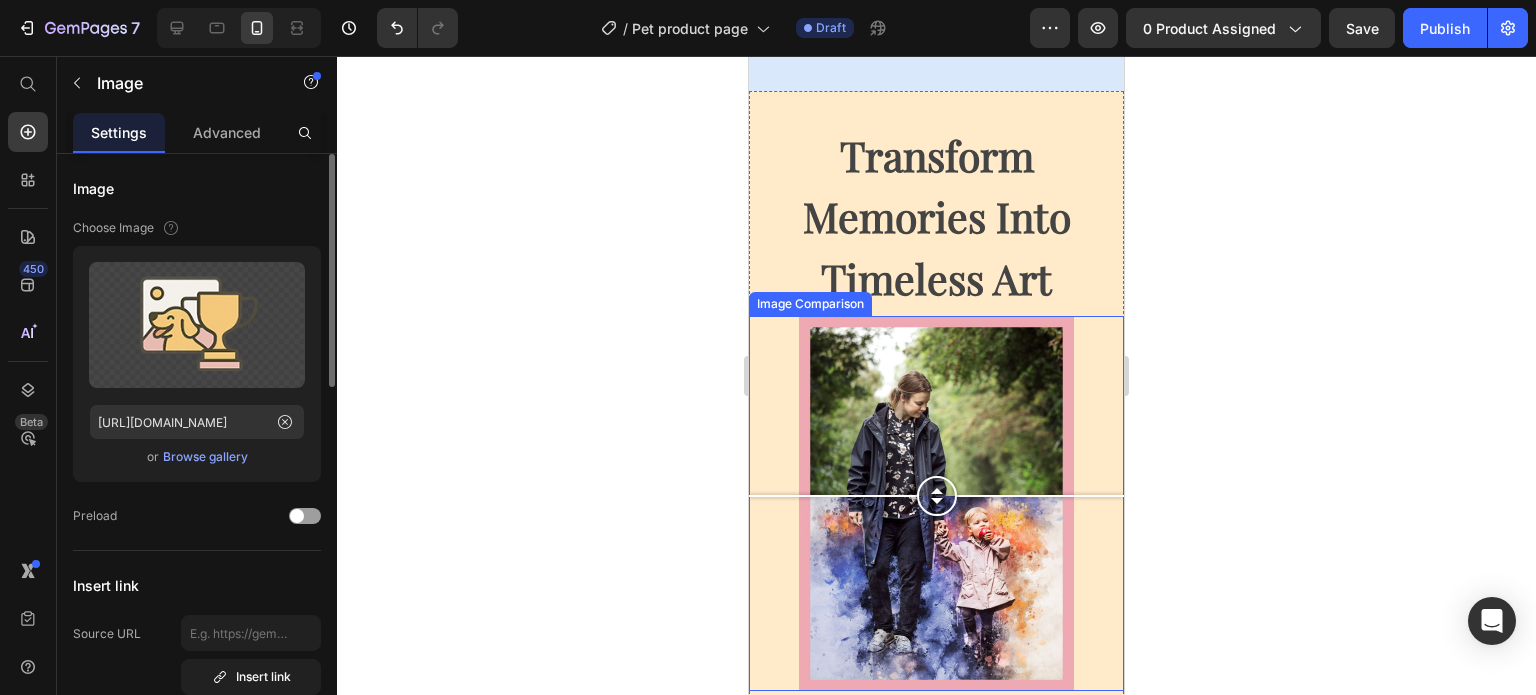 scroll, scrollTop: 2531, scrollLeft: 0, axis: vertical 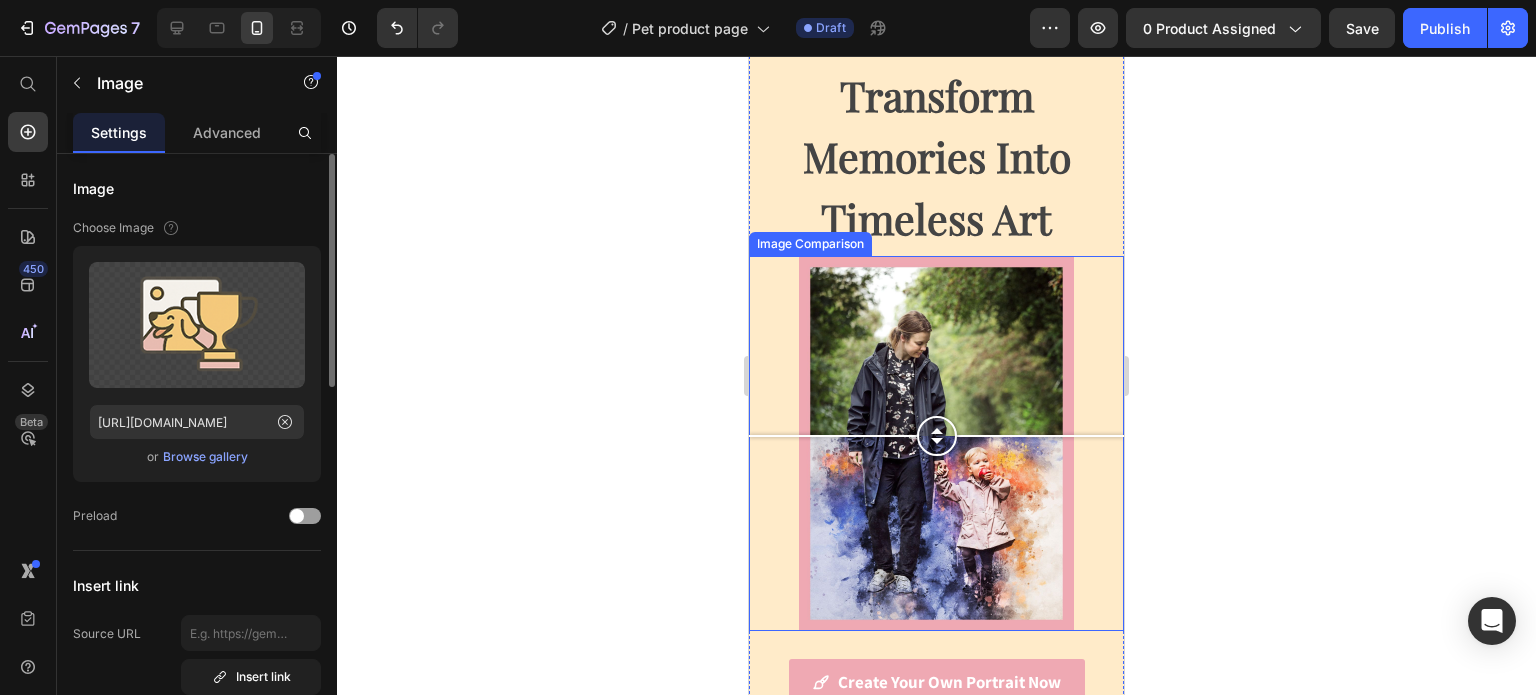 click at bounding box center [936, 443] 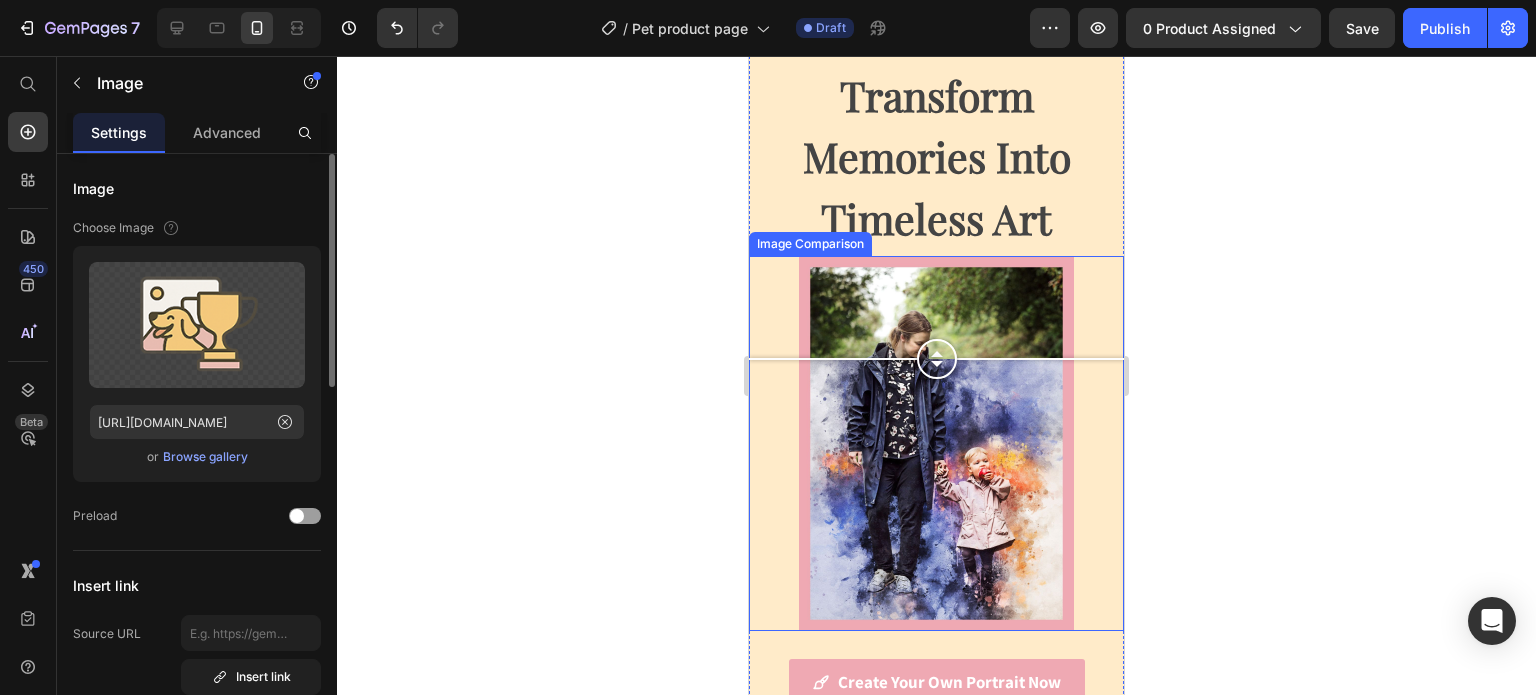 click at bounding box center (936, 443) 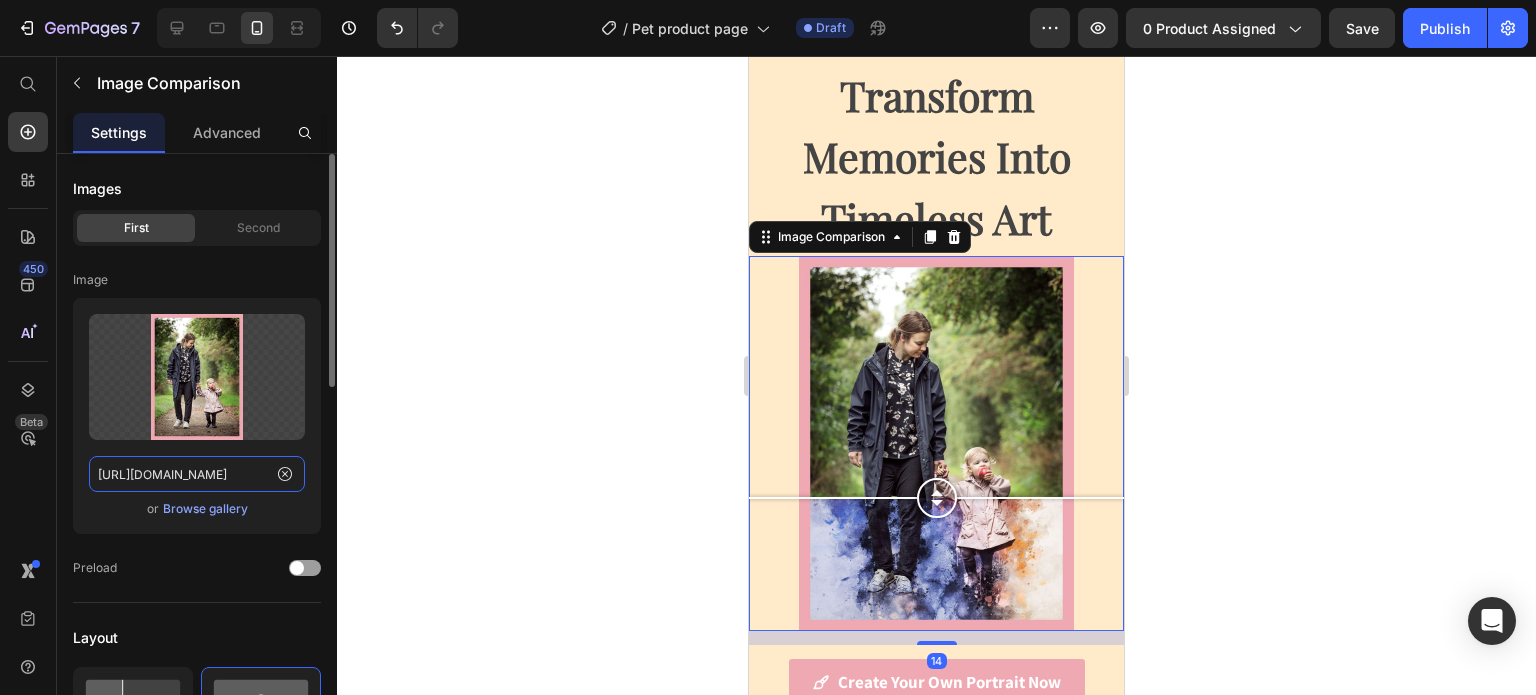 click on "[URL][DOMAIN_NAME]" 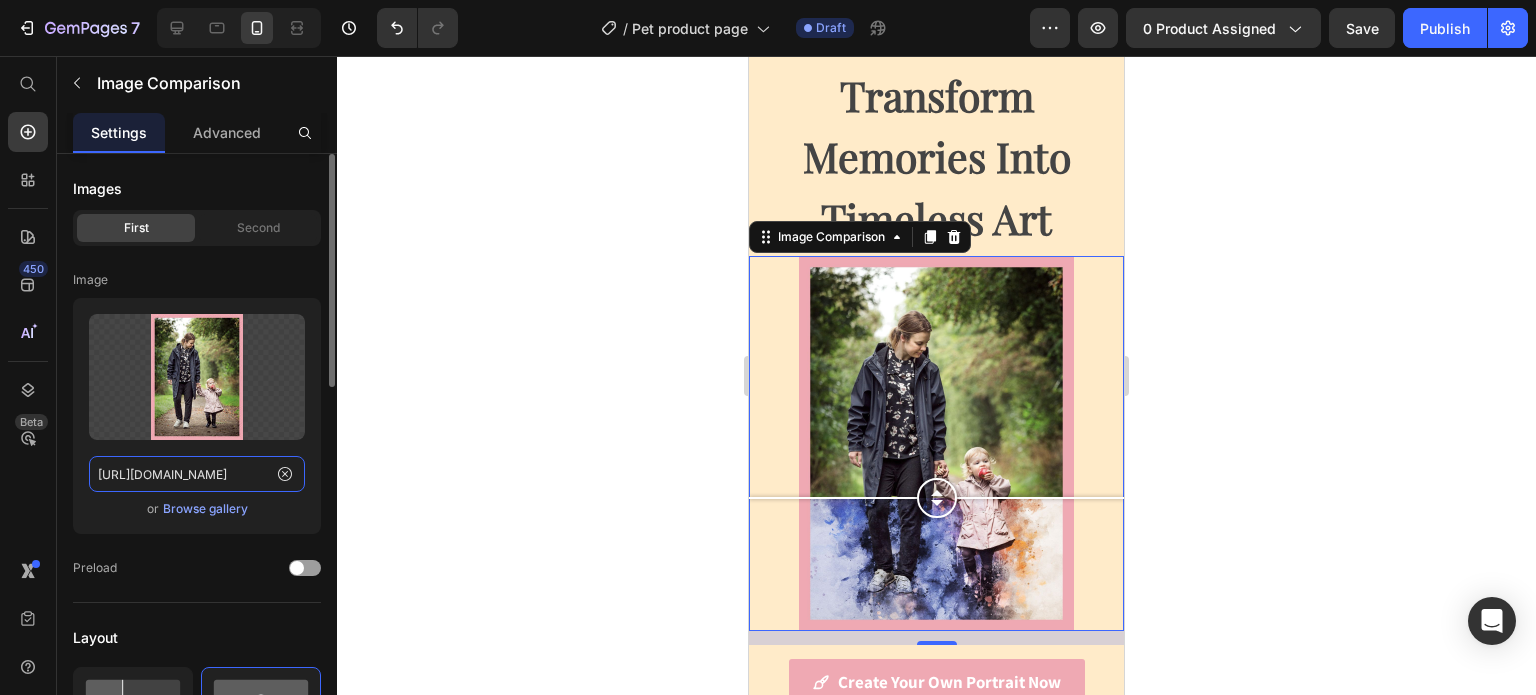 click on "[URL][DOMAIN_NAME]" 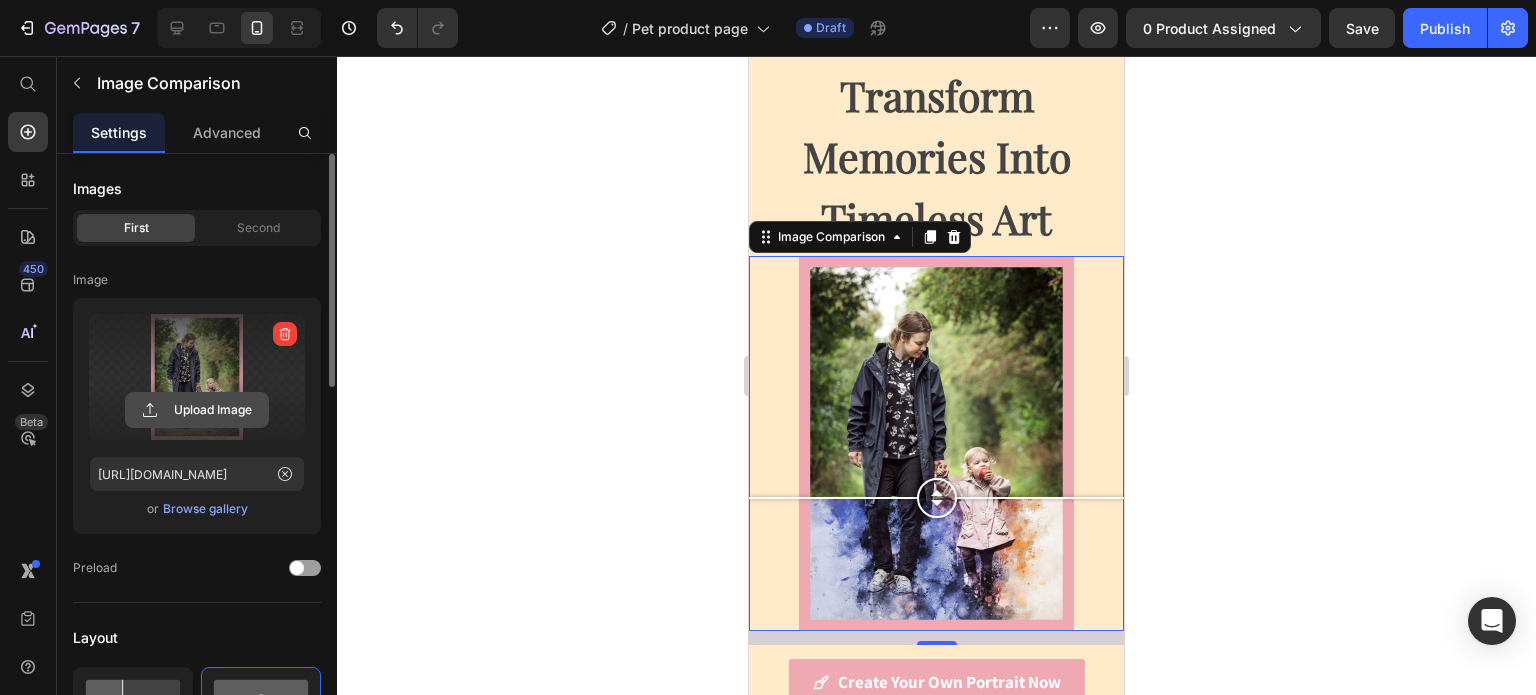 click 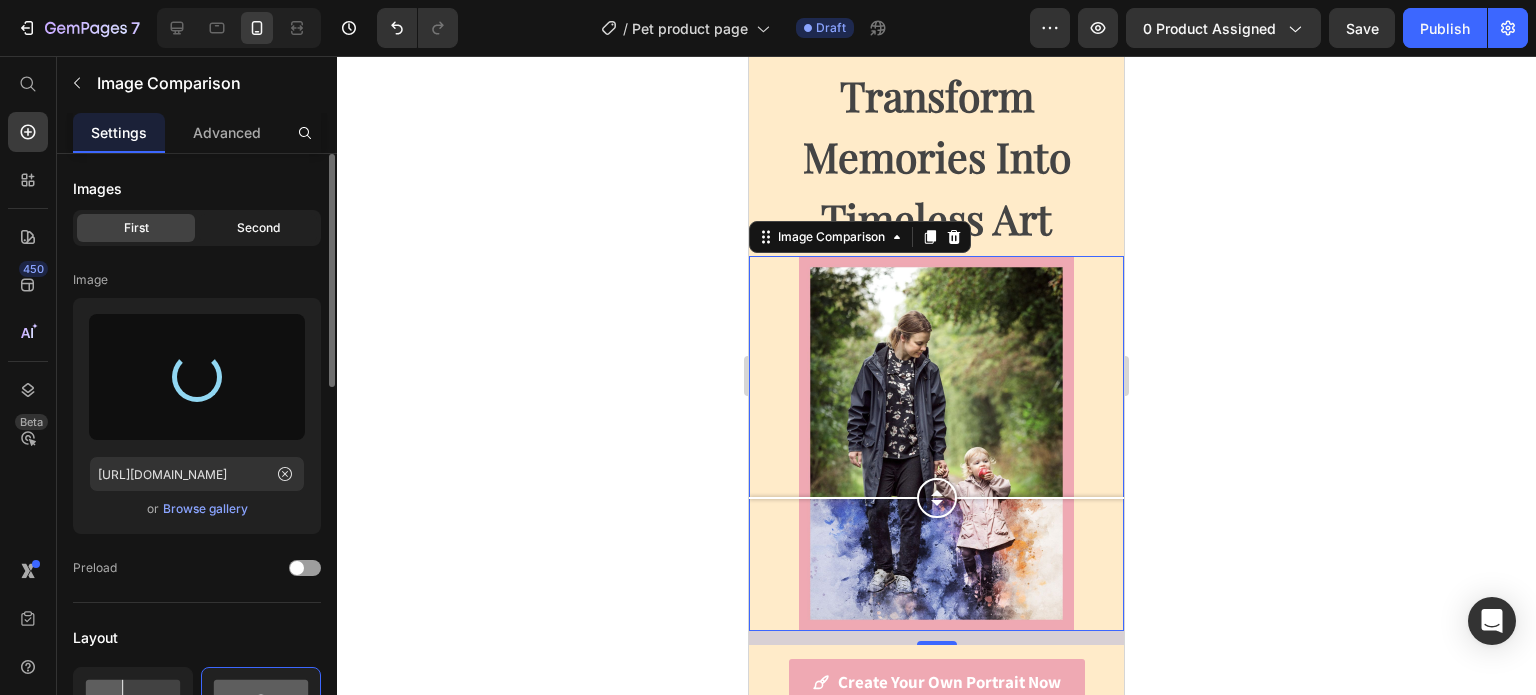 type on "[URL][DOMAIN_NAME]" 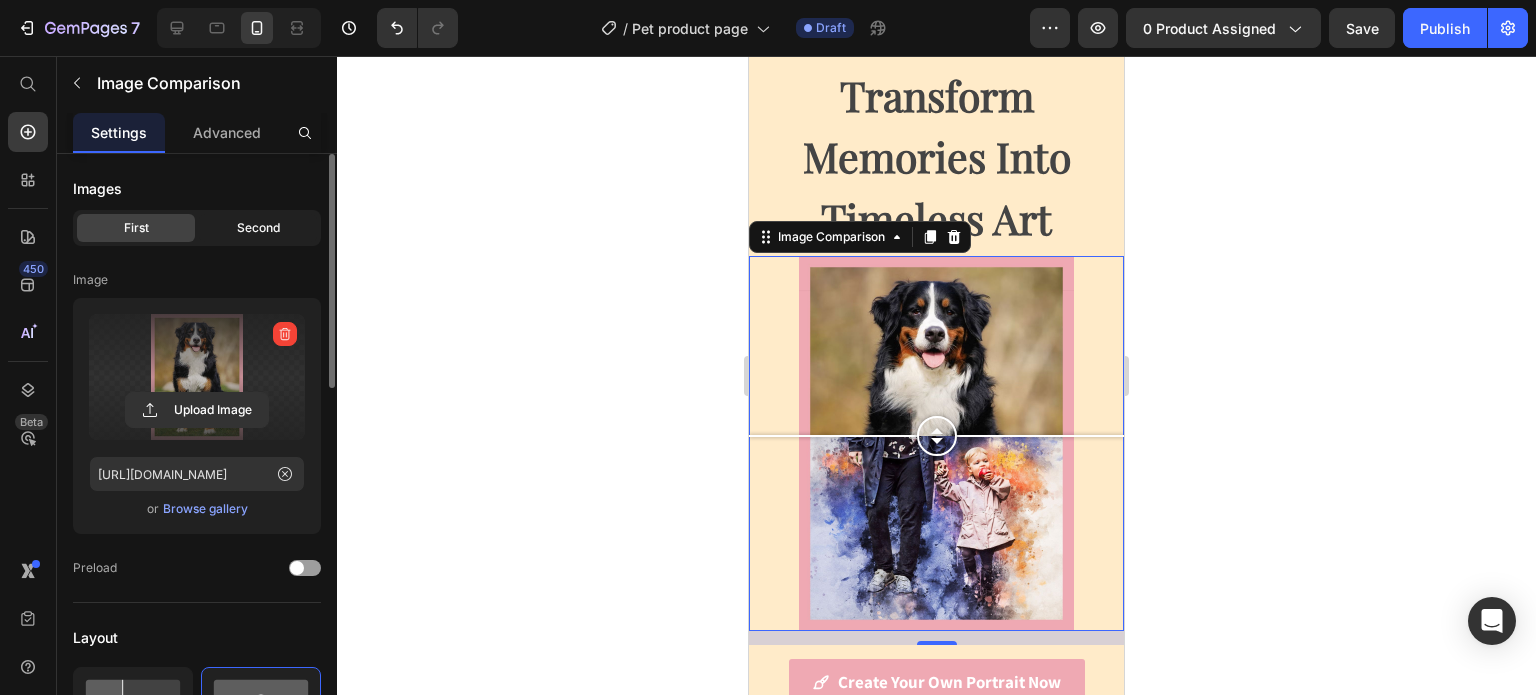 click on "Second" 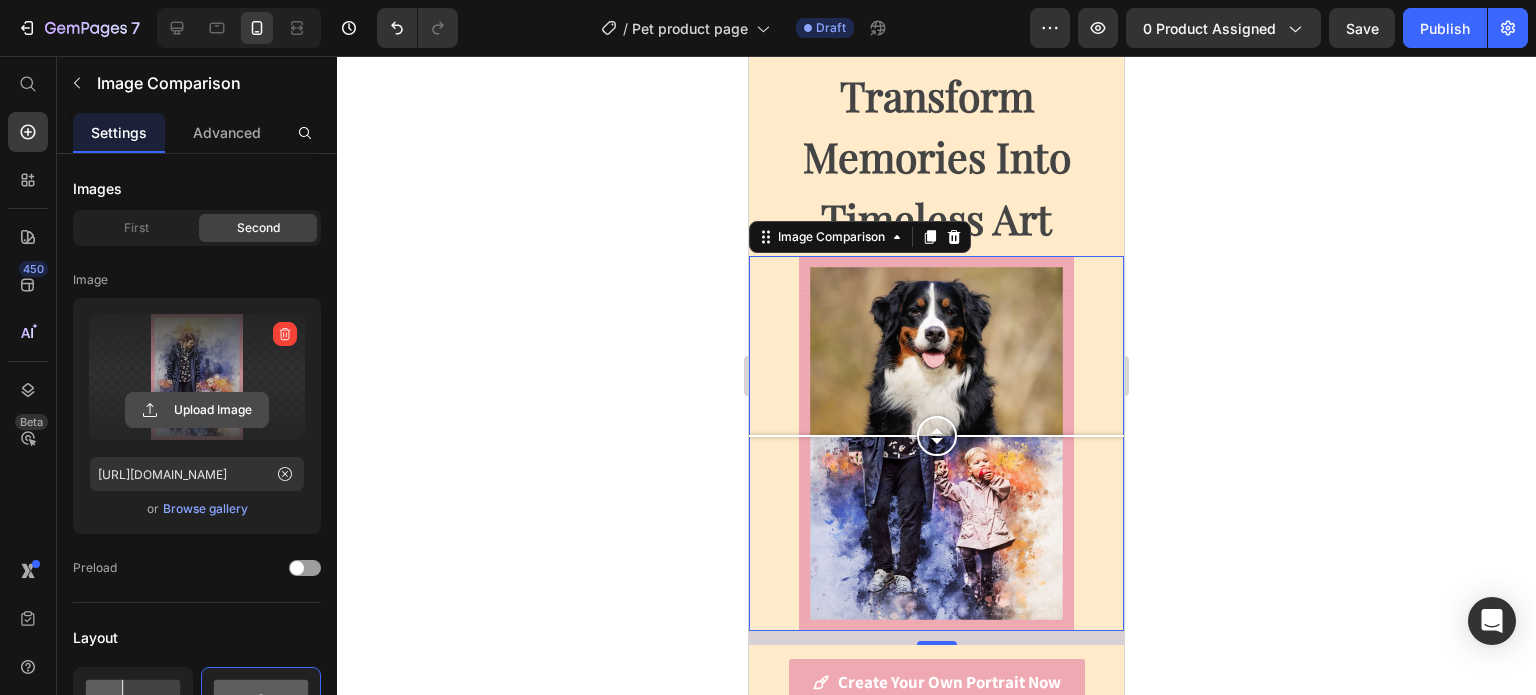 click 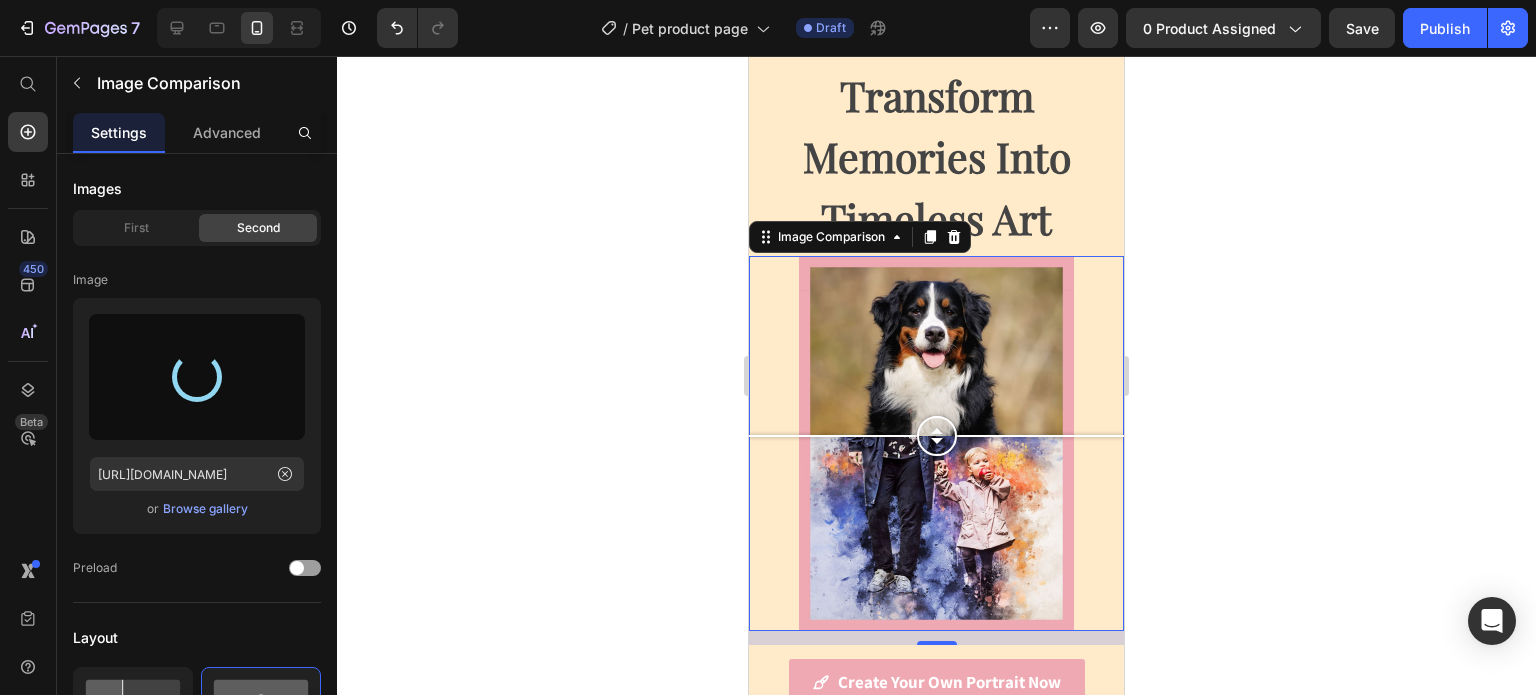 type on "[URL][DOMAIN_NAME]" 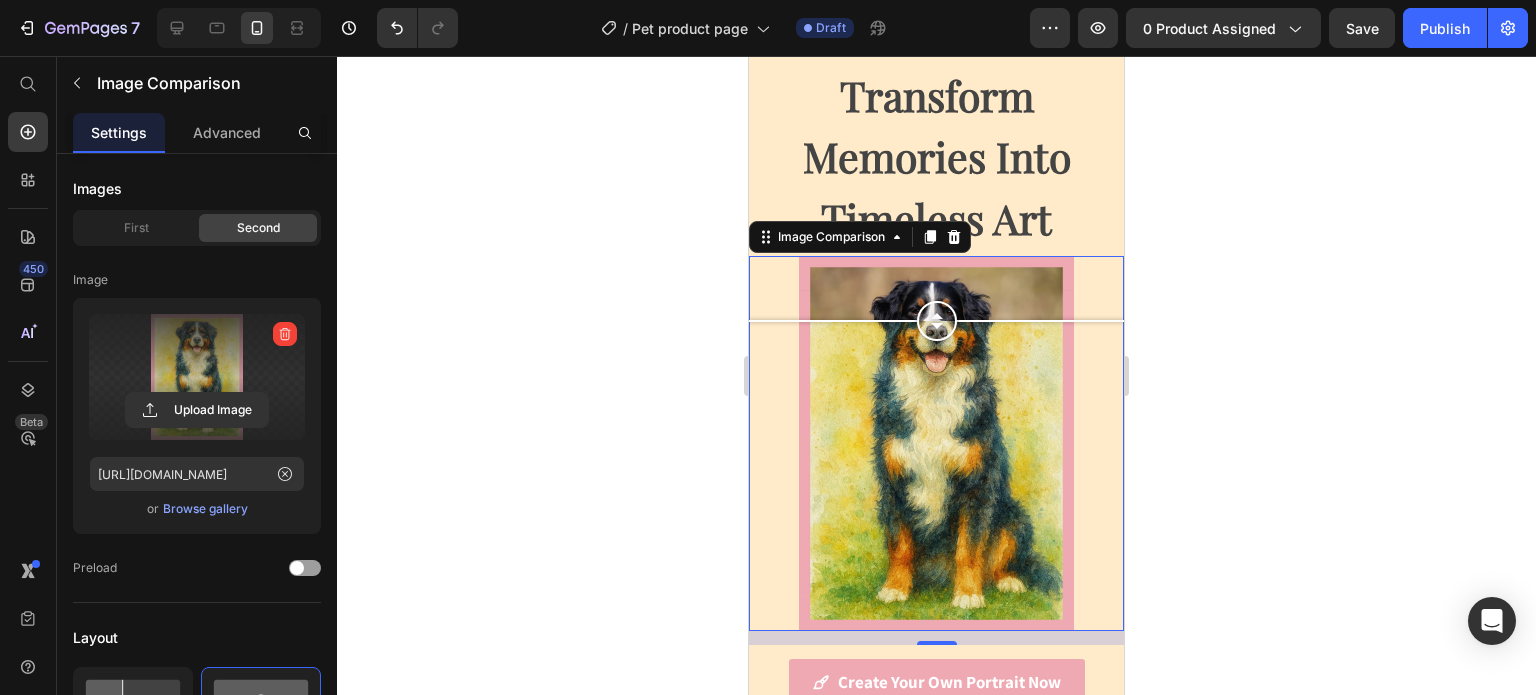 drag, startPoint x: 938, startPoint y: 486, endPoint x: 1016, endPoint y: 360, distance: 148.18907 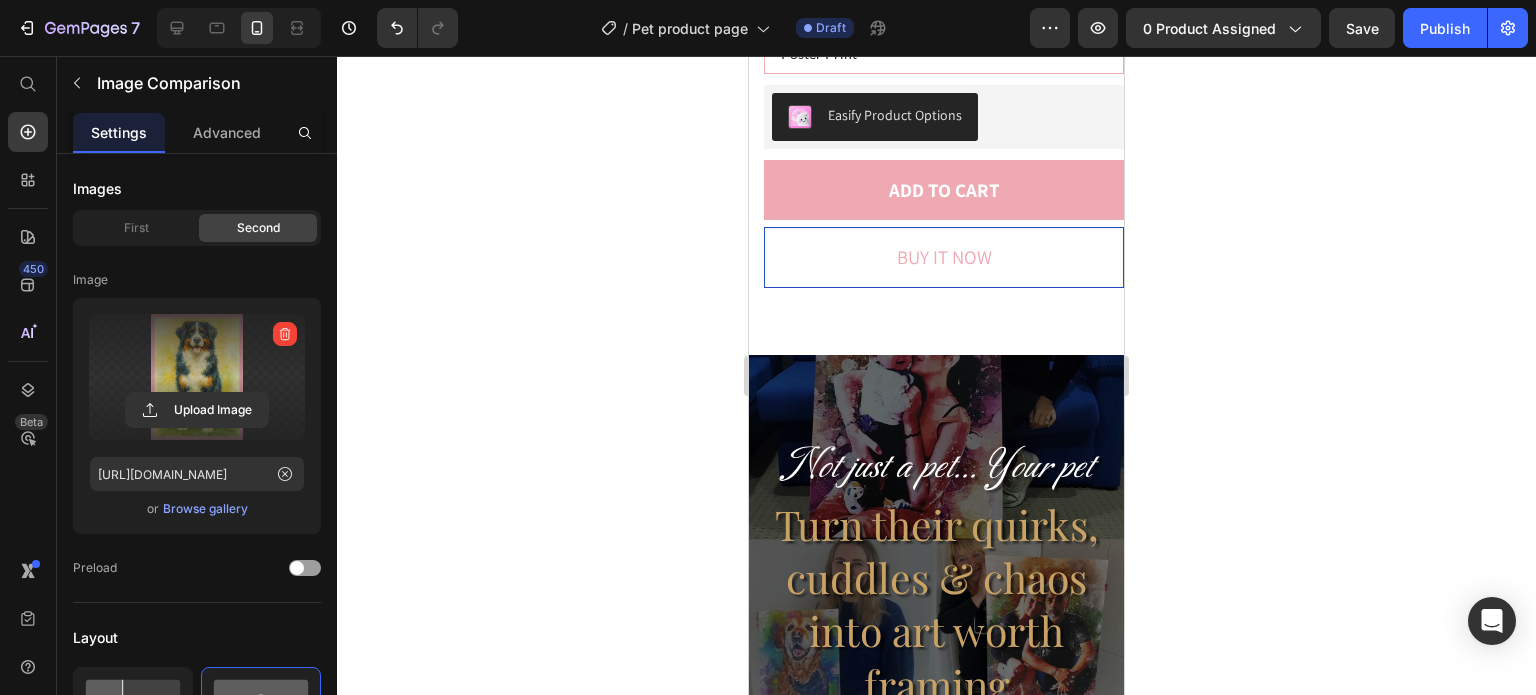 scroll, scrollTop: 931, scrollLeft: 0, axis: vertical 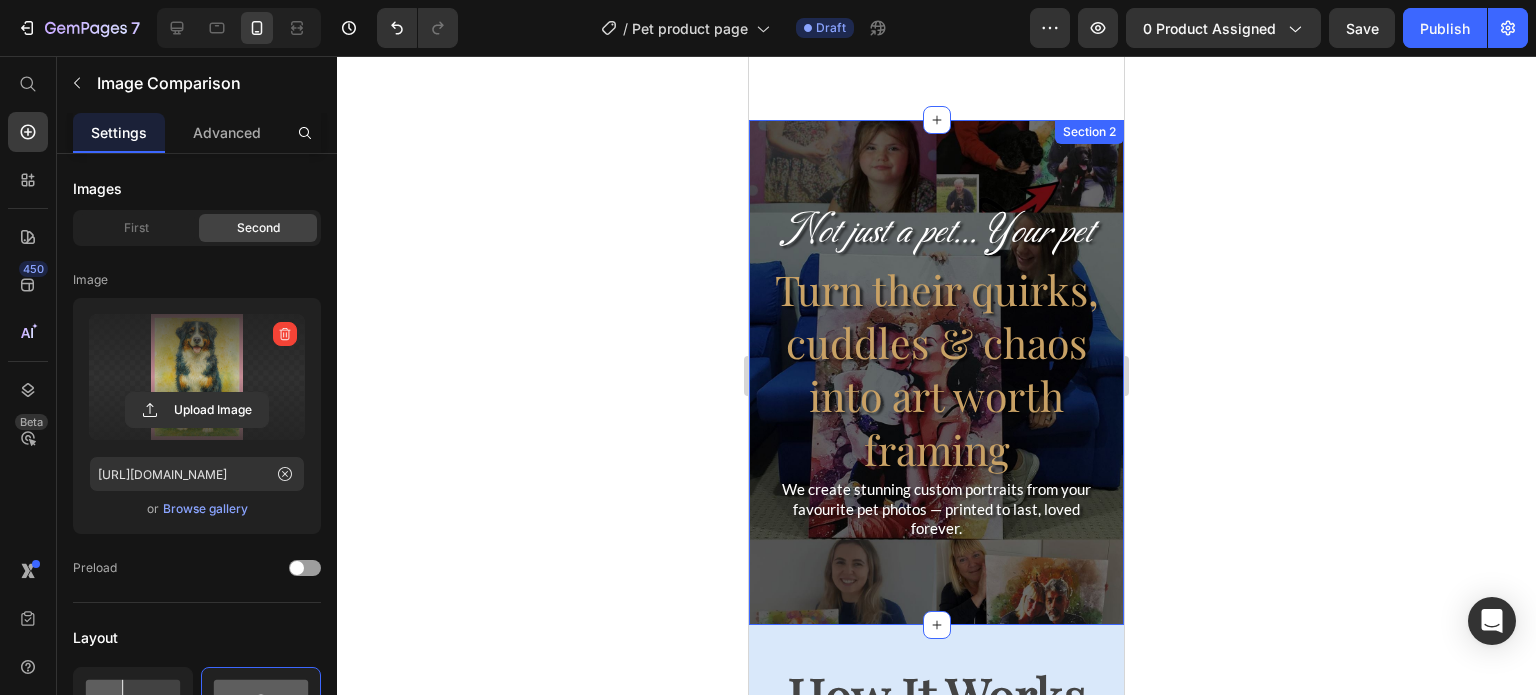 click on "Not just a pet... Your pet  Heading Turn their quirks, cuddles & chaos into art worth framing  Heading We create stunning custom portraits from your favourite pet photos — printed to last, loved forever.  Heading Section 2" at bounding box center [936, 372] 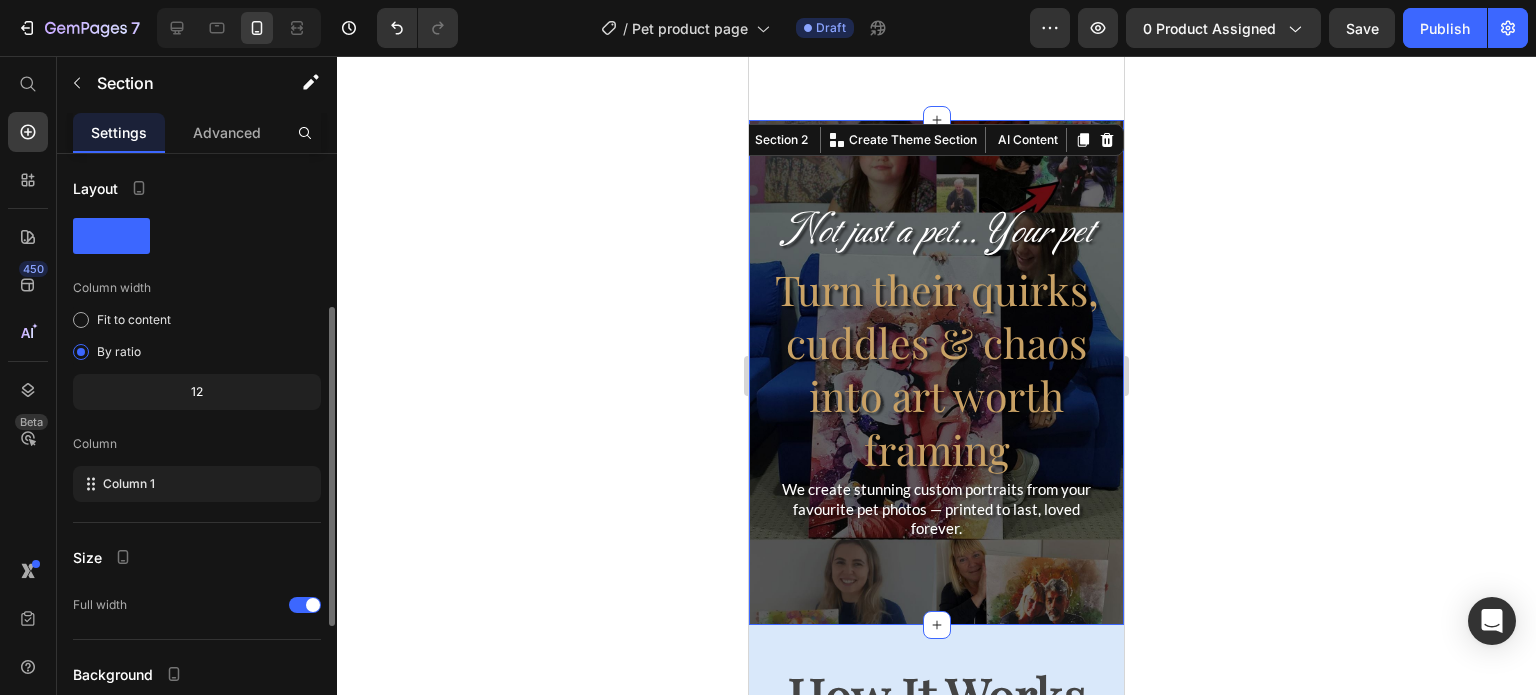 scroll, scrollTop: 500, scrollLeft: 0, axis: vertical 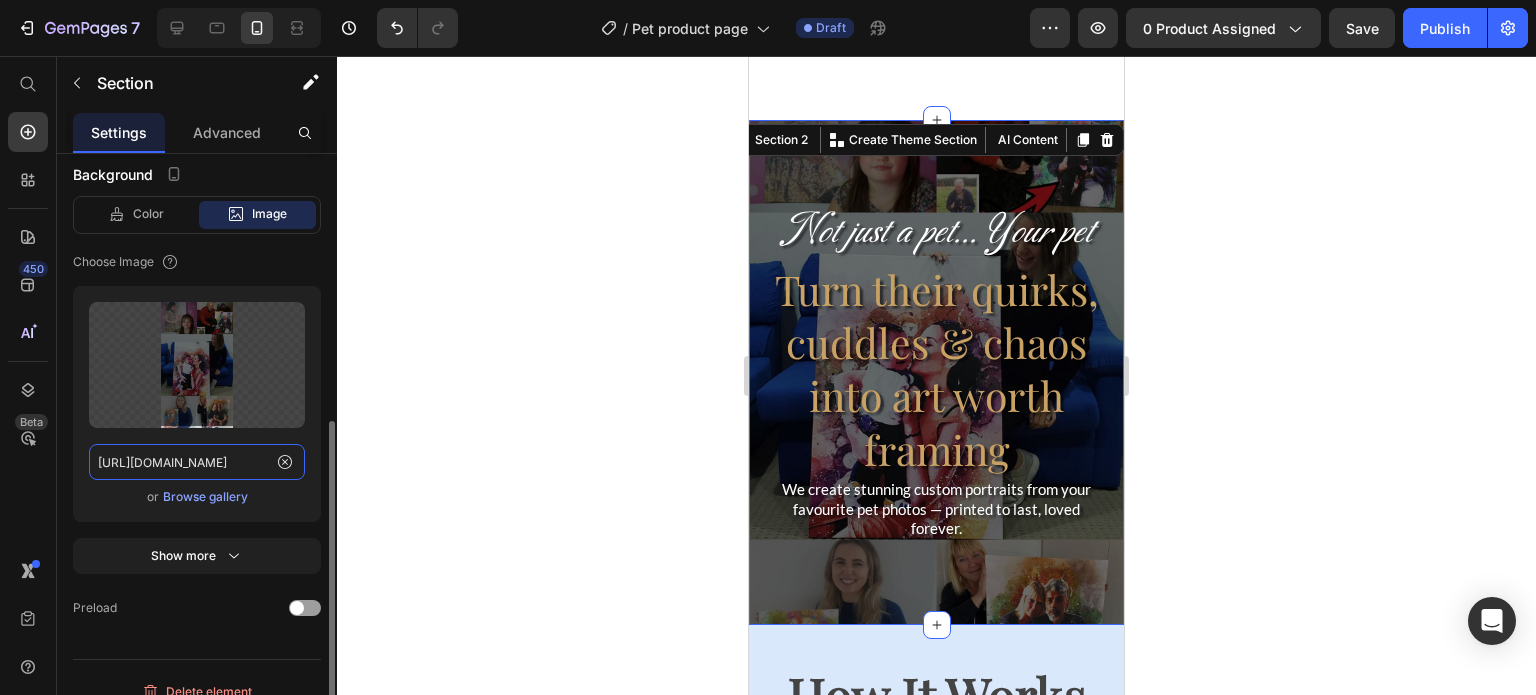 click on "[URL][DOMAIN_NAME]" 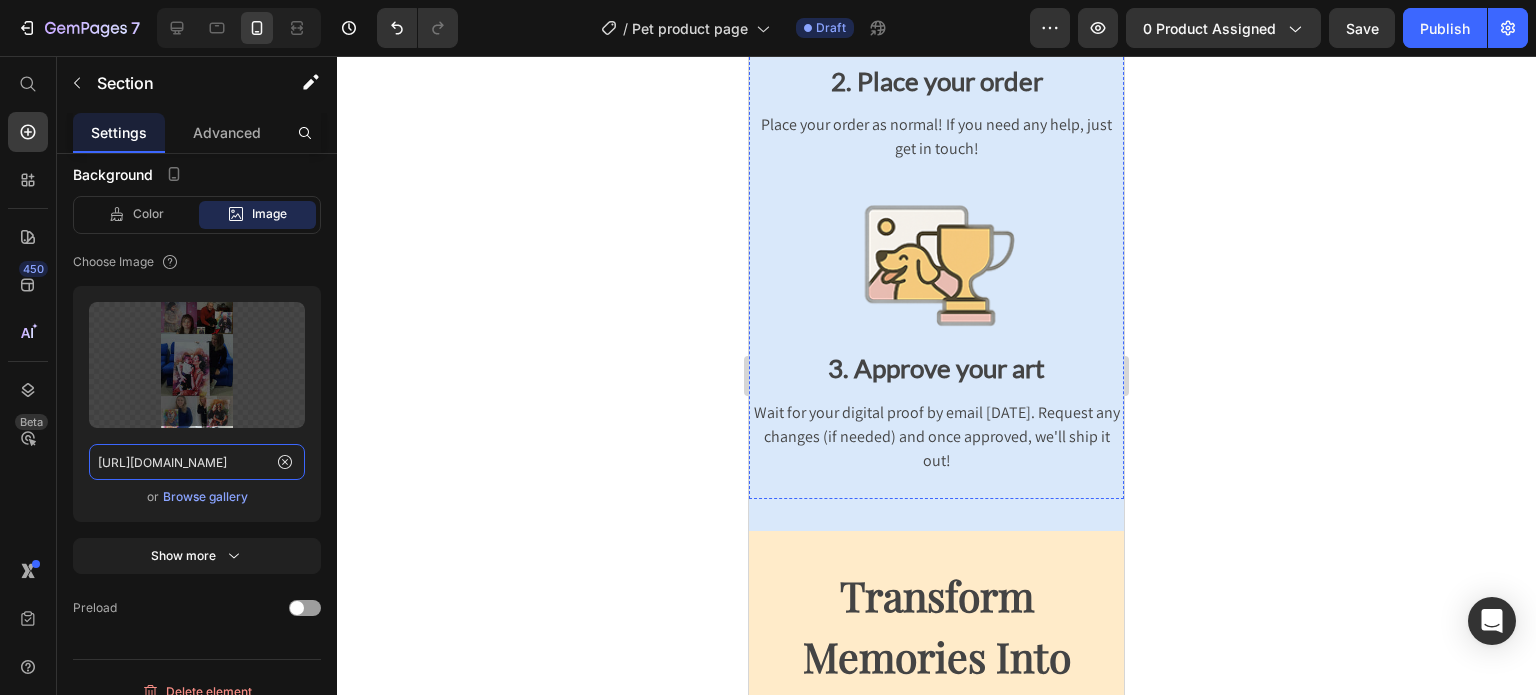 scroll, scrollTop: 2531, scrollLeft: 0, axis: vertical 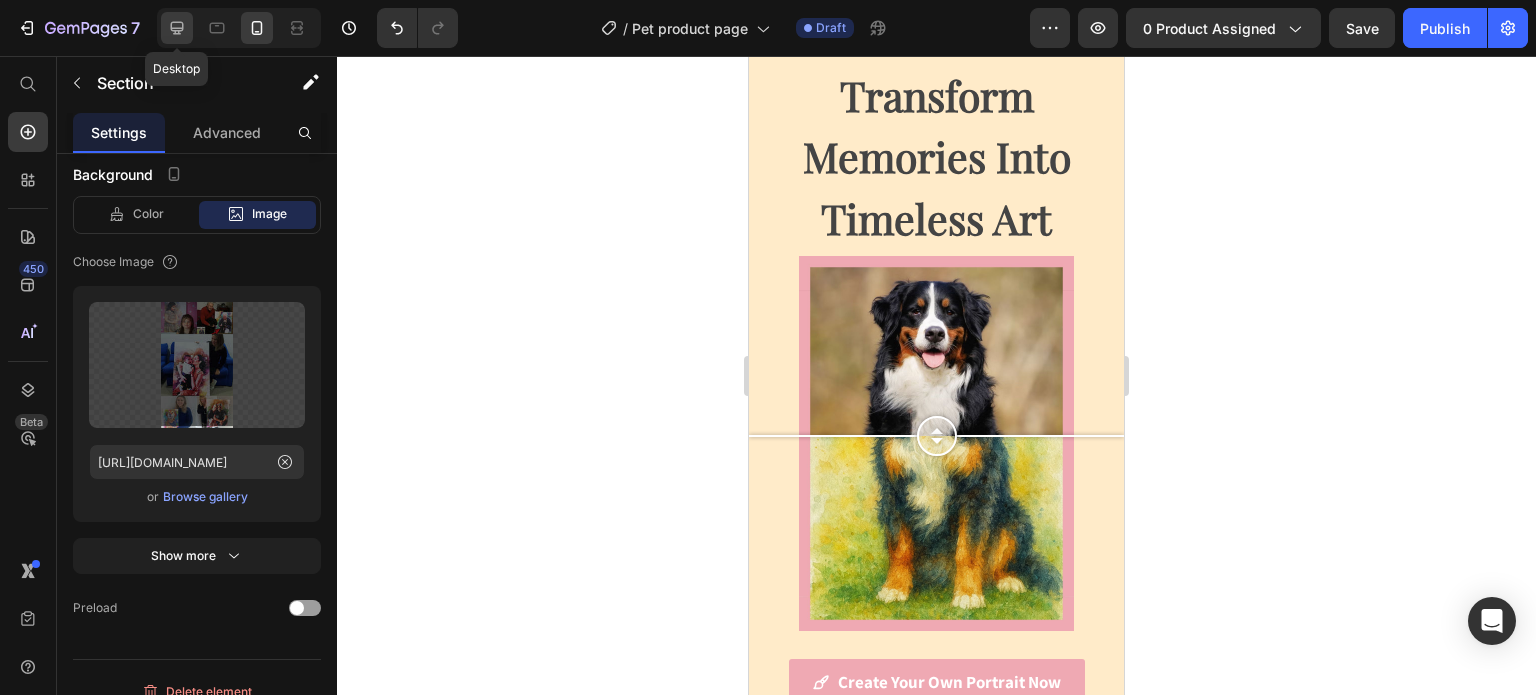 click 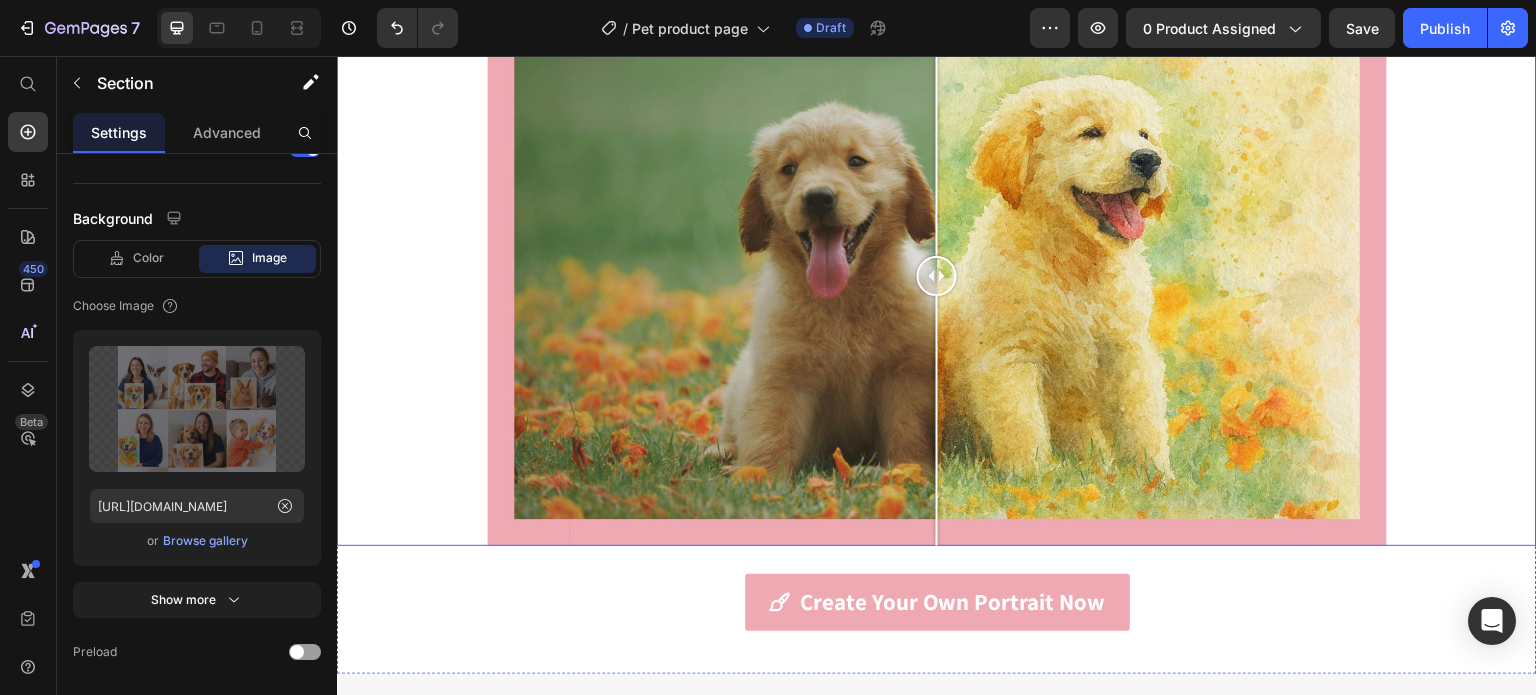 scroll, scrollTop: 1964, scrollLeft: 0, axis: vertical 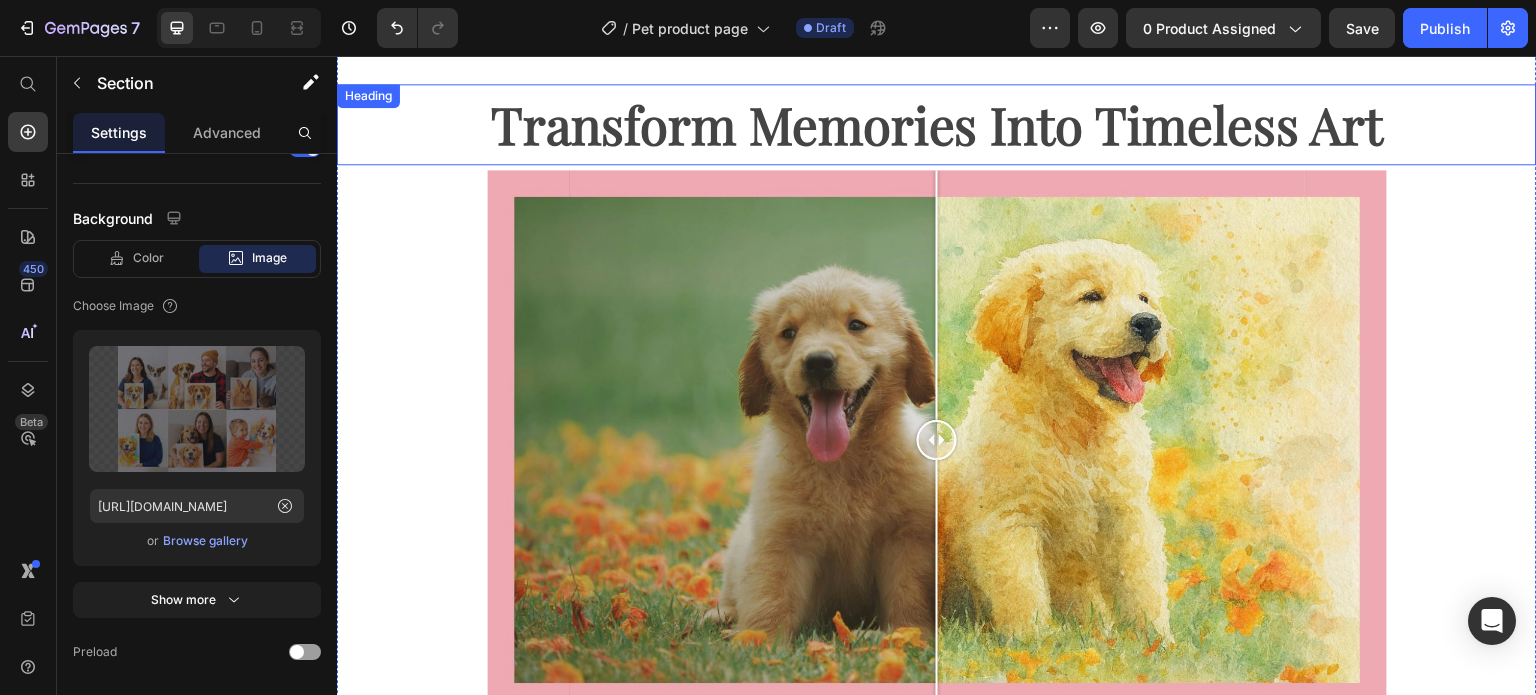 click on "Transform Memories Into Timeless Art" at bounding box center (937, 124) 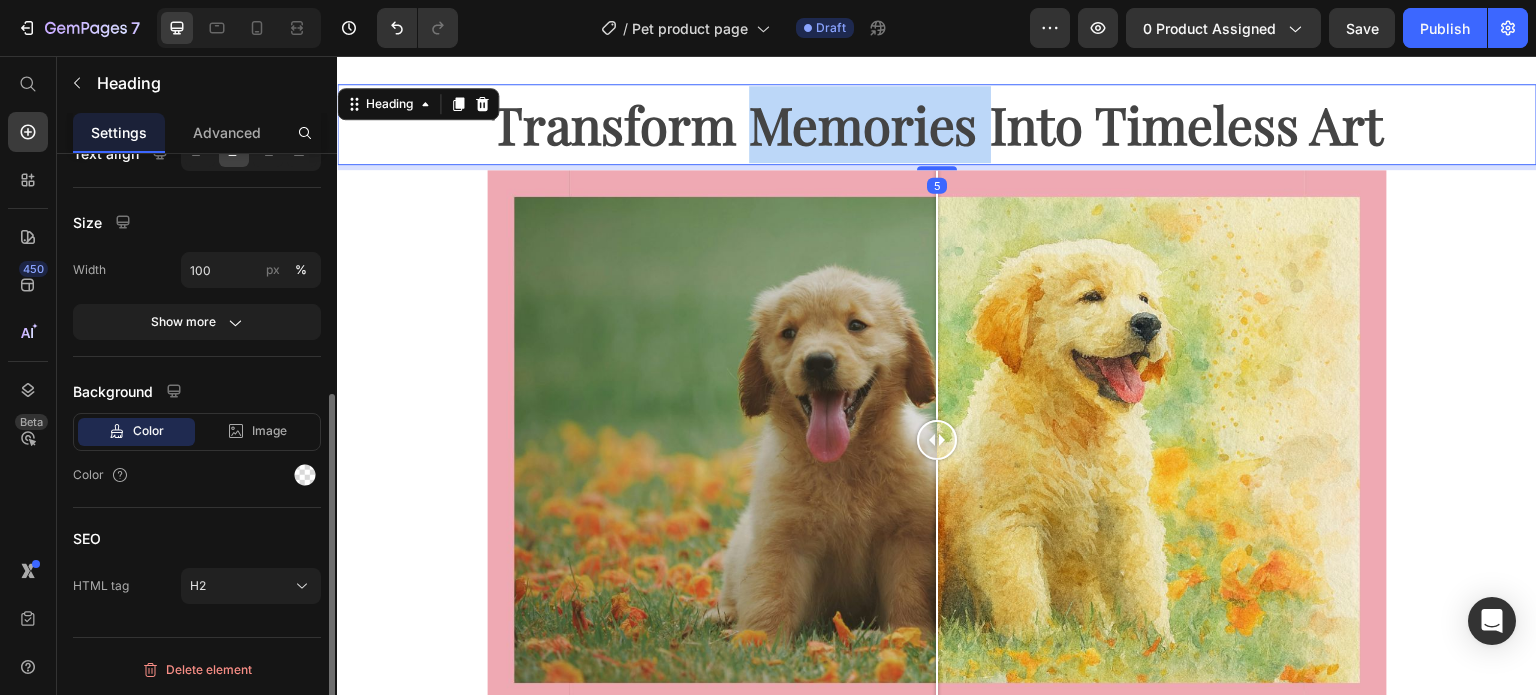 click on "Transform Memories Into Timeless Art" at bounding box center [937, 124] 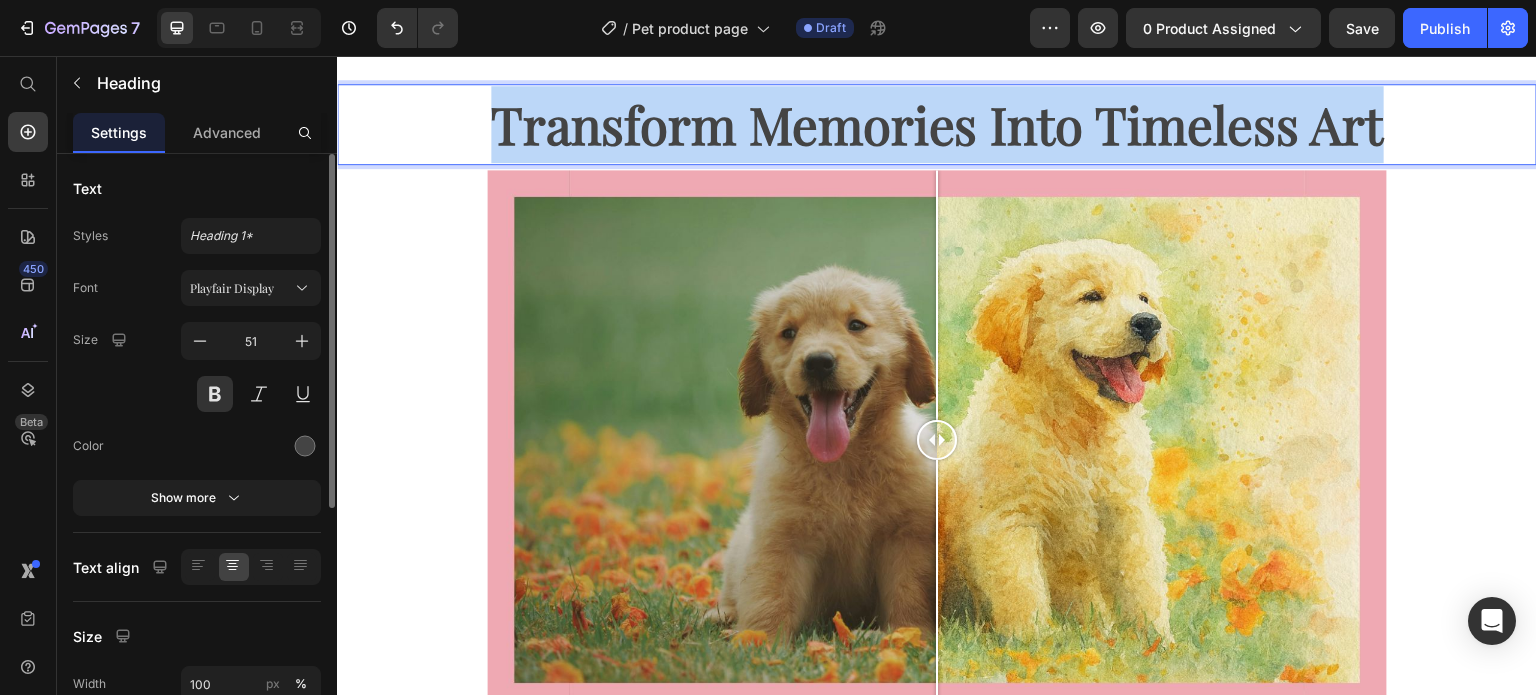 click on "Transform Memories Into Timeless Art" at bounding box center (937, 124) 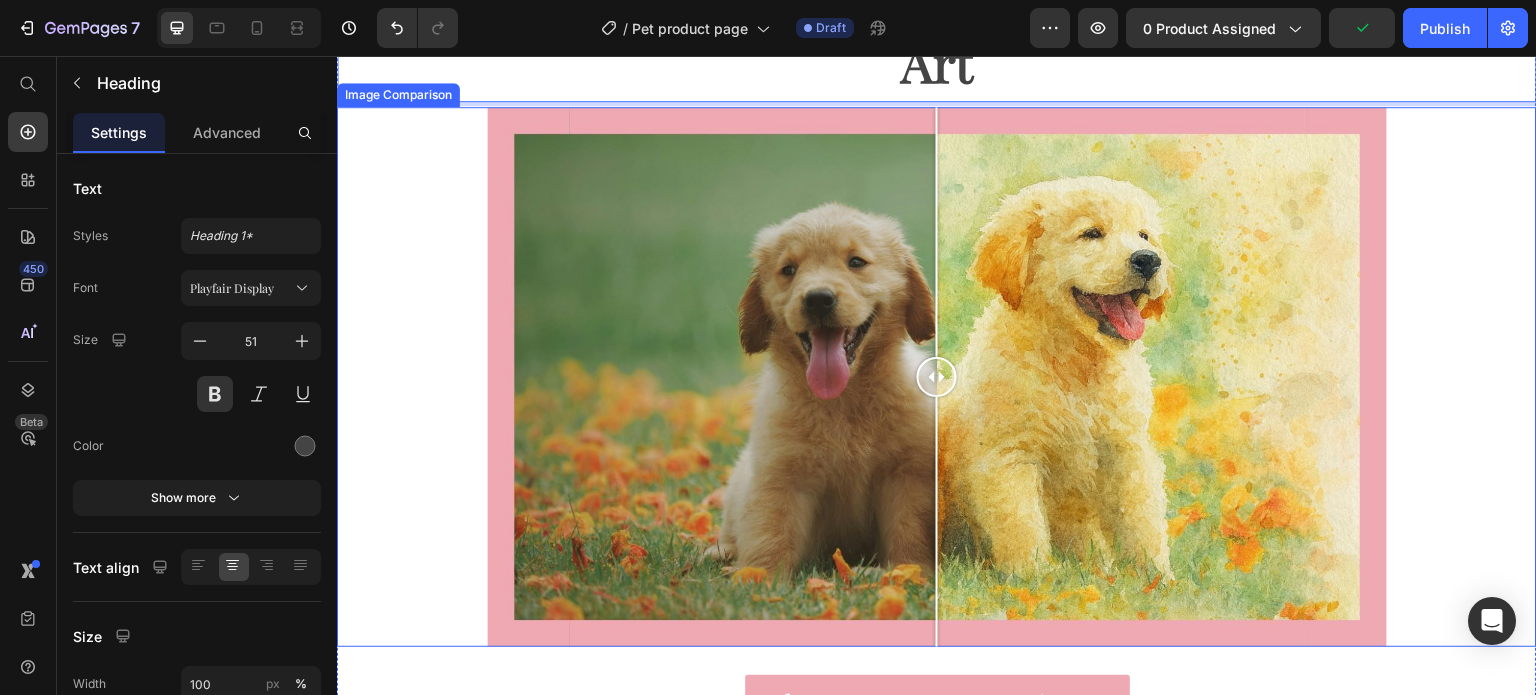 scroll, scrollTop: 1864, scrollLeft: 0, axis: vertical 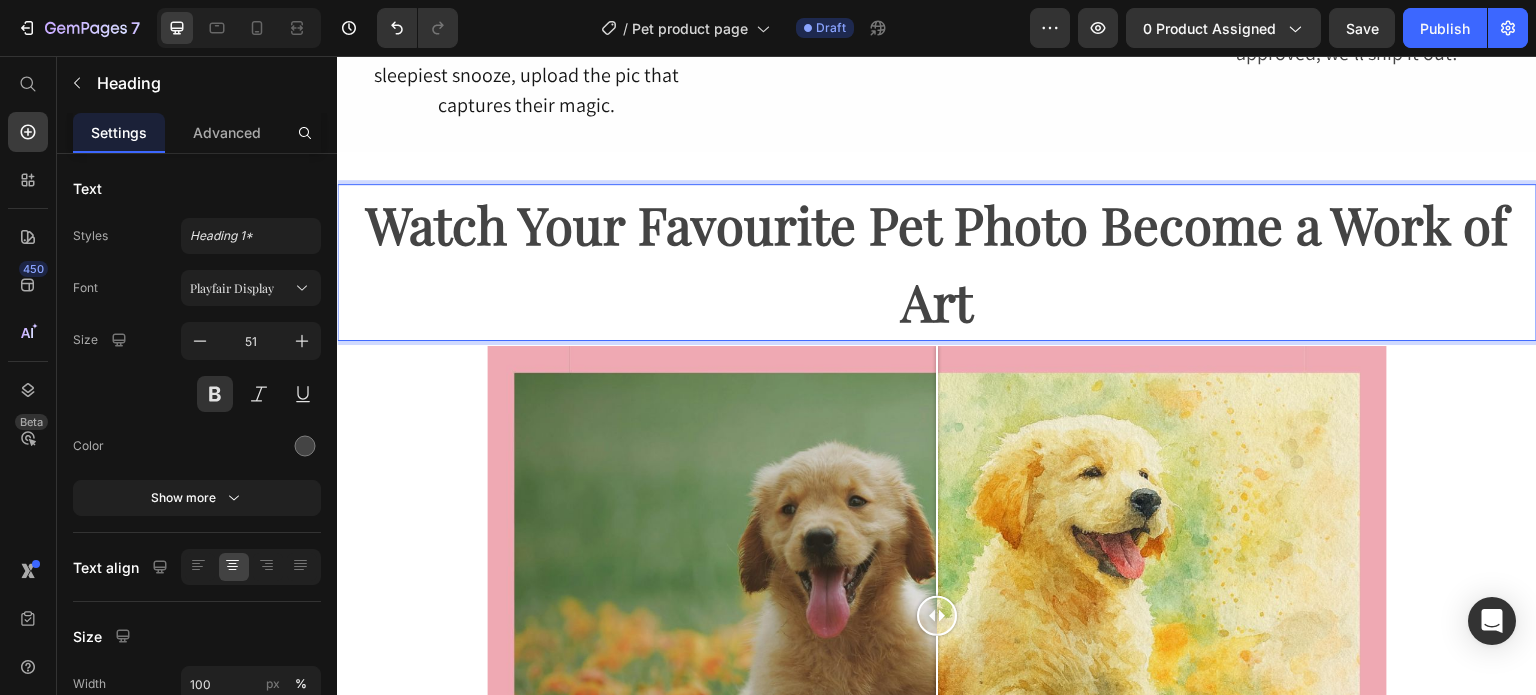 click on "Watch Your Favourite Pet Photo Become a Work of Art" at bounding box center [937, 262] 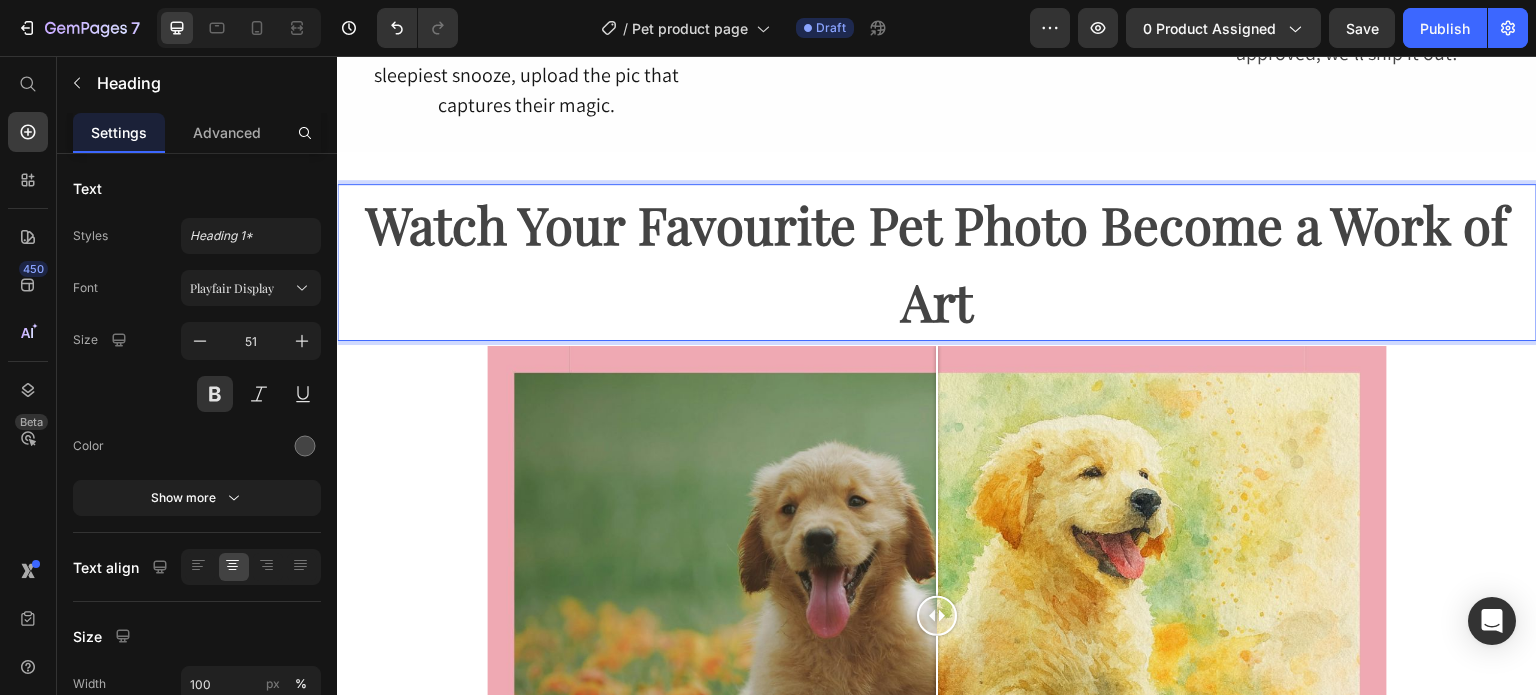 click on "Watch Your Favourite Pet Photo Become a Work of Art" at bounding box center (937, 262) 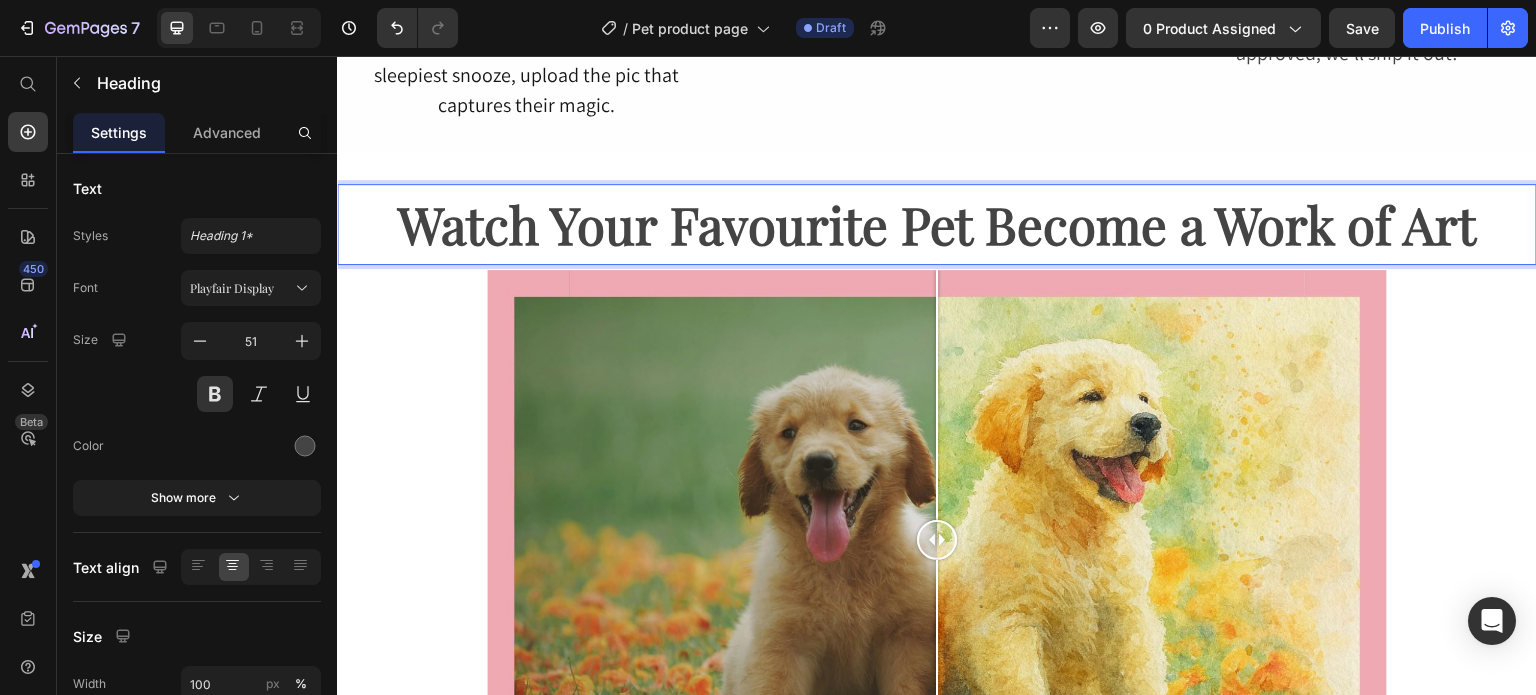 click on "Watch Your Favourite Pet Become a Work of Art Heading   5 Image Comparison Image Comparison
Create Your Own Portrait Now Button Section 4" at bounding box center (937, 545) 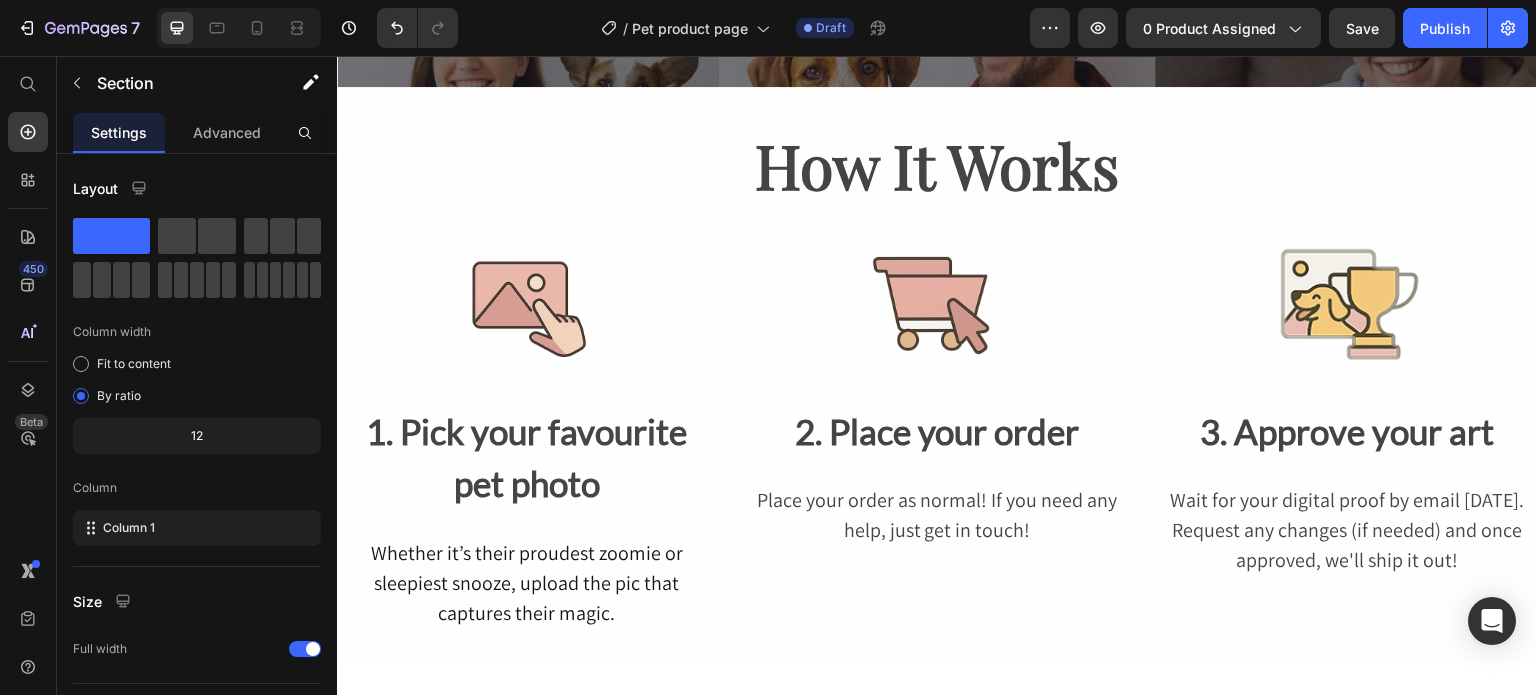 scroll, scrollTop: 864, scrollLeft: 0, axis: vertical 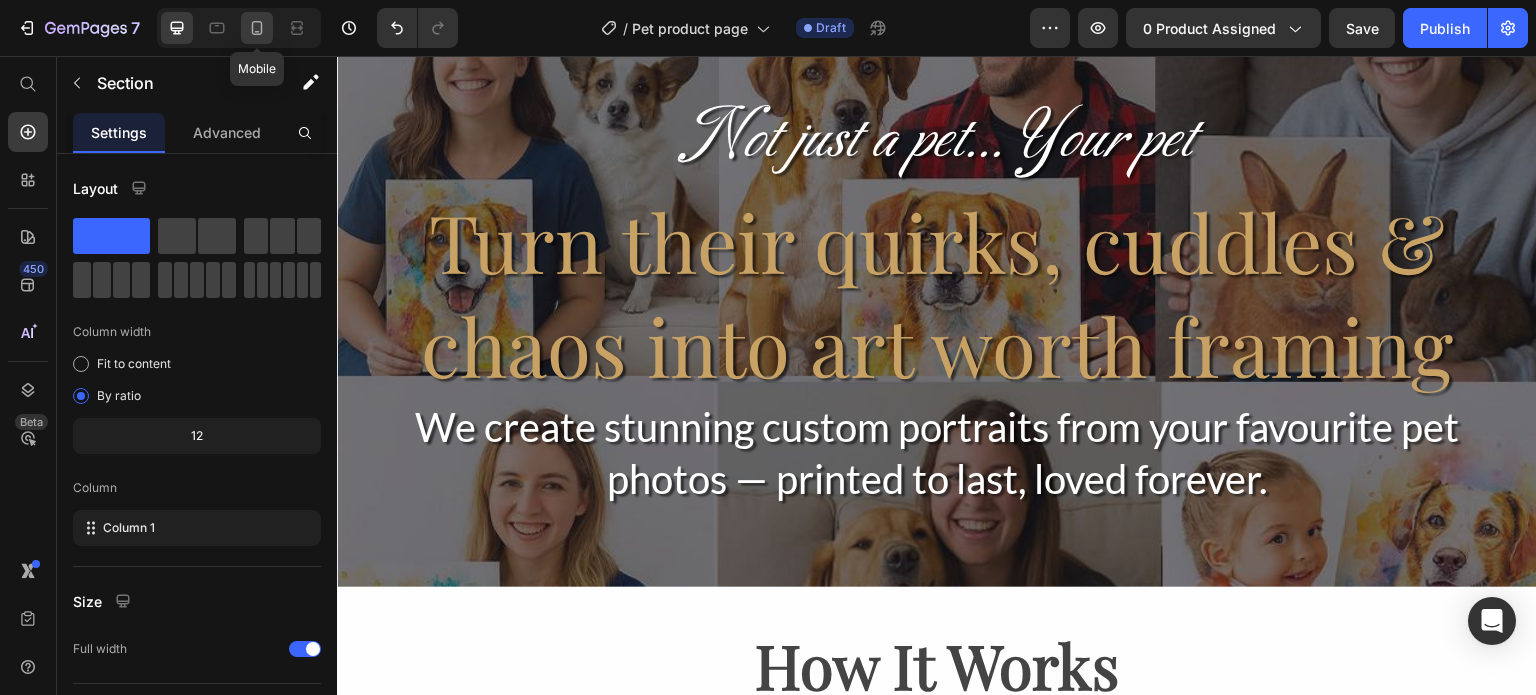 click 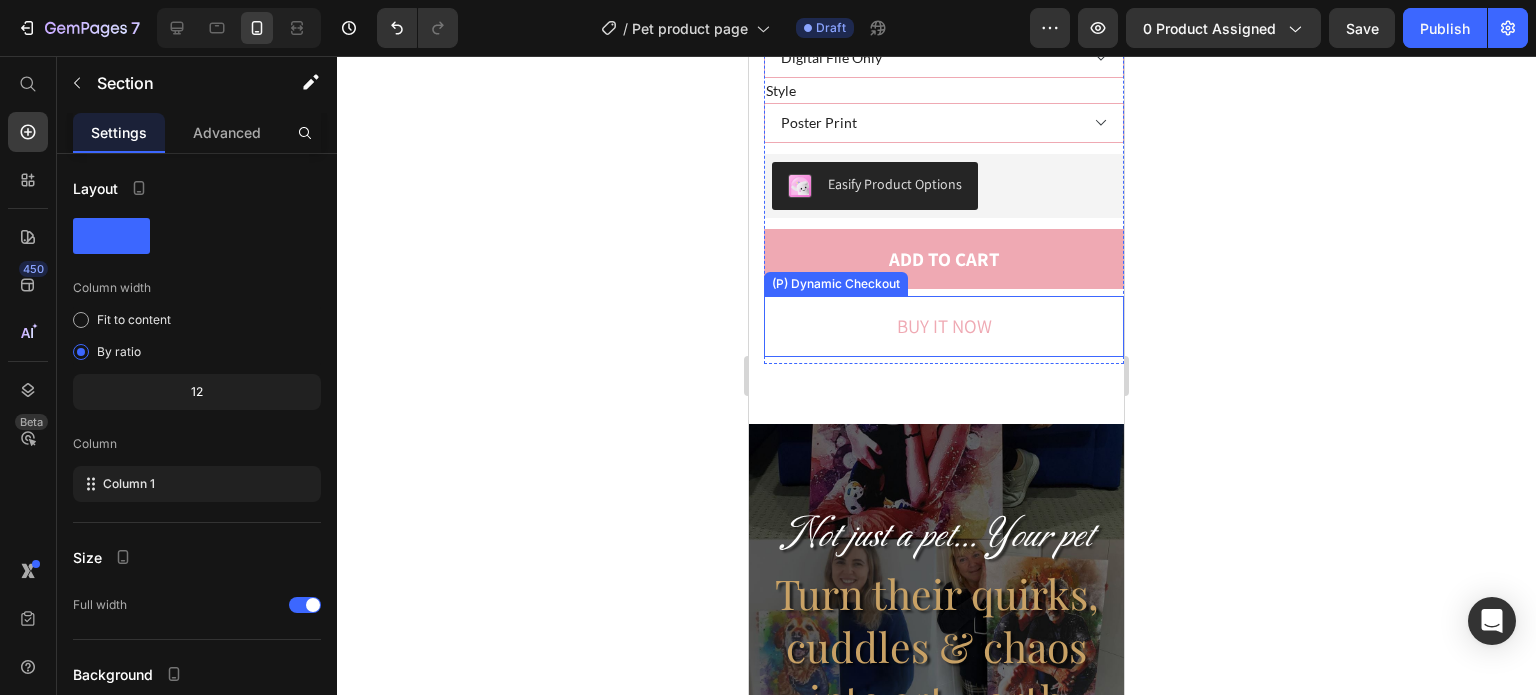 scroll, scrollTop: 927, scrollLeft: 0, axis: vertical 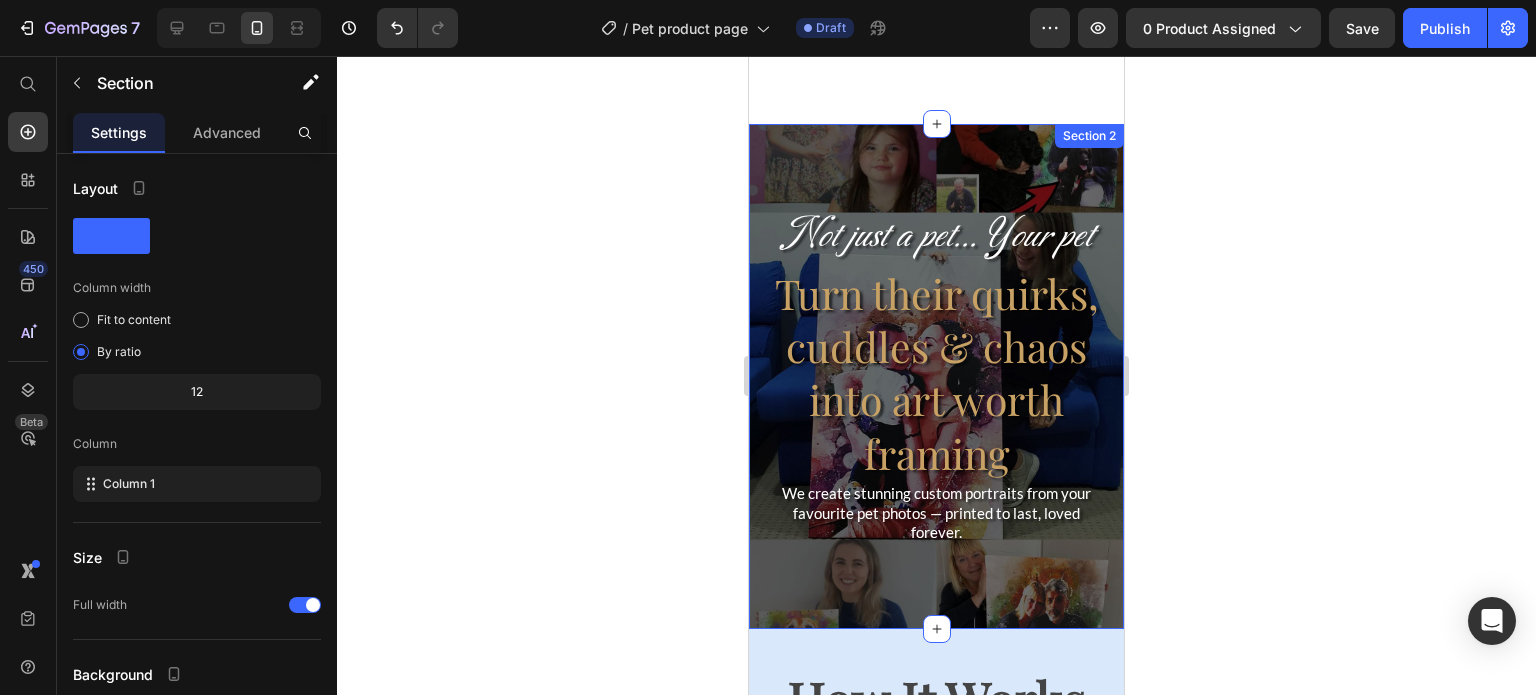 click on "Not just a pet... Your pet  Heading Turn their quirks, cuddles & chaos into art worth framing  Heading We create stunning custom portraits from your favourite pet photos — printed to last, loved forever.  Heading Section 2" at bounding box center [936, 376] 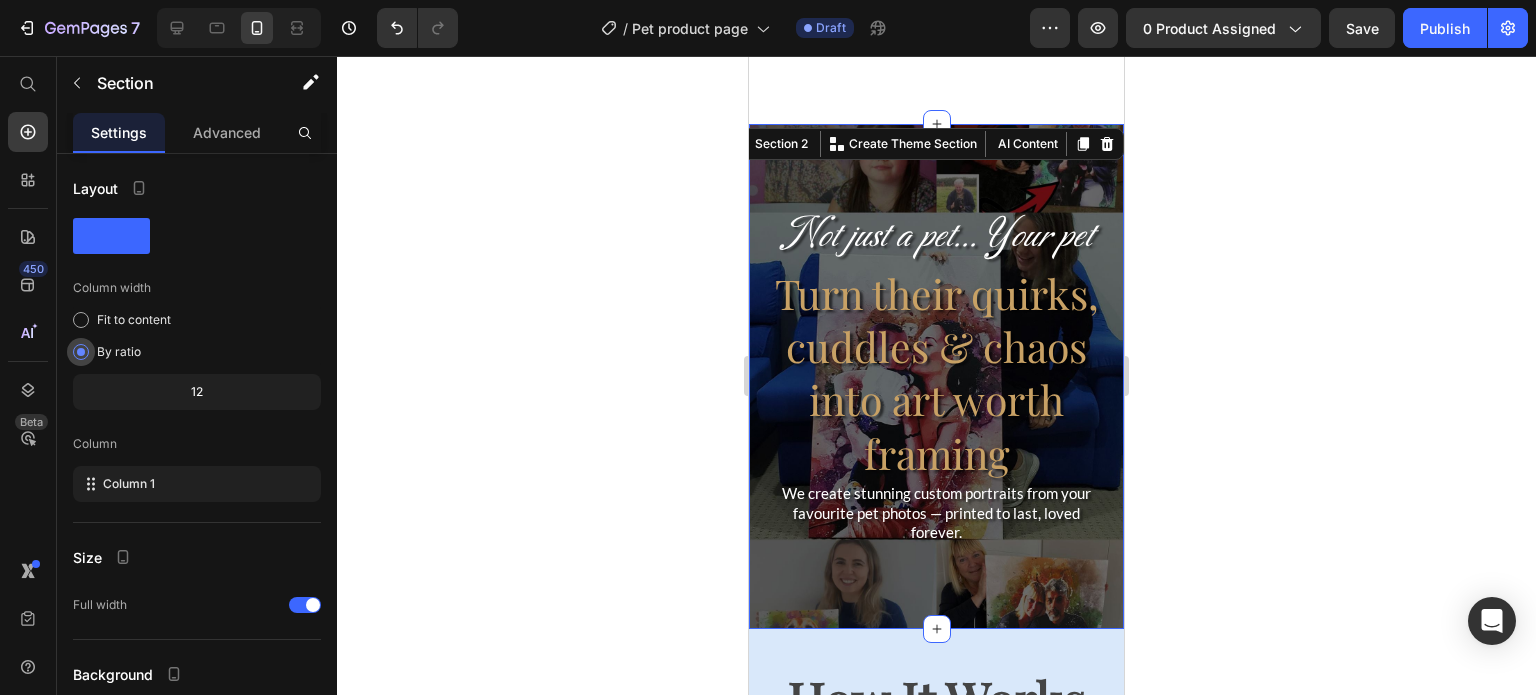 scroll, scrollTop: 500, scrollLeft: 0, axis: vertical 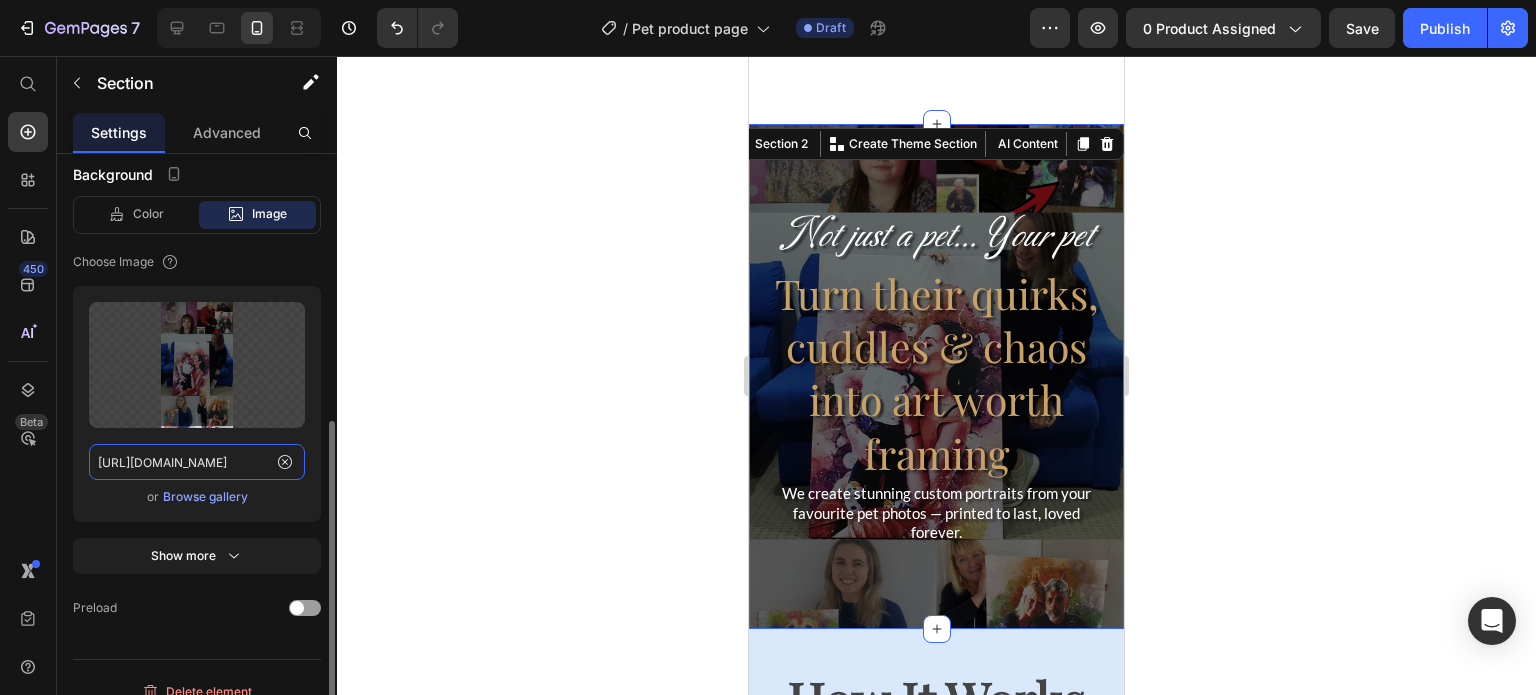 click on "[URL][DOMAIN_NAME]" 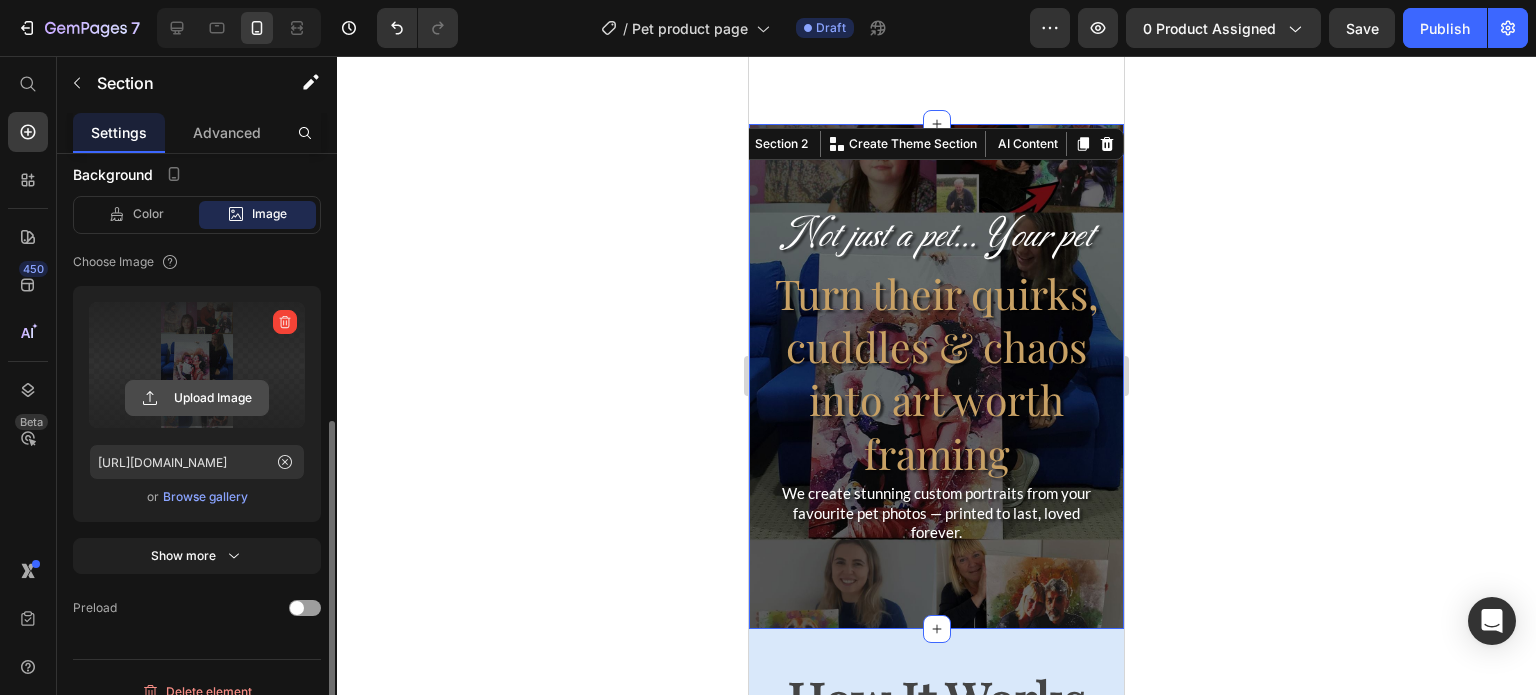 click 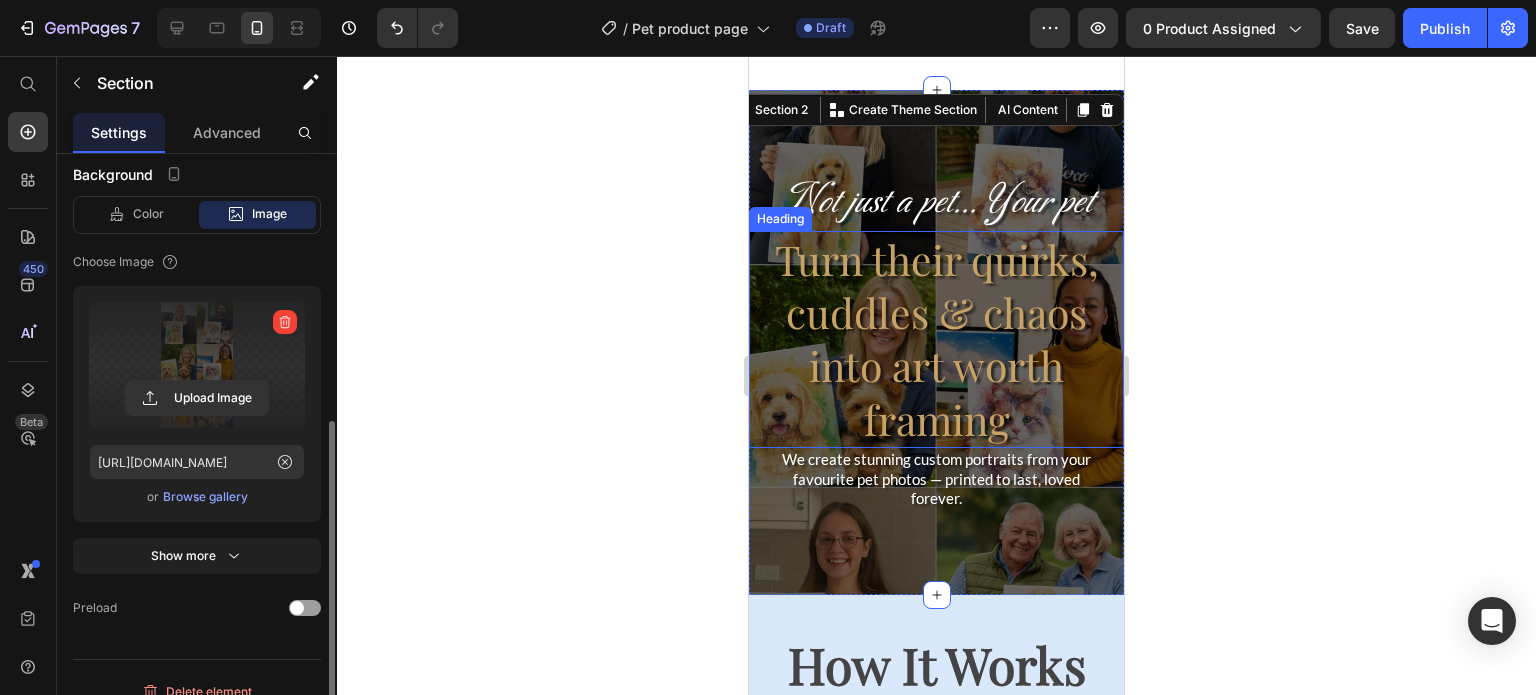 scroll, scrollTop: 927, scrollLeft: 0, axis: vertical 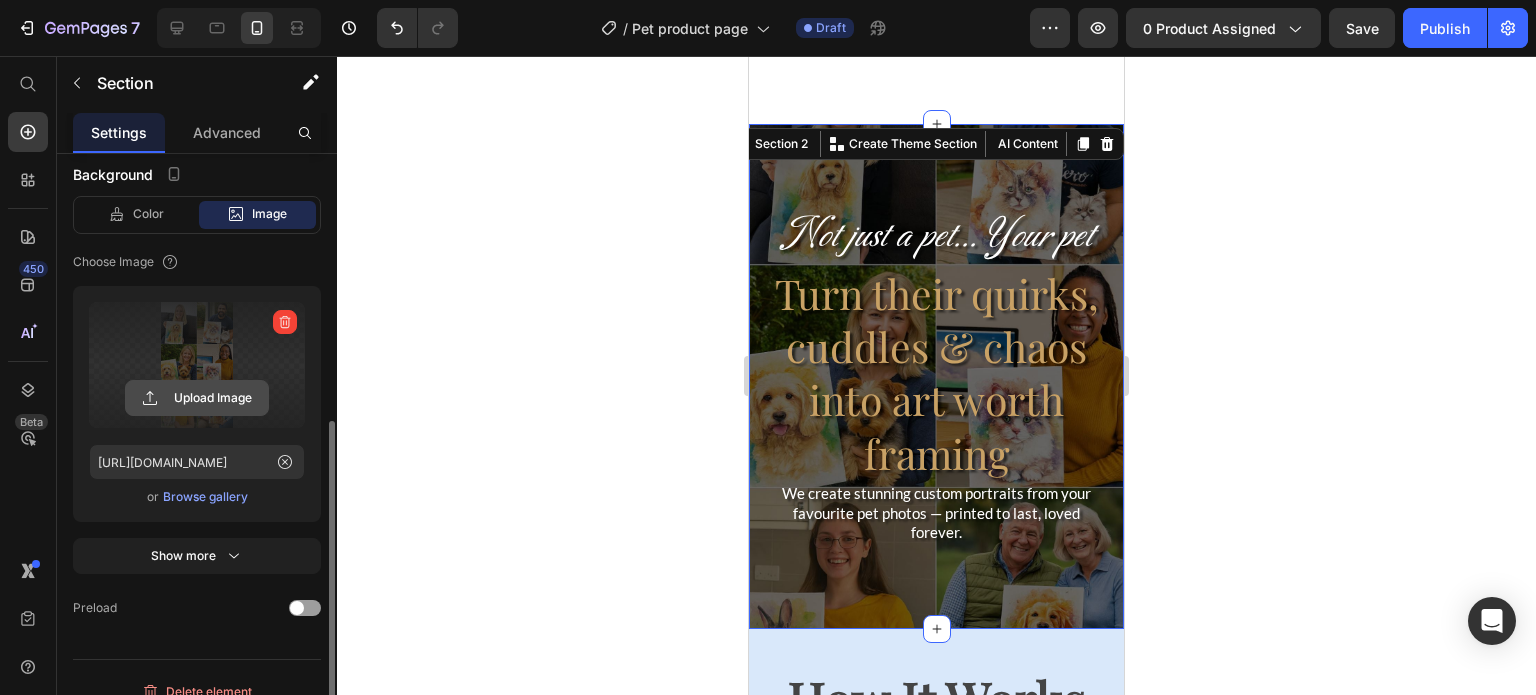 click 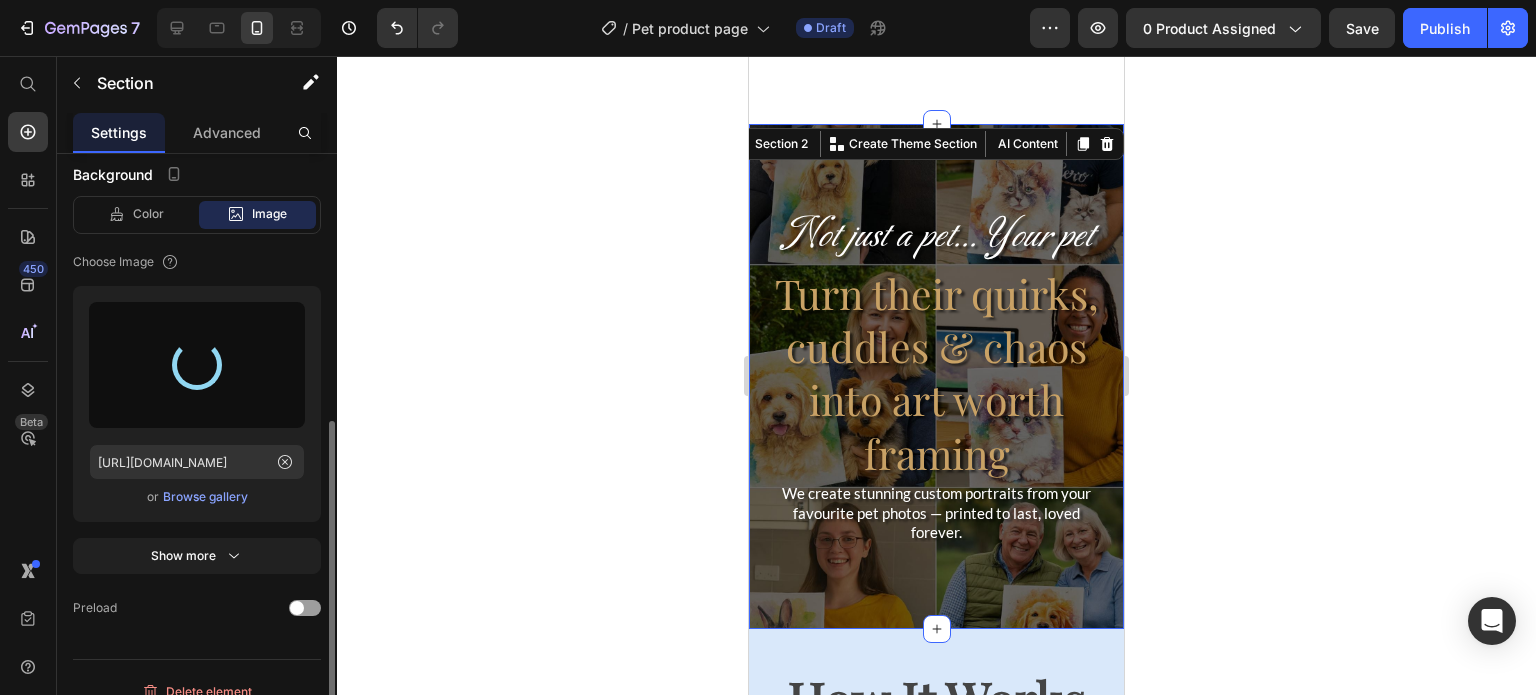 type on "[URL][DOMAIN_NAME]" 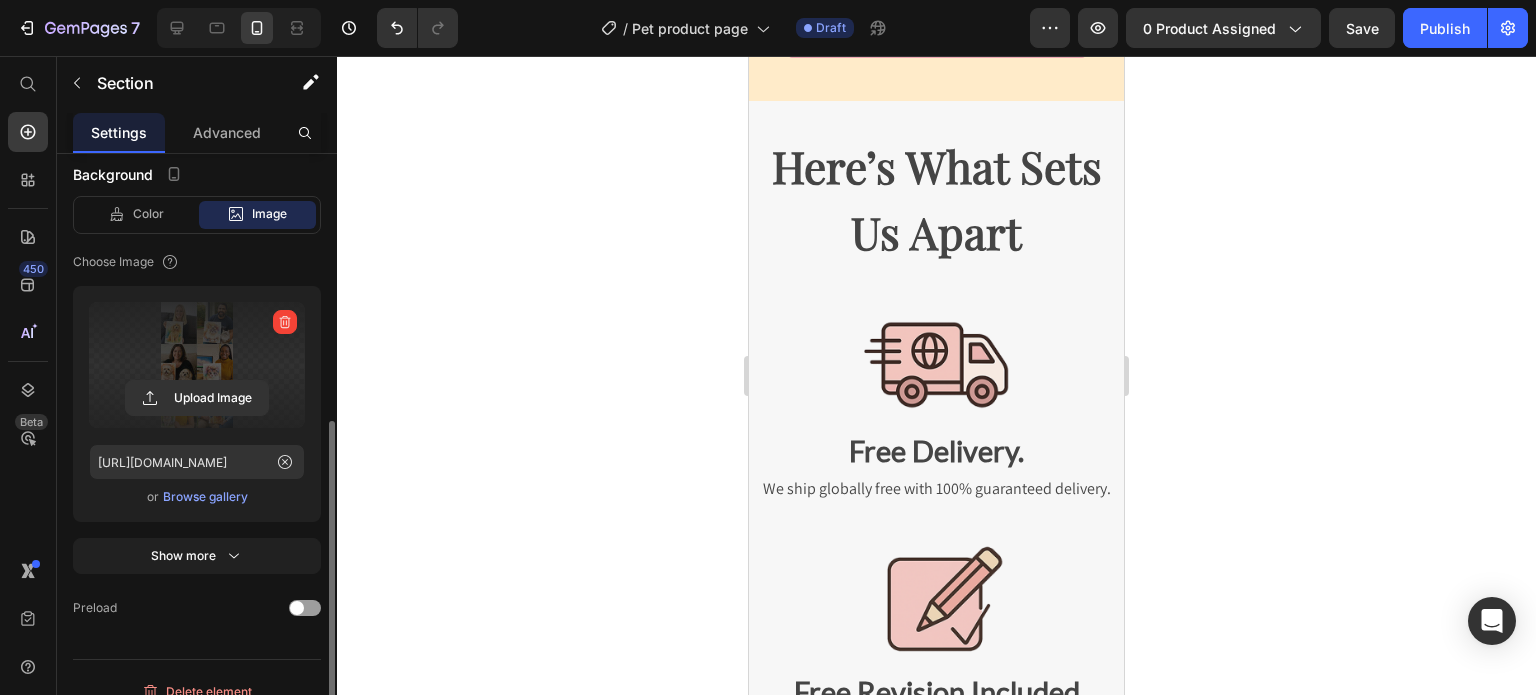 scroll, scrollTop: 2727, scrollLeft: 0, axis: vertical 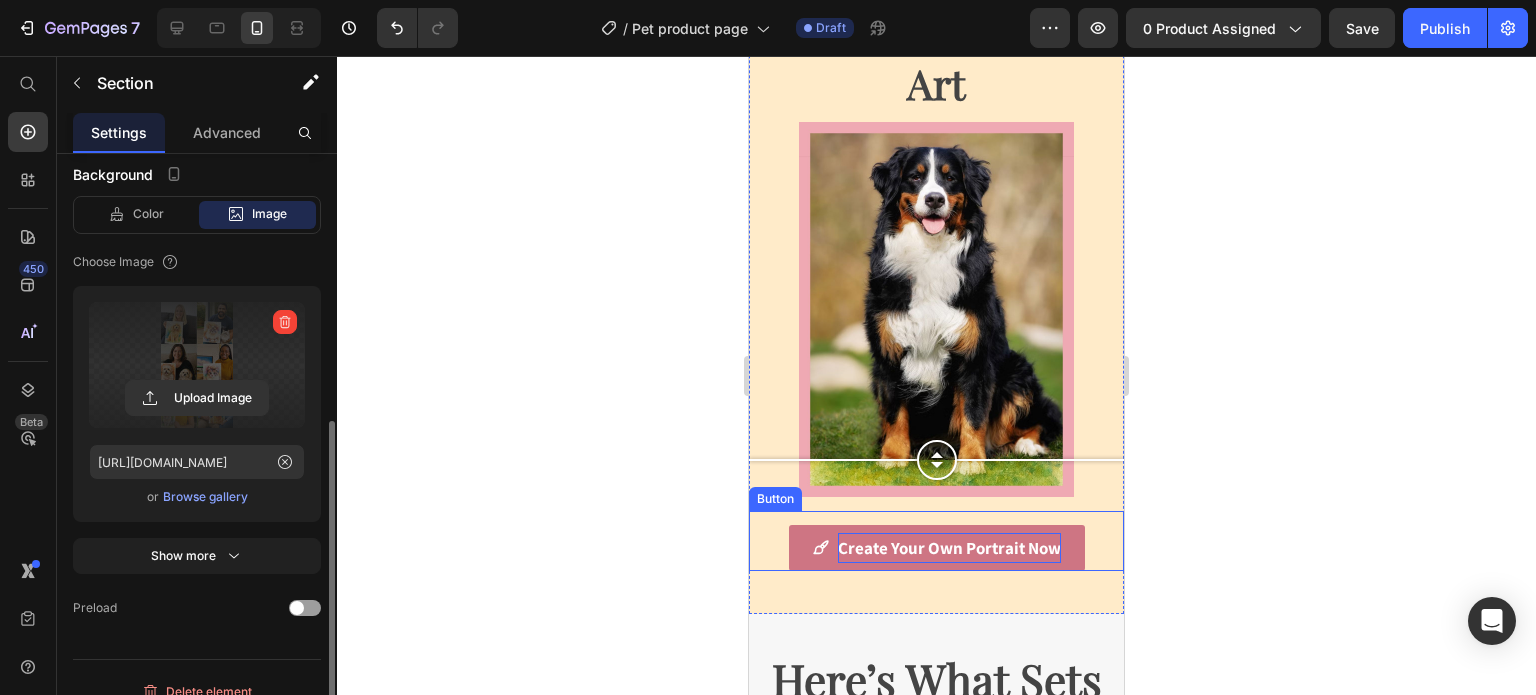 drag, startPoint x: 925, startPoint y: 345, endPoint x: 966, endPoint y: 567, distance: 225.75429 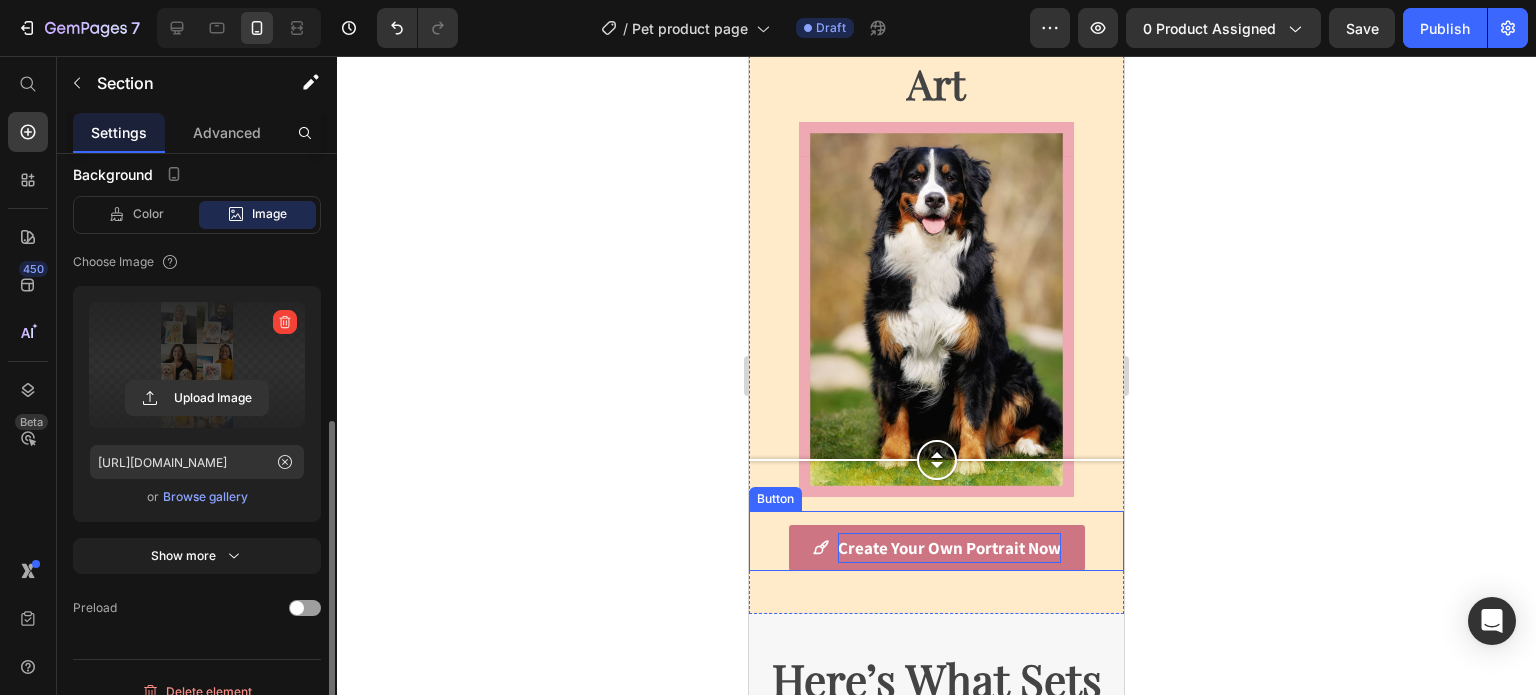 click on "Watch Your Favourite Pet Become a Work of Art Heading Image Comparison Image Comparison
Create Your Own Portrait Now Button" at bounding box center (936, 225) 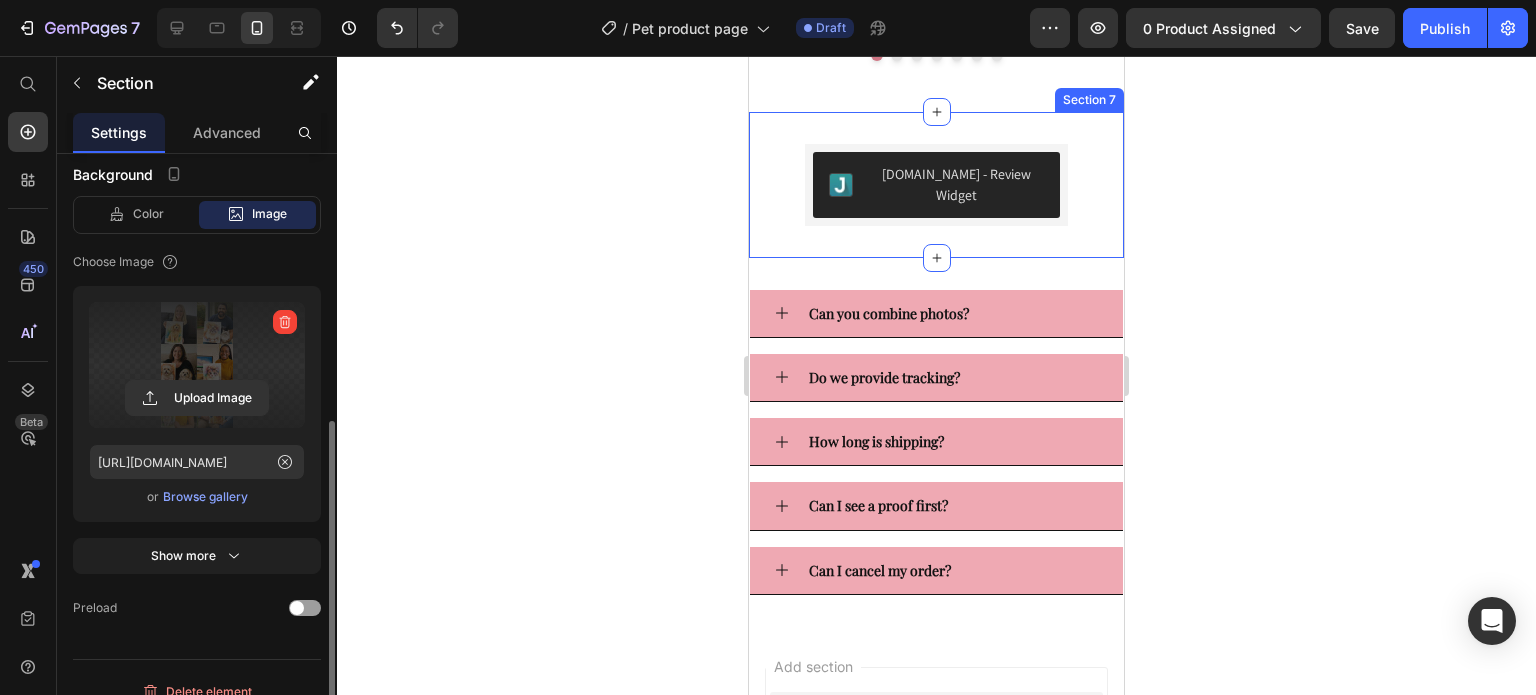scroll, scrollTop: 4627, scrollLeft: 0, axis: vertical 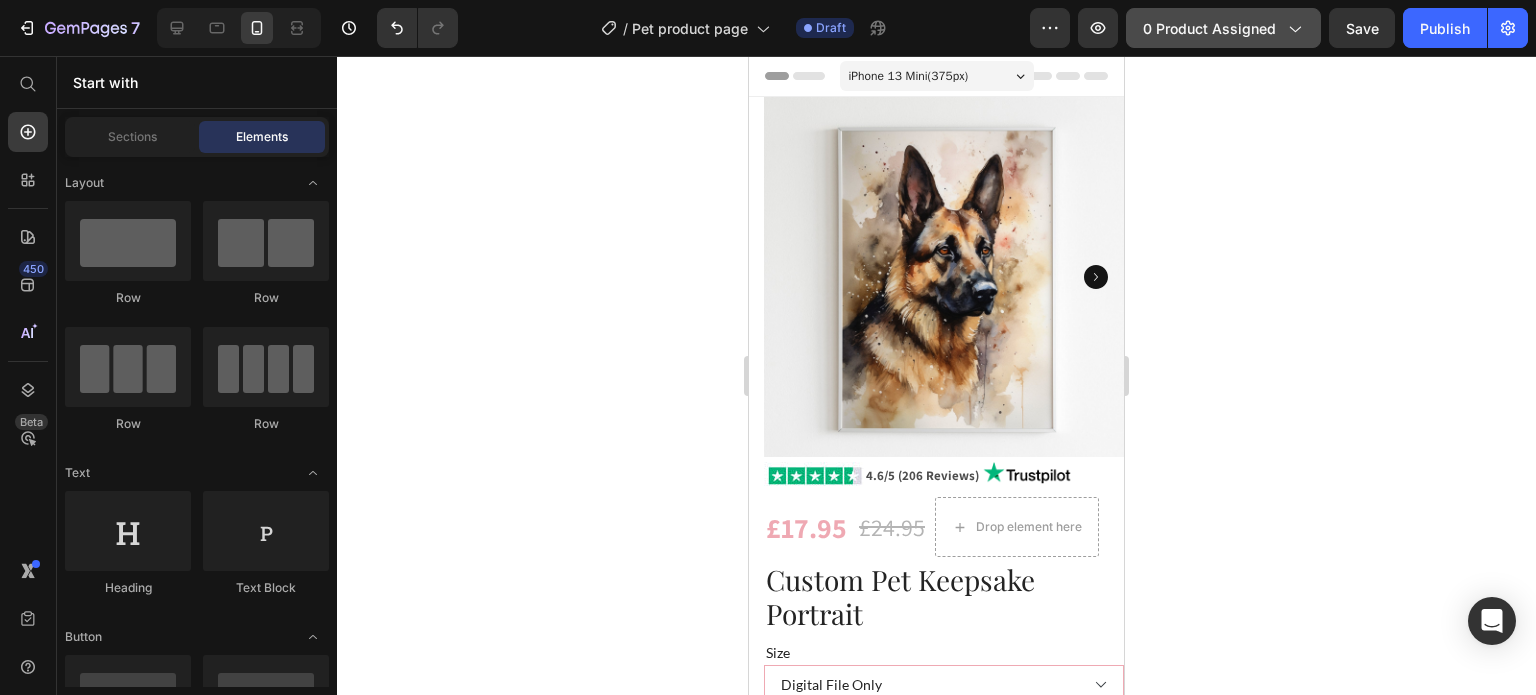 click on "0 product assigned" 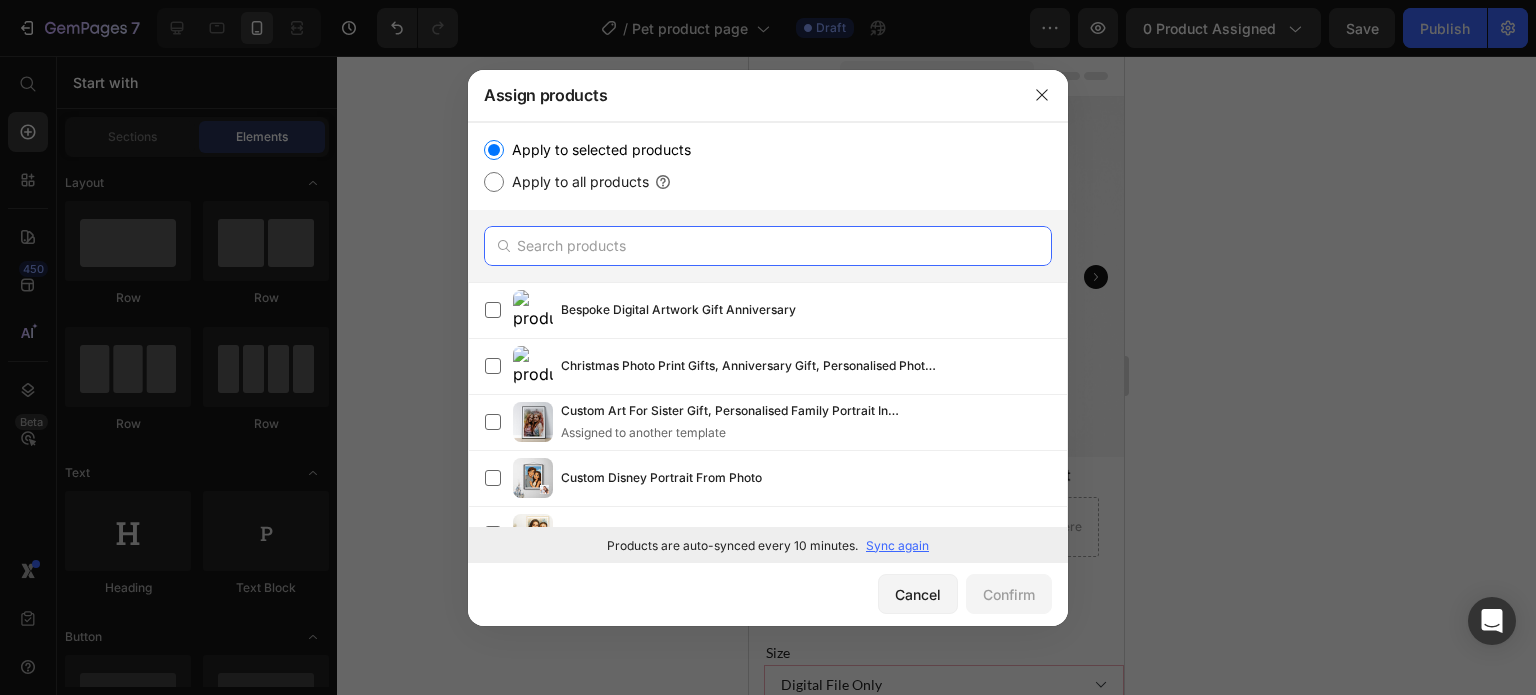 click at bounding box center [768, 246] 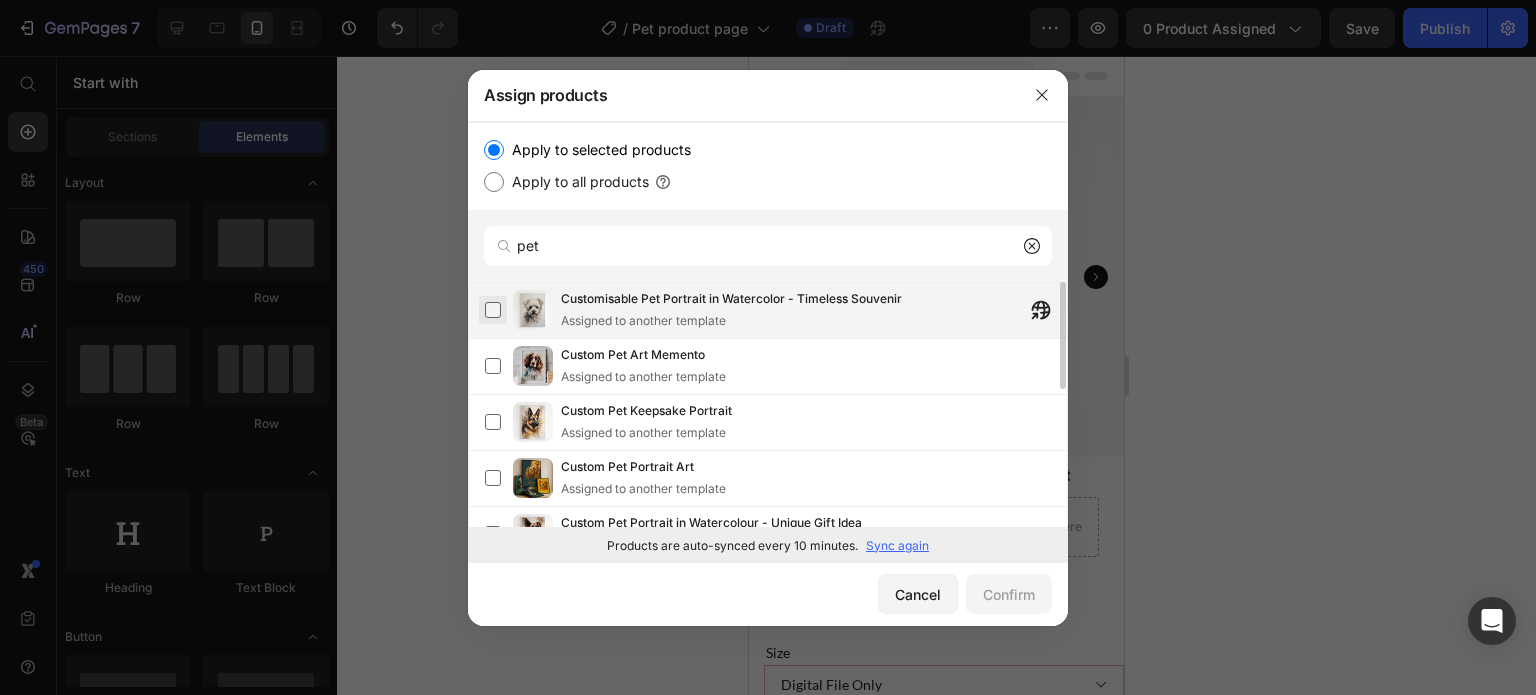 click at bounding box center (493, 310) 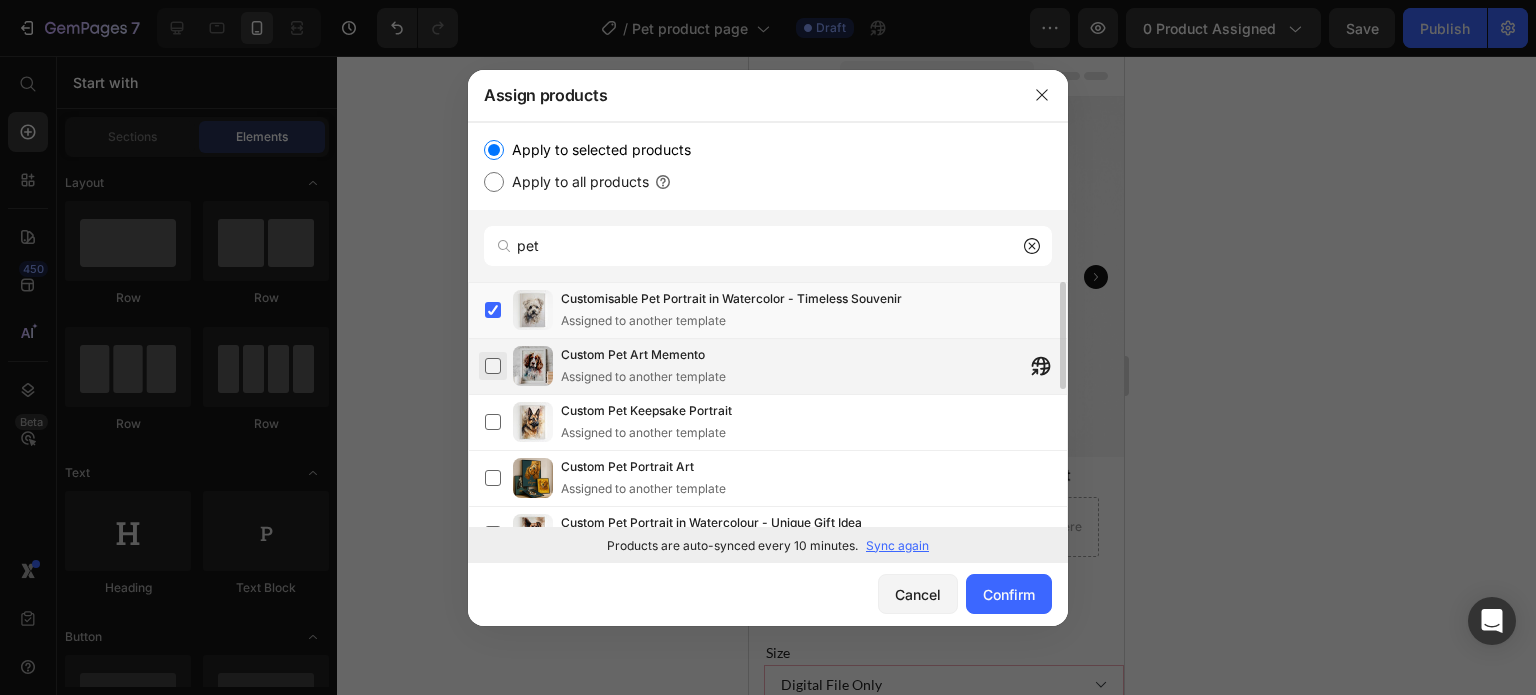 click at bounding box center (493, 366) 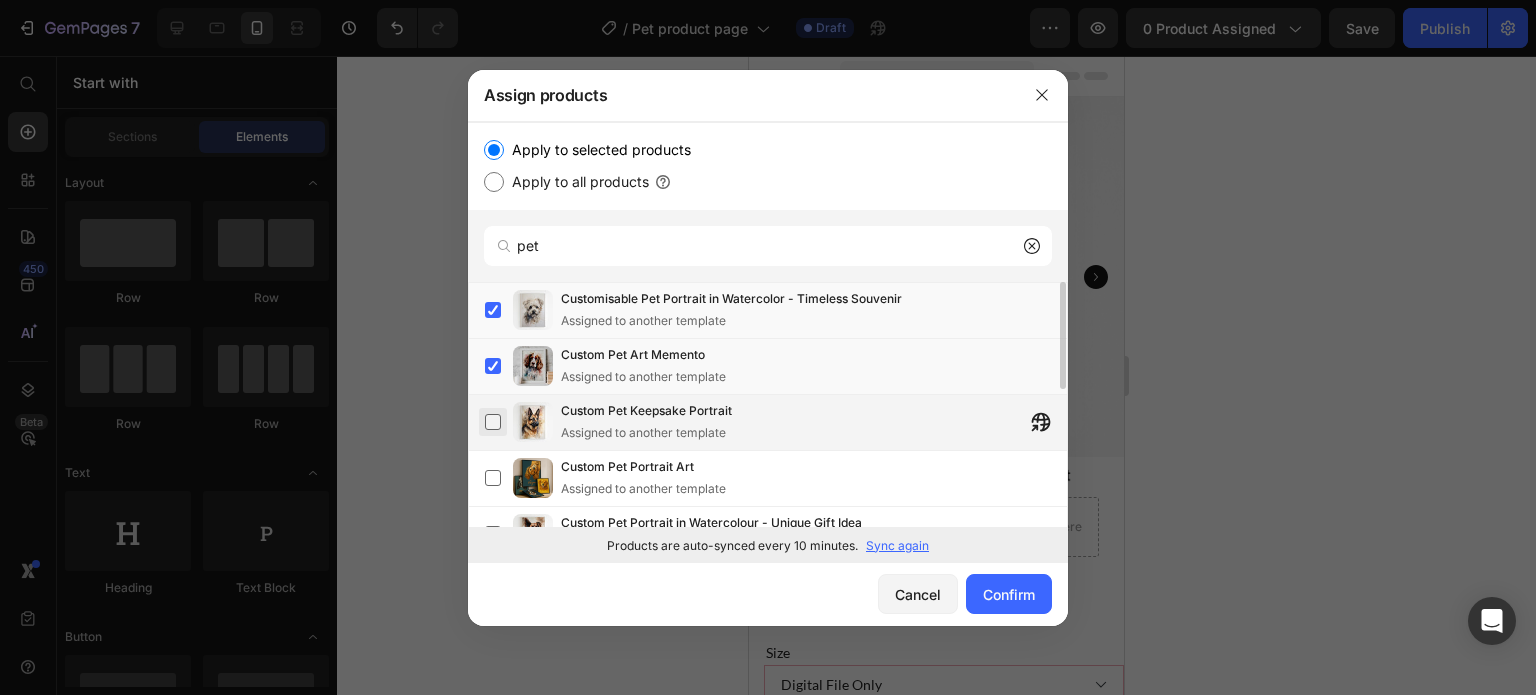 click at bounding box center (493, 422) 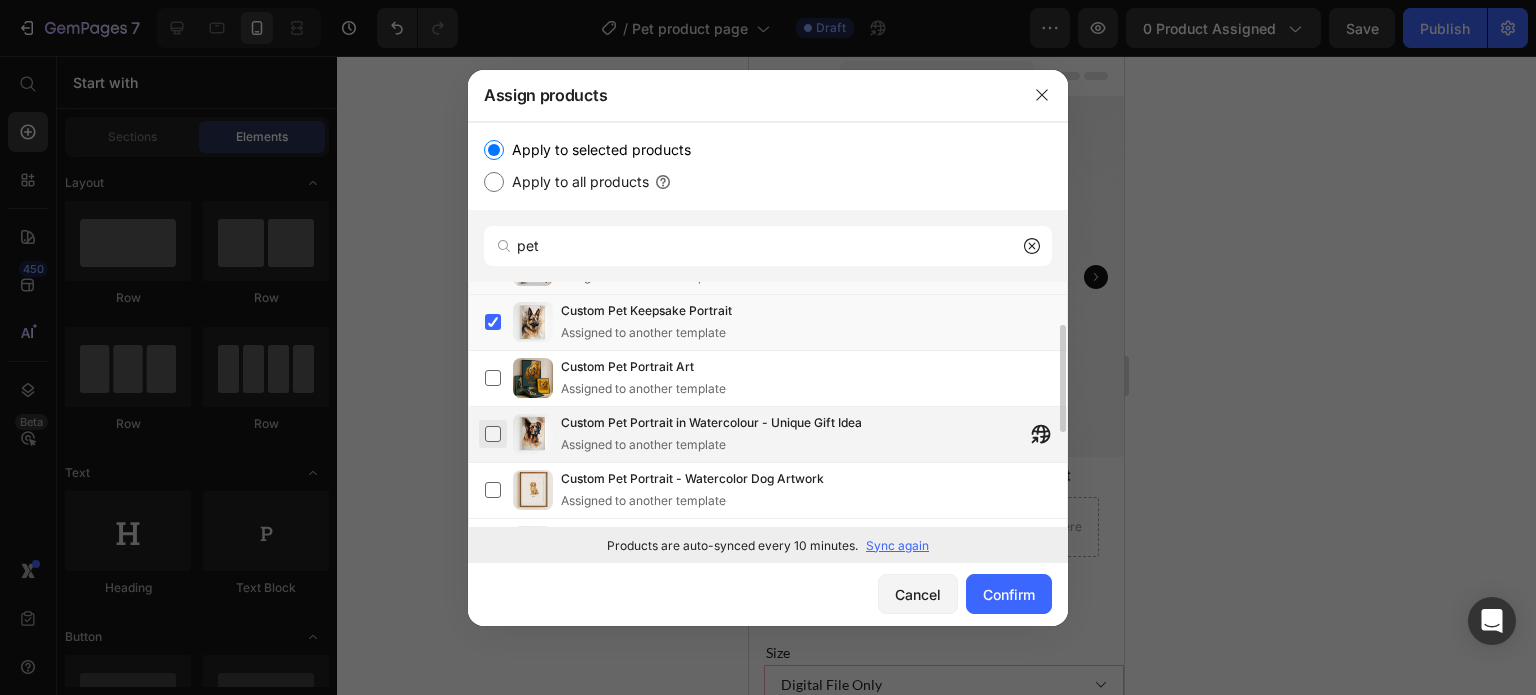 click at bounding box center [493, 434] 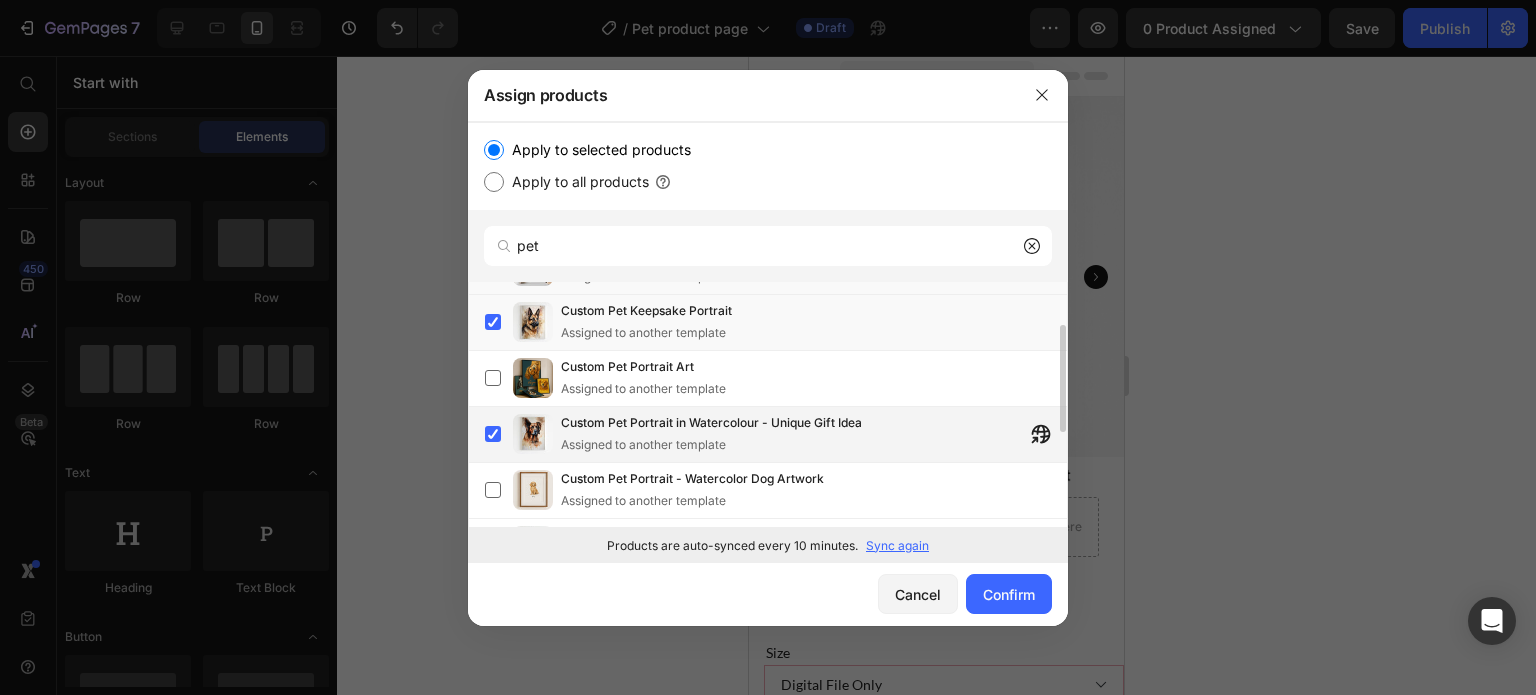 scroll, scrollTop: 200, scrollLeft: 0, axis: vertical 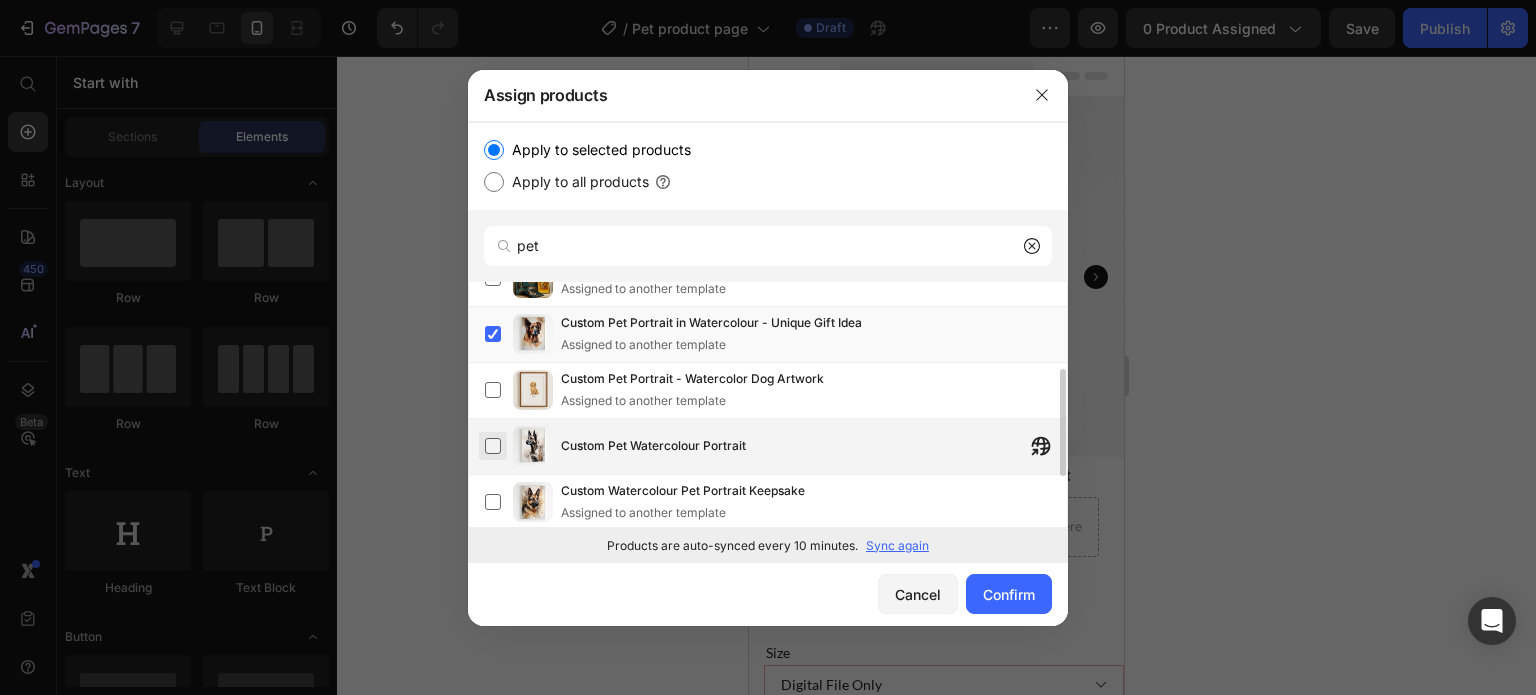 click at bounding box center (493, 446) 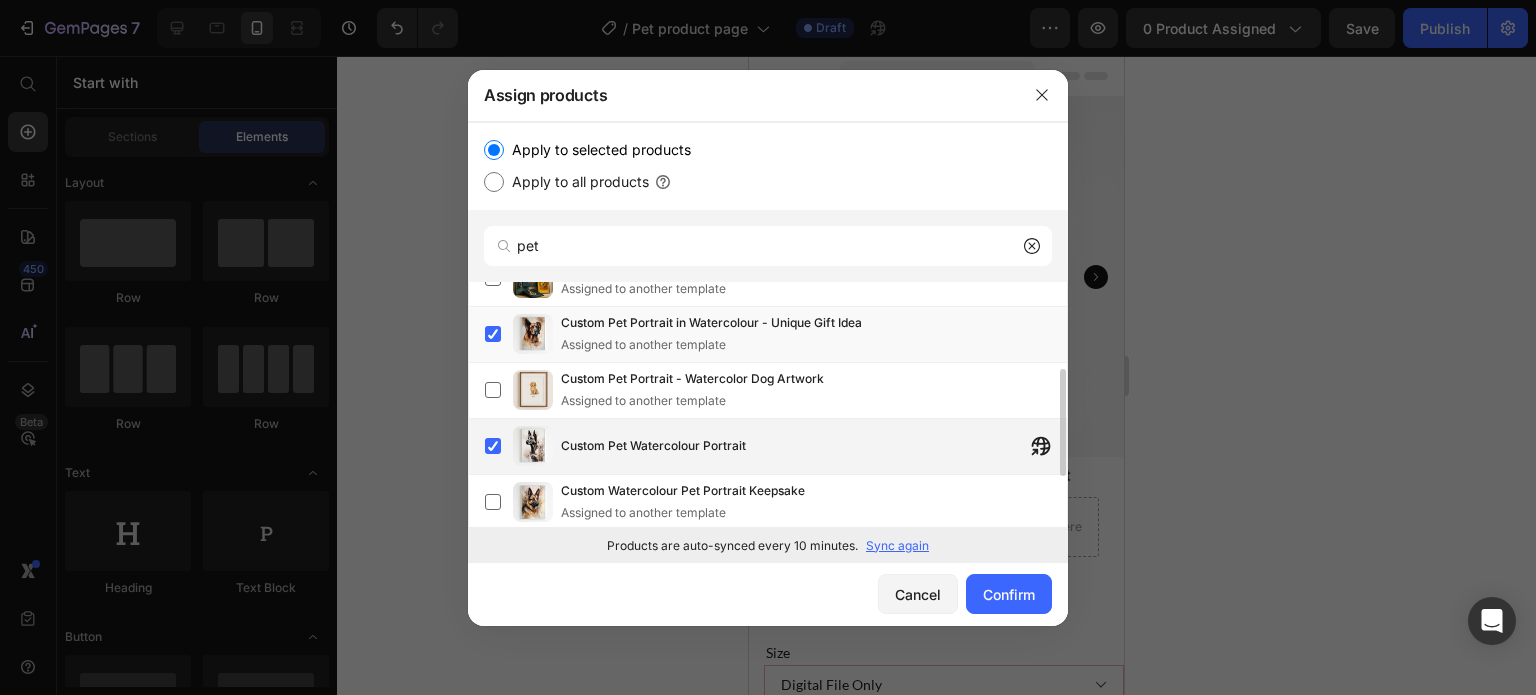 scroll, scrollTop: 300, scrollLeft: 0, axis: vertical 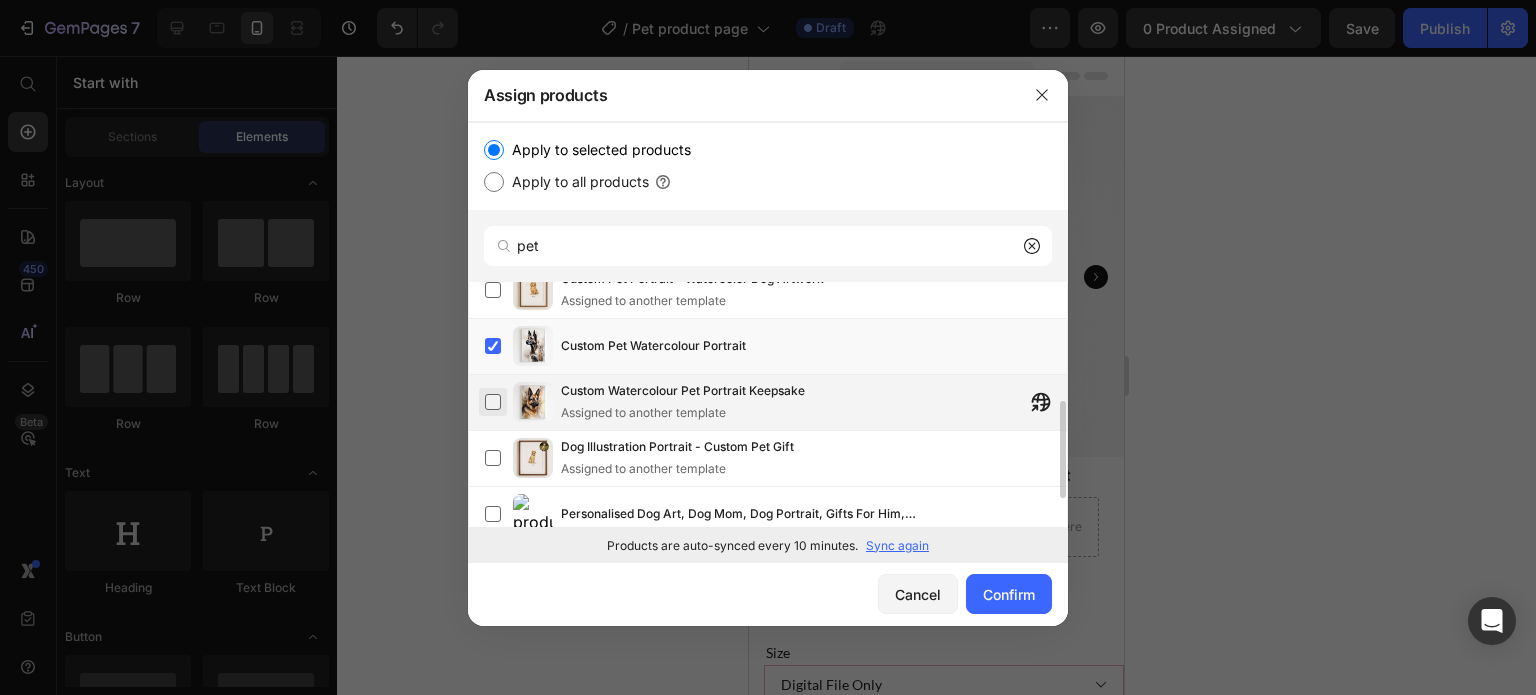 click at bounding box center [493, 402] 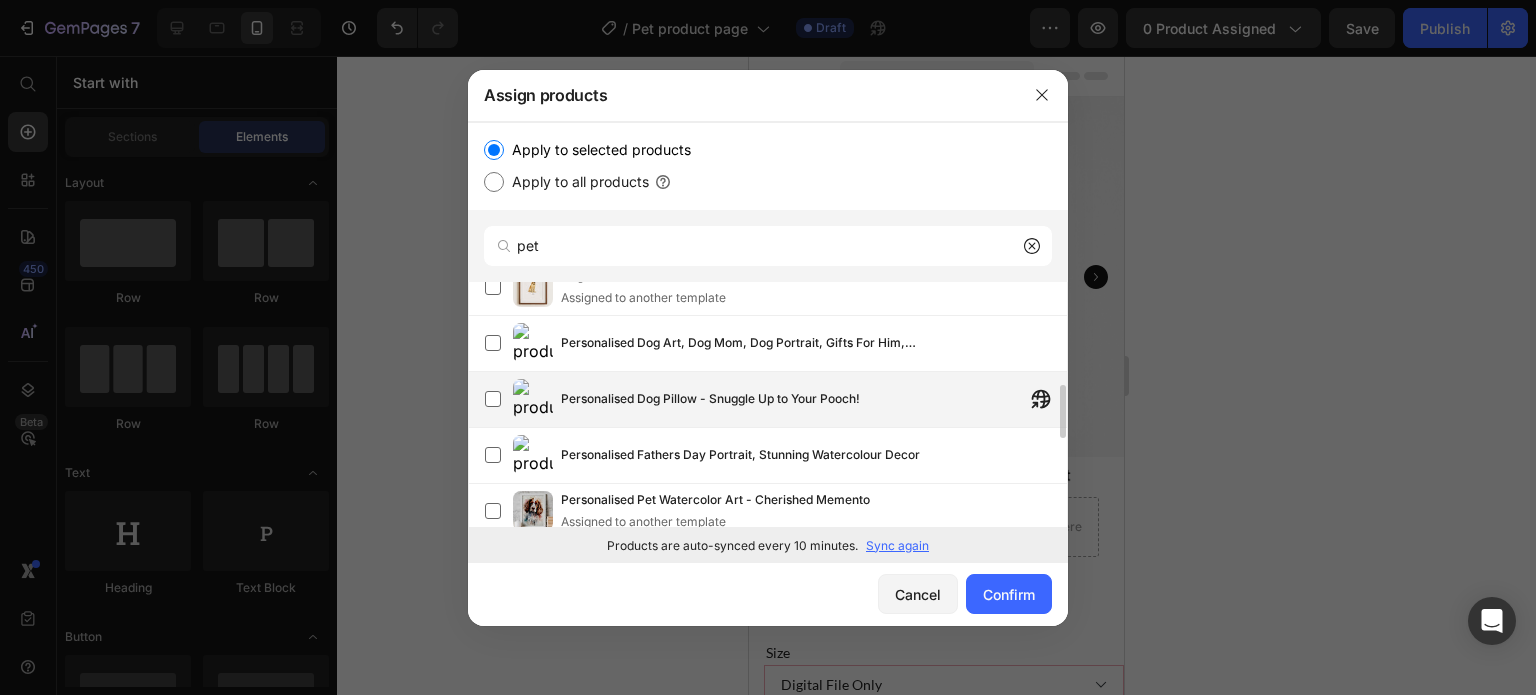 scroll, scrollTop: 571, scrollLeft: 0, axis: vertical 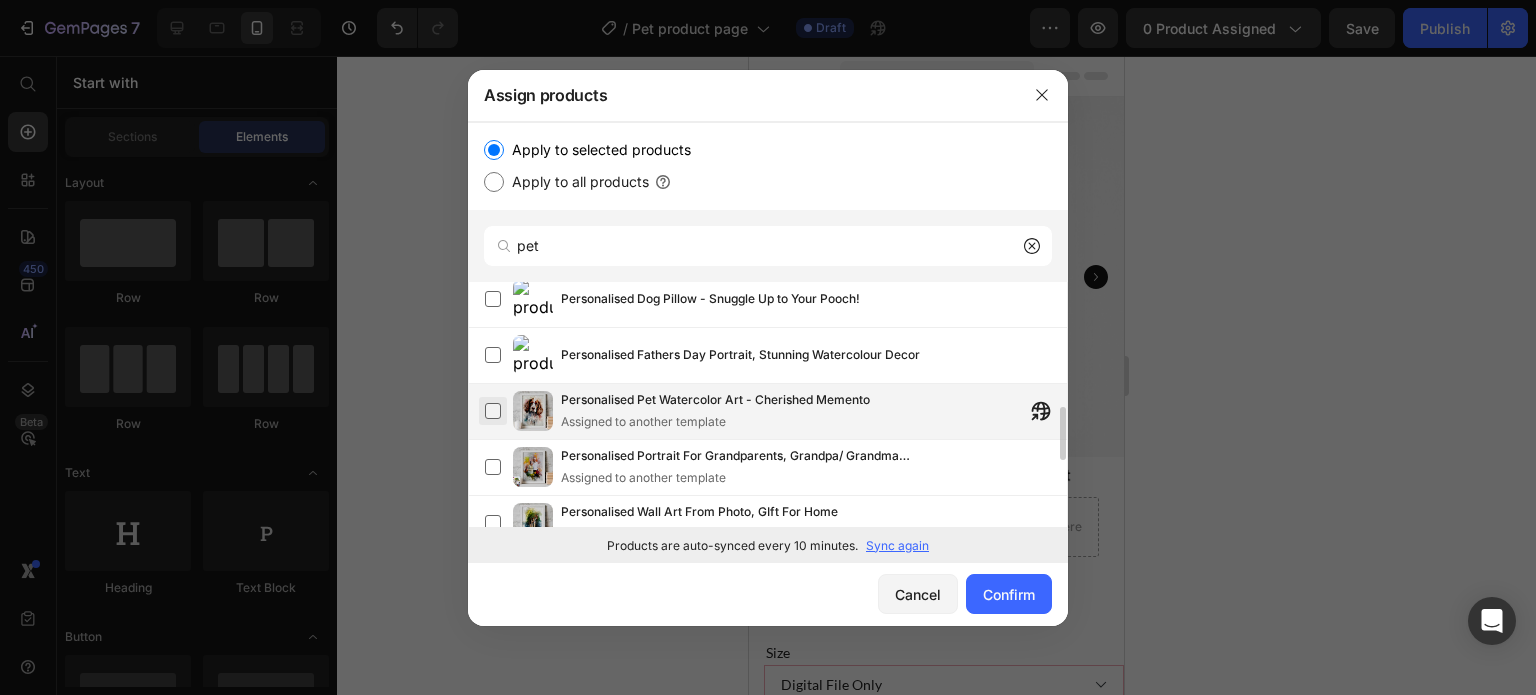click at bounding box center (493, 411) 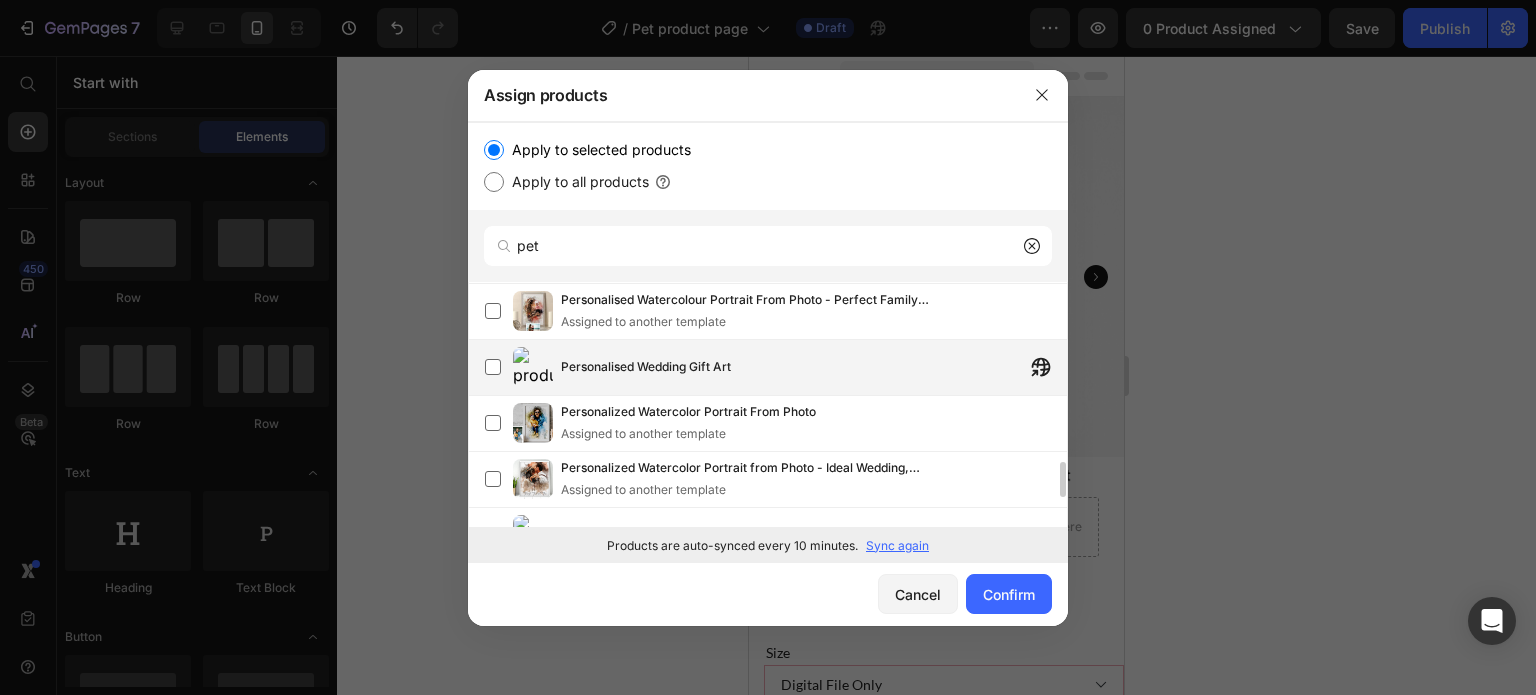 scroll, scrollTop: 1431, scrollLeft: 0, axis: vertical 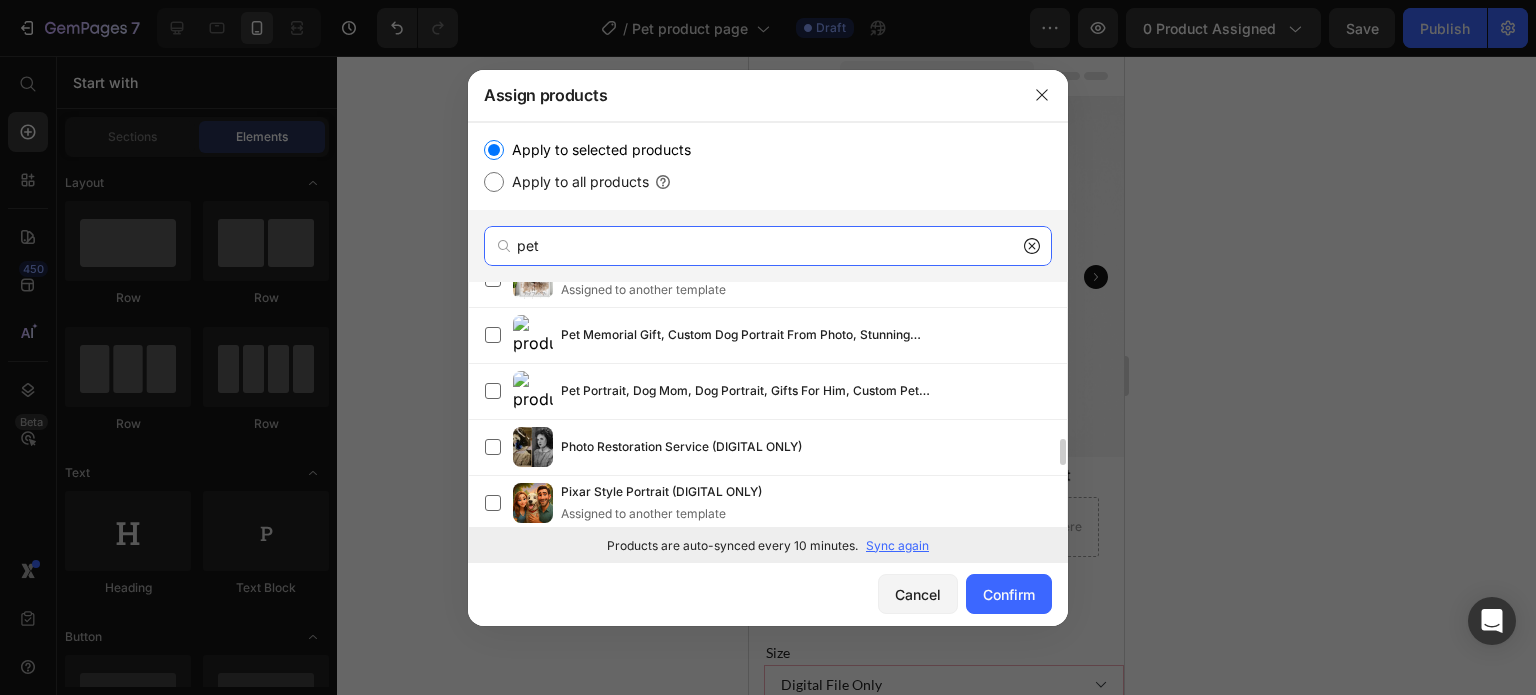 click on "pet" at bounding box center [768, 246] 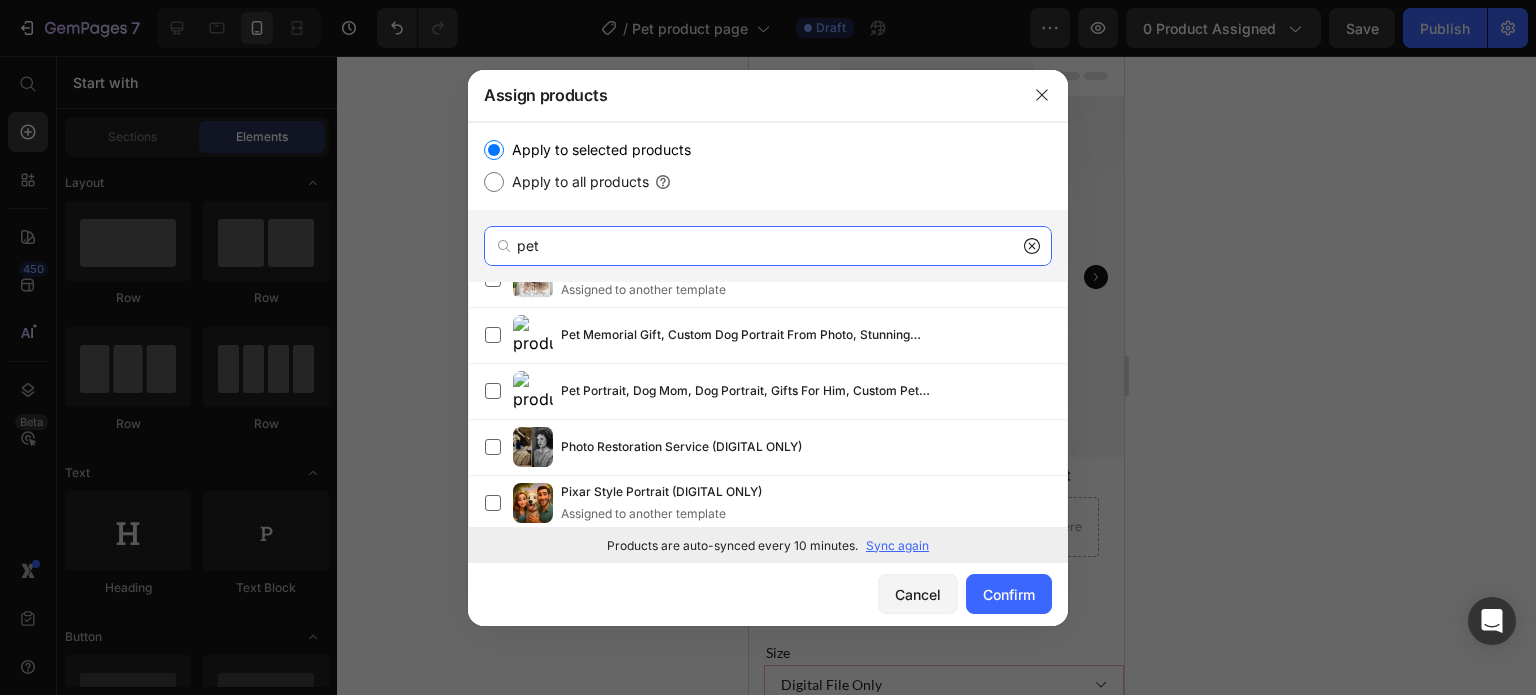 click on "pet" at bounding box center [768, 246] 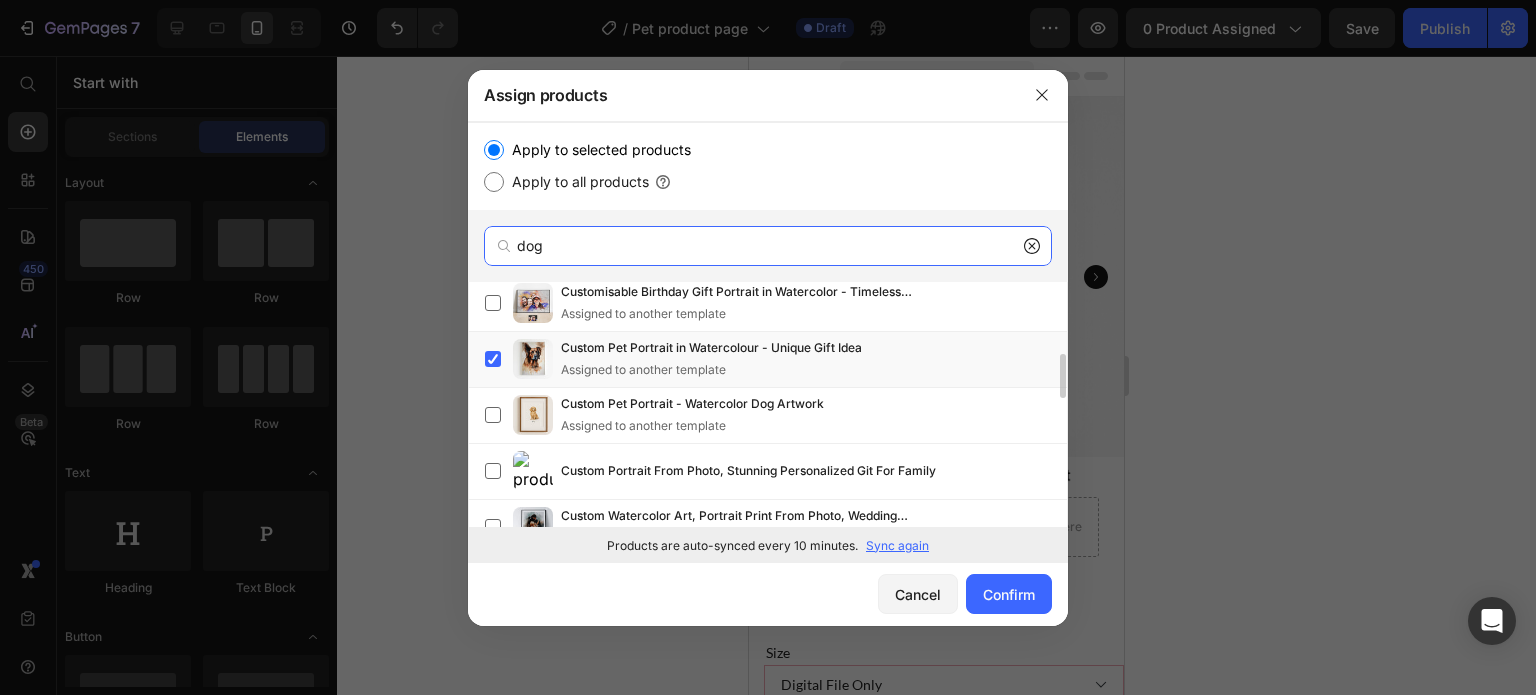 scroll, scrollTop: 0, scrollLeft: 0, axis: both 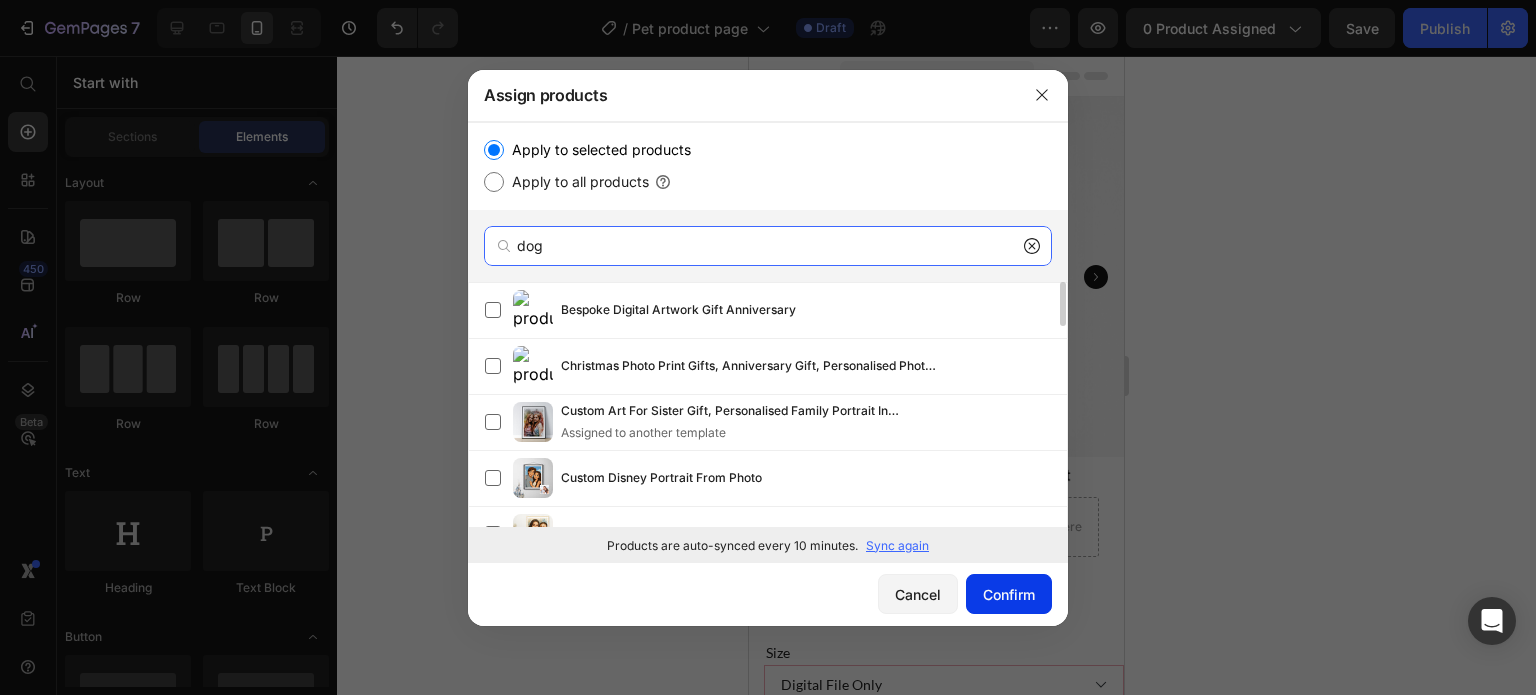 type on "dog" 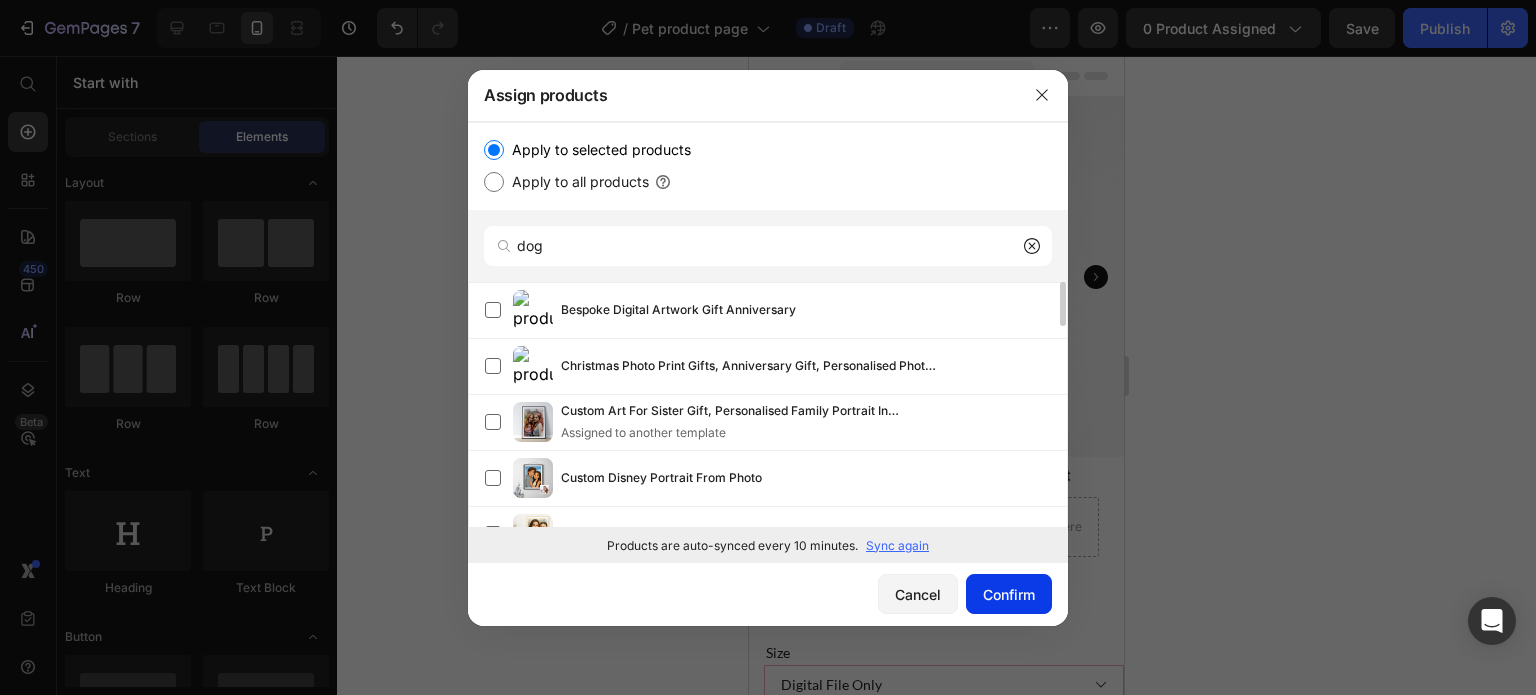 click on "Confirm" at bounding box center (1009, 594) 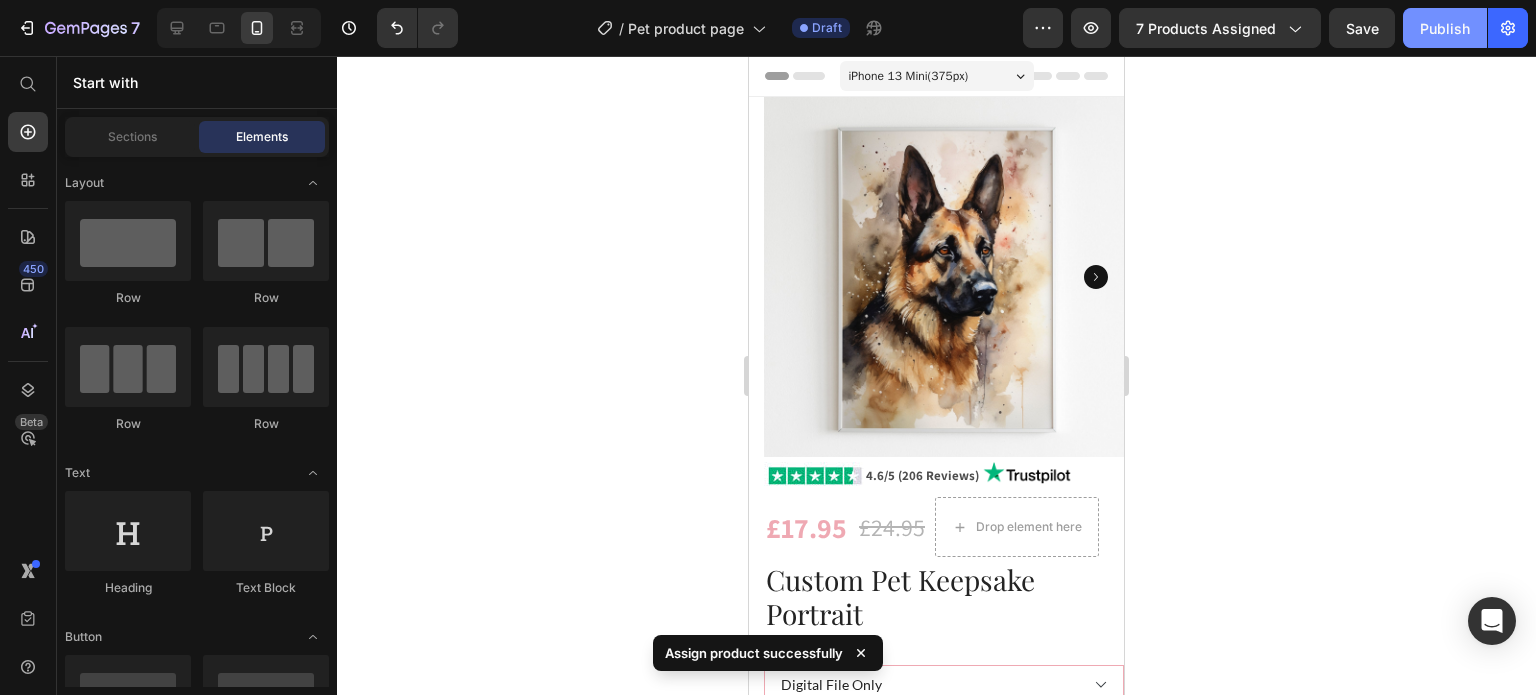 click on "Publish" at bounding box center (1445, 28) 